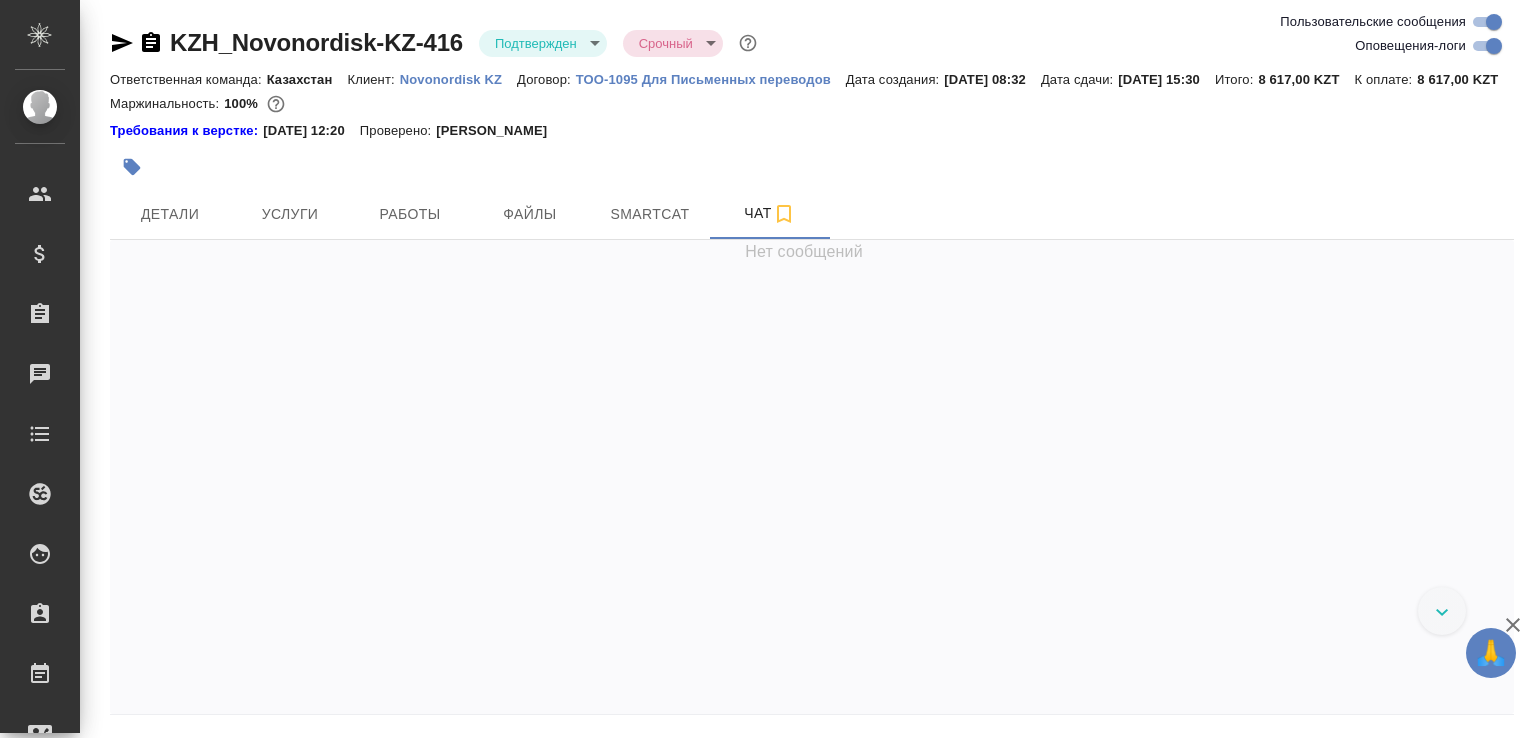 scroll, scrollTop: 0, scrollLeft: 0, axis: both 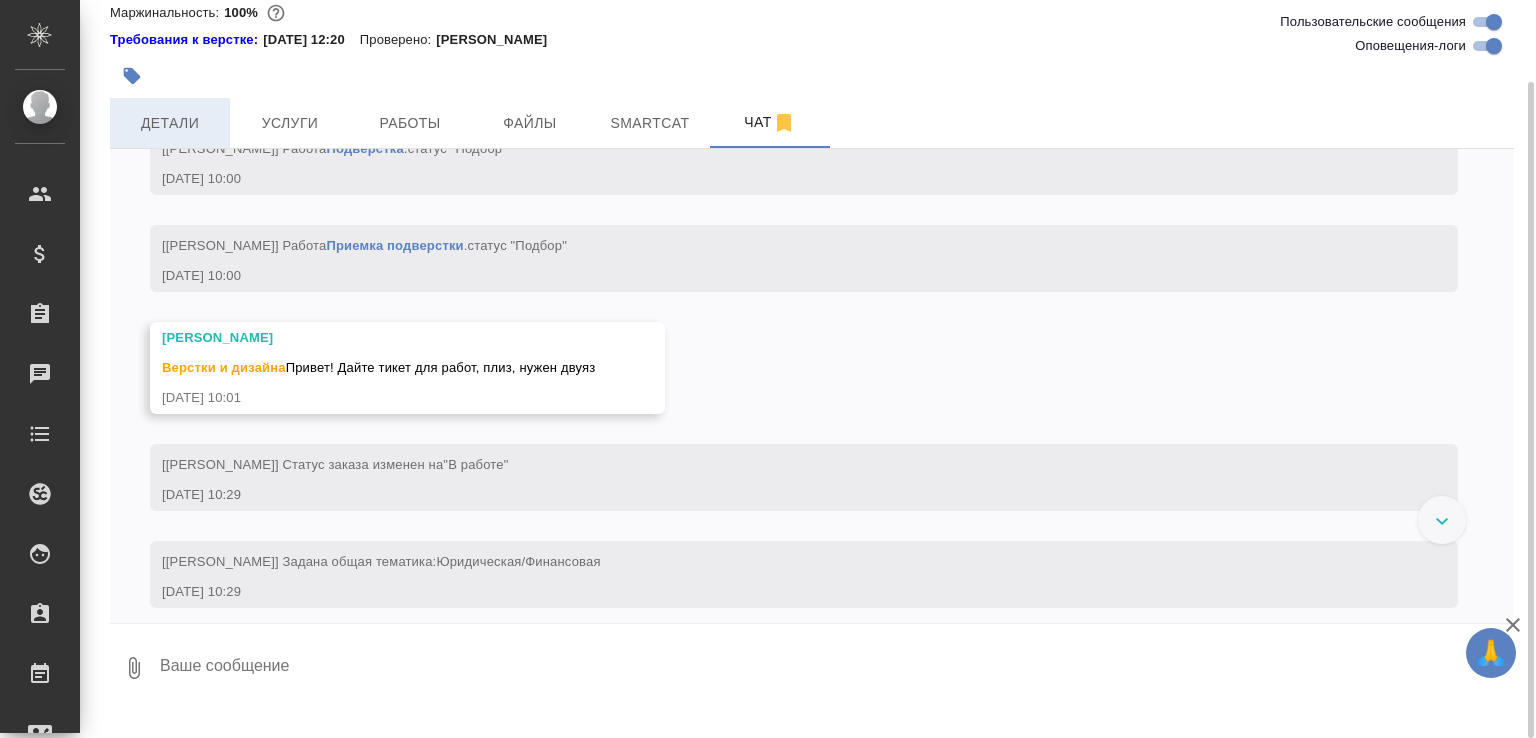 click on "Детали" at bounding box center (170, 123) 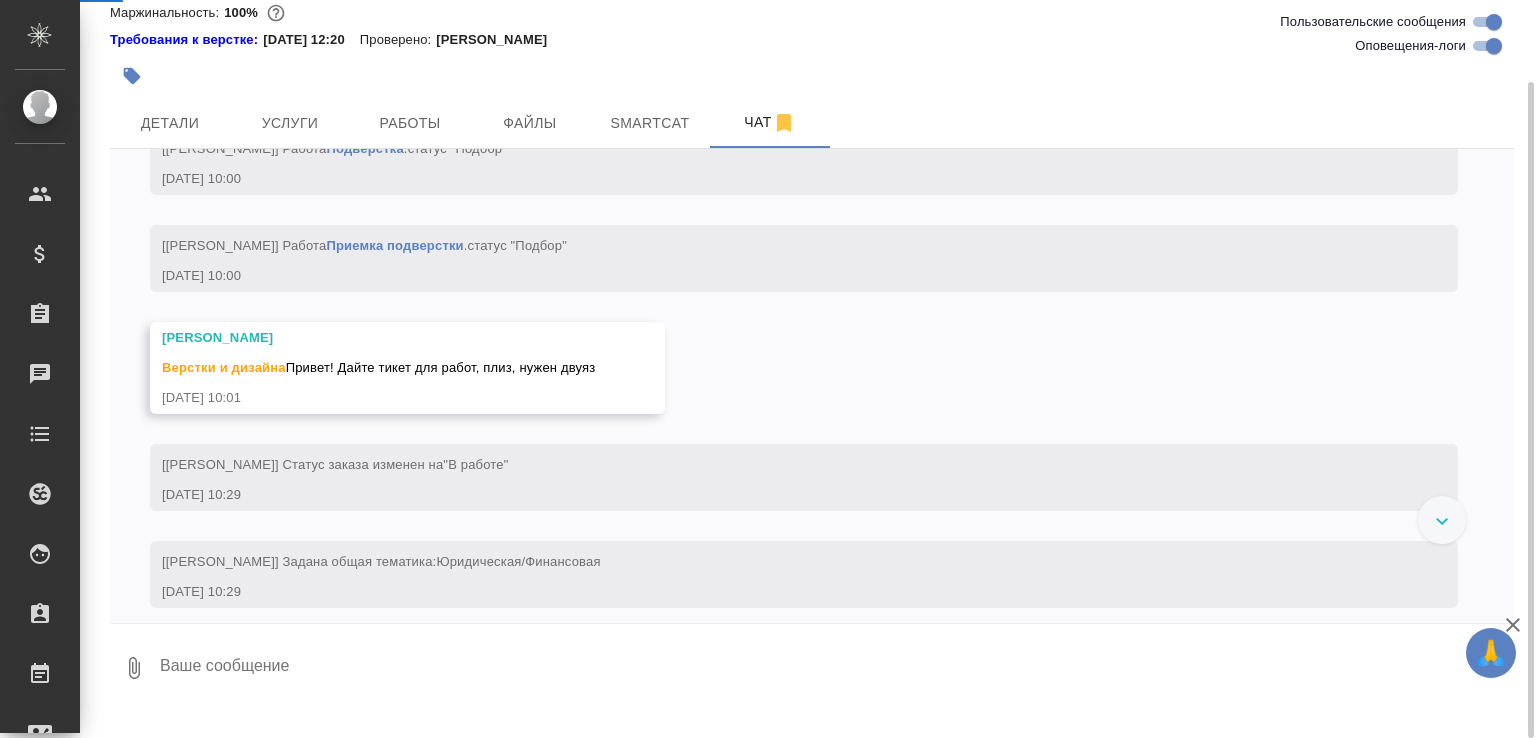 select on "RU" 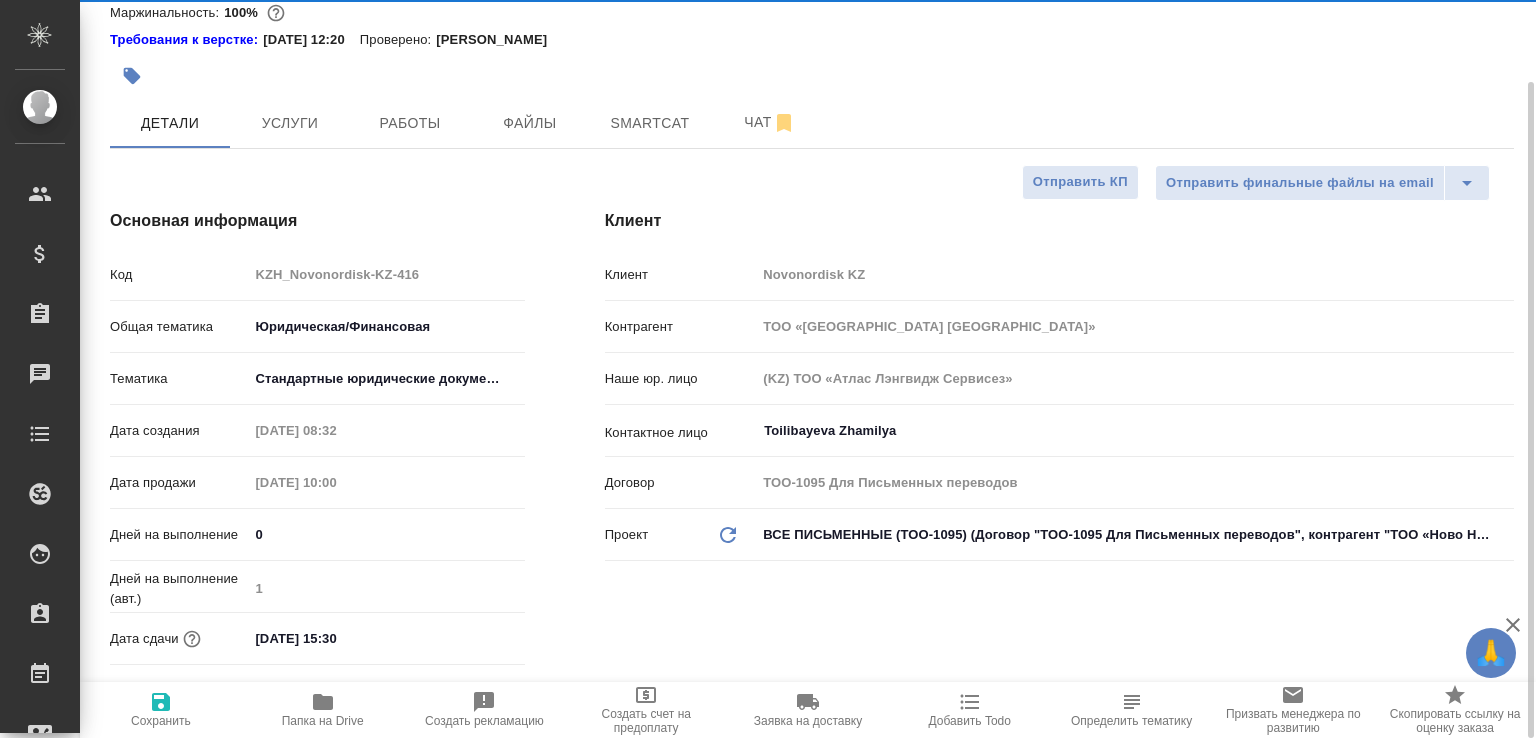 type on "x" 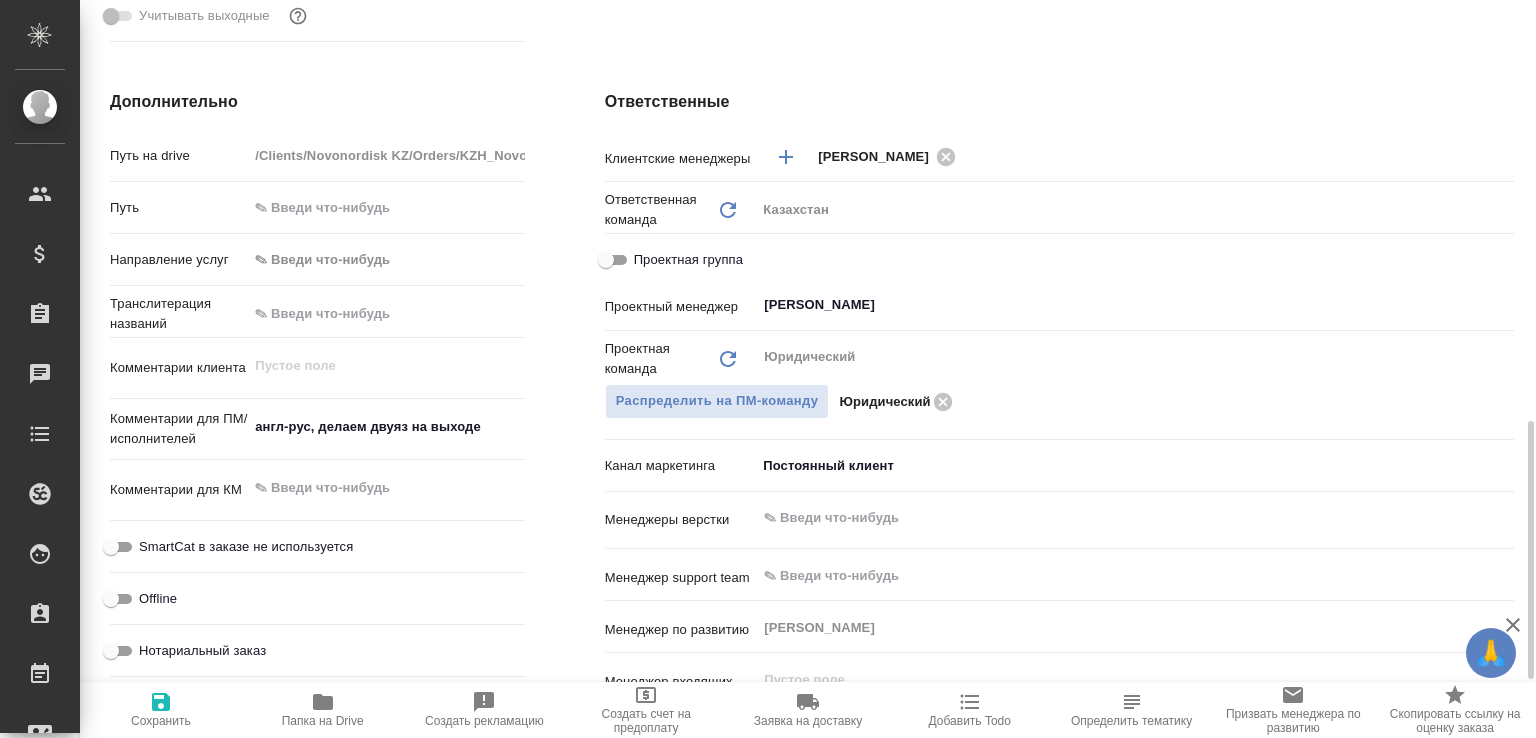 scroll, scrollTop: 918, scrollLeft: 0, axis: vertical 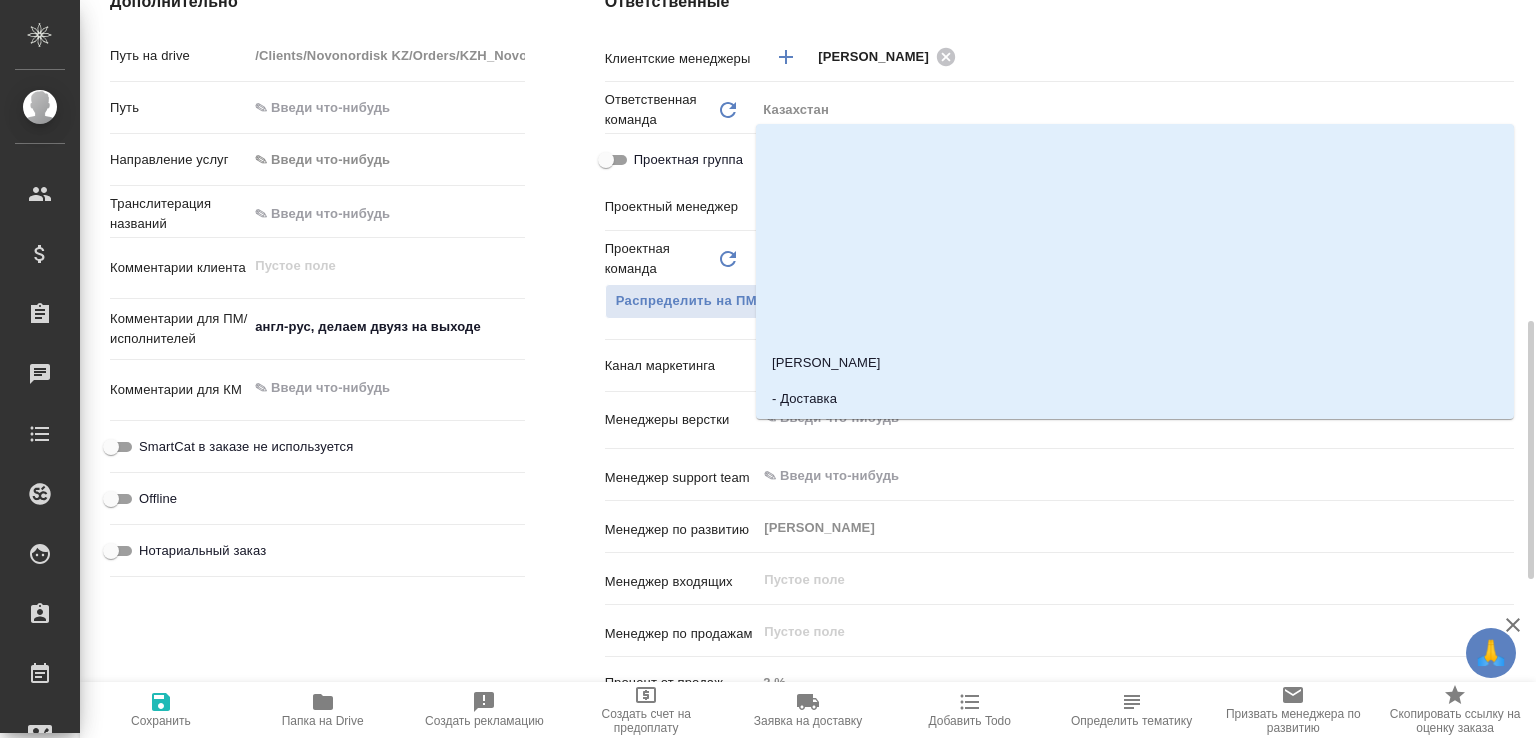click at bounding box center [1101, 418] 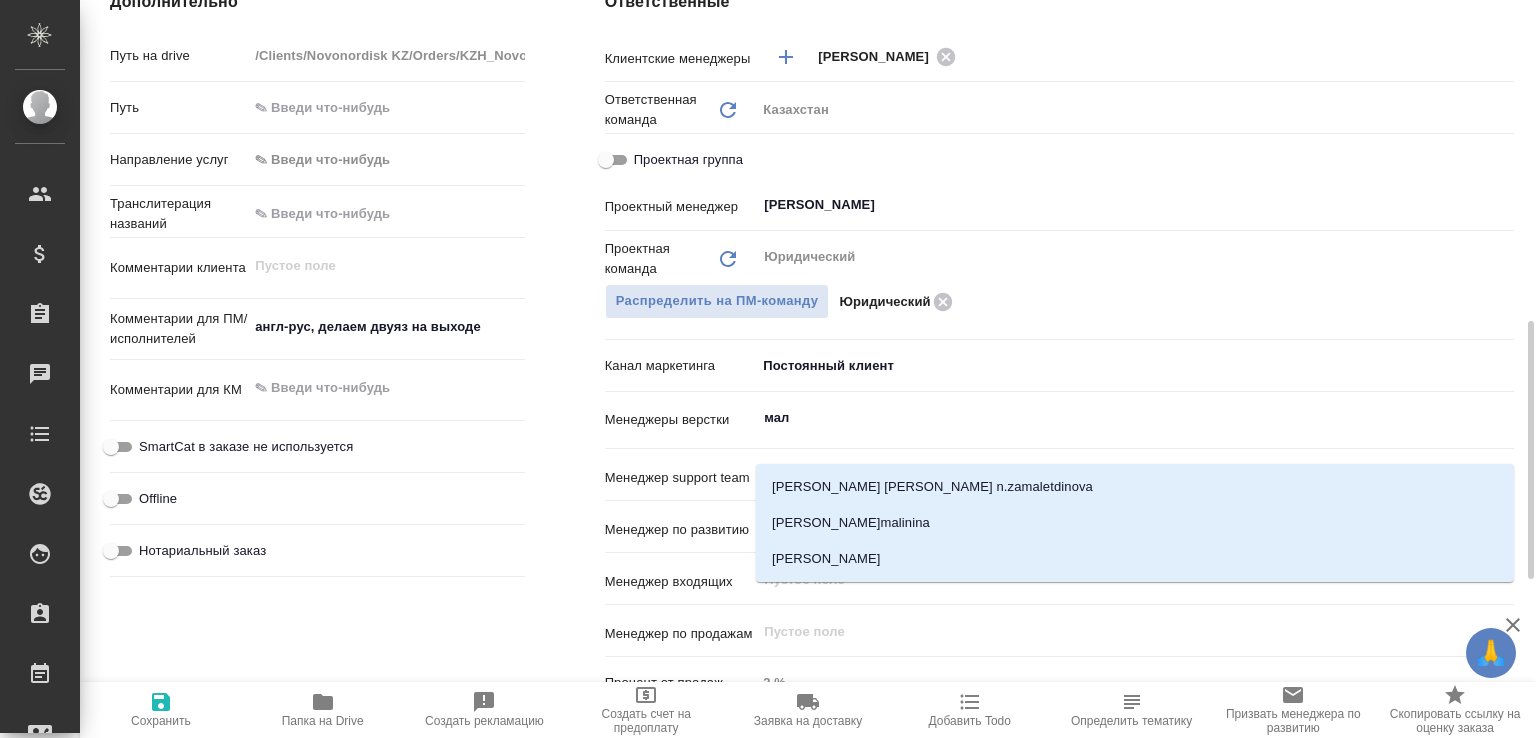 type on "мало" 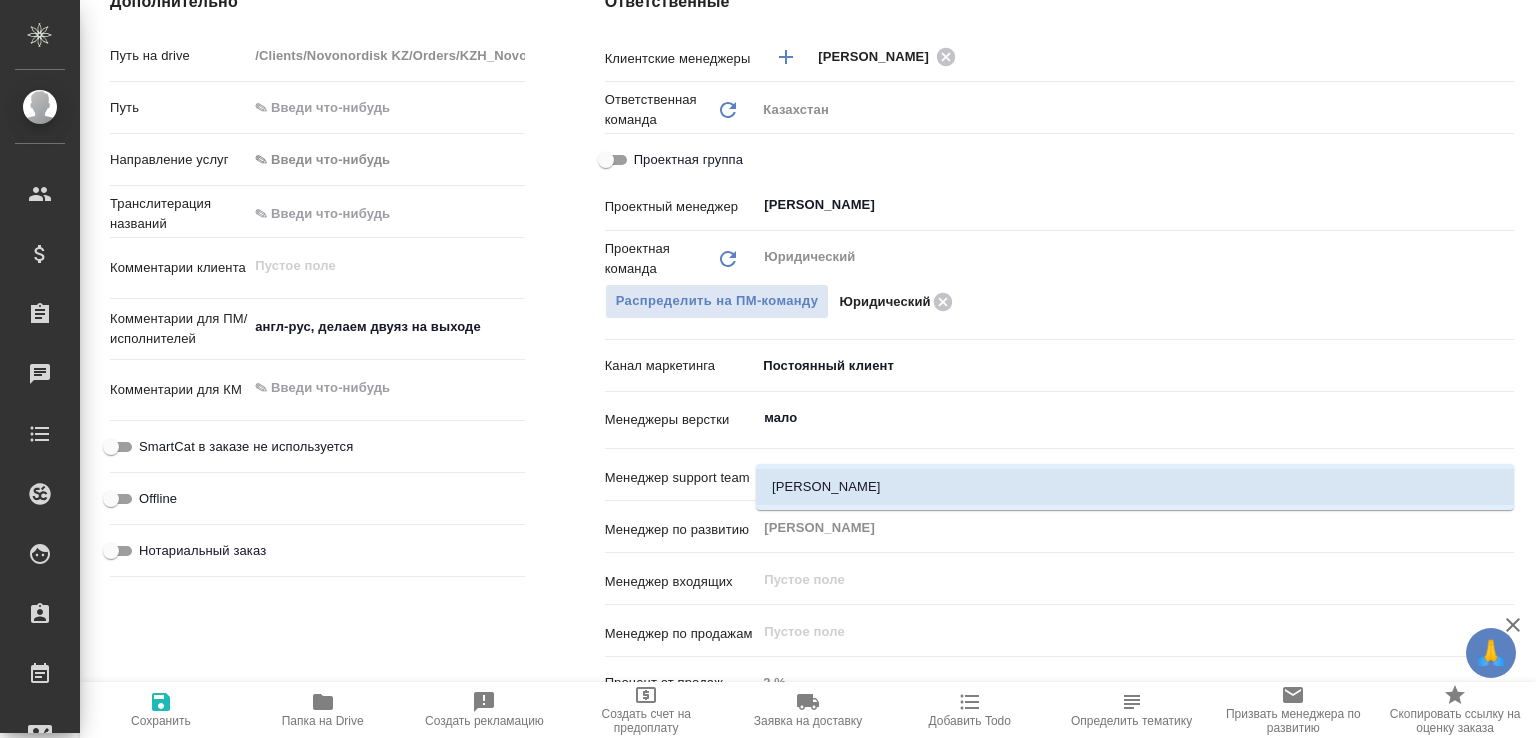 click on "[PERSON_NAME]" at bounding box center [1135, 487] 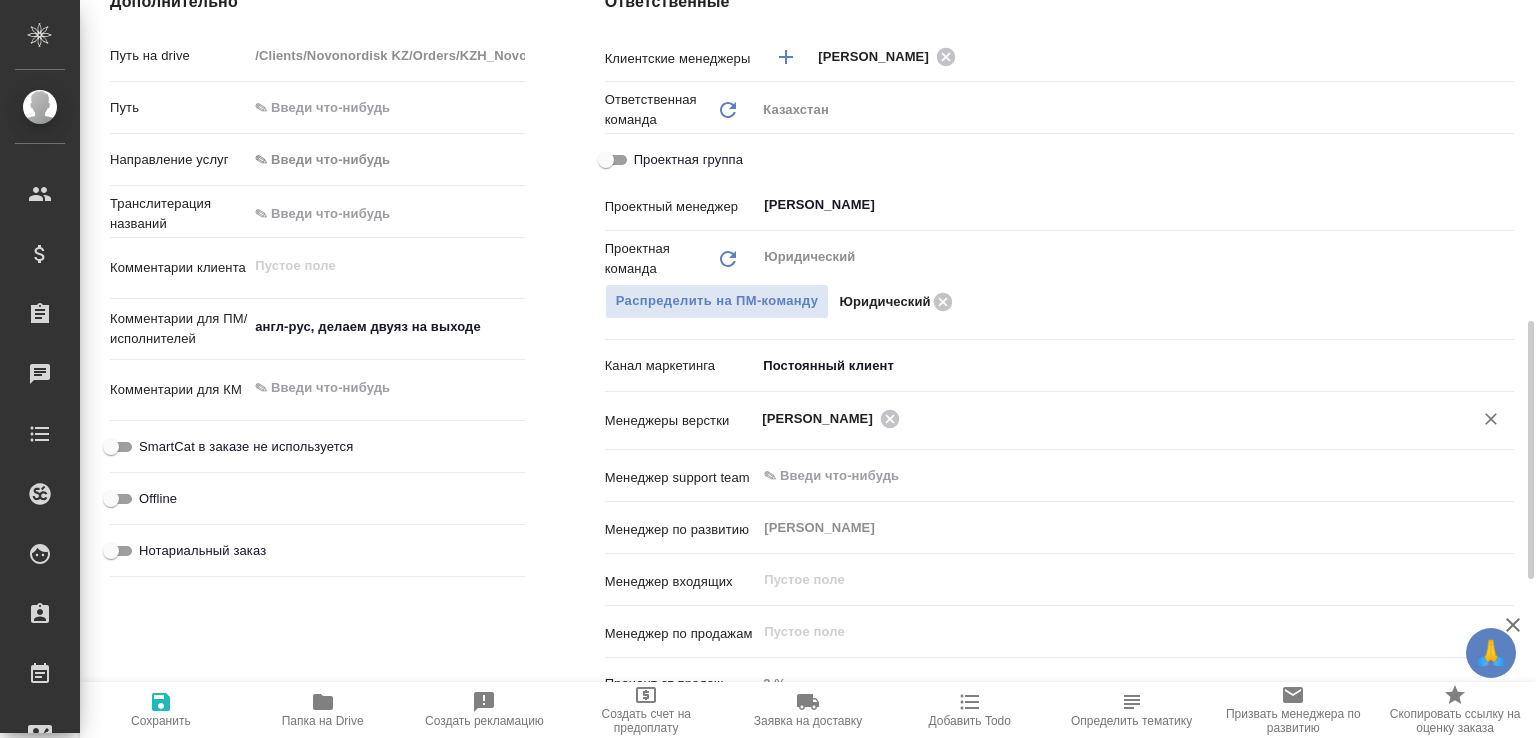 click on "Сохранить" at bounding box center (161, 709) 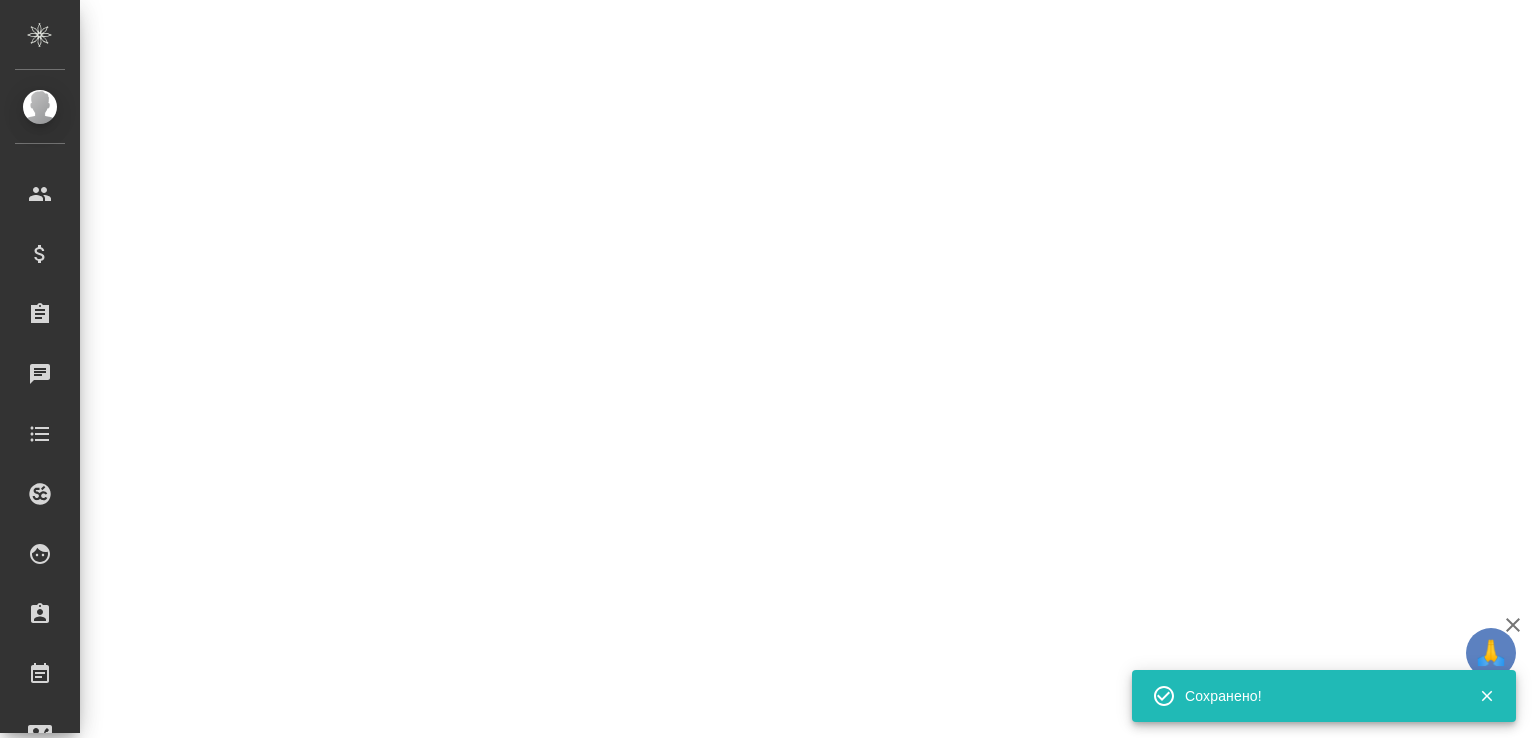select on "RU" 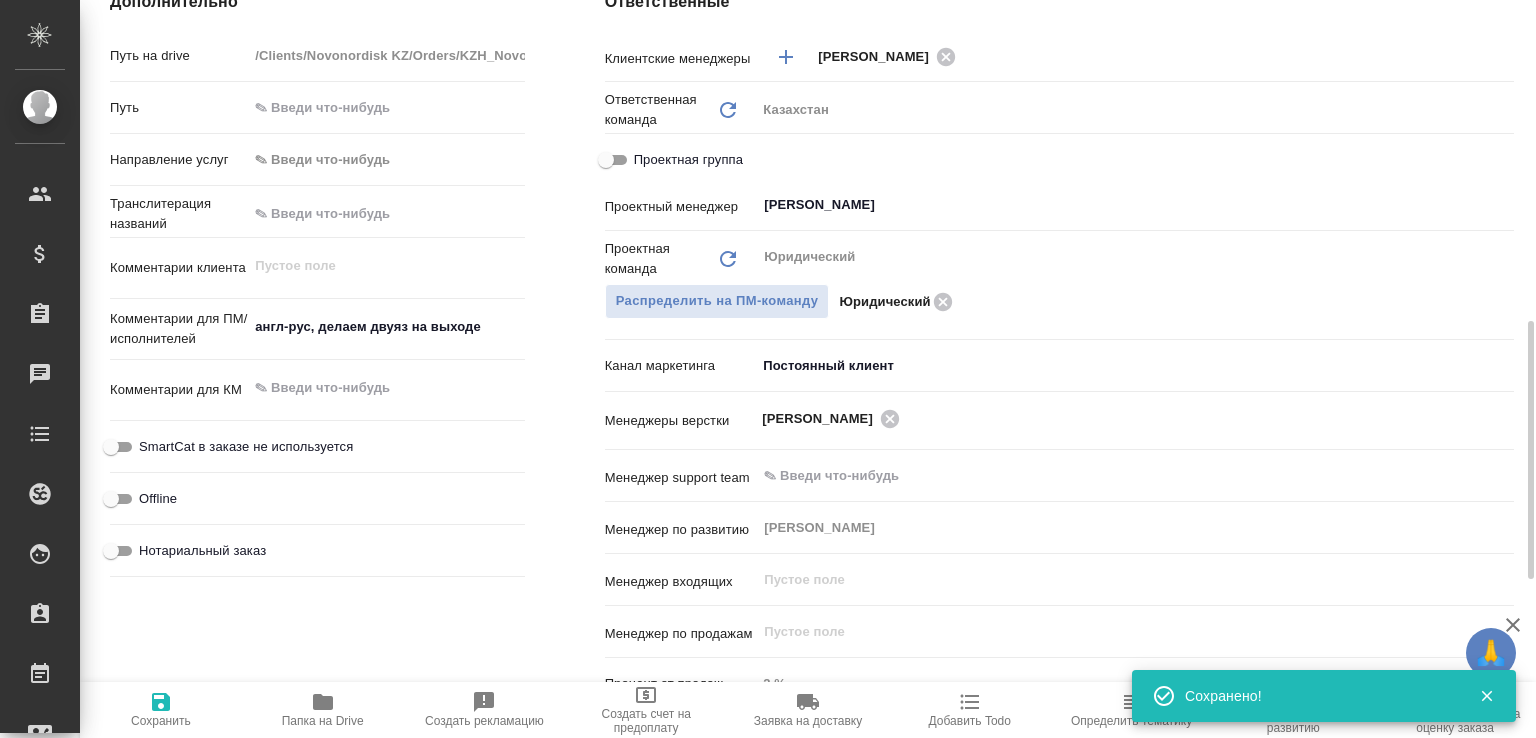 type on "inProgress" 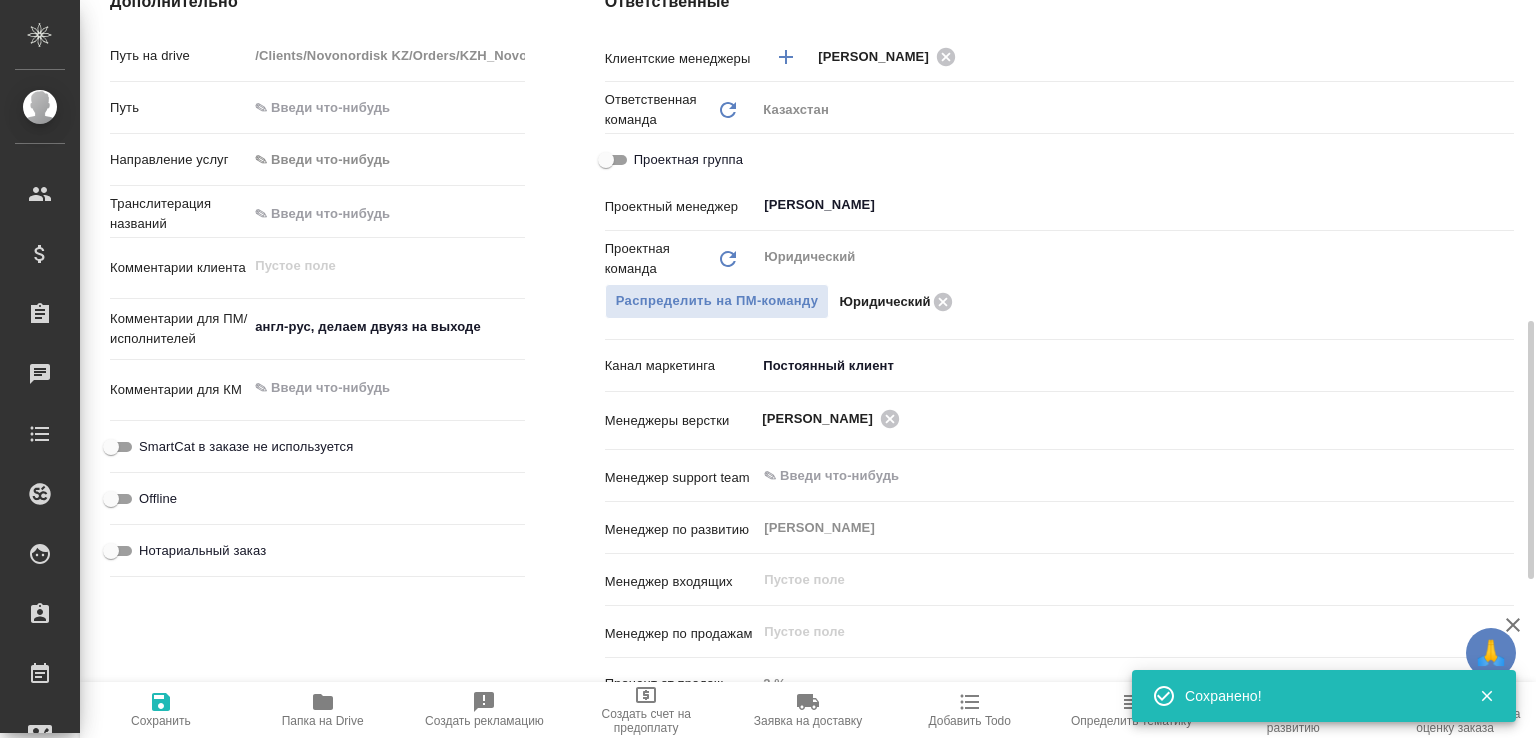 click 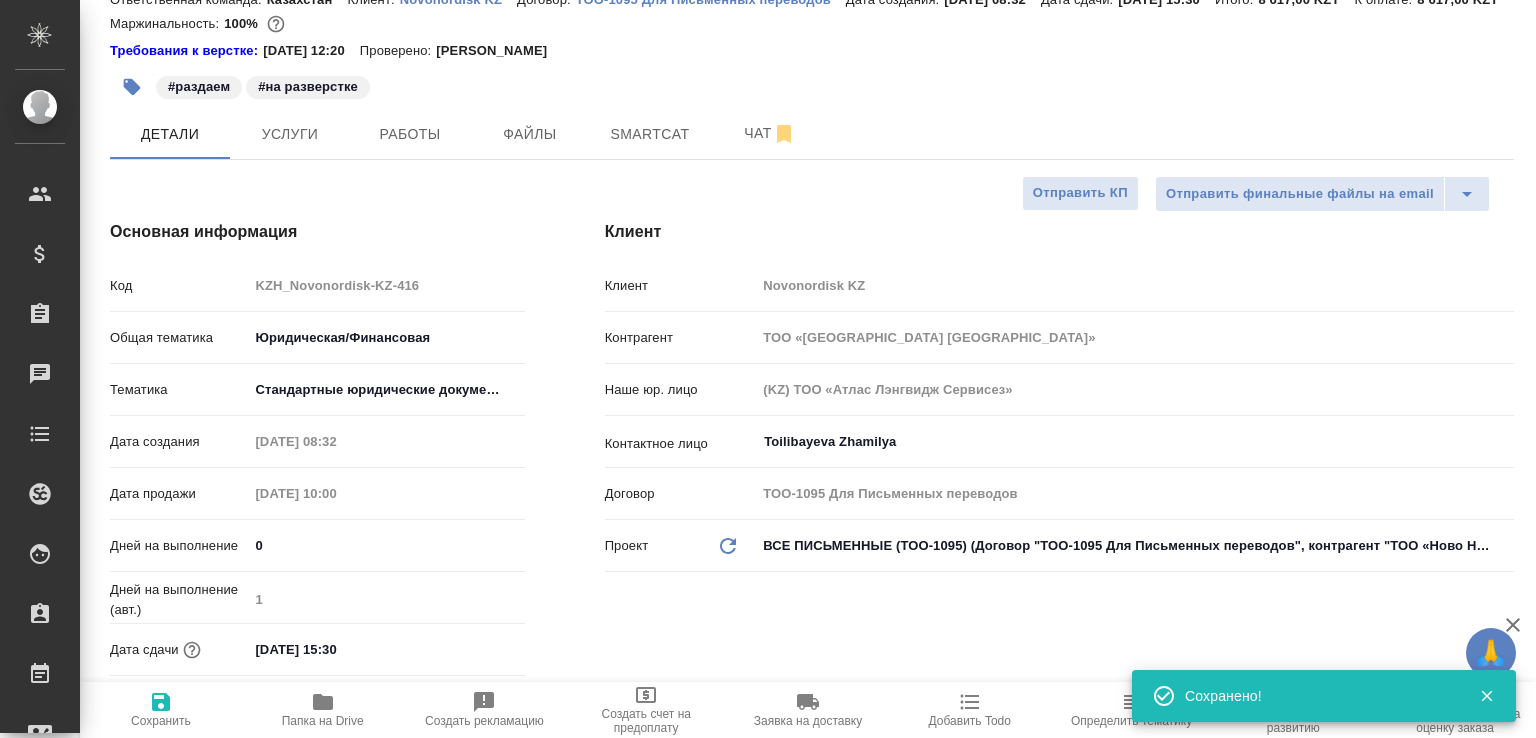 scroll, scrollTop: 0, scrollLeft: 0, axis: both 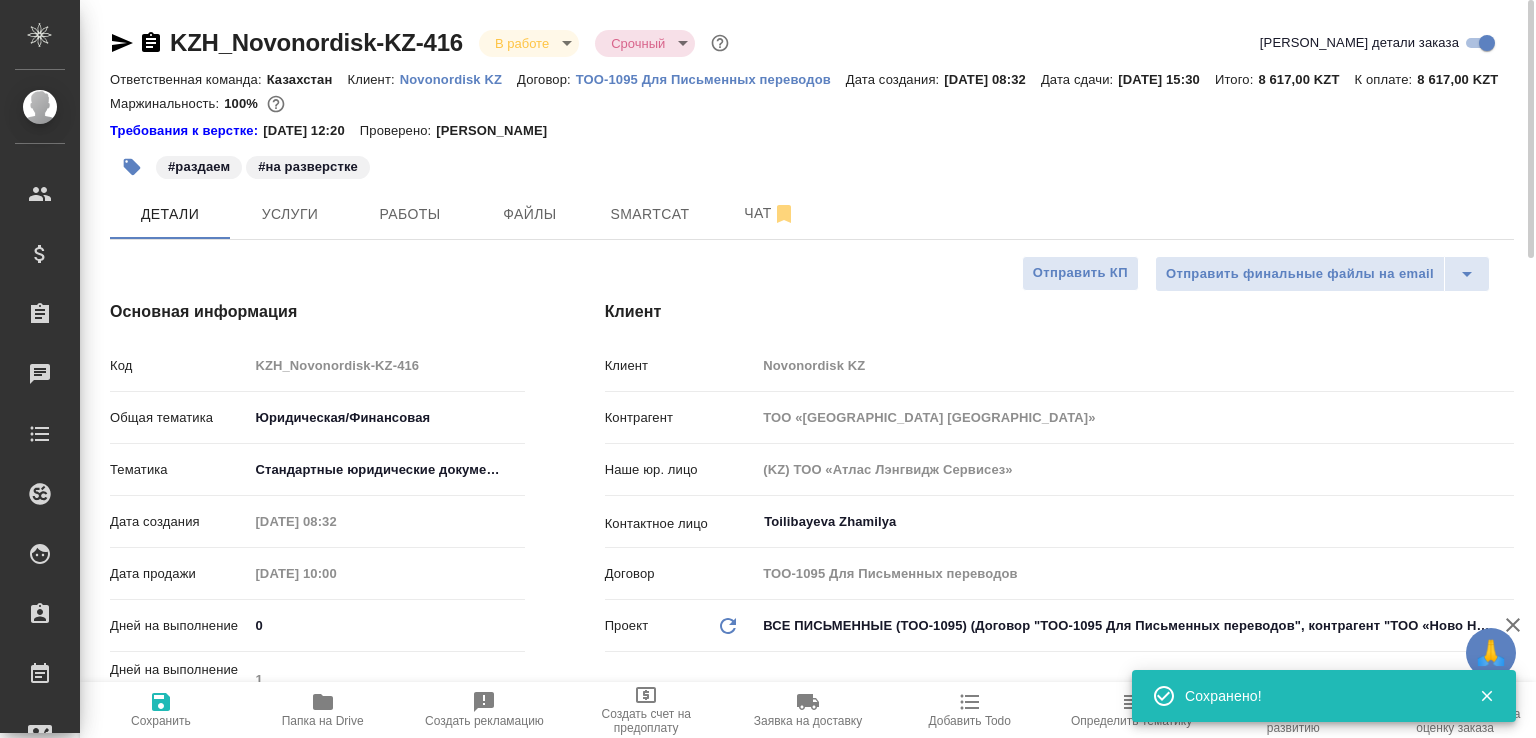 type on "x" 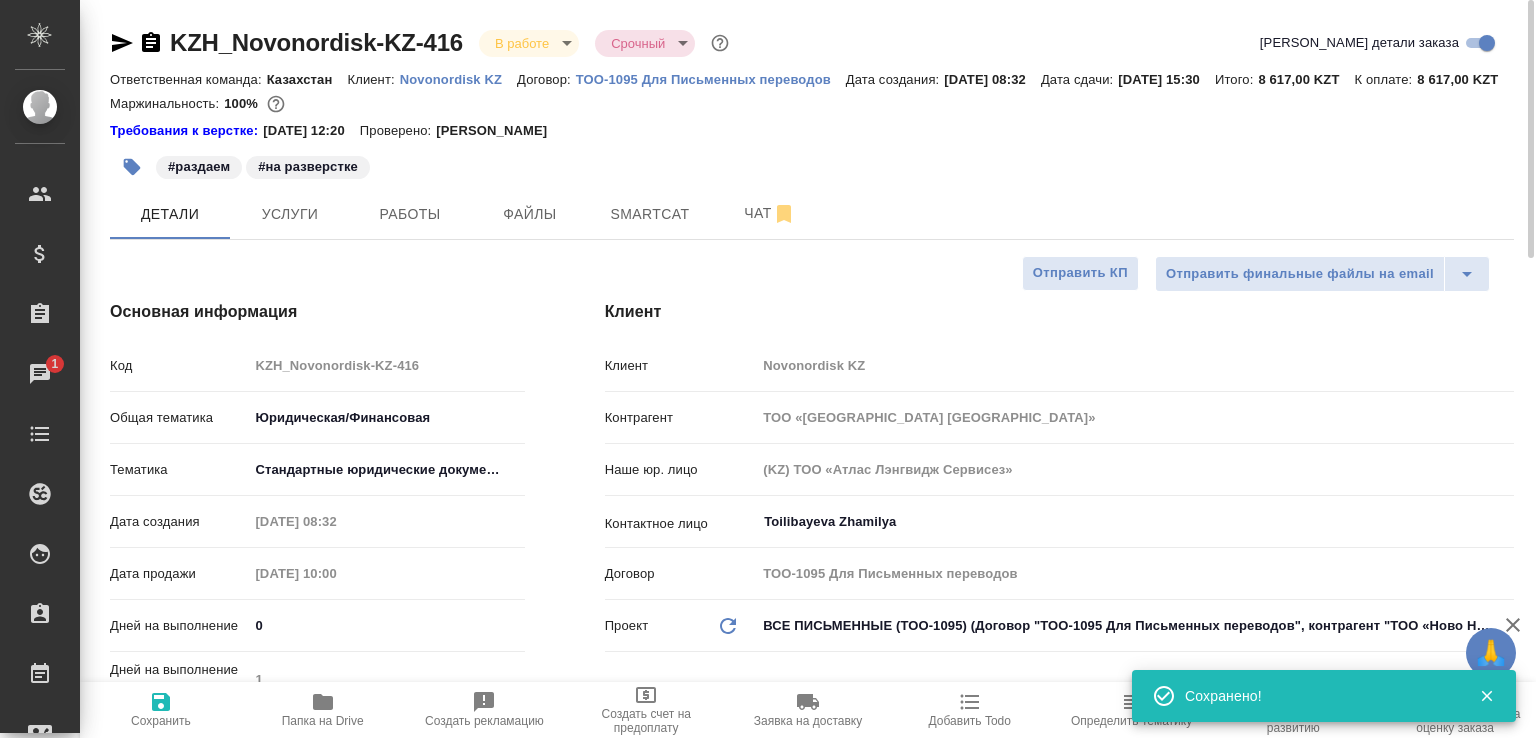 type on "x" 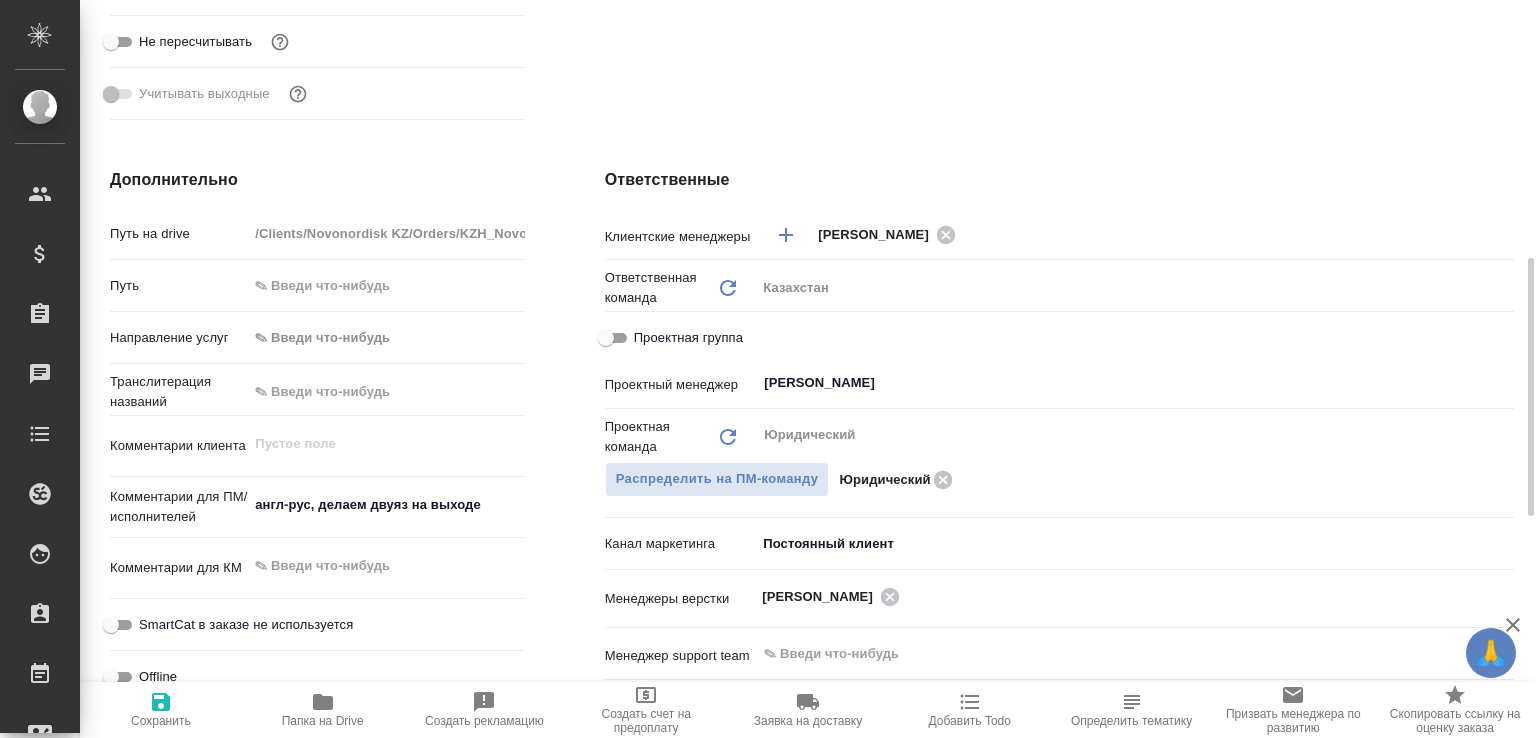 scroll, scrollTop: 0, scrollLeft: 0, axis: both 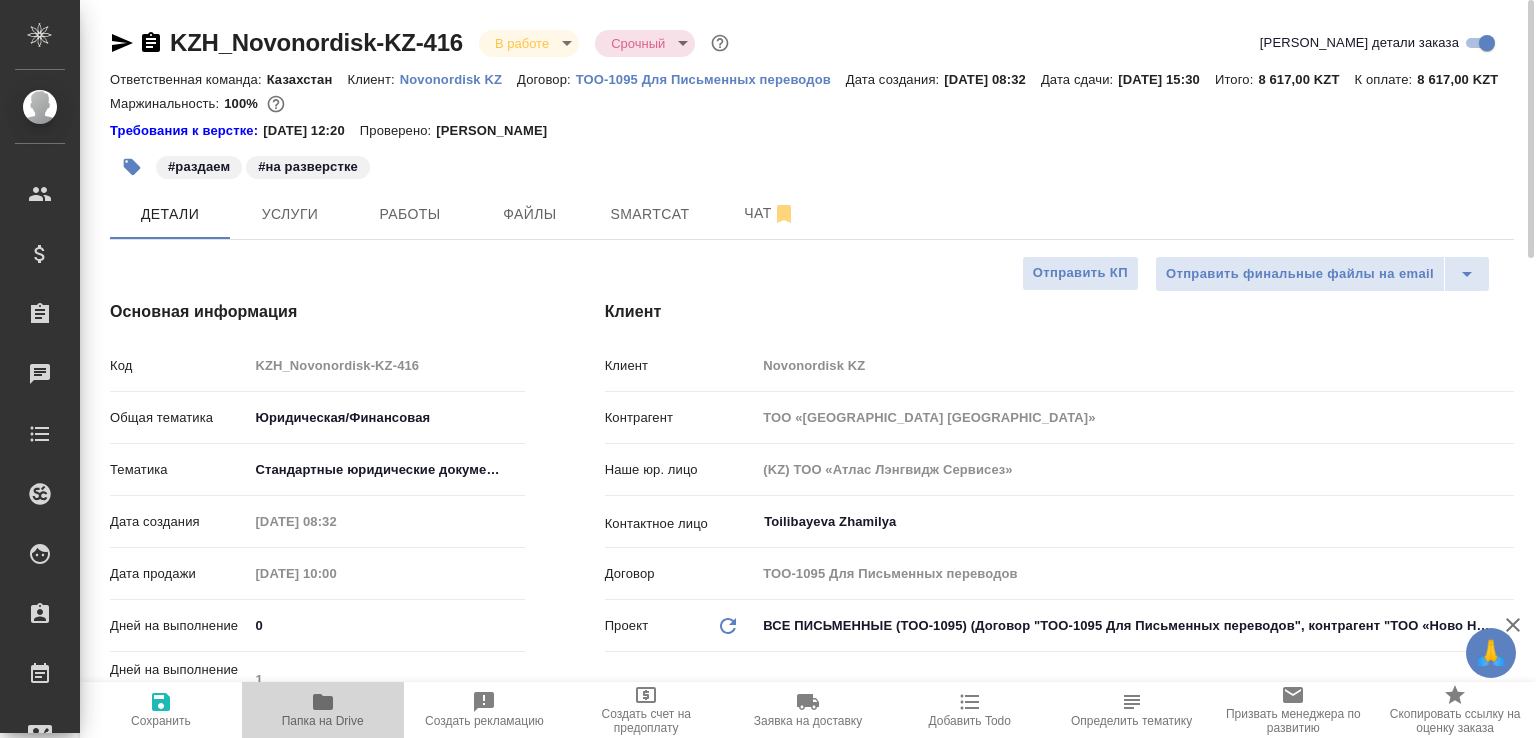 click 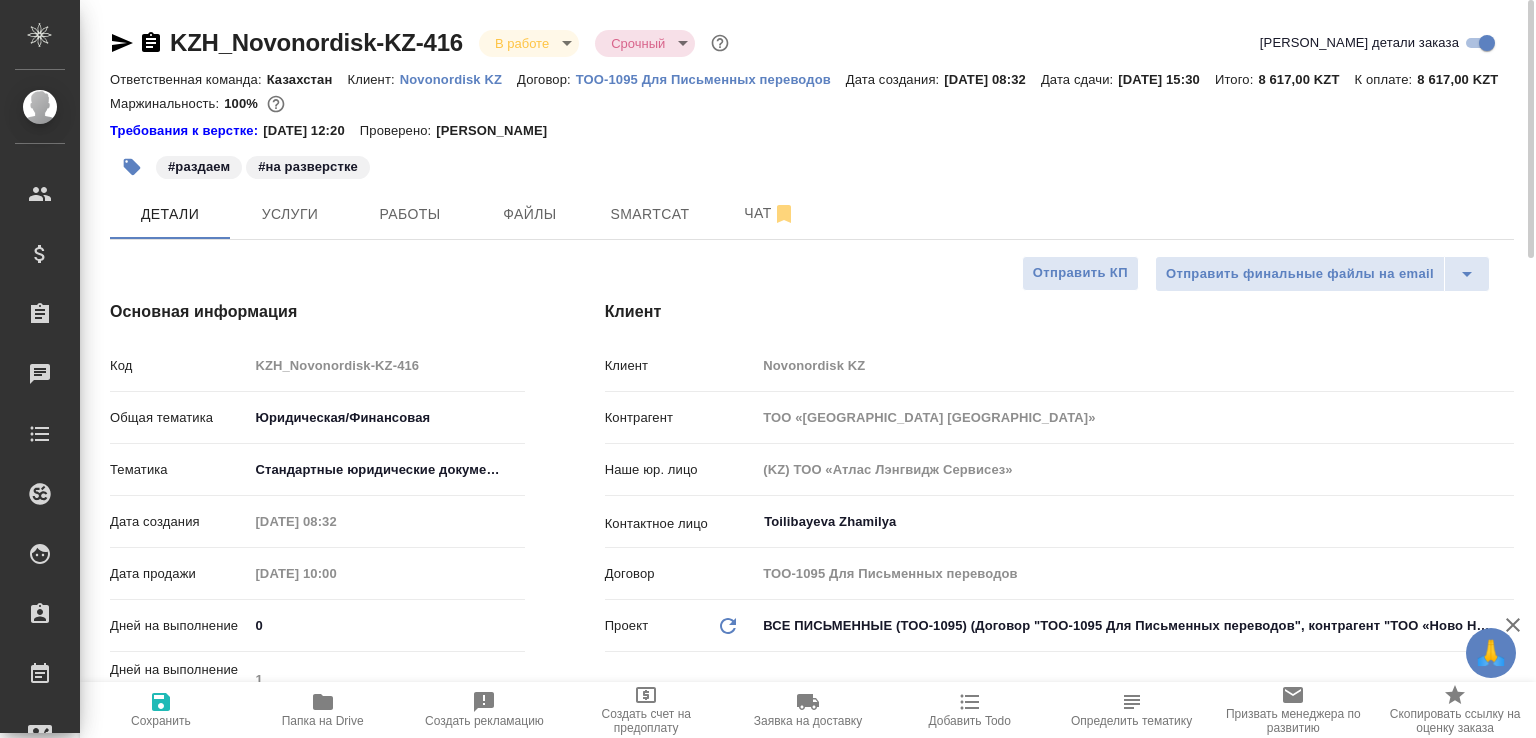 type on "x" 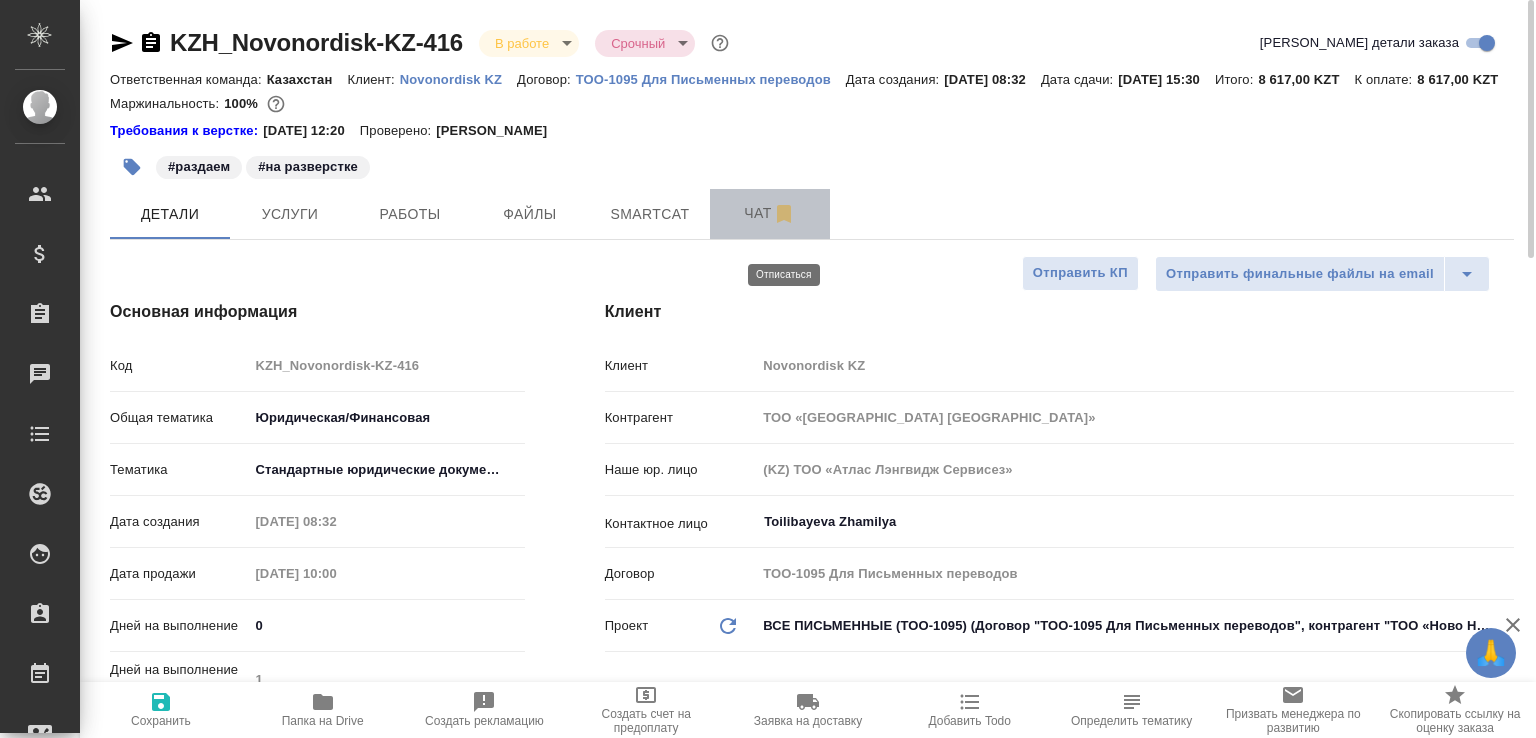 click 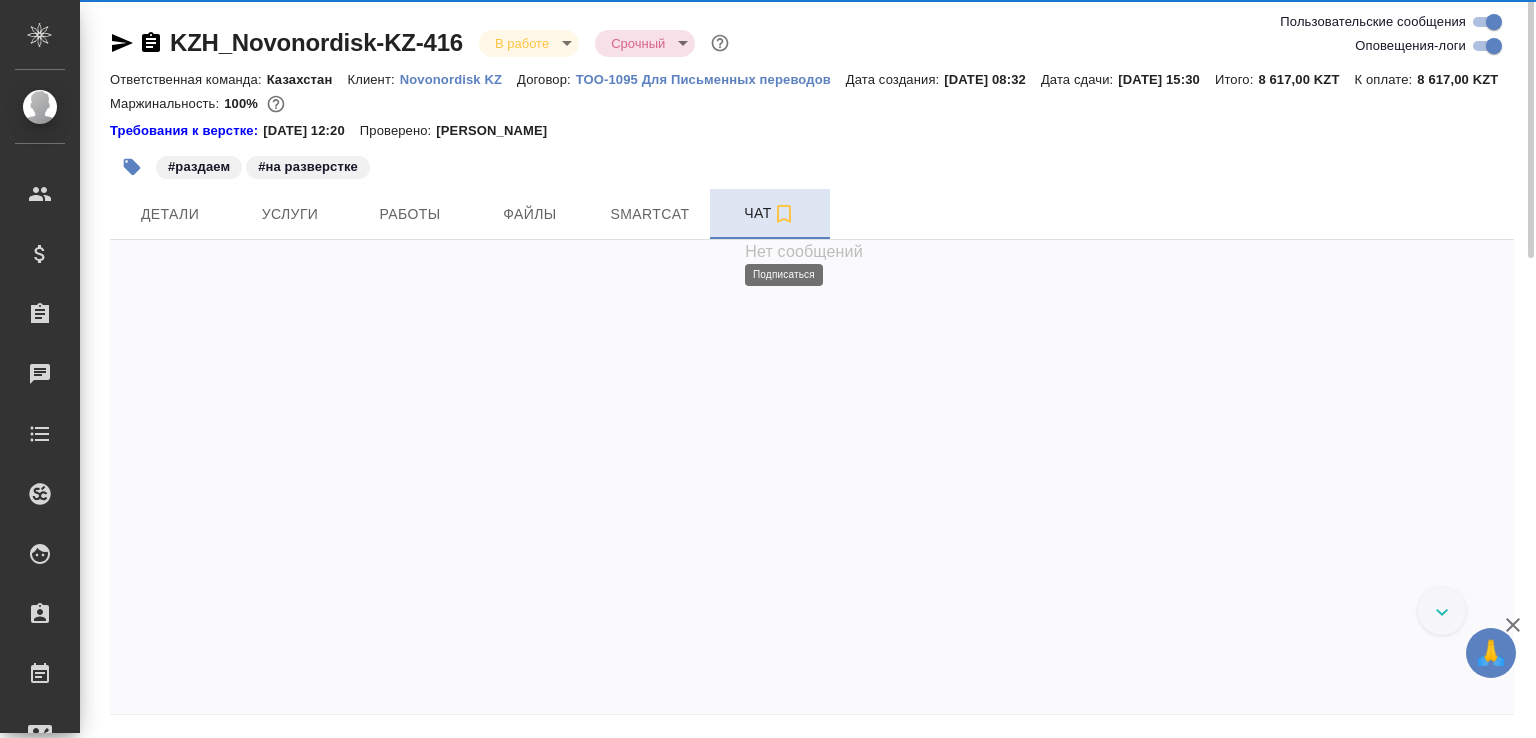 scroll, scrollTop: 3056, scrollLeft: 0, axis: vertical 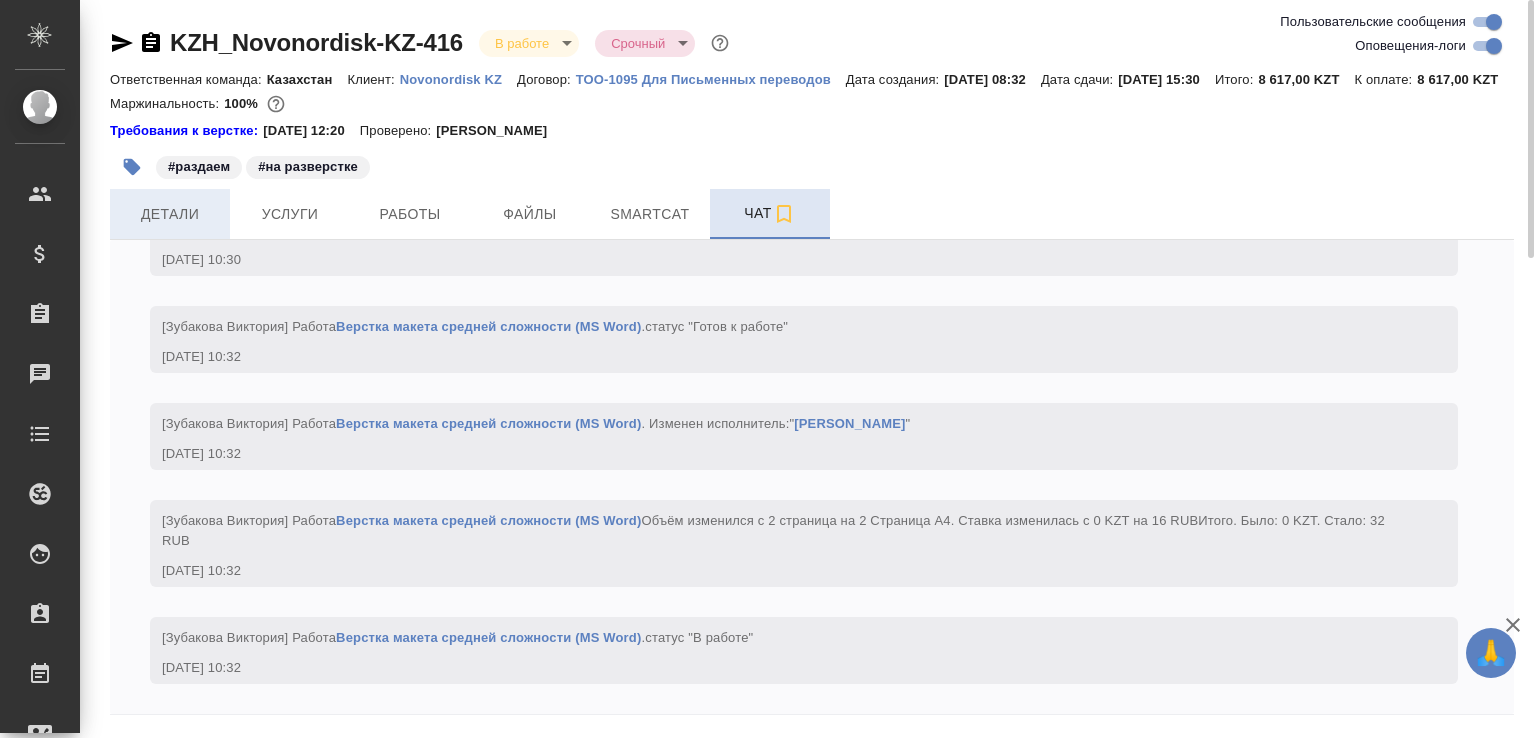 click on "Детали" at bounding box center [170, 214] 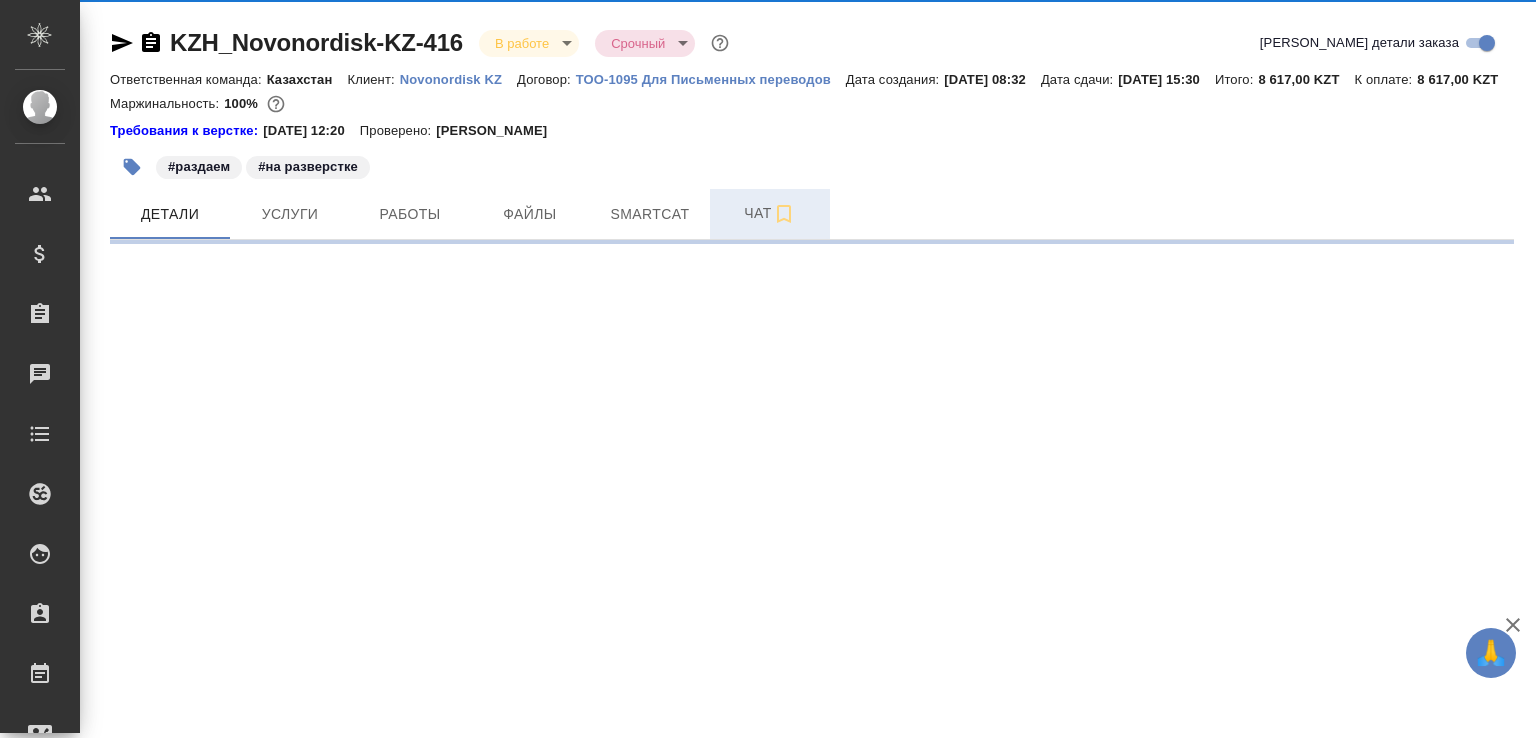 select on "RU" 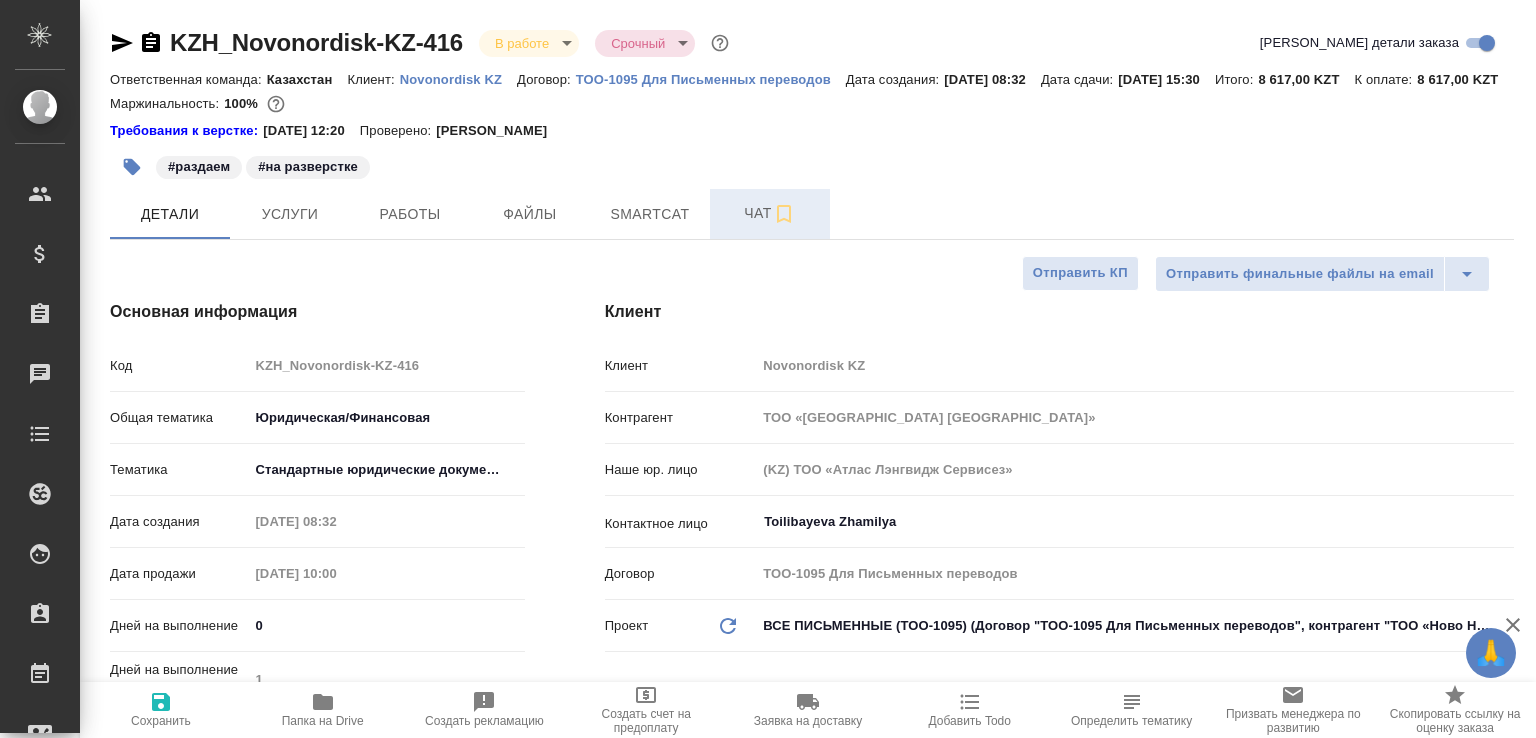 type on "x" 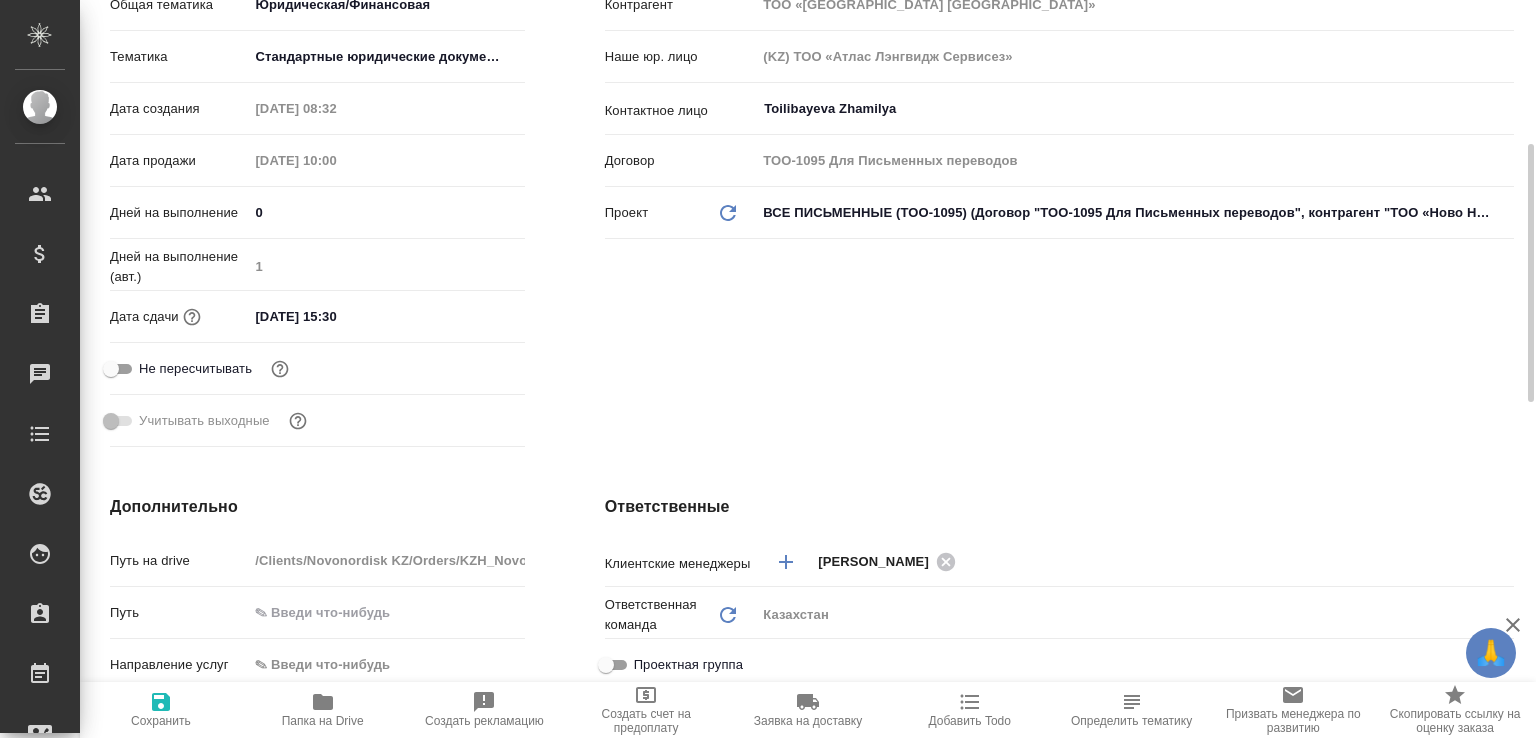 scroll, scrollTop: 927, scrollLeft: 0, axis: vertical 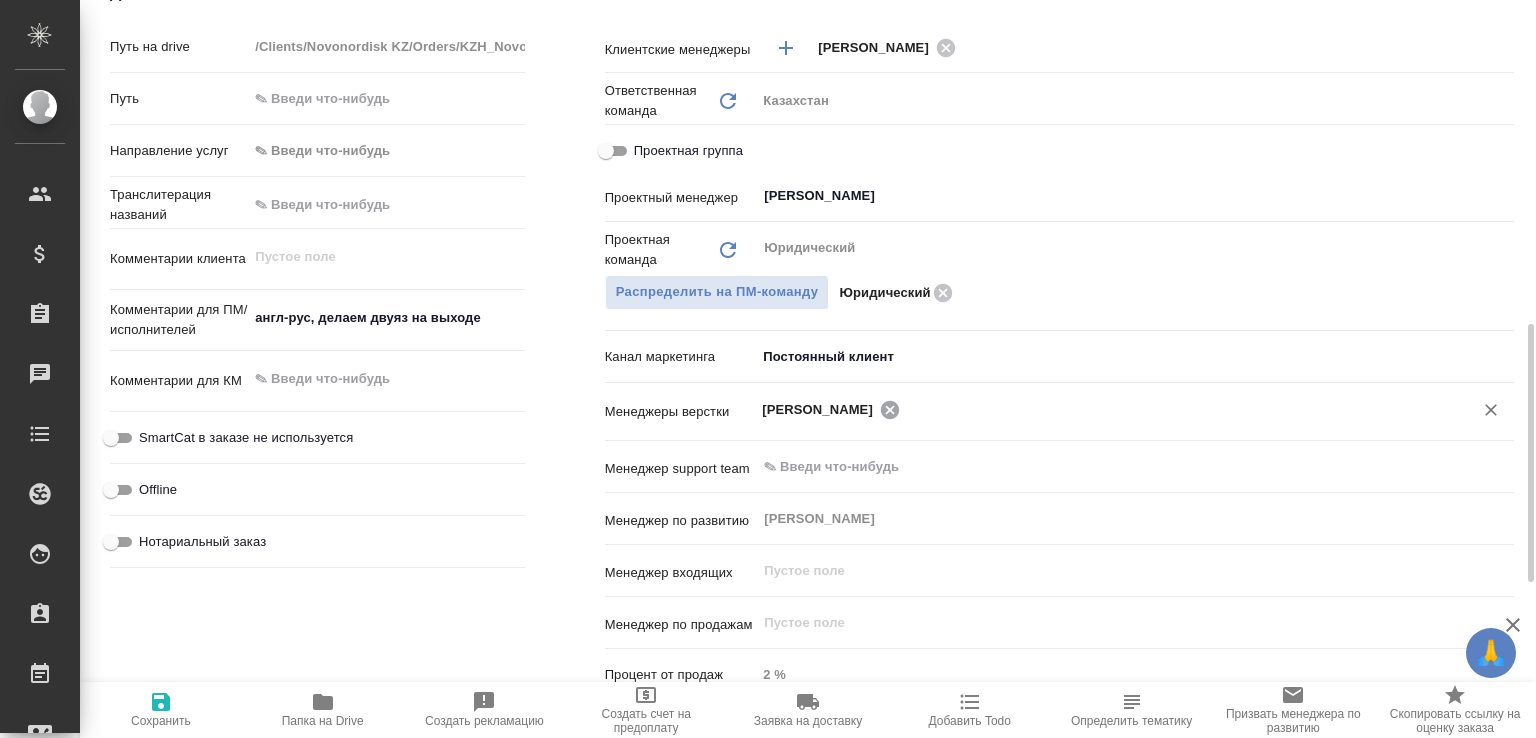 click 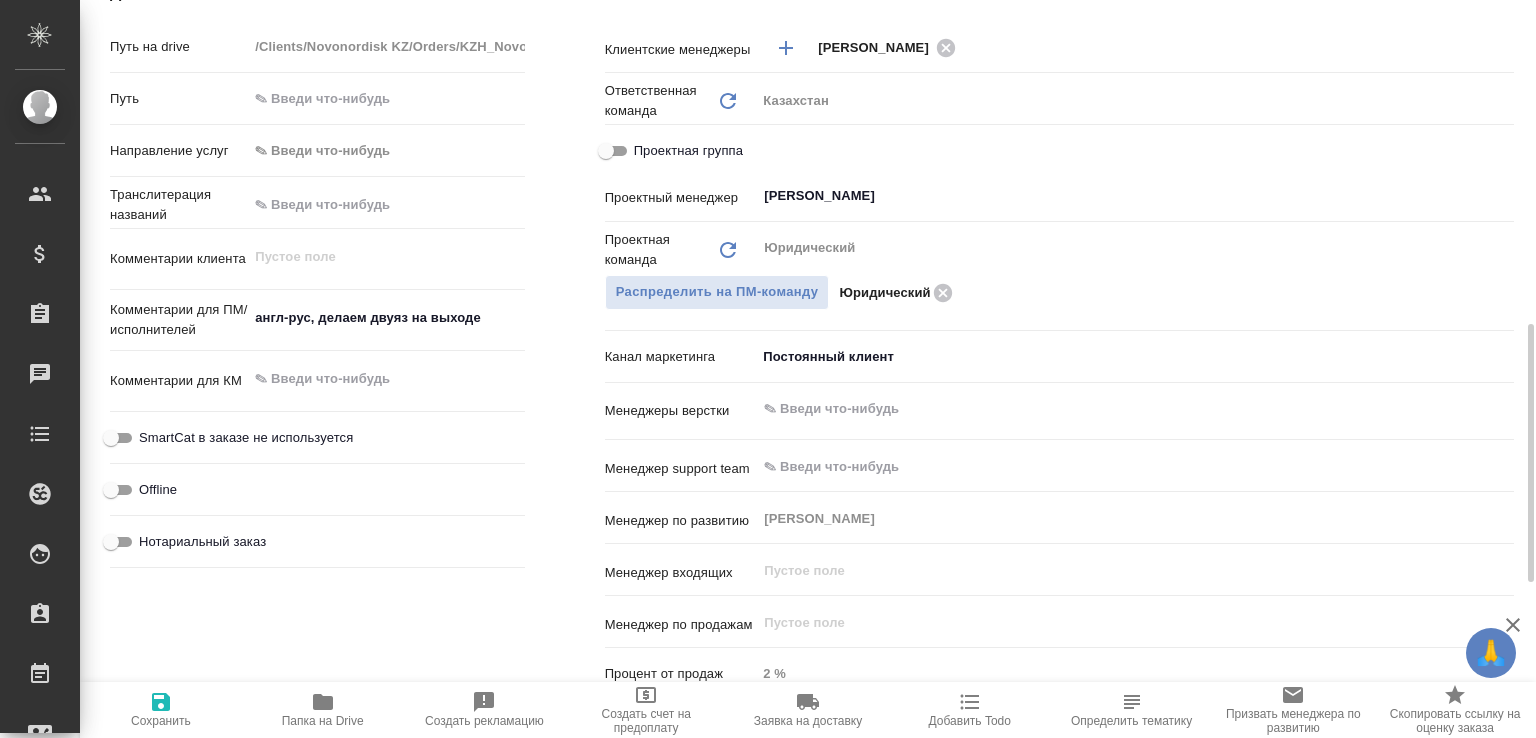 click on "Сохранить" at bounding box center (161, 709) 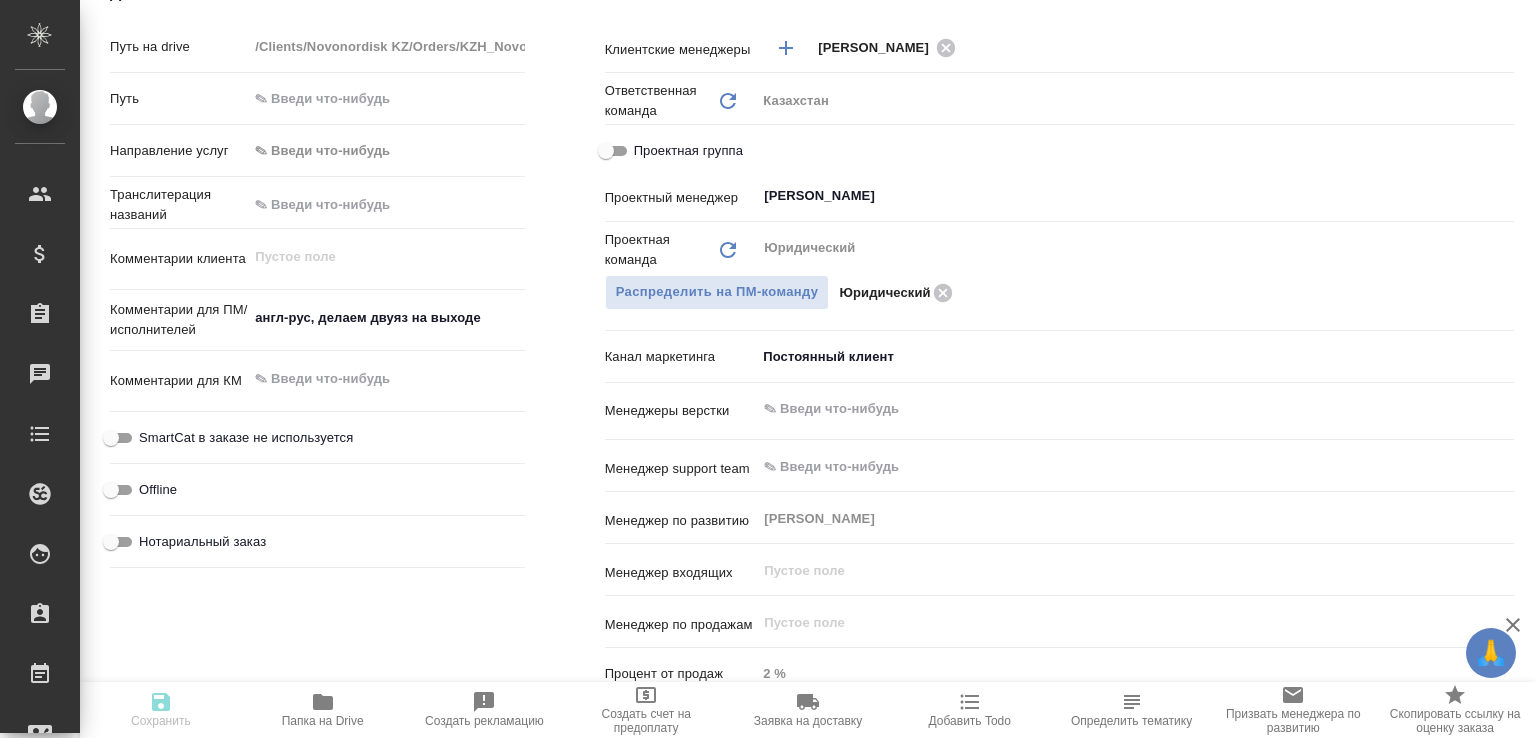 type on "x" 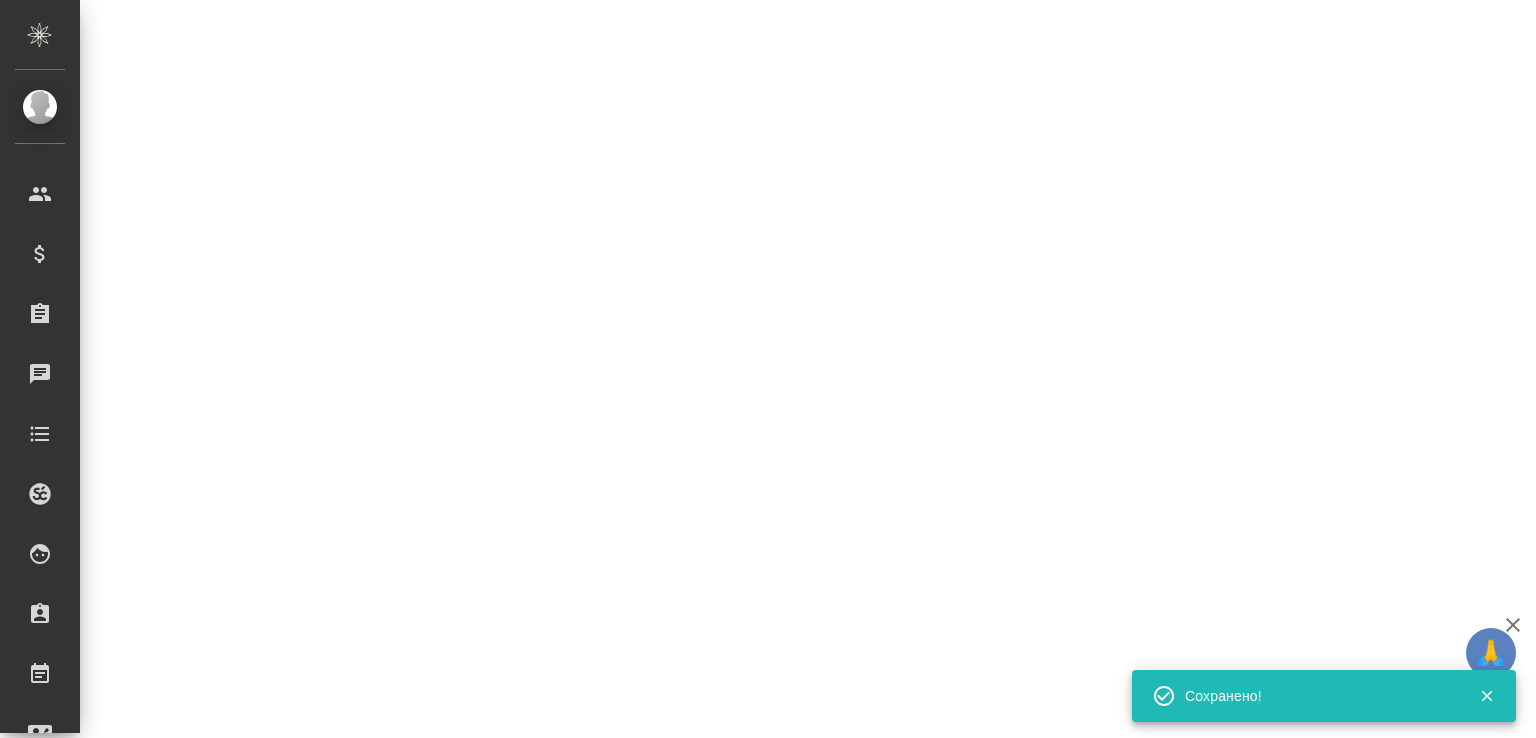 select on "RU" 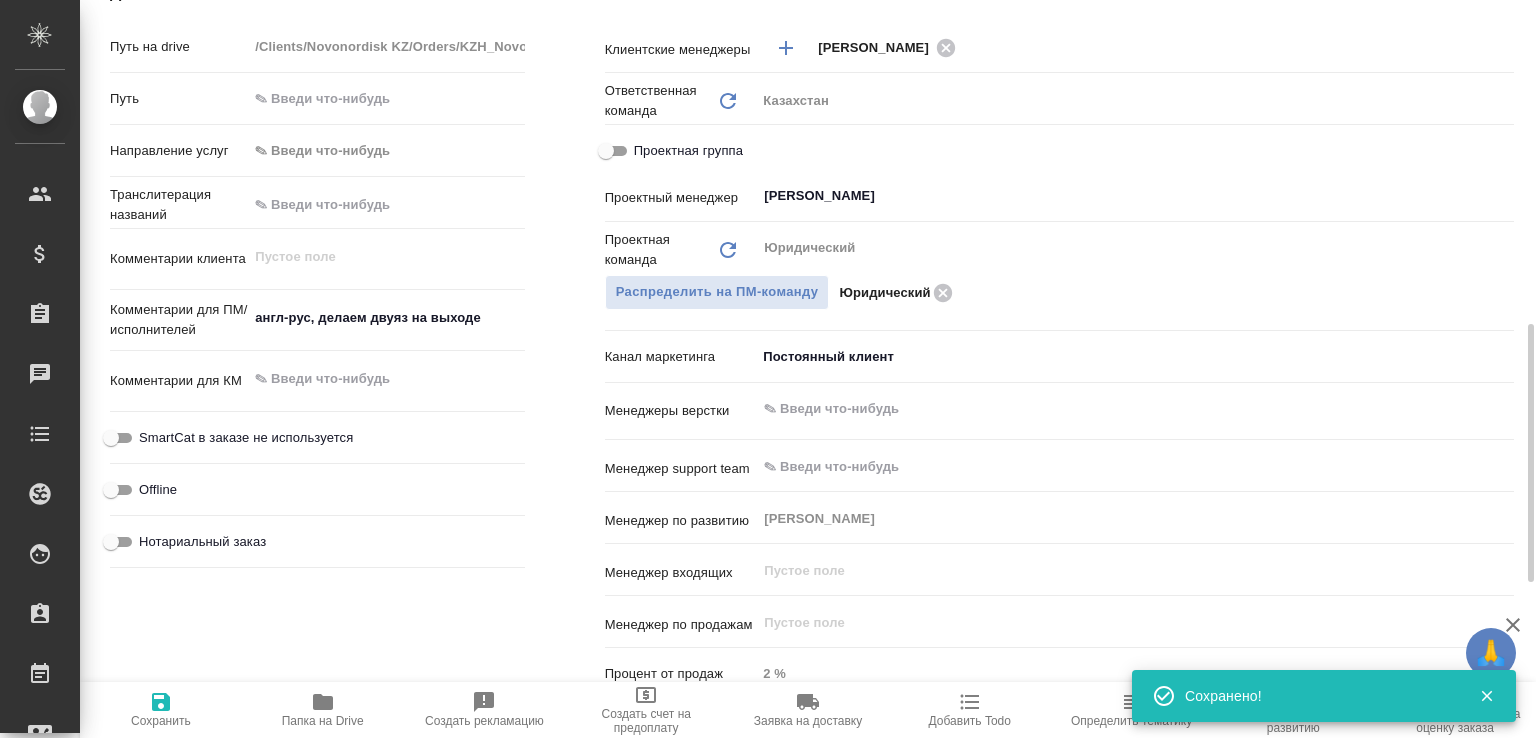type on "x" 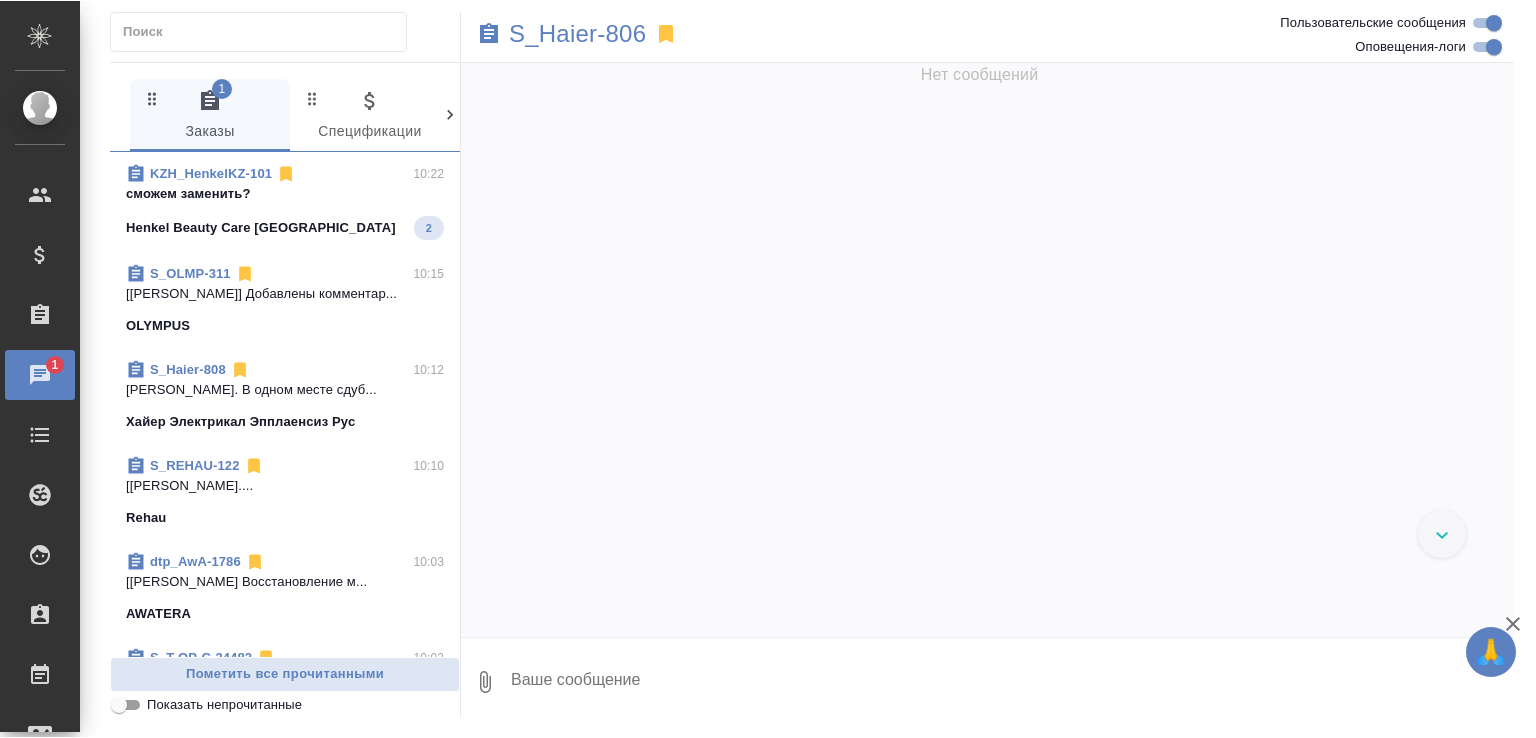 scroll, scrollTop: 0, scrollLeft: 0, axis: both 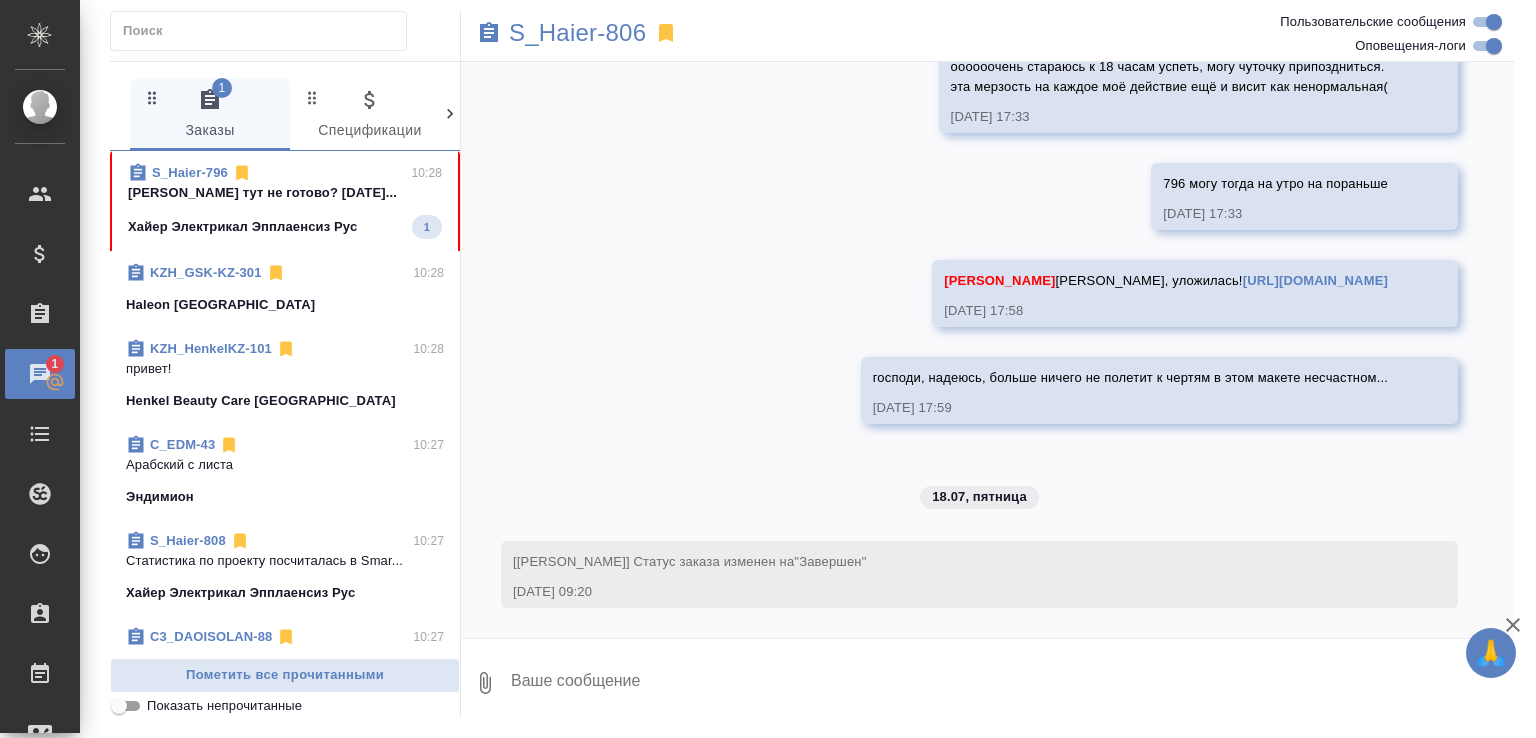 click on "Малофеева Екатерина тут не готово? вчера..." at bounding box center (285, 193) 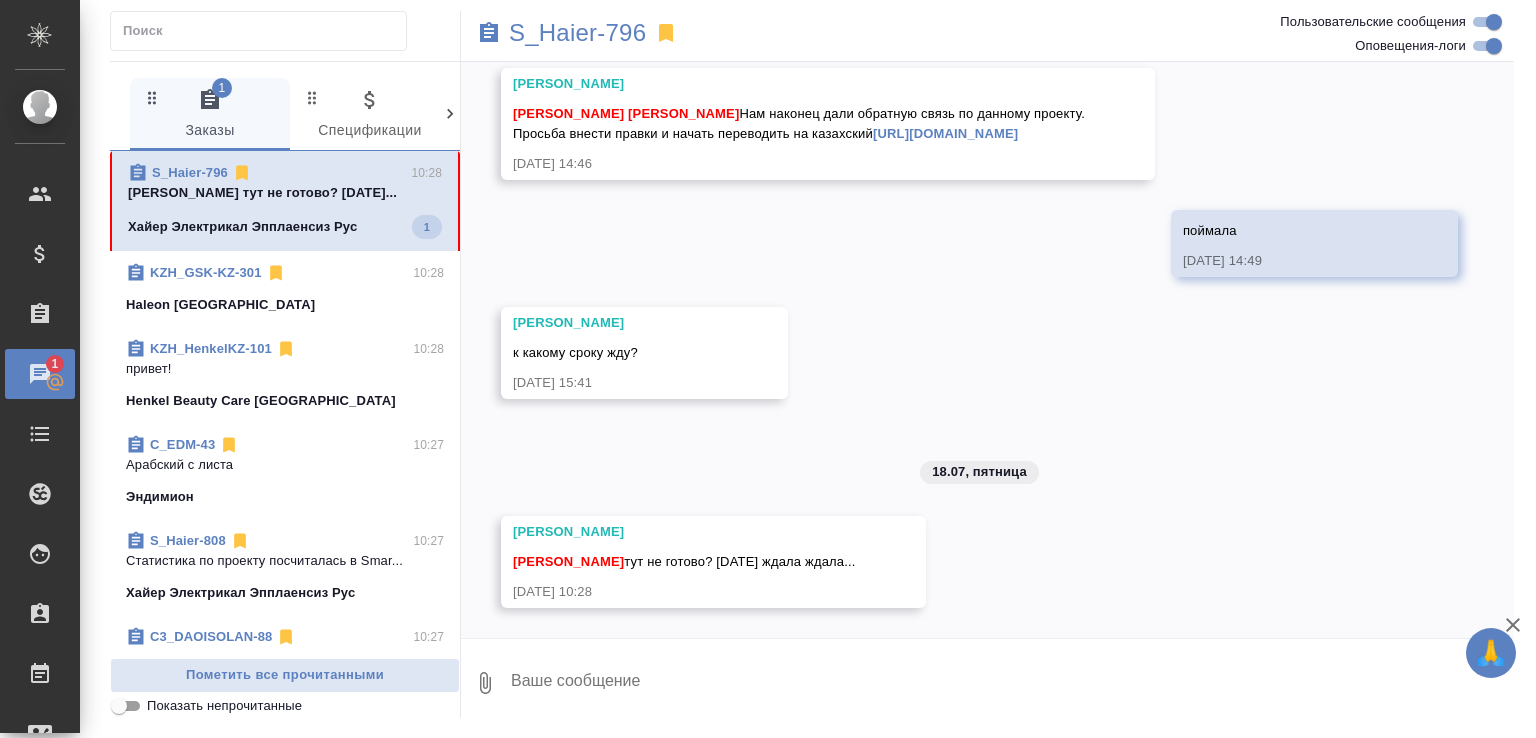 scroll, scrollTop: 14201, scrollLeft: 0, axis: vertical 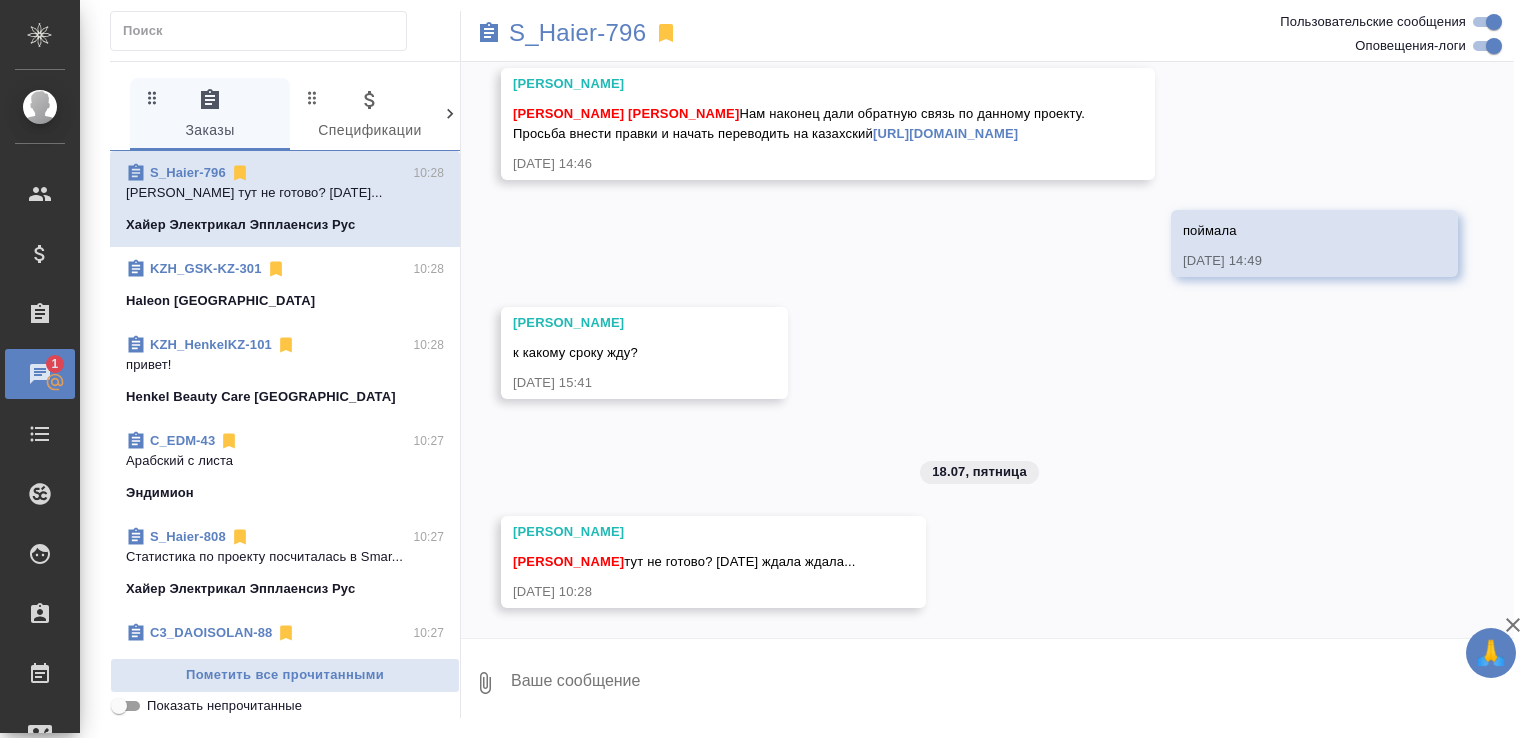 click on "20.06, пятница [Усманова Ольга] Клиент оставил комментарий:   ">https://drive.awatera.com/s/tJYiNLcpyEtgmk4" 20.06.25, 14:28 [Усманова Ольга] Задана общая тематика:   Техника 20.06.25, 14:28 [Усманова Ольга] Задана тематика:   Промышленное оборудование 20.06.25, 14:28 [Усманова Ольга] Статус заказа изменен на  "ТЗ" 20.06.25, 14:29 Статистика из Smartcat автоматически загружена в услугу  Стандартный">https://tera.awatera.com/order-line/68554628542f787301e403de">Стандартный  перевод с Русского на Казахский. 20.06.25, 14:40 Статистика из Smartcat автоматически загружена в услугу  Стандартный">https://tera.awatera.com/order-line/6855461adab44b8cf590db4c">Стандартный 20.06.25, 14:40  (1)   на" at bounding box center (987, 350) 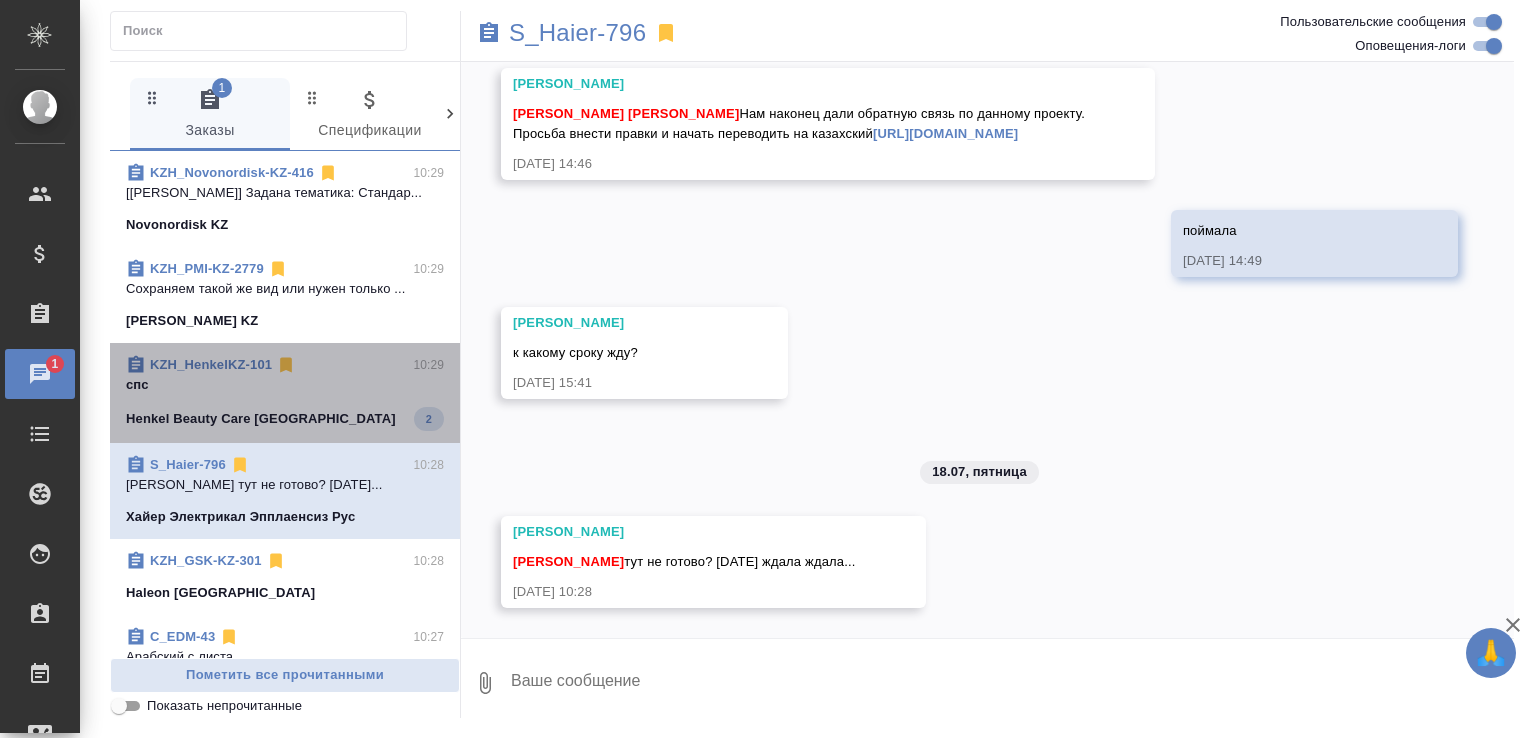 click on "спс" at bounding box center (285, 385) 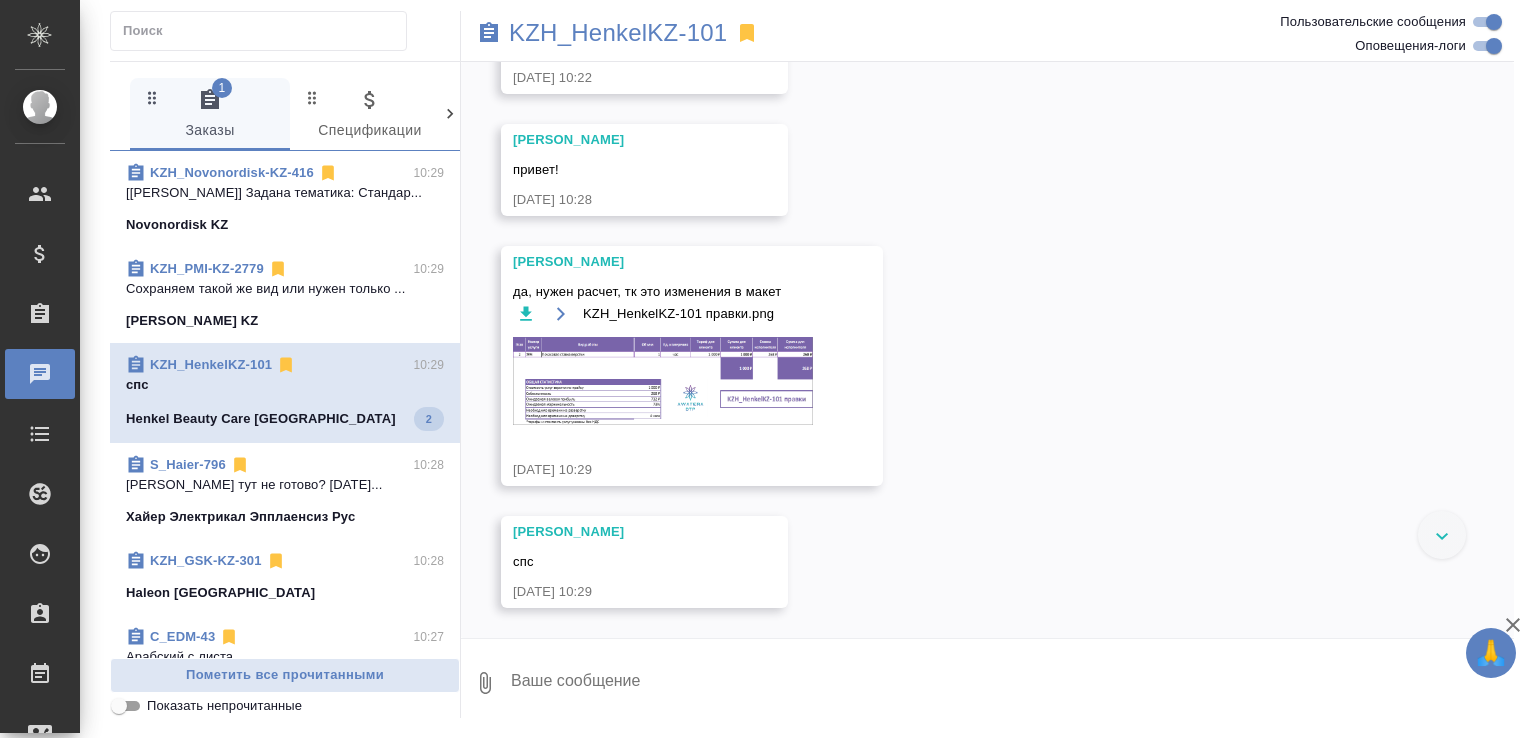 scroll, scrollTop: 6859, scrollLeft: 0, axis: vertical 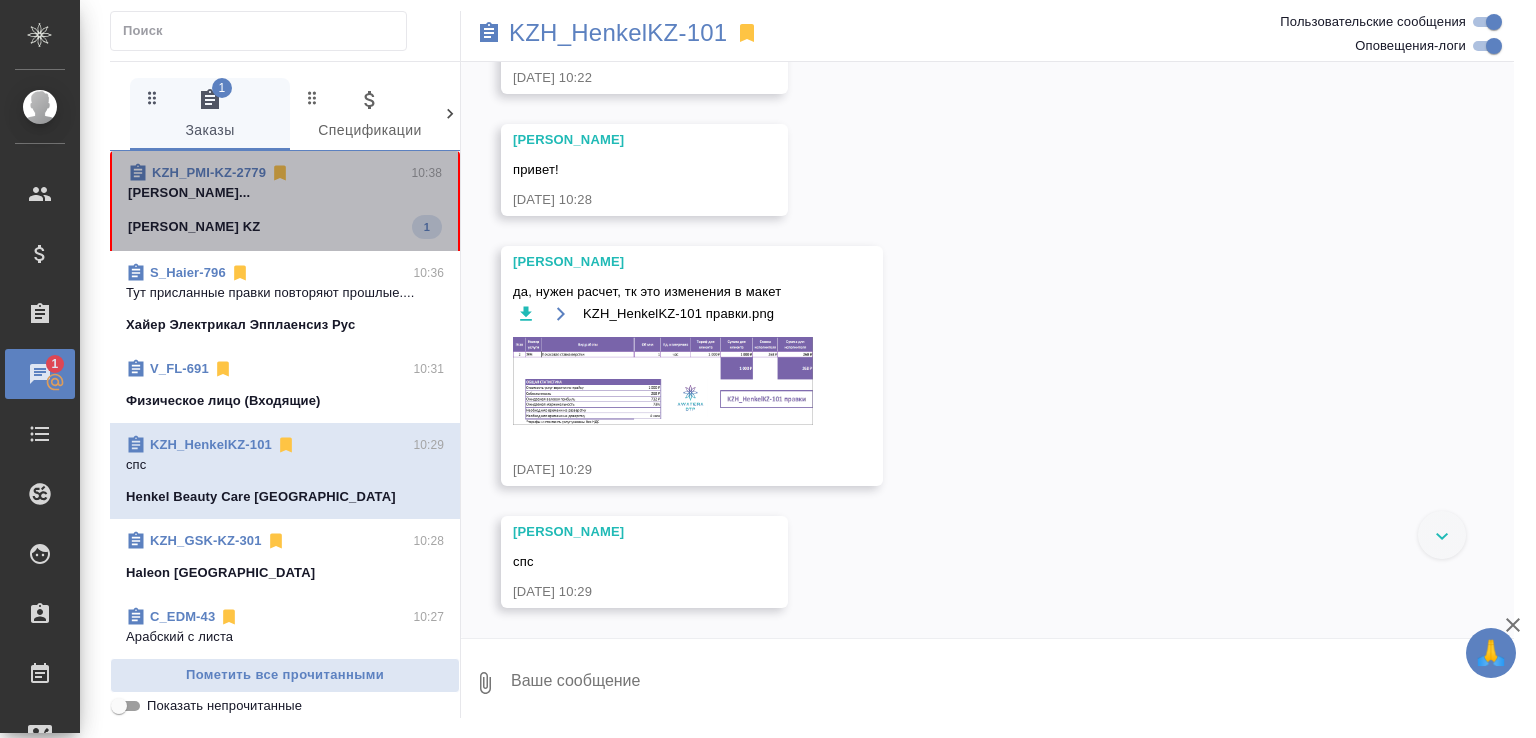 click on "Philip Morris KZ 1" 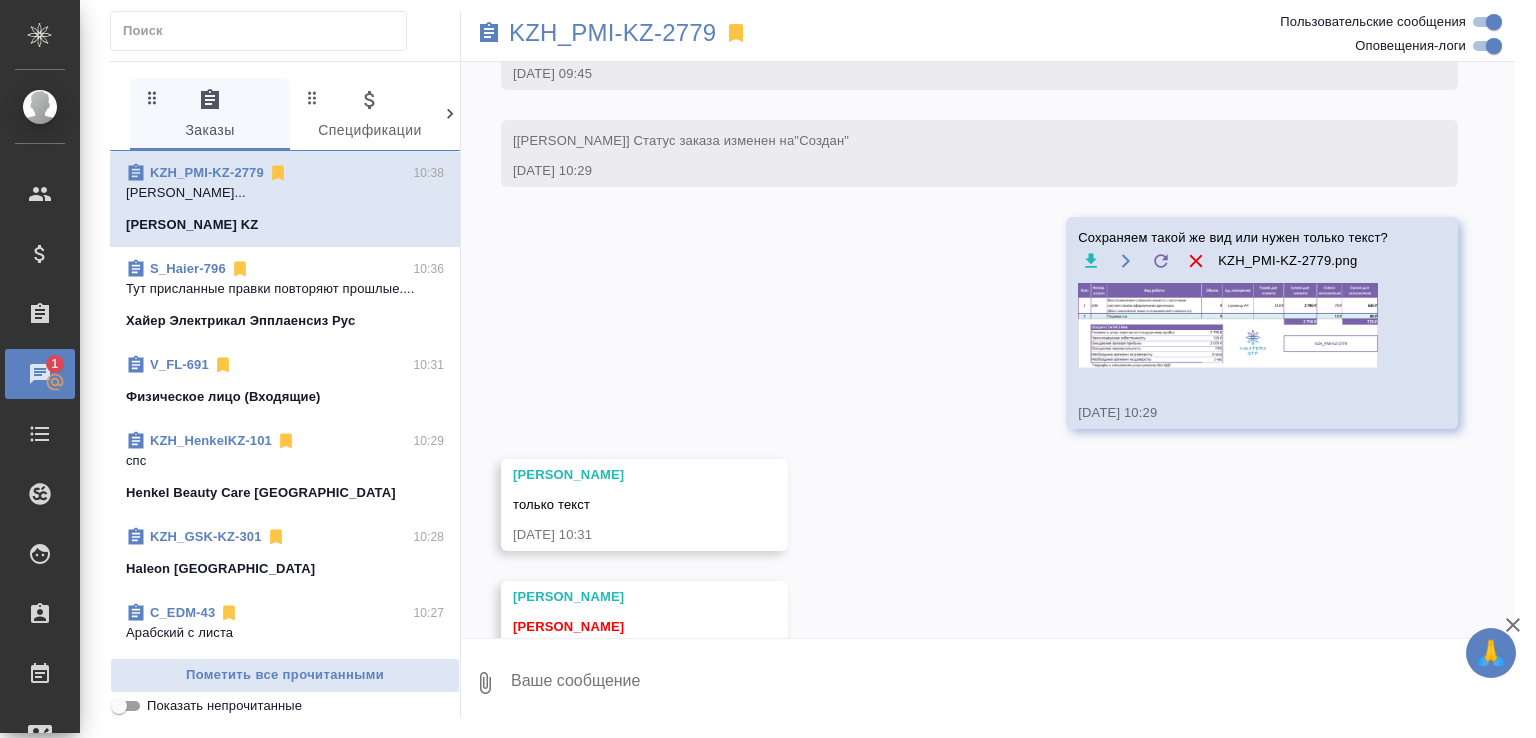 scroll, scrollTop: 328, scrollLeft: 0, axis: vertical 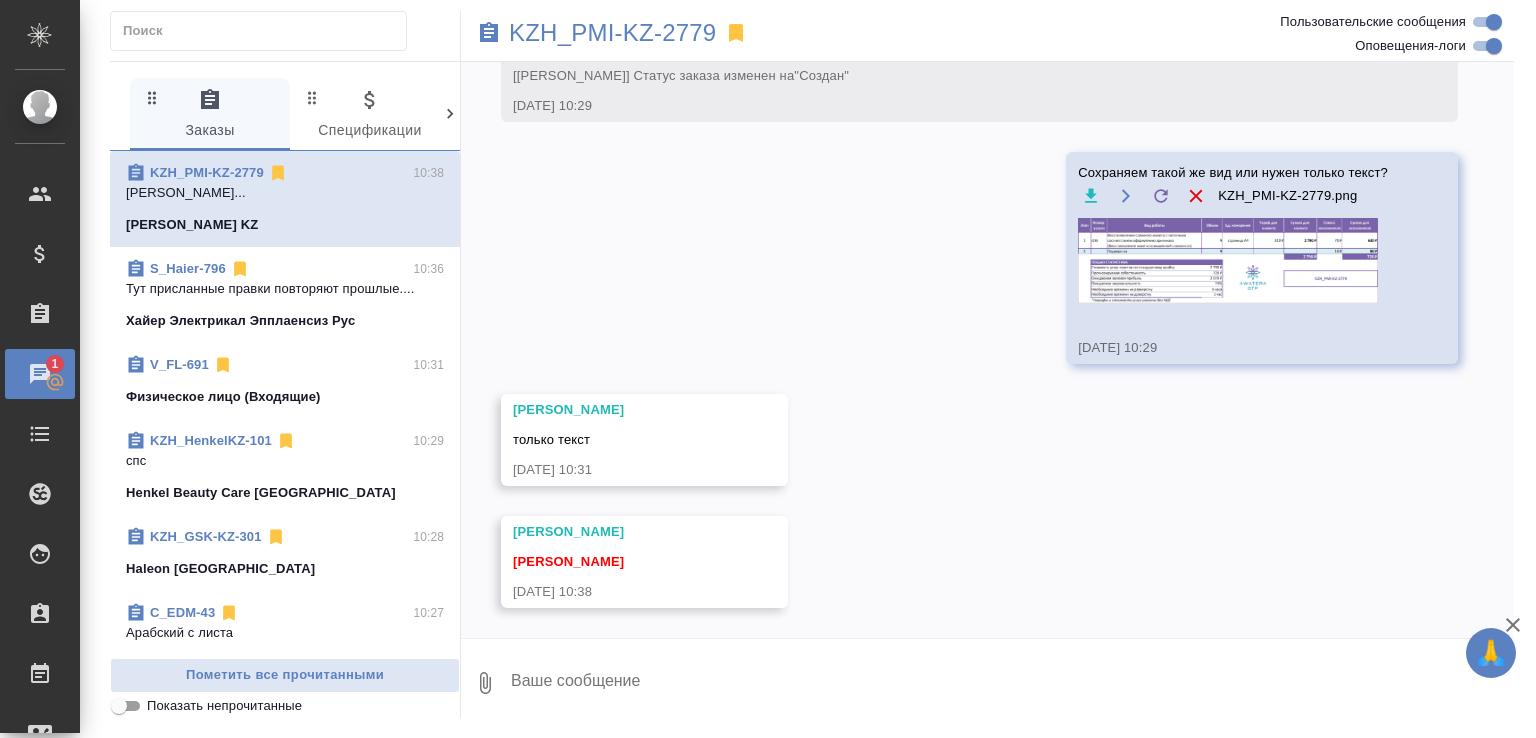 click at bounding box center [1011, 683] 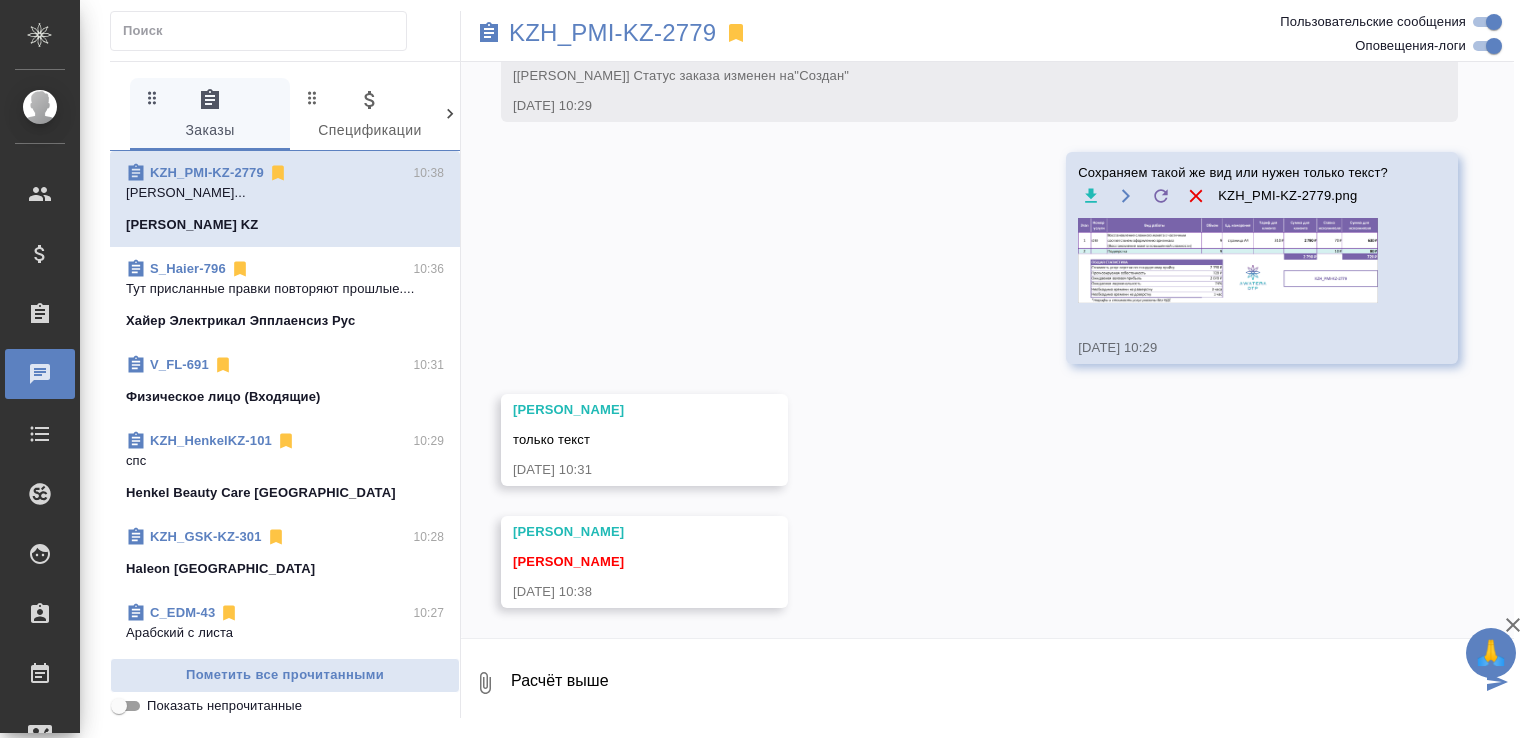 type on "Расчёт выше" 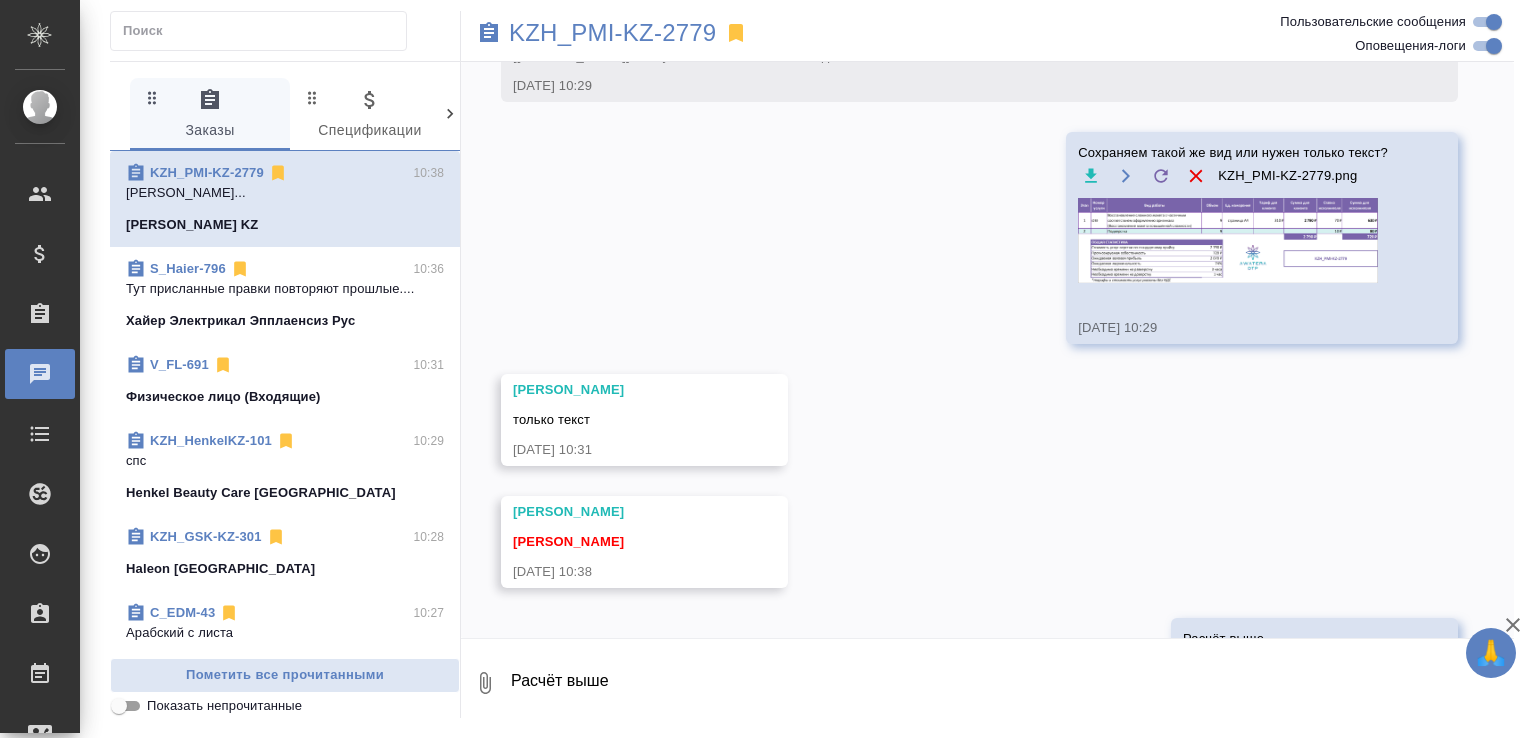 scroll, scrollTop: 425, scrollLeft: 0, axis: vertical 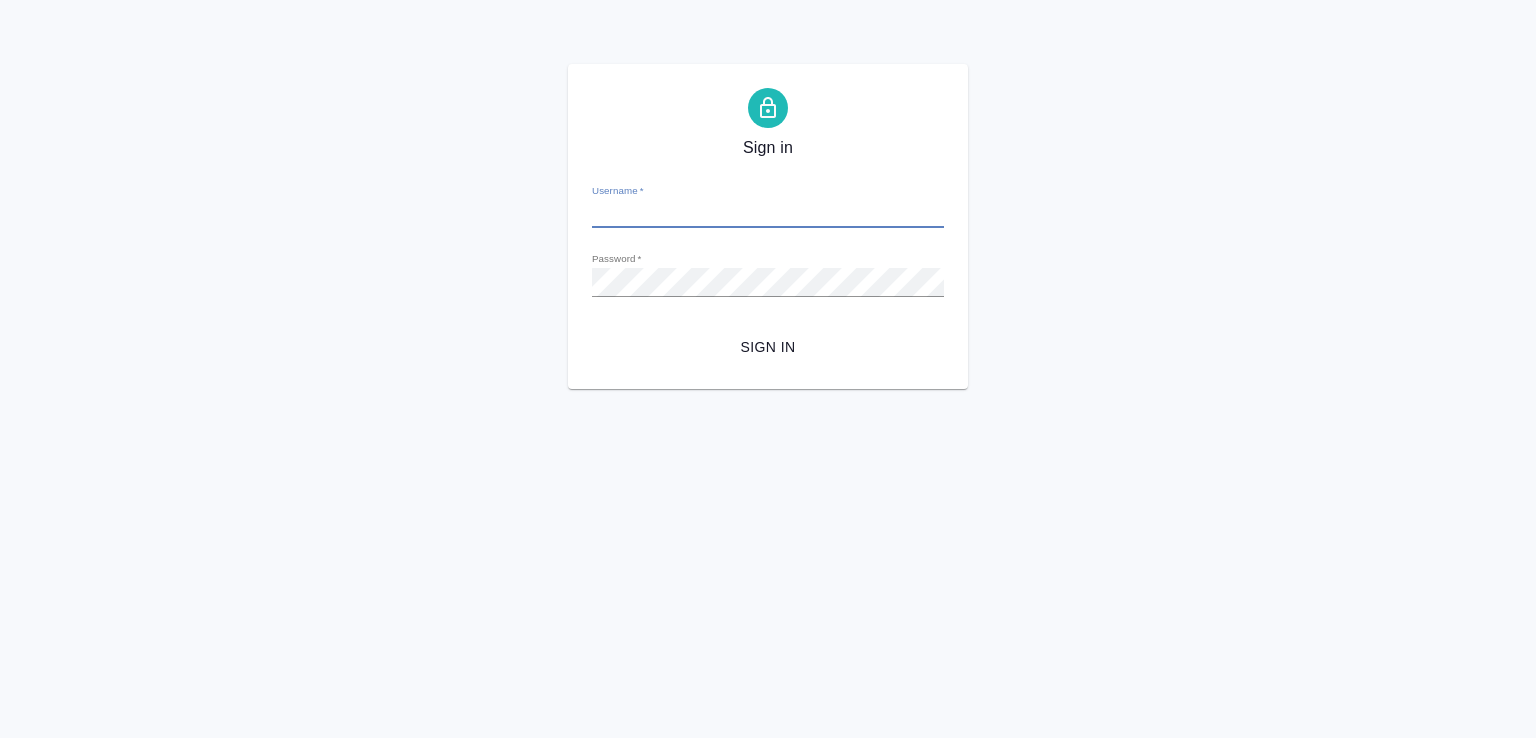 type on "[EMAIL_ADDRESS][DOMAIN_NAME]" 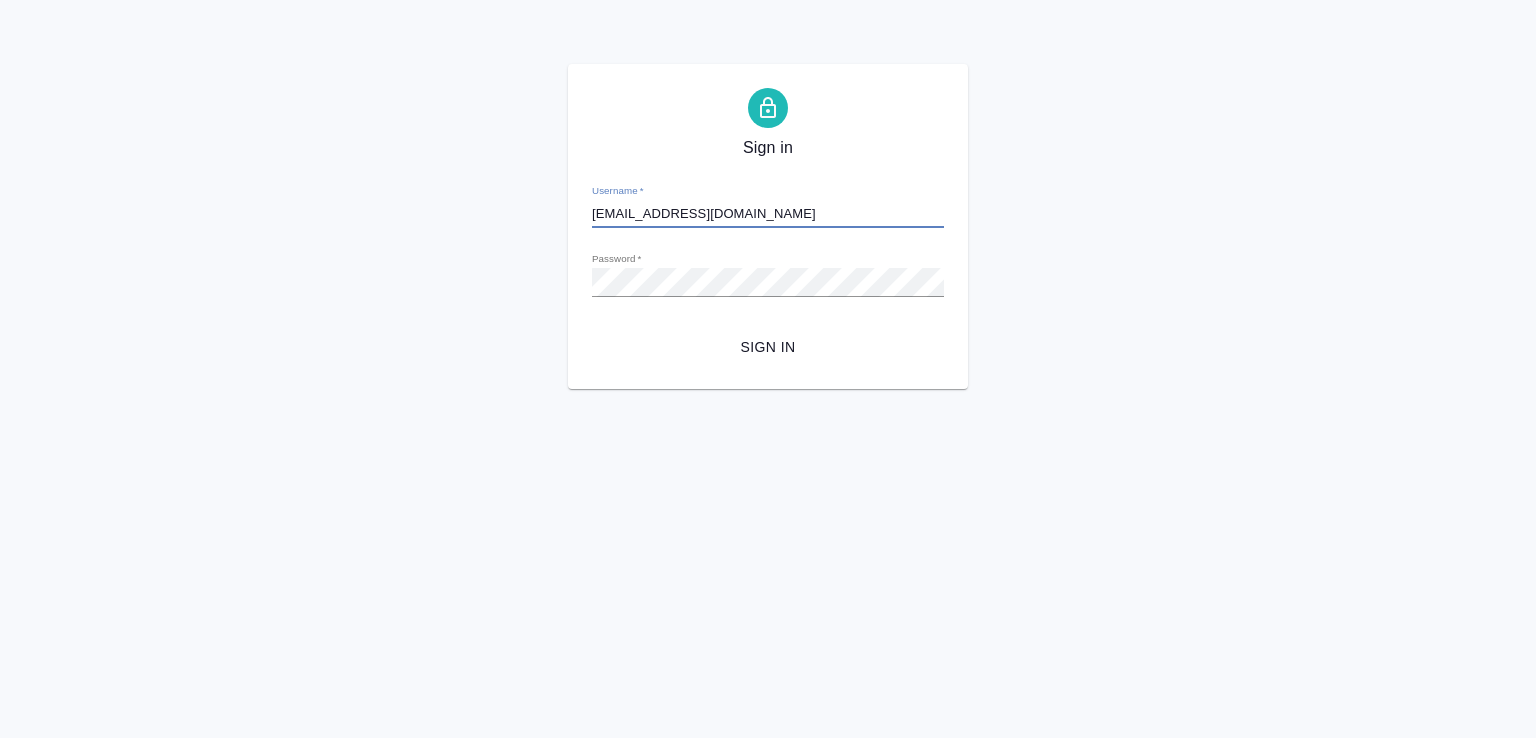 click on "Sign in" at bounding box center (768, 347) 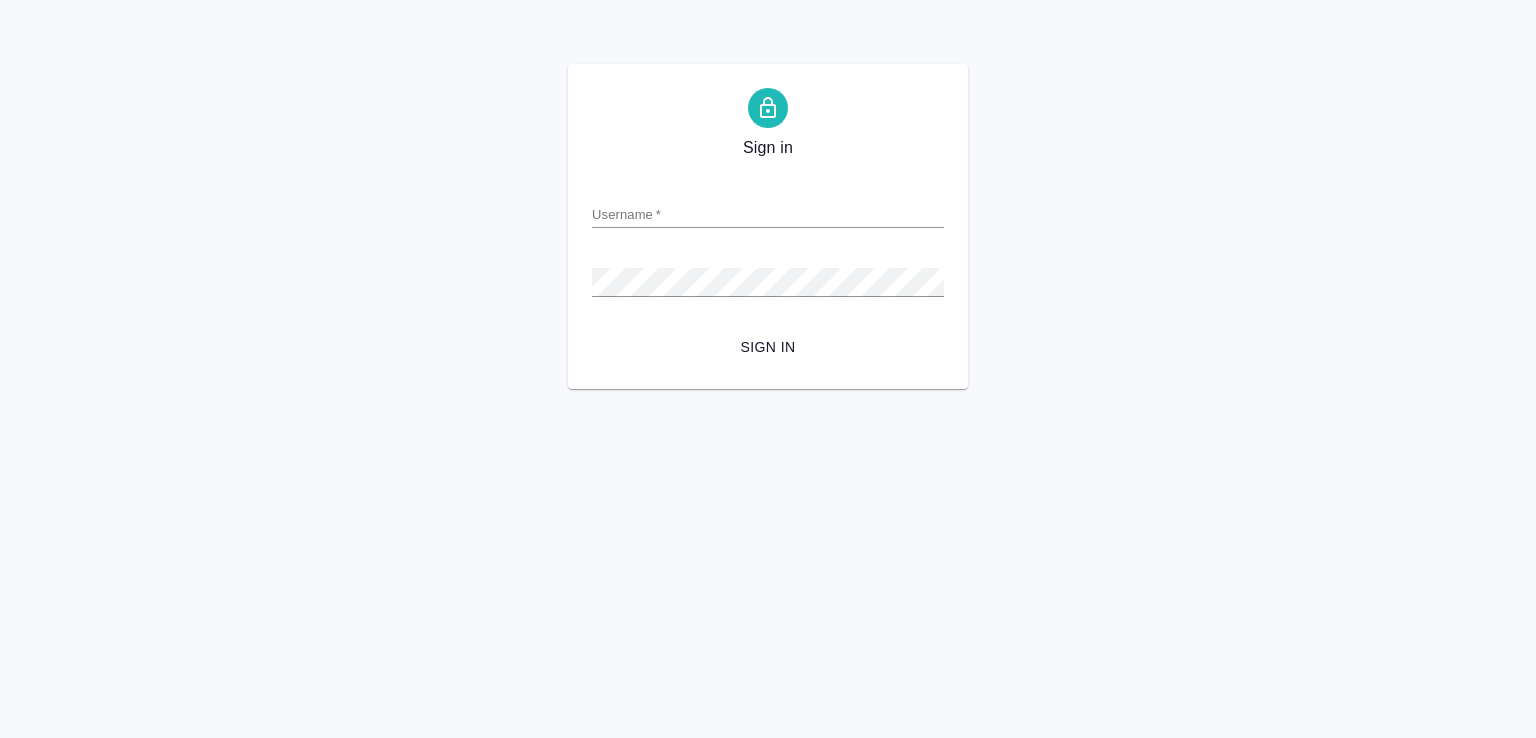 scroll, scrollTop: 0, scrollLeft: 0, axis: both 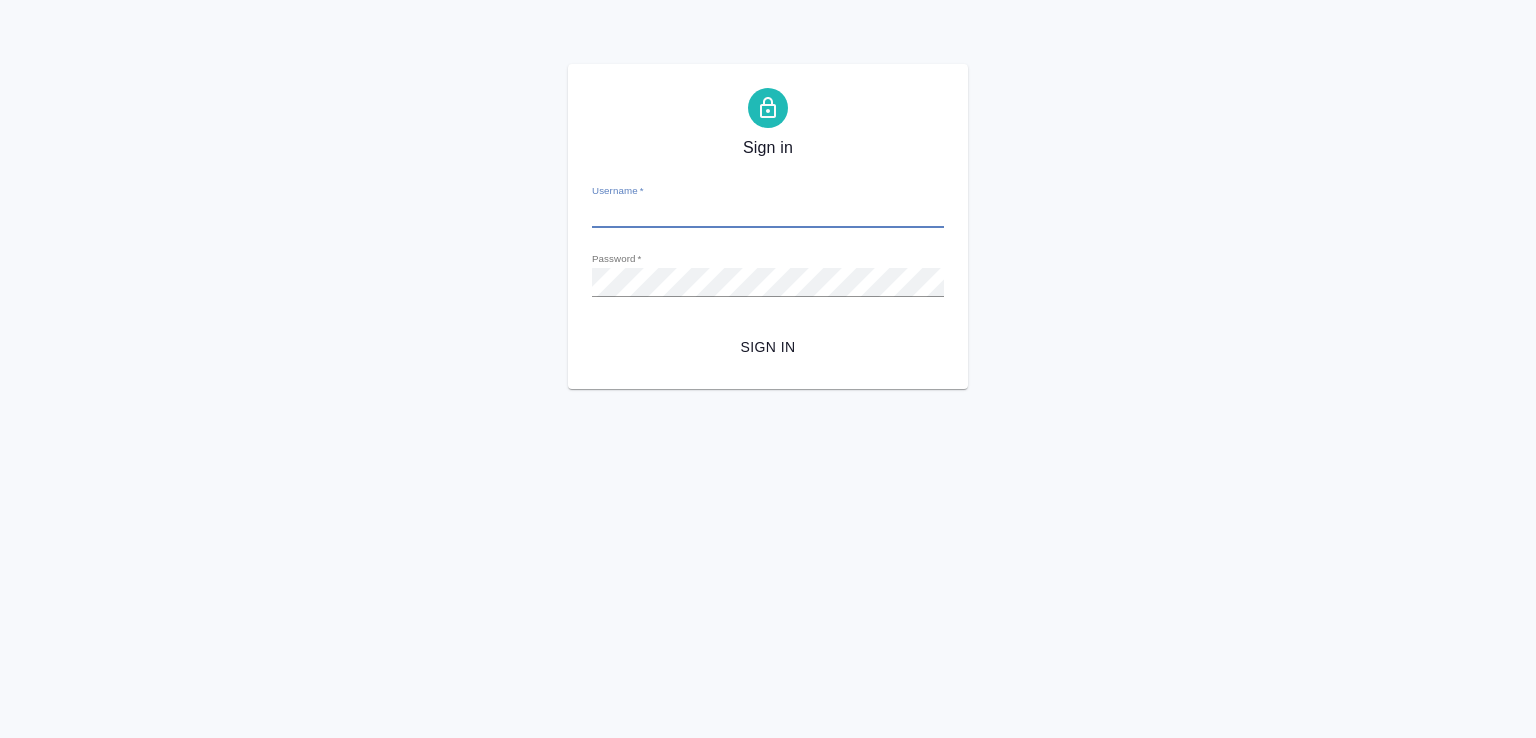 type on "[EMAIL_ADDRESS][DOMAIN_NAME]" 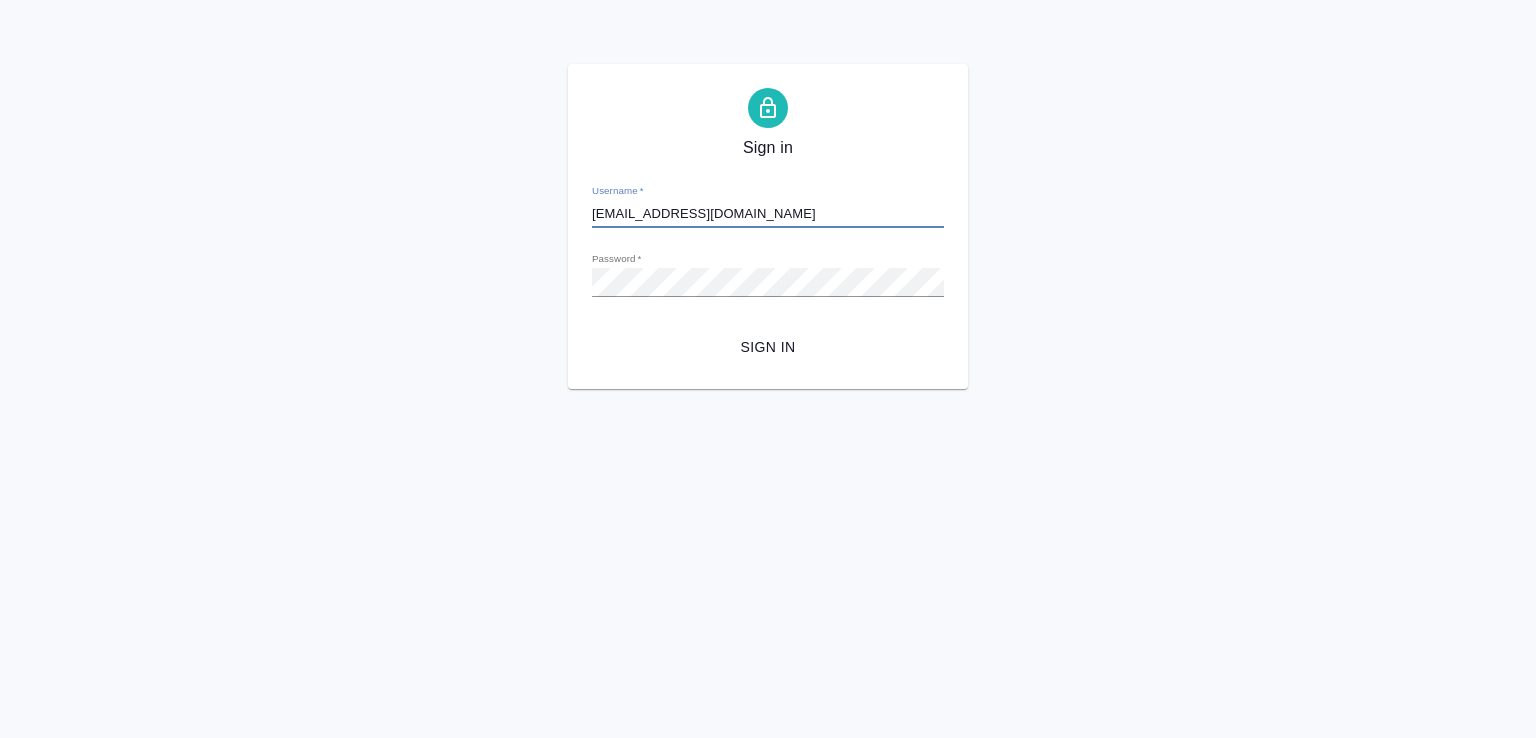 click on "Sign in" at bounding box center [768, 347] 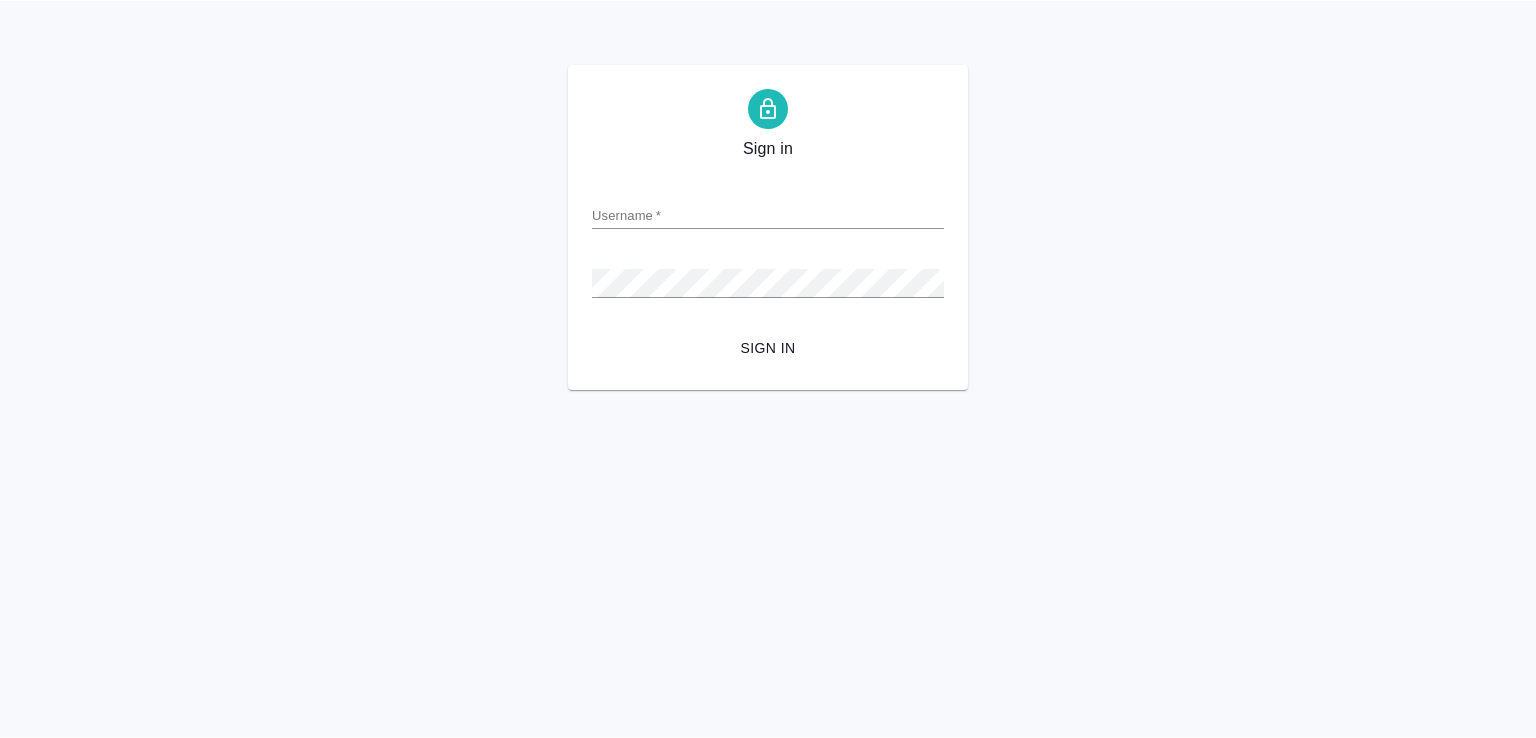 scroll, scrollTop: 0, scrollLeft: 0, axis: both 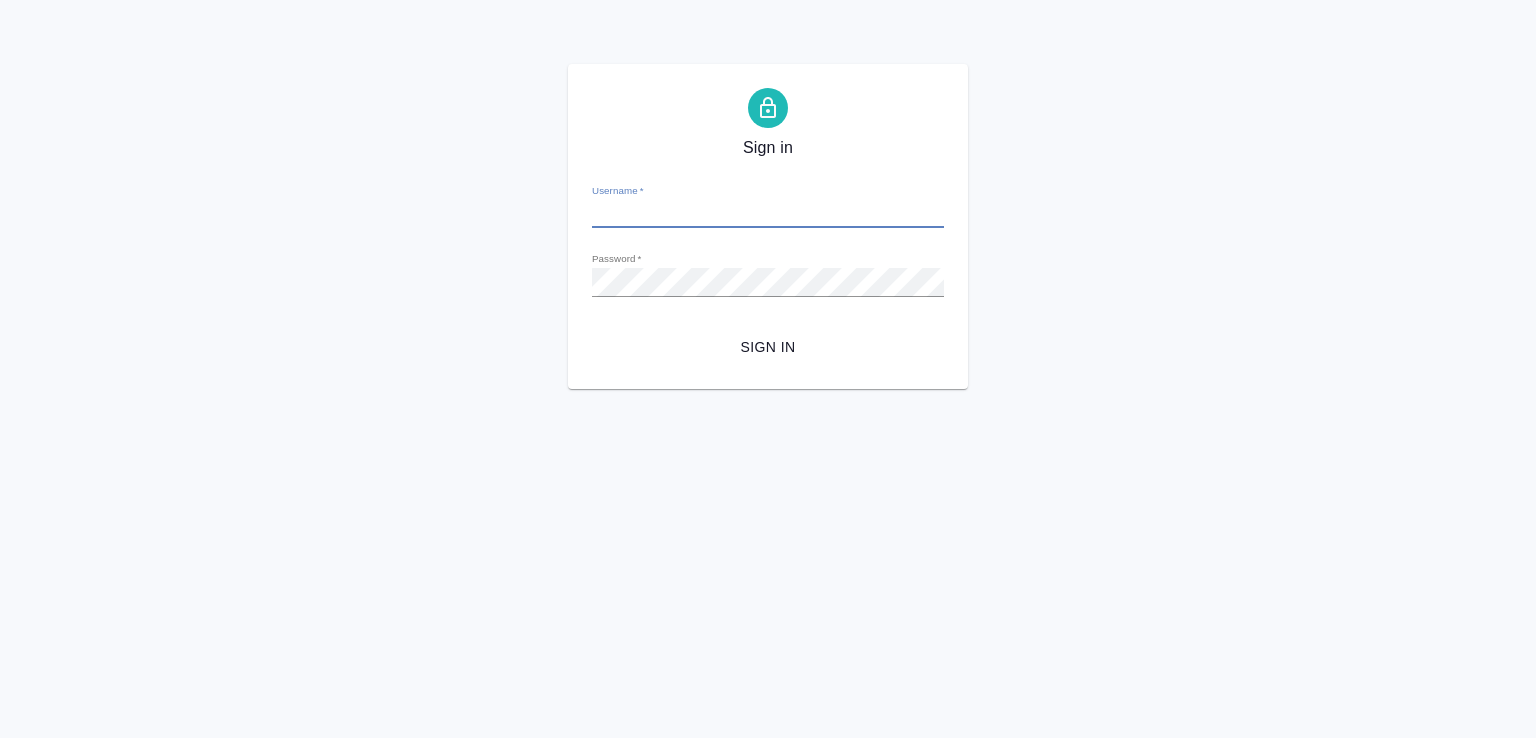 type on "[EMAIL_ADDRESS][DOMAIN_NAME]" 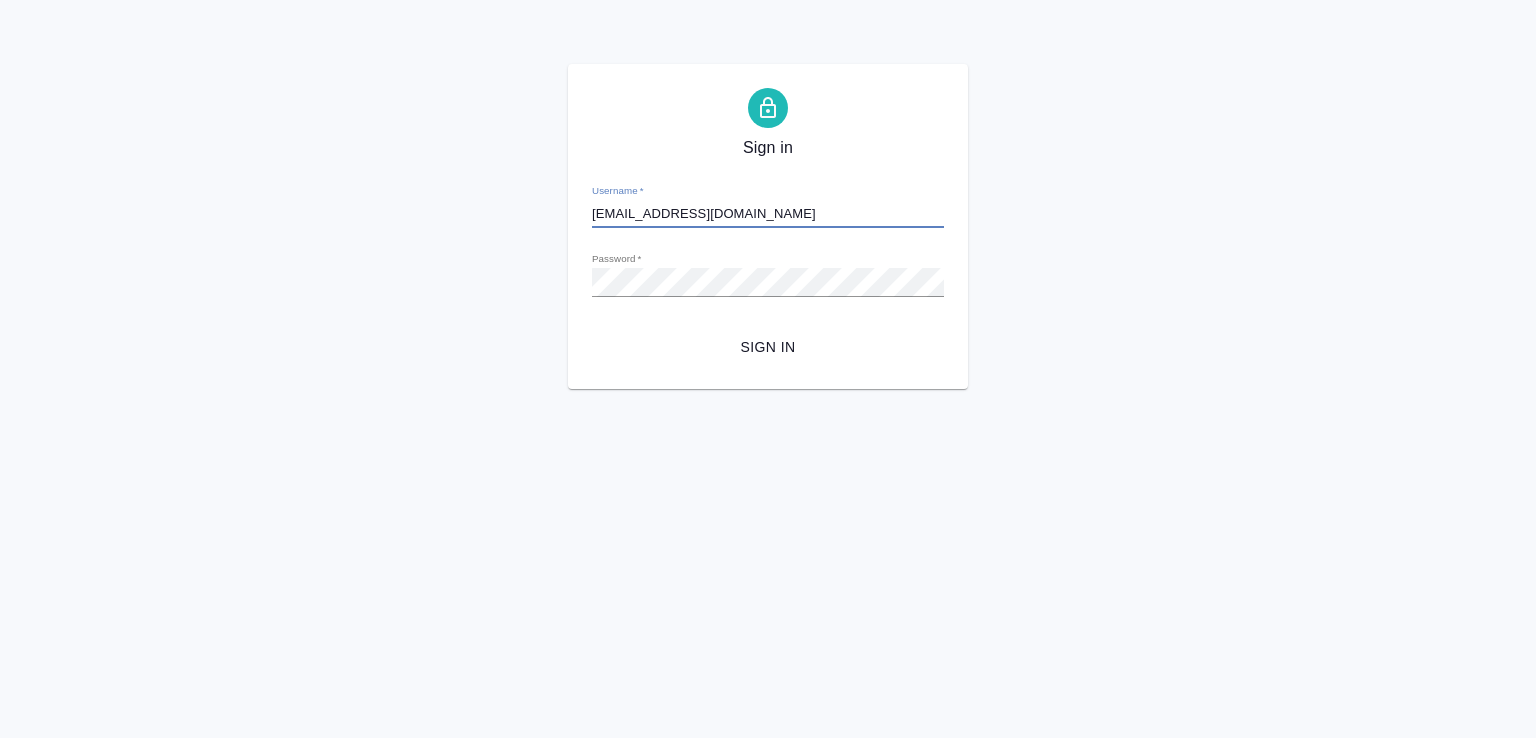 click on "Sign in" at bounding box center (768, 347) 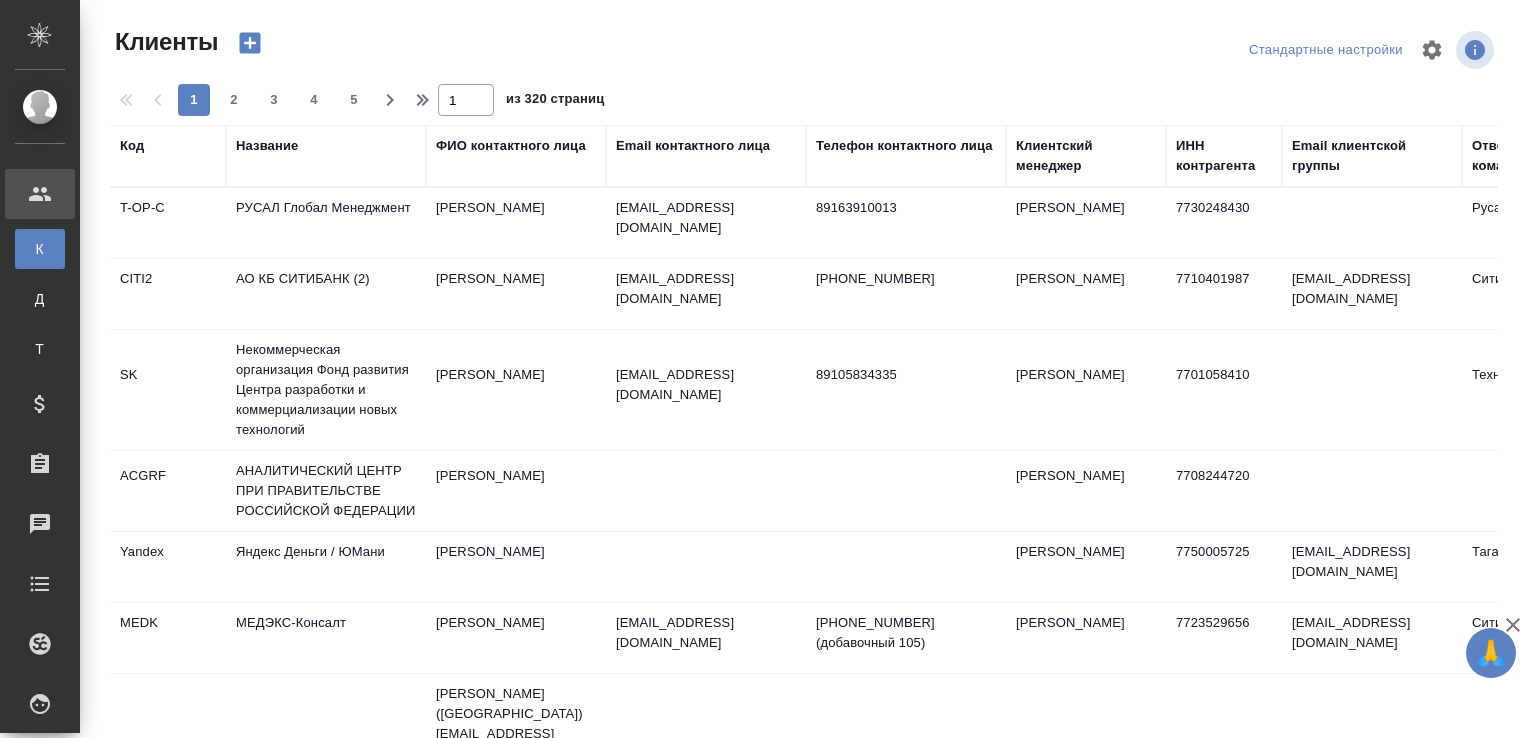 select on "RU" 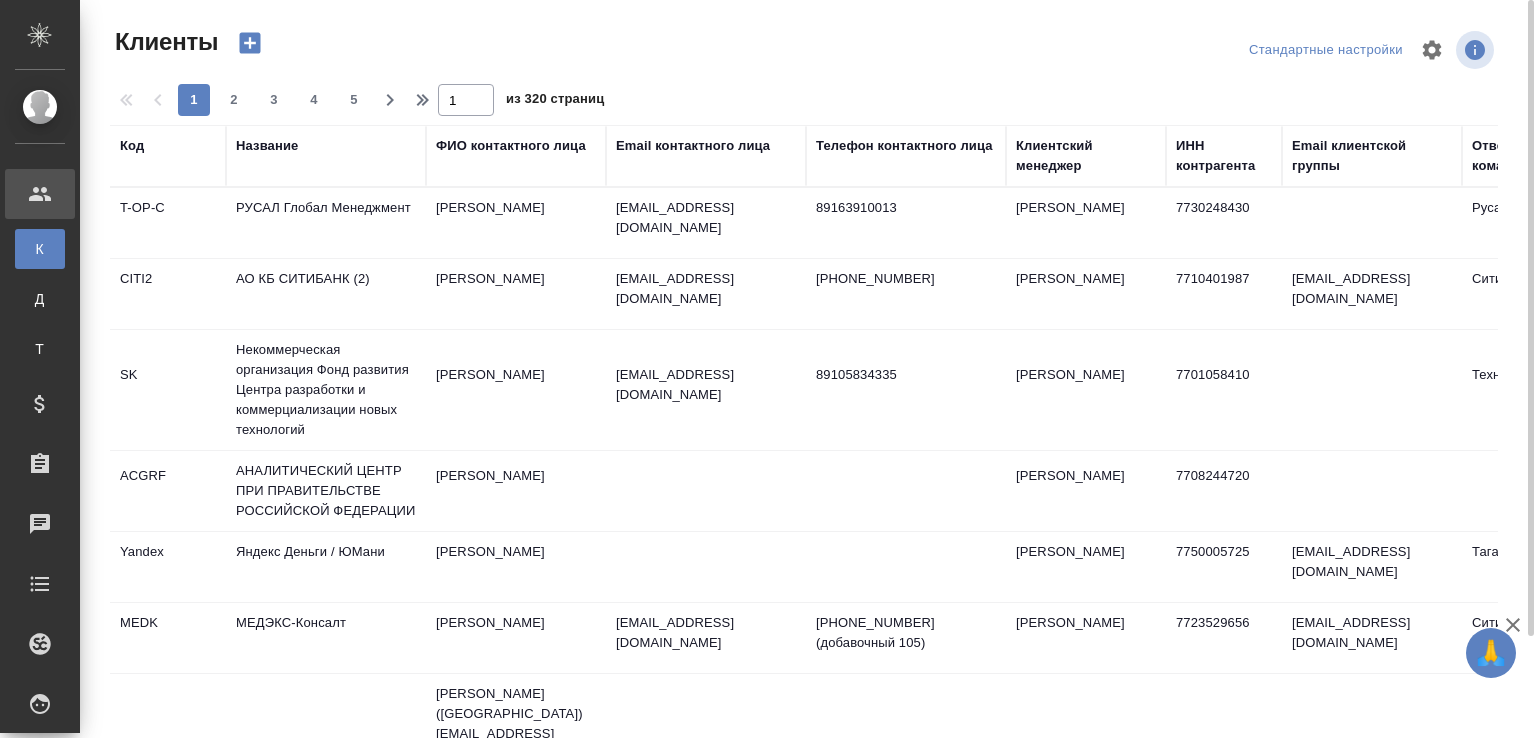 scroll, scrollTop: 0, scrollLeft: 0, axis: both 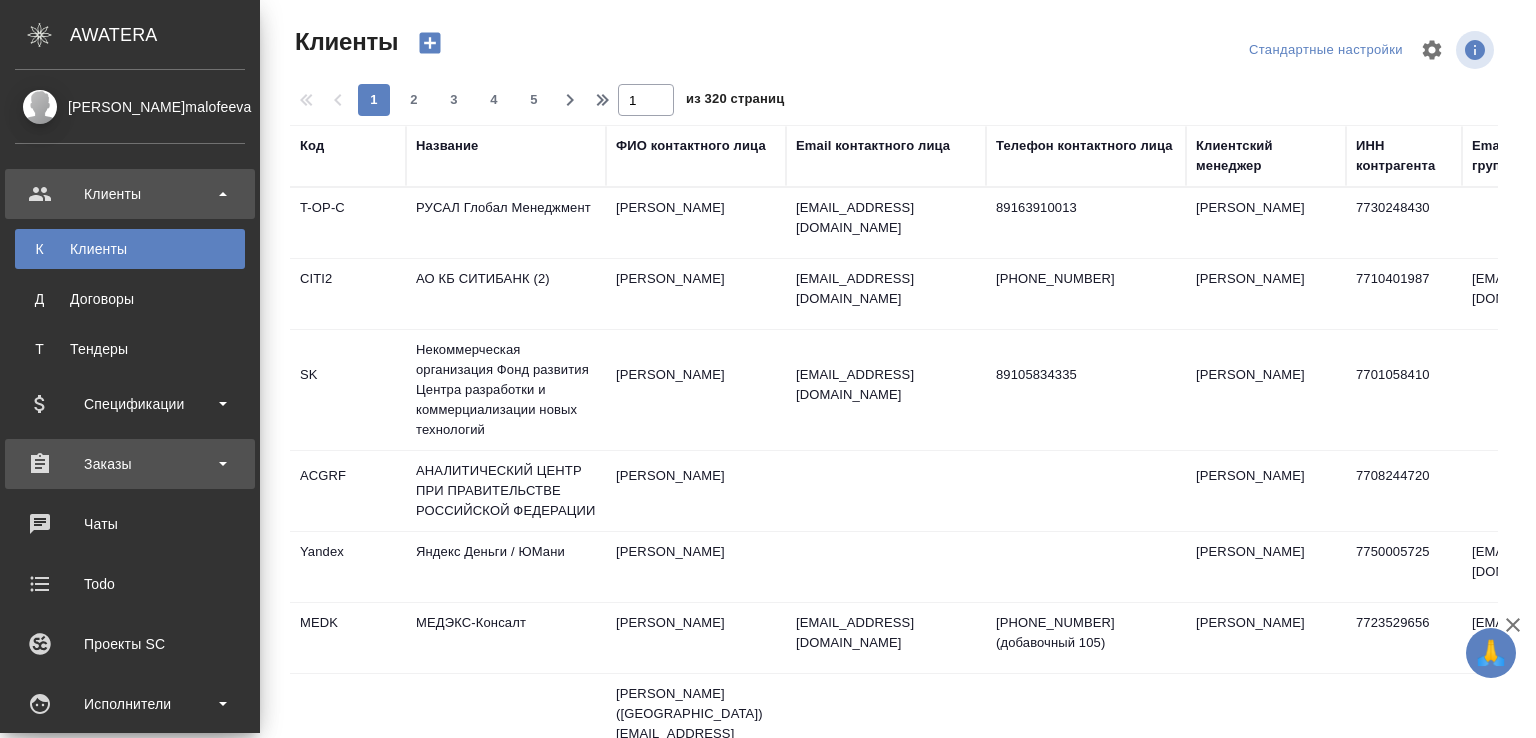click on "Заказы" at bounding box center (130, 464) 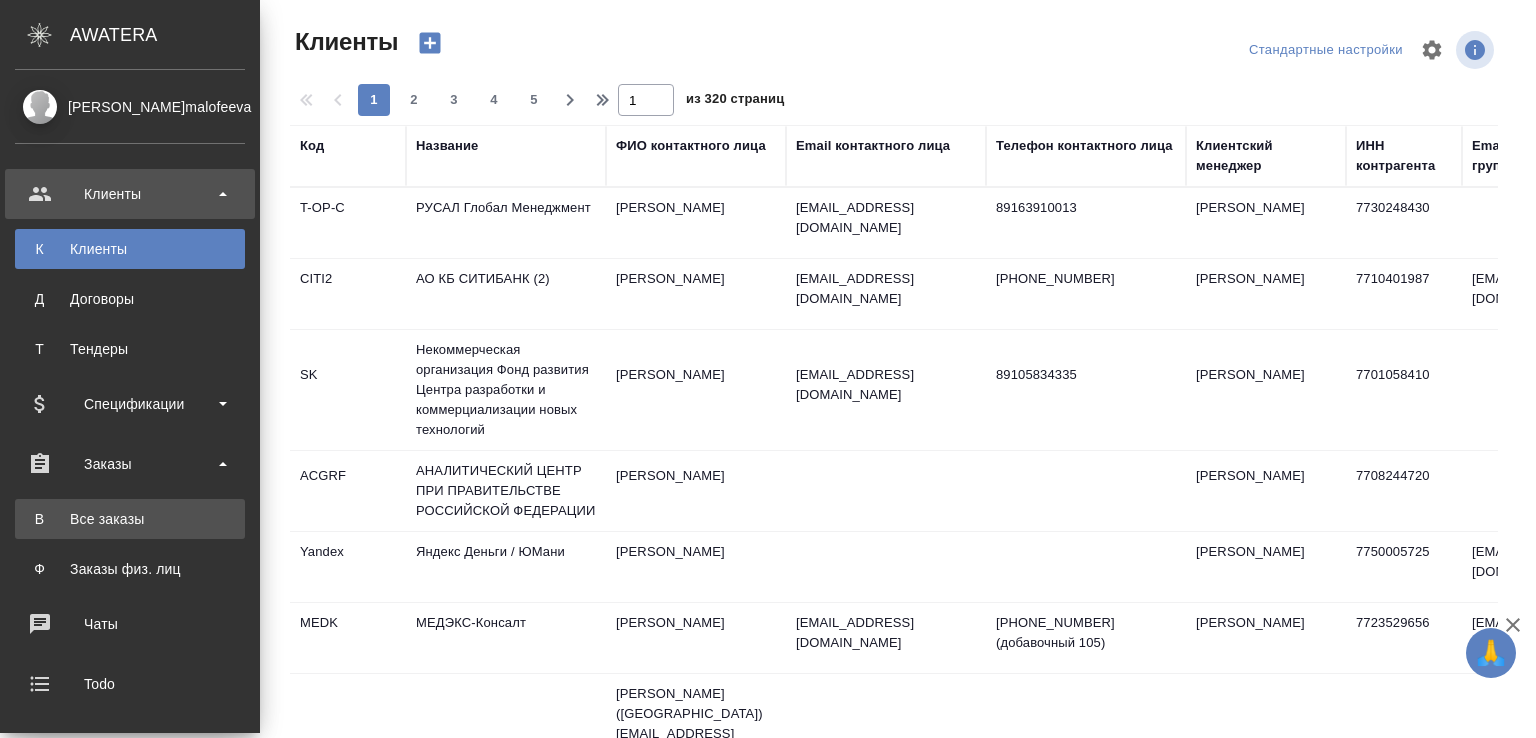 click on "Все заказы" at bounding box center (130, 519) 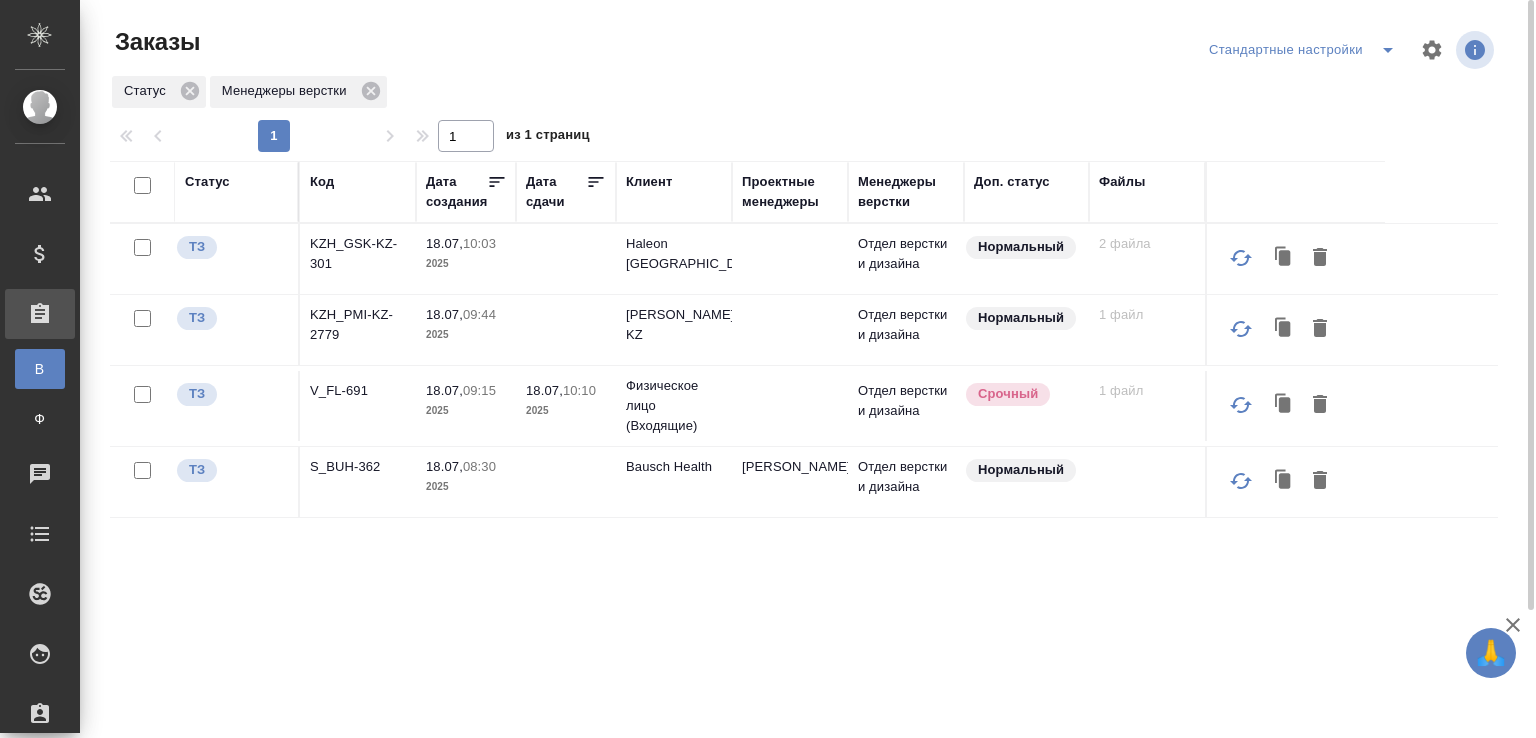 click on "Код" at bounding box center (322, 182) 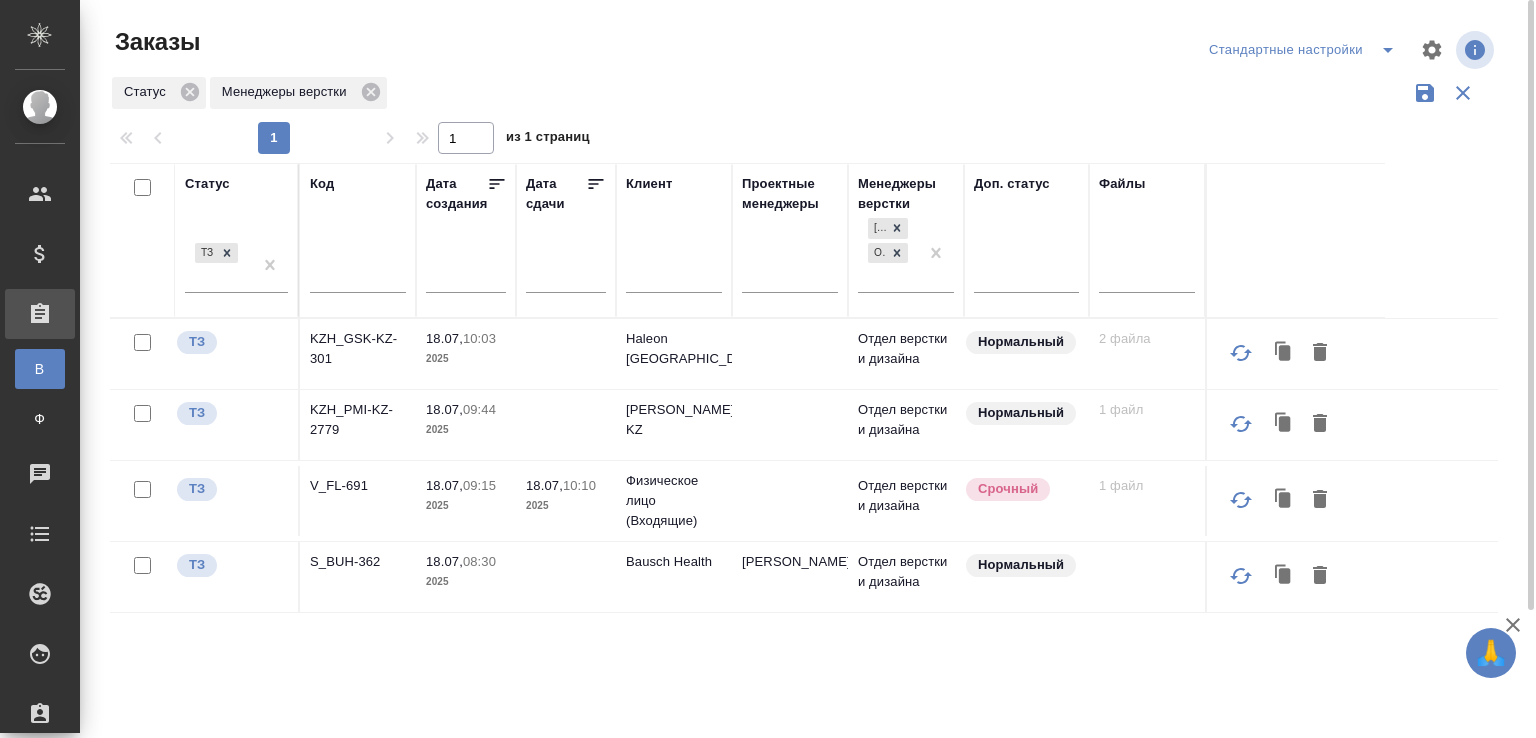 click at bounding box center [358, 282] 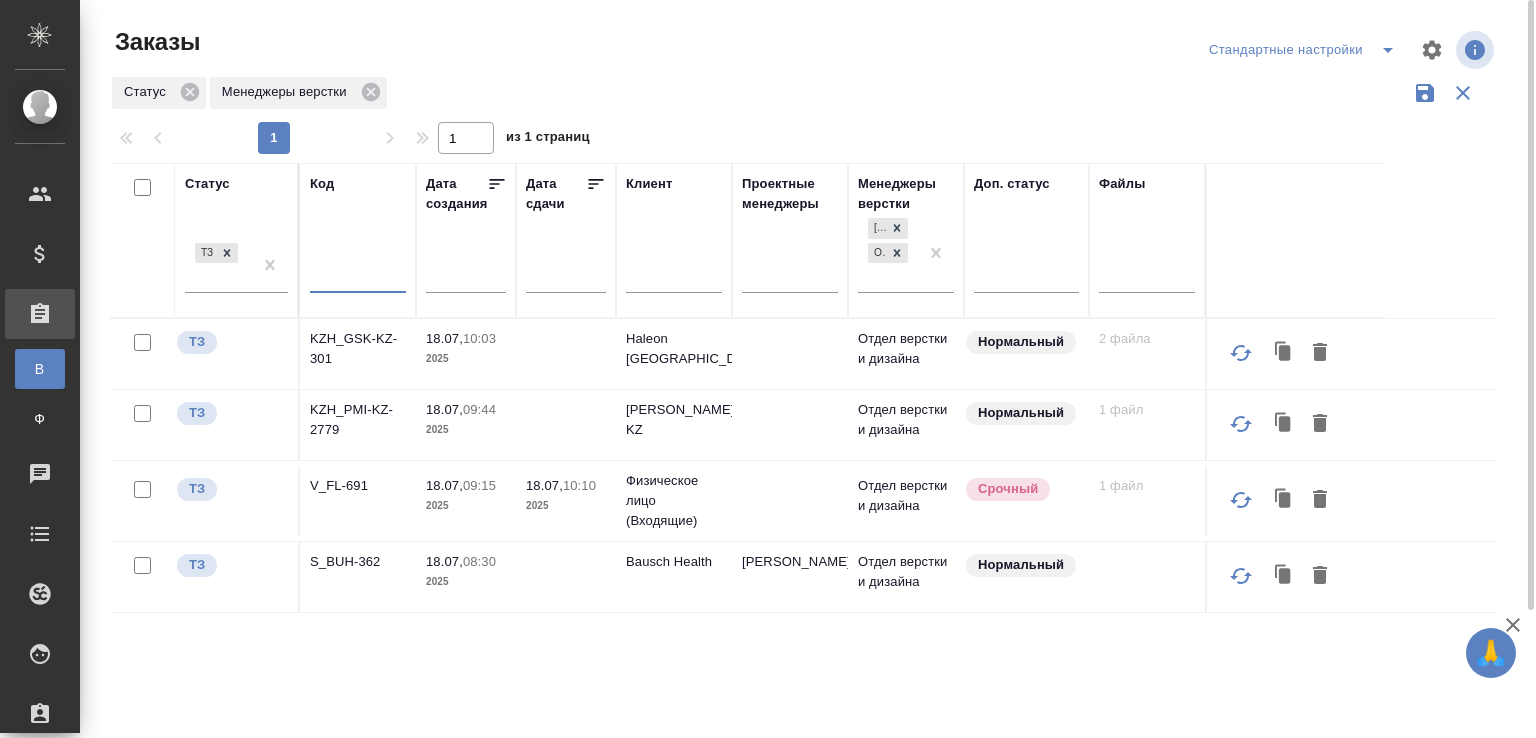 click at bounding box center (358, 280) 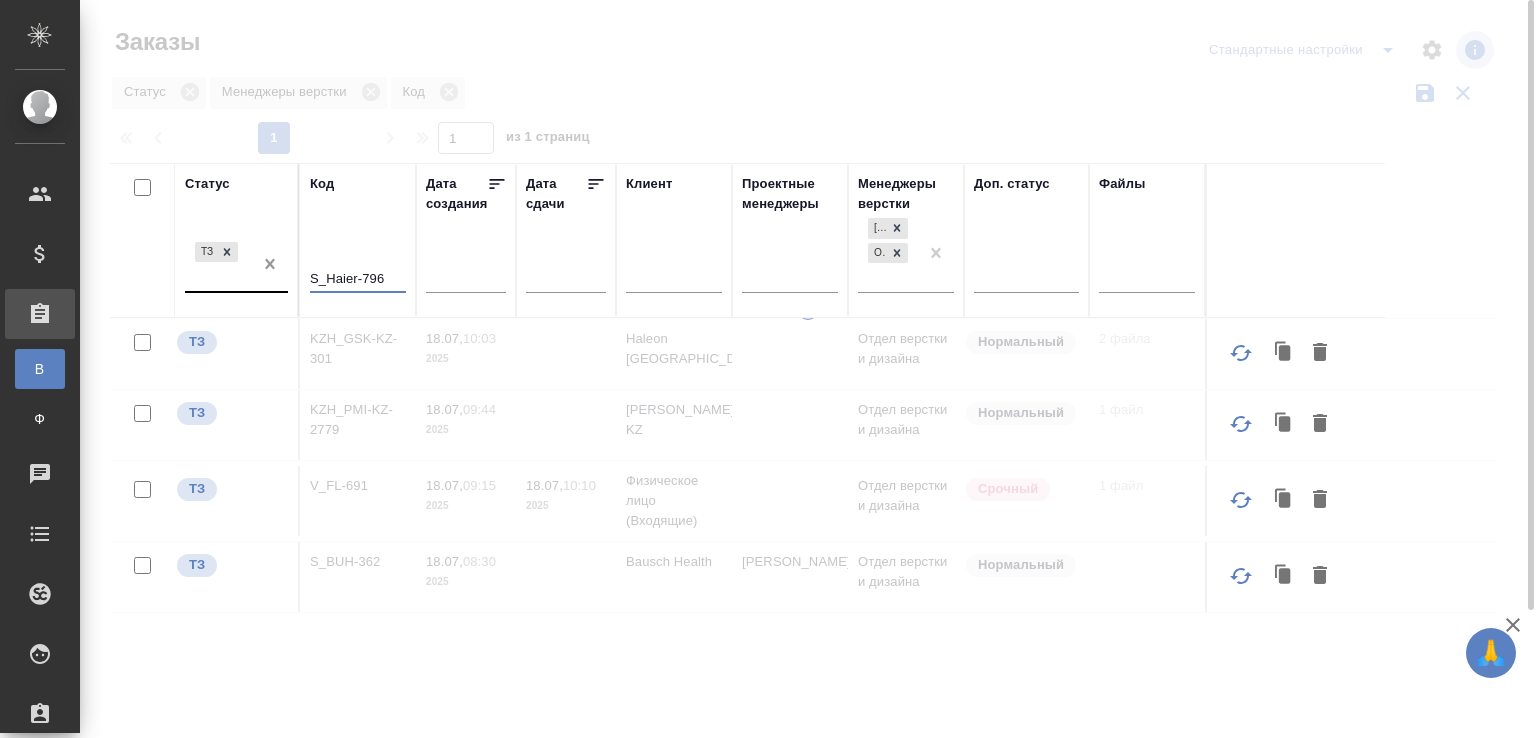 type on "S_Haier-796" 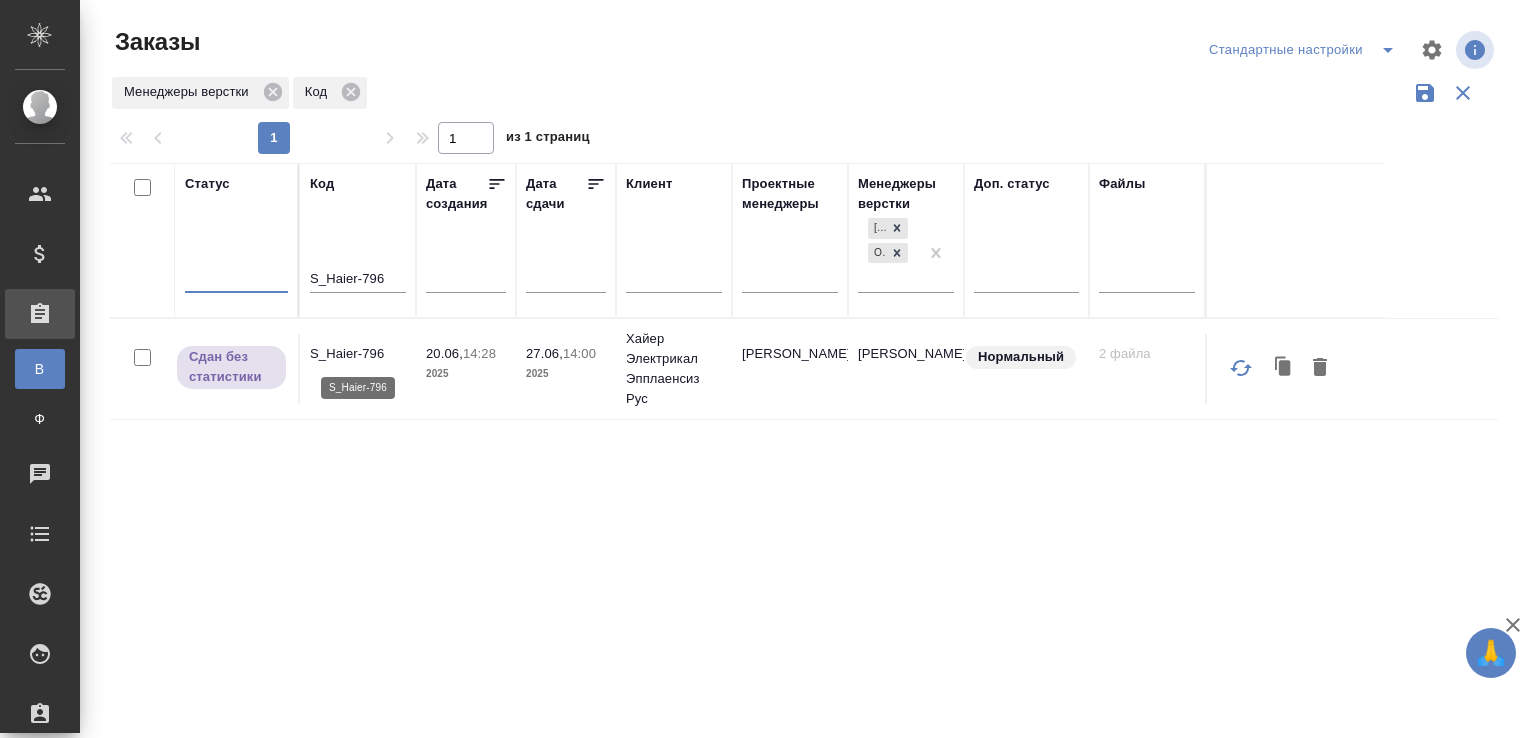 click on "S_Haier-796" at bounding box center [358, 354] 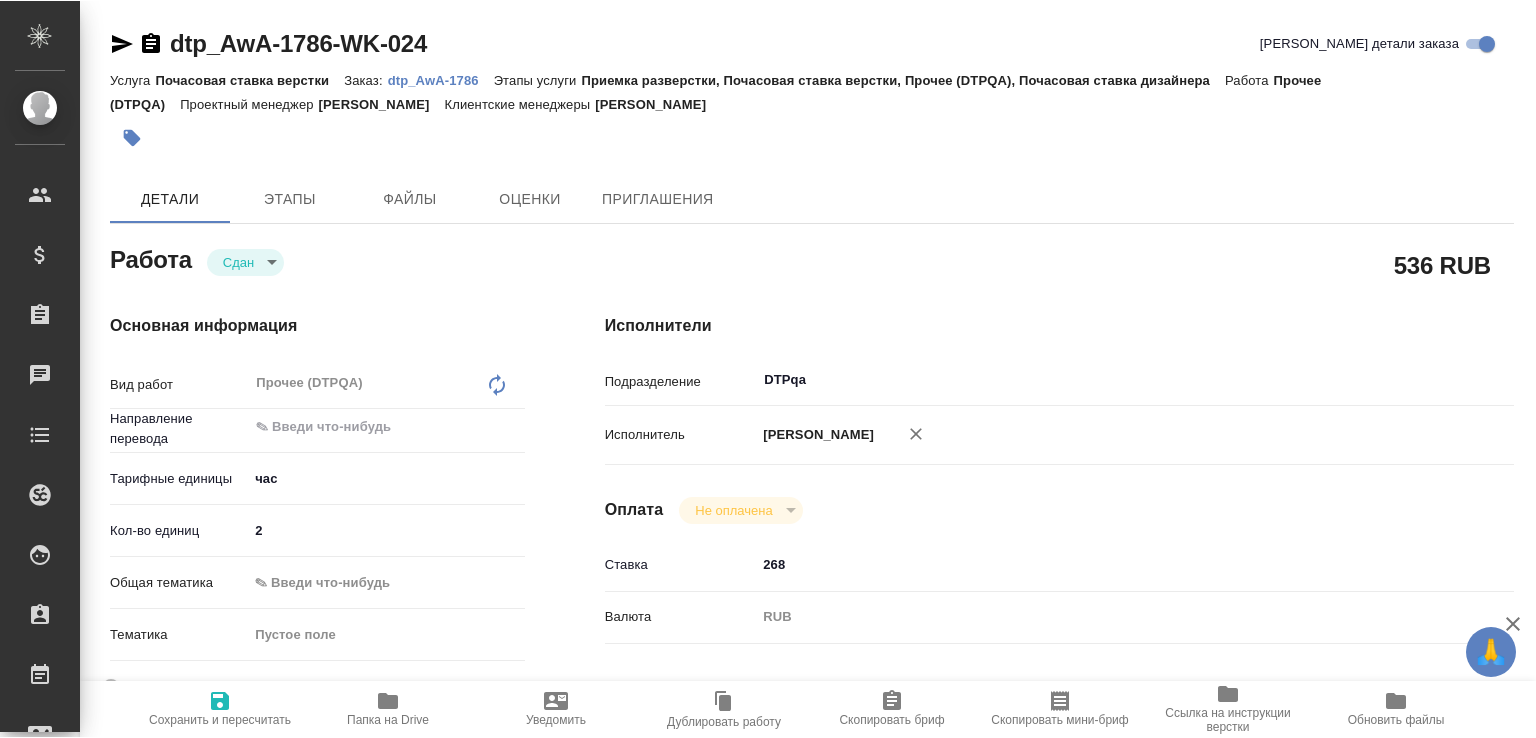 scroll, scrollTop: 0, scrollLeft: 0, axis: both 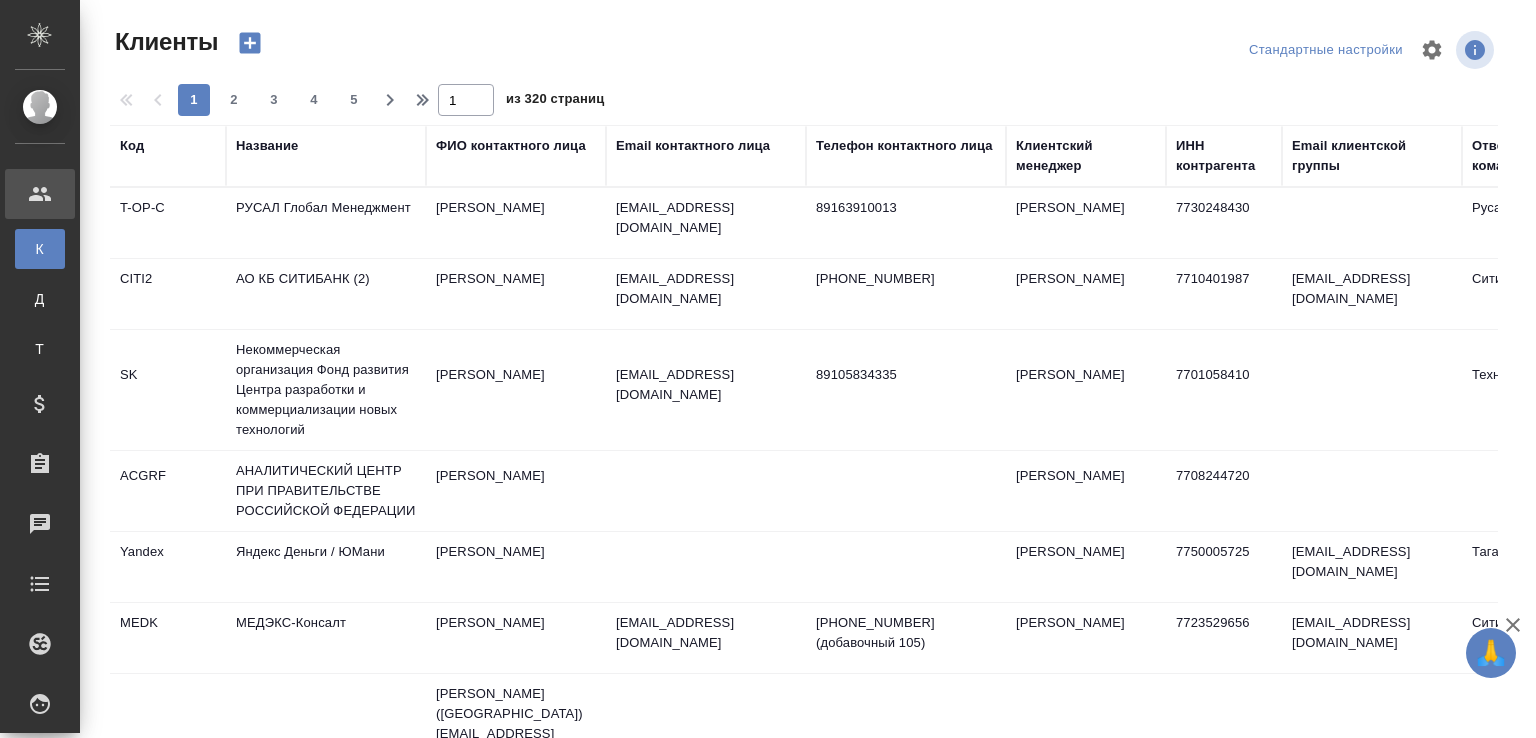 select on "RU" 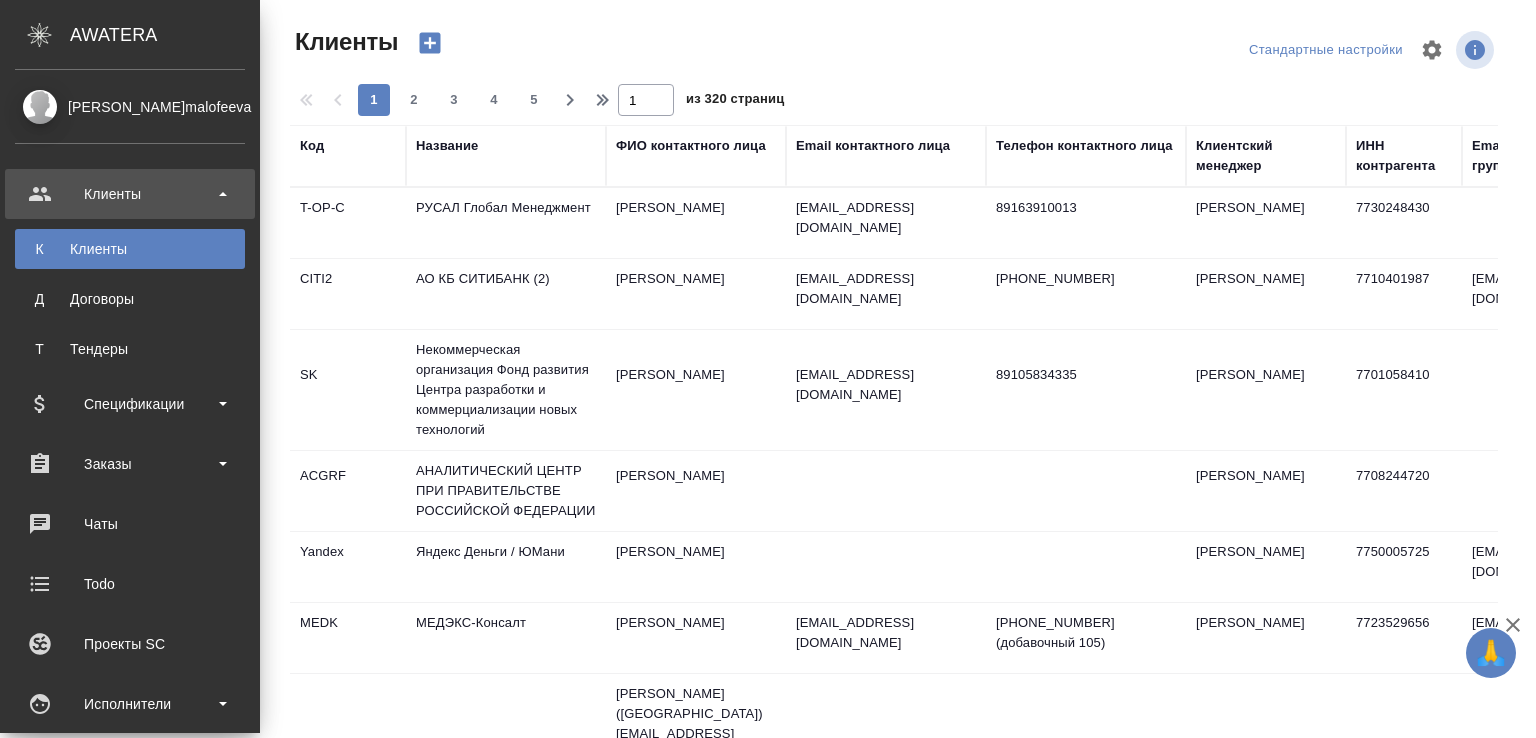 scroll, scrollTop: 300, scrollLeft: 0, axis: vertical 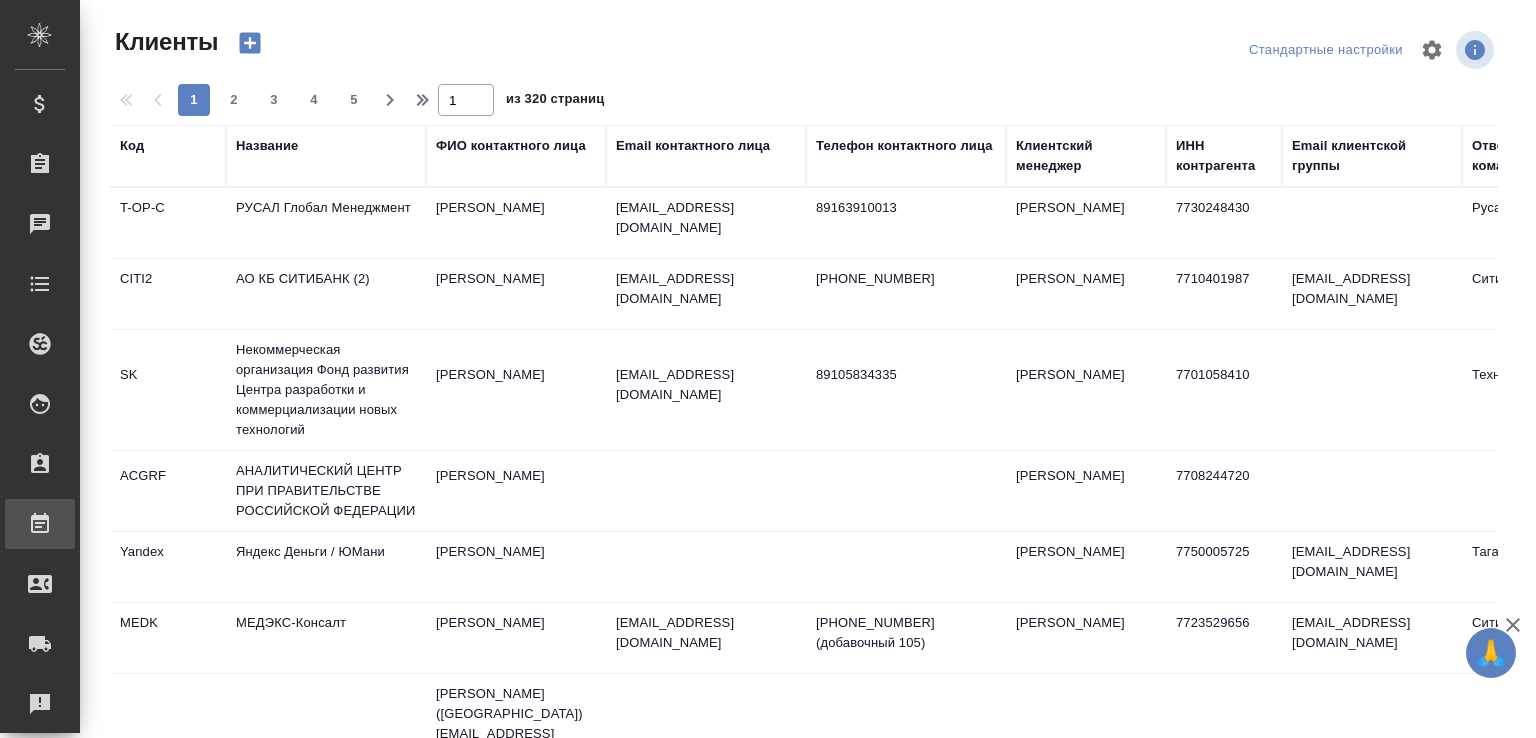 click on "Работы" at bounding box center (15, 524) 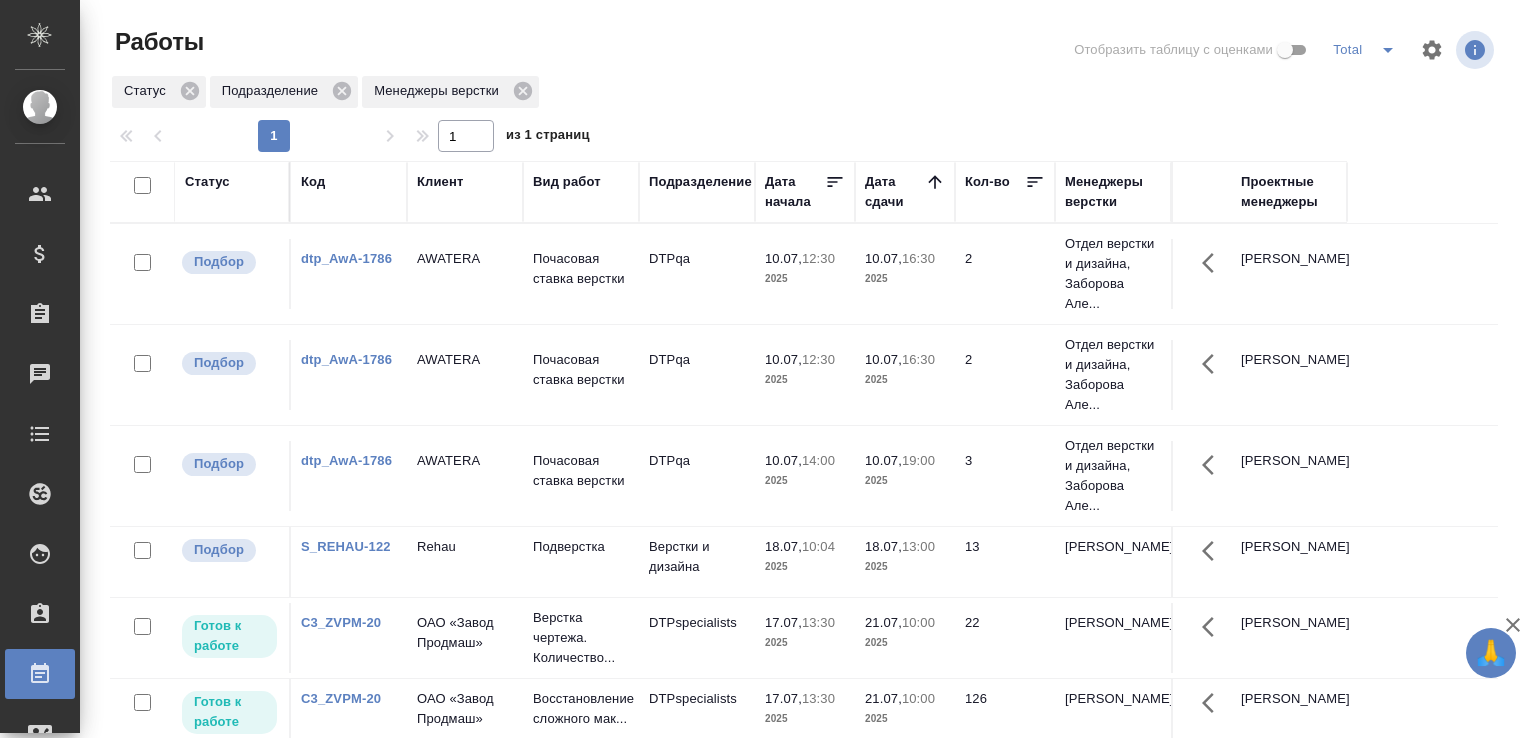 scroll, scrollTop: 0, scrollLeft: 0, axis: both 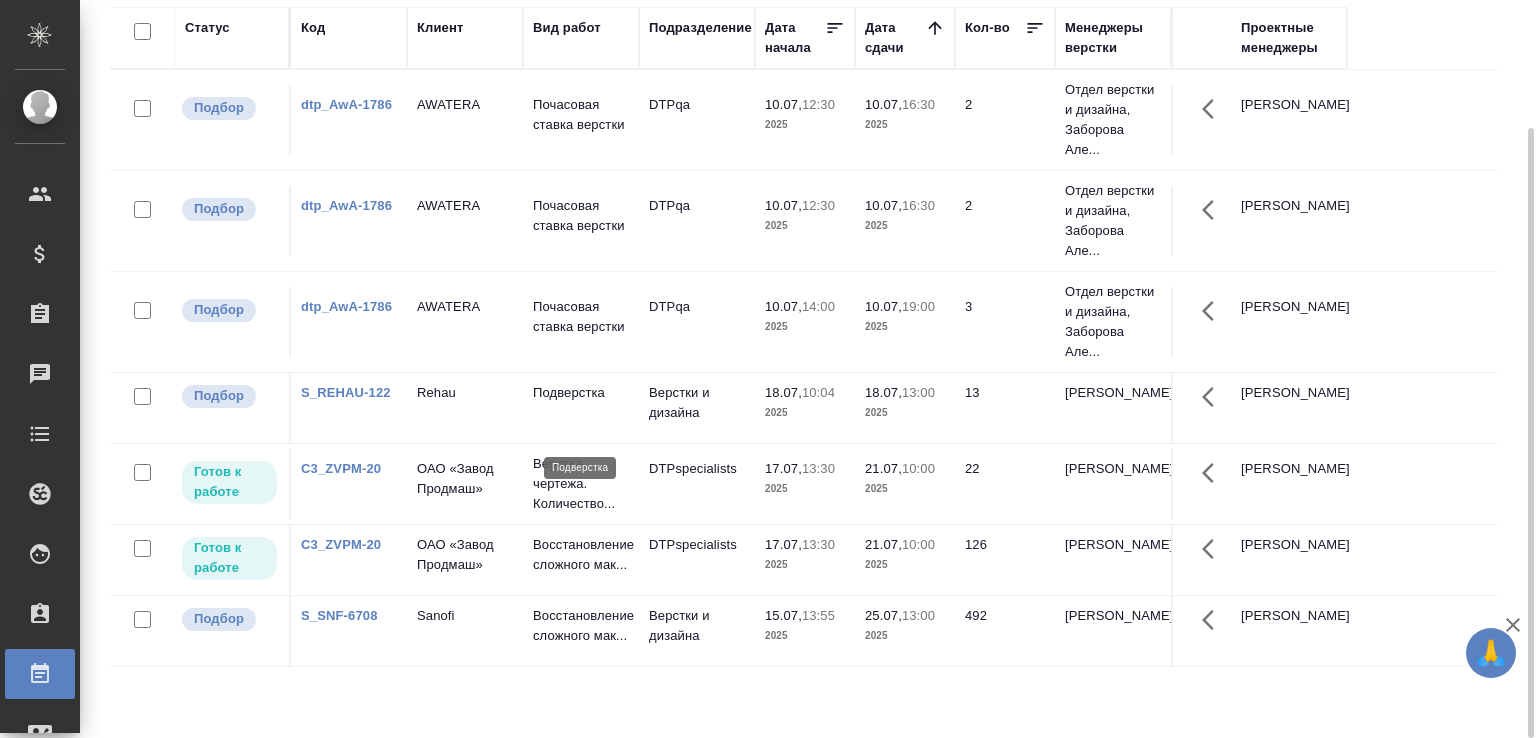 click on "Подверстка" at bounding box center (581, 393) 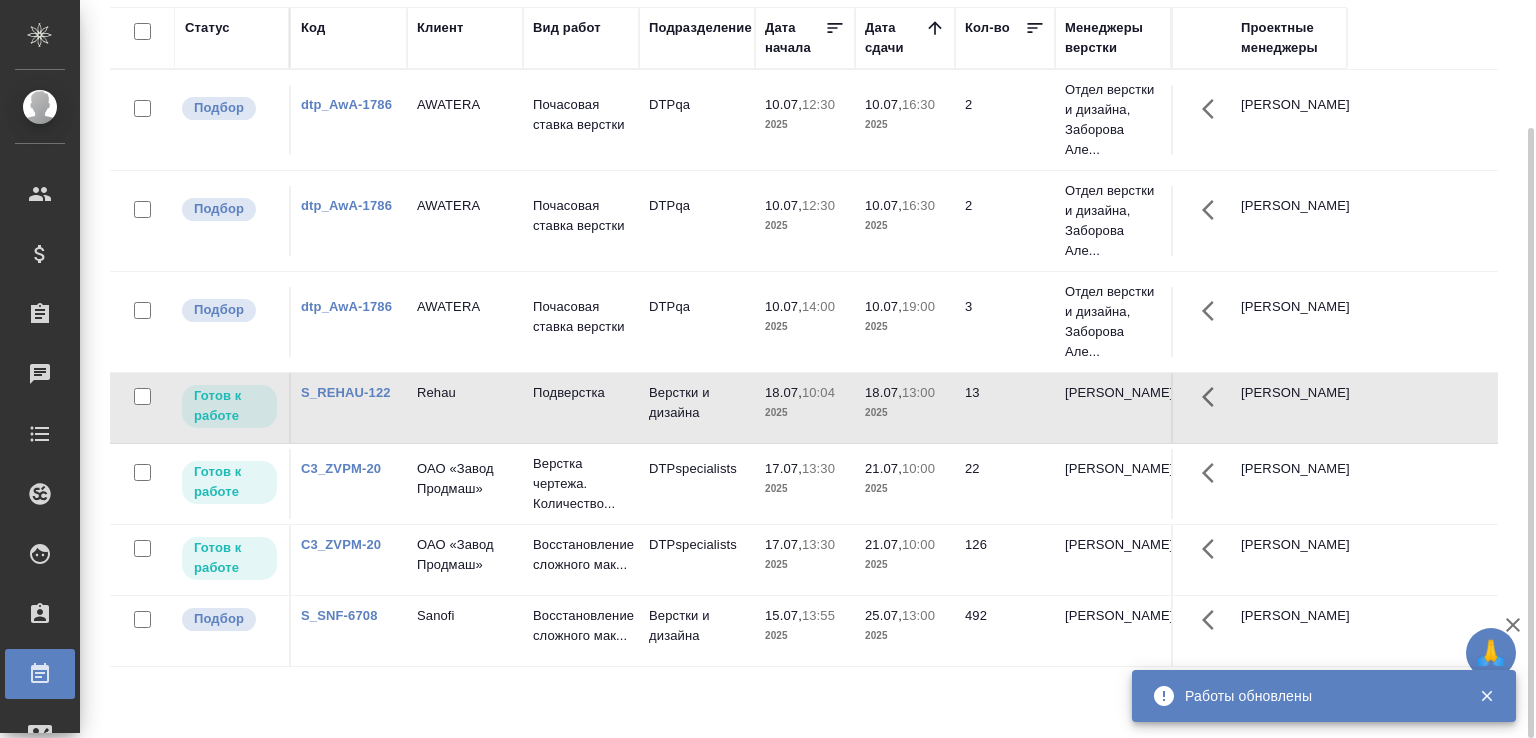 click on "dtp_AwA-1786" at bounding box center (346, 104) 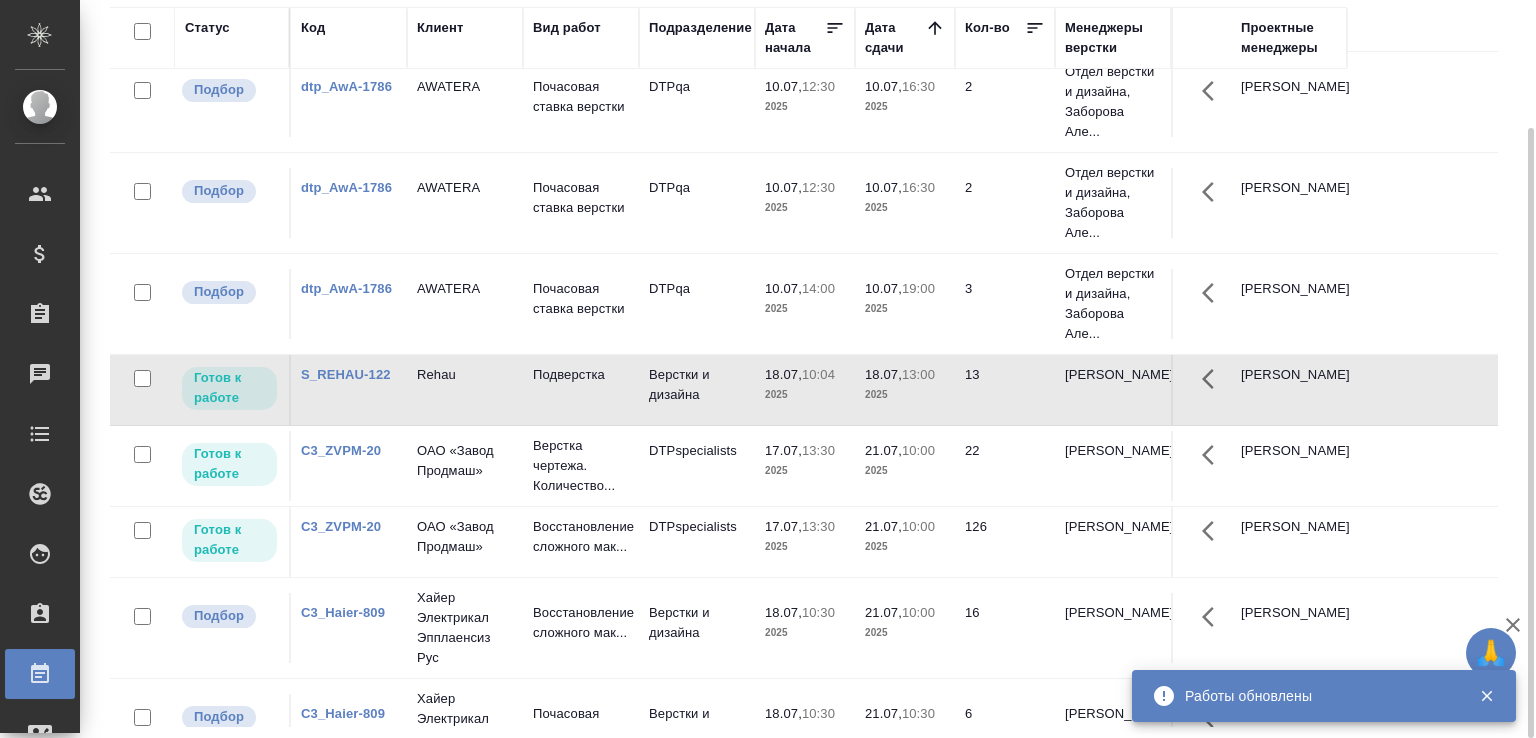 scroll, scrollTop: 220, scrollLeft: 0, axis: vertical 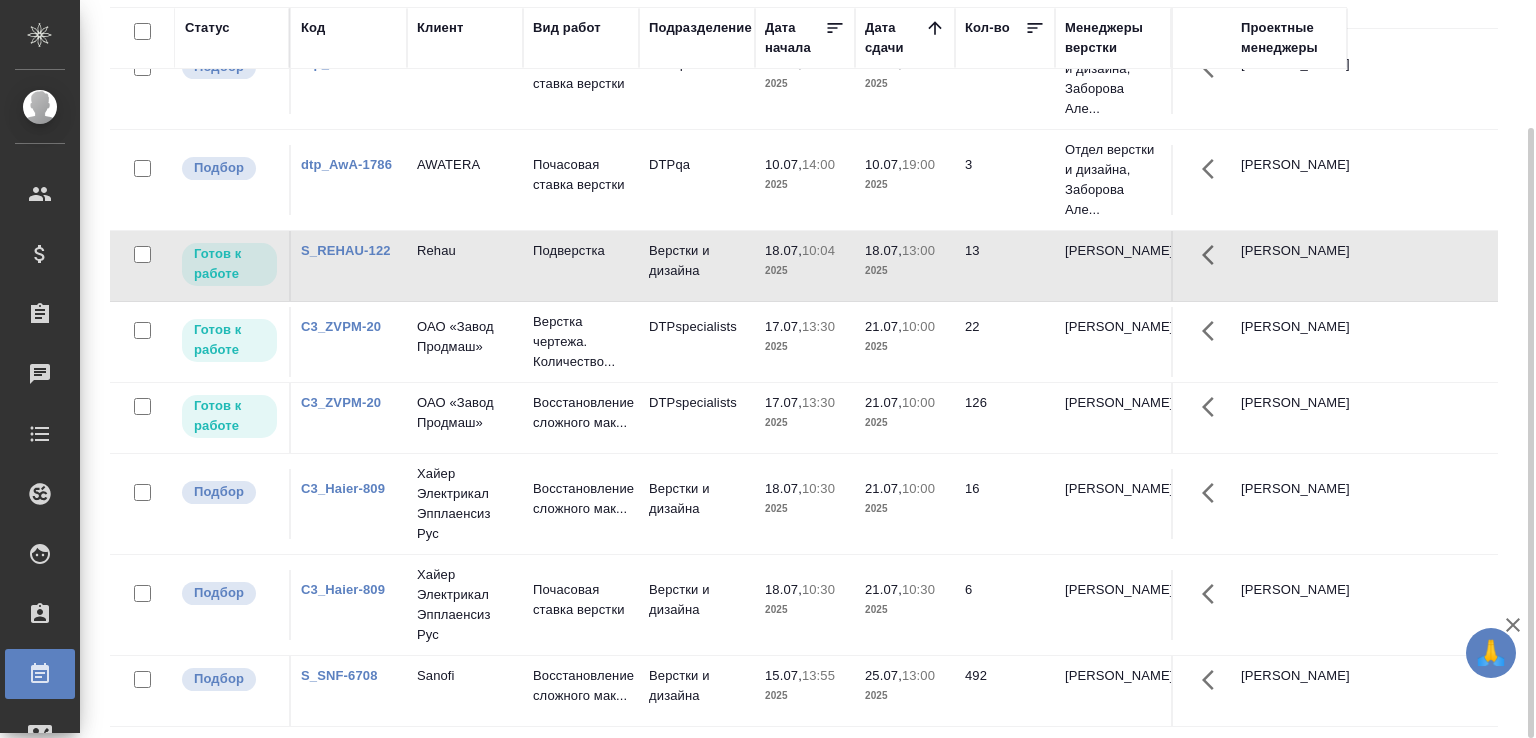 click on "C3_Haier-809" at bounding box center [343, 488] 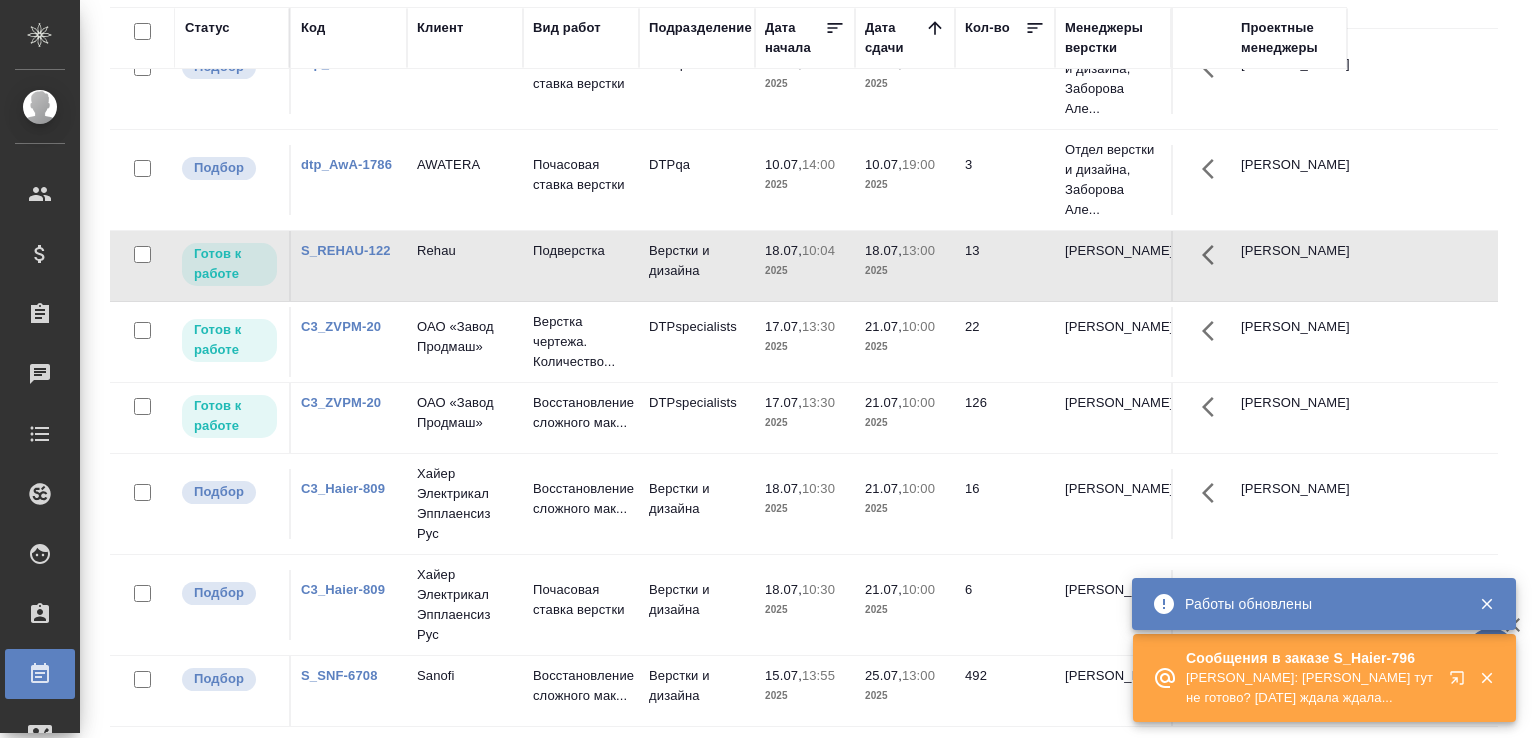 click 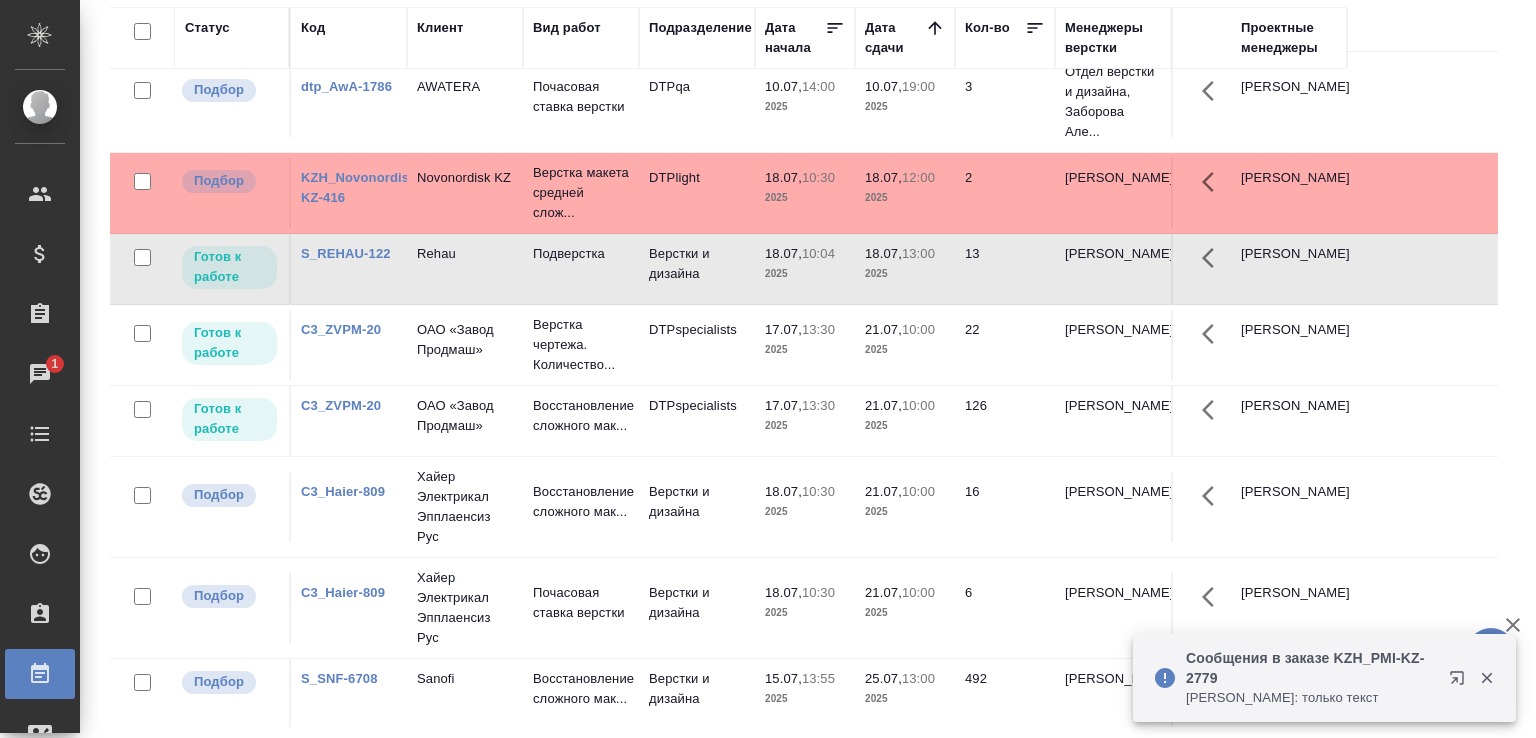 click on "Кошербаева Назерке: только текст" at bounding box center (1311, 698) 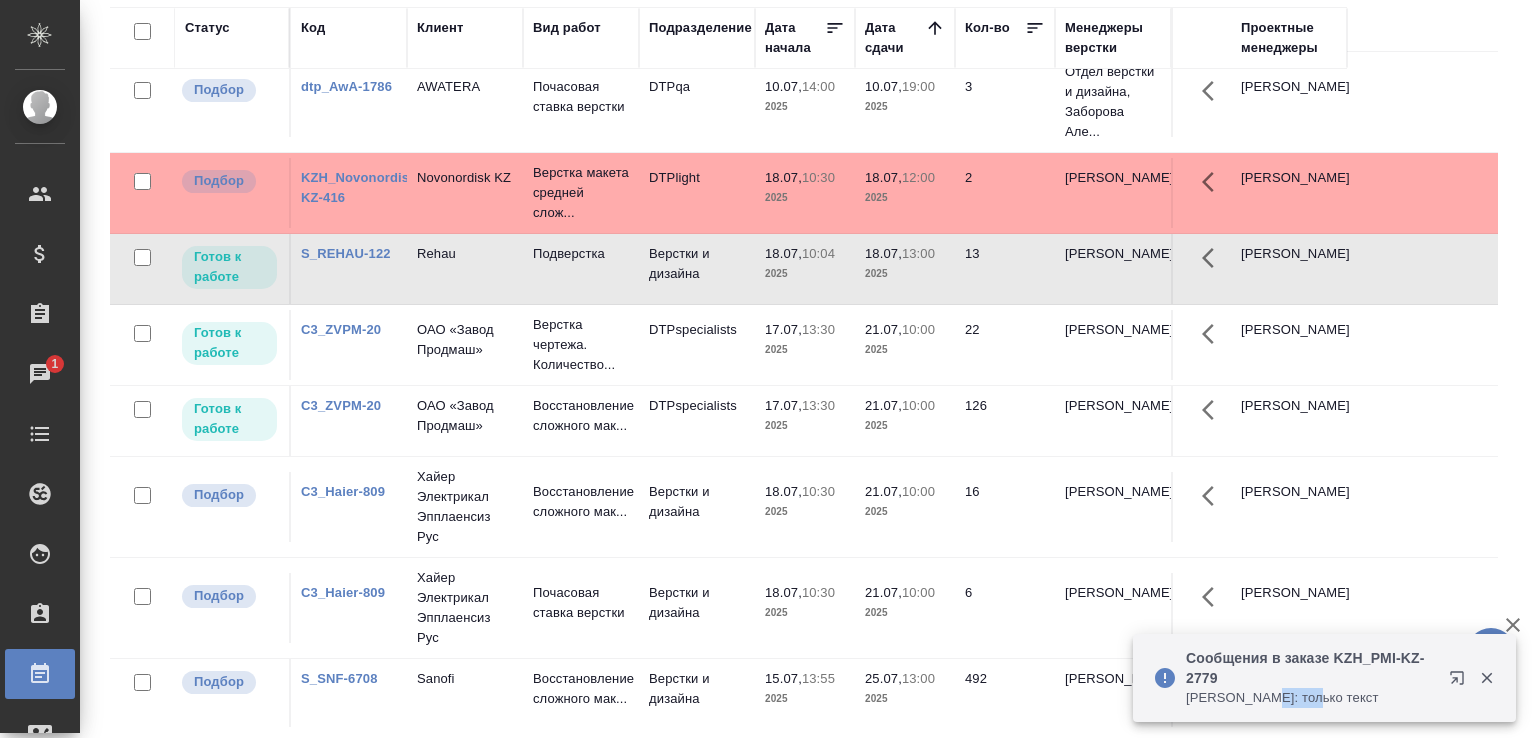 click on "Кошербаева Назерке: только текст" at bounding box center [1311, 698] 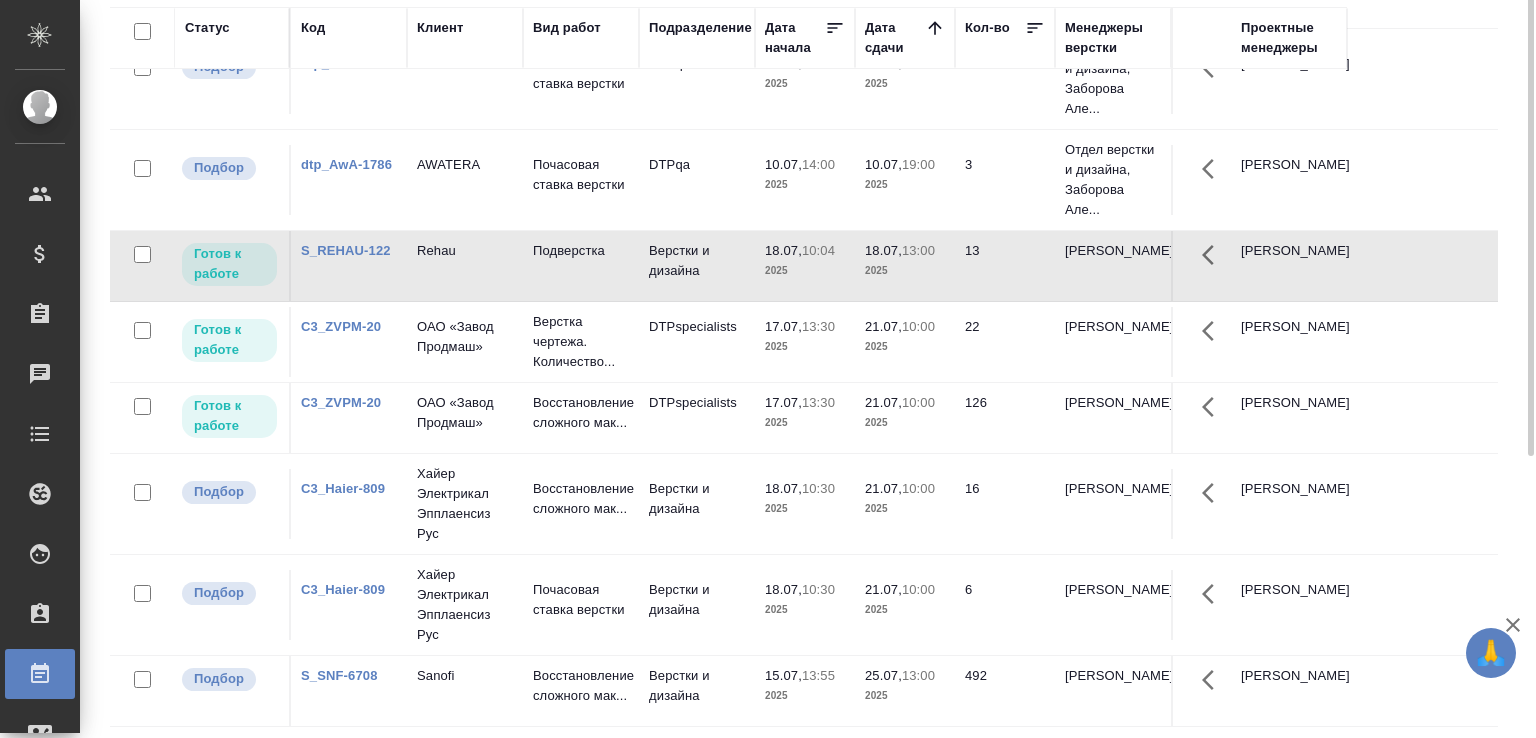 scroll, scrollTop: 0, scrollLeft: 0, axis: both 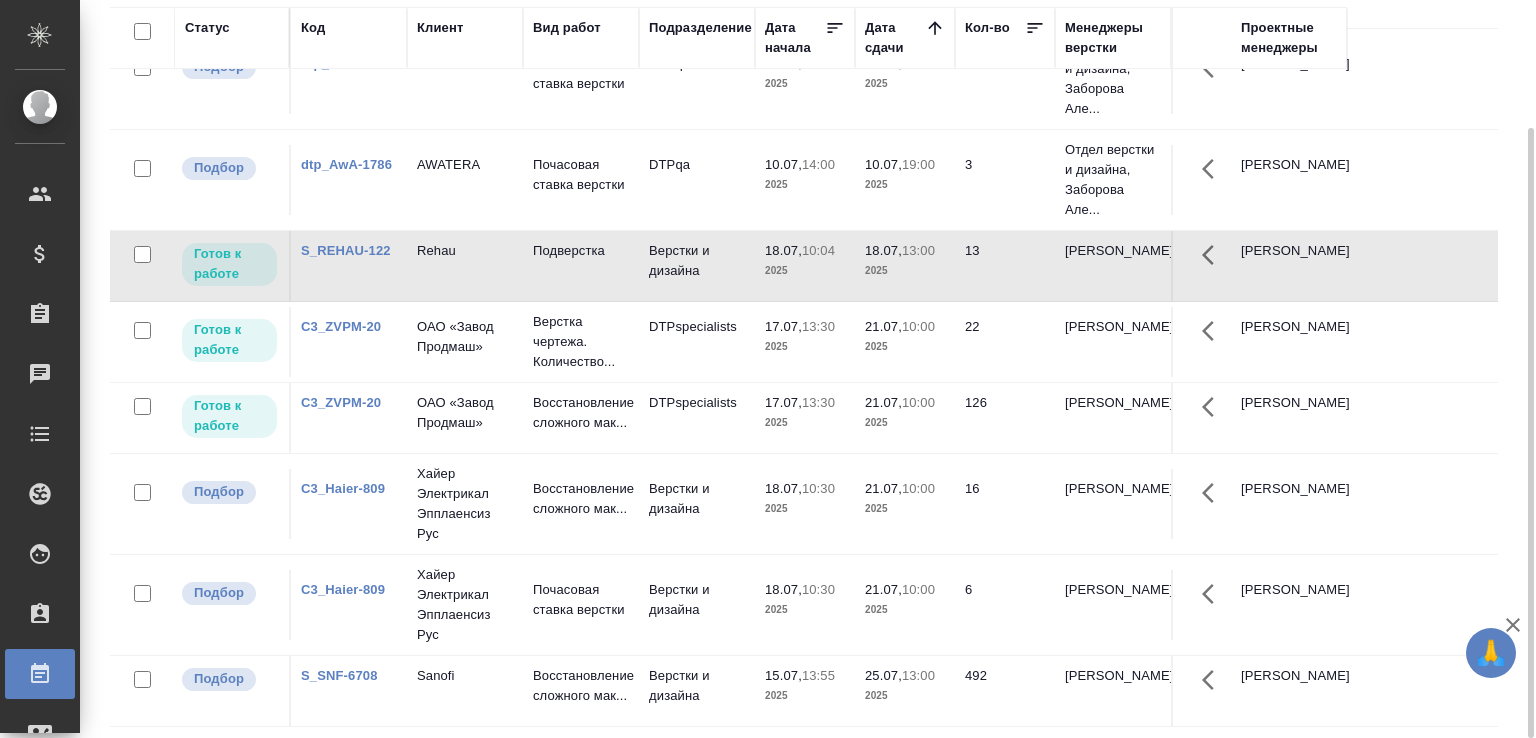 click on "Rehau" at bounding box center [465, -22] 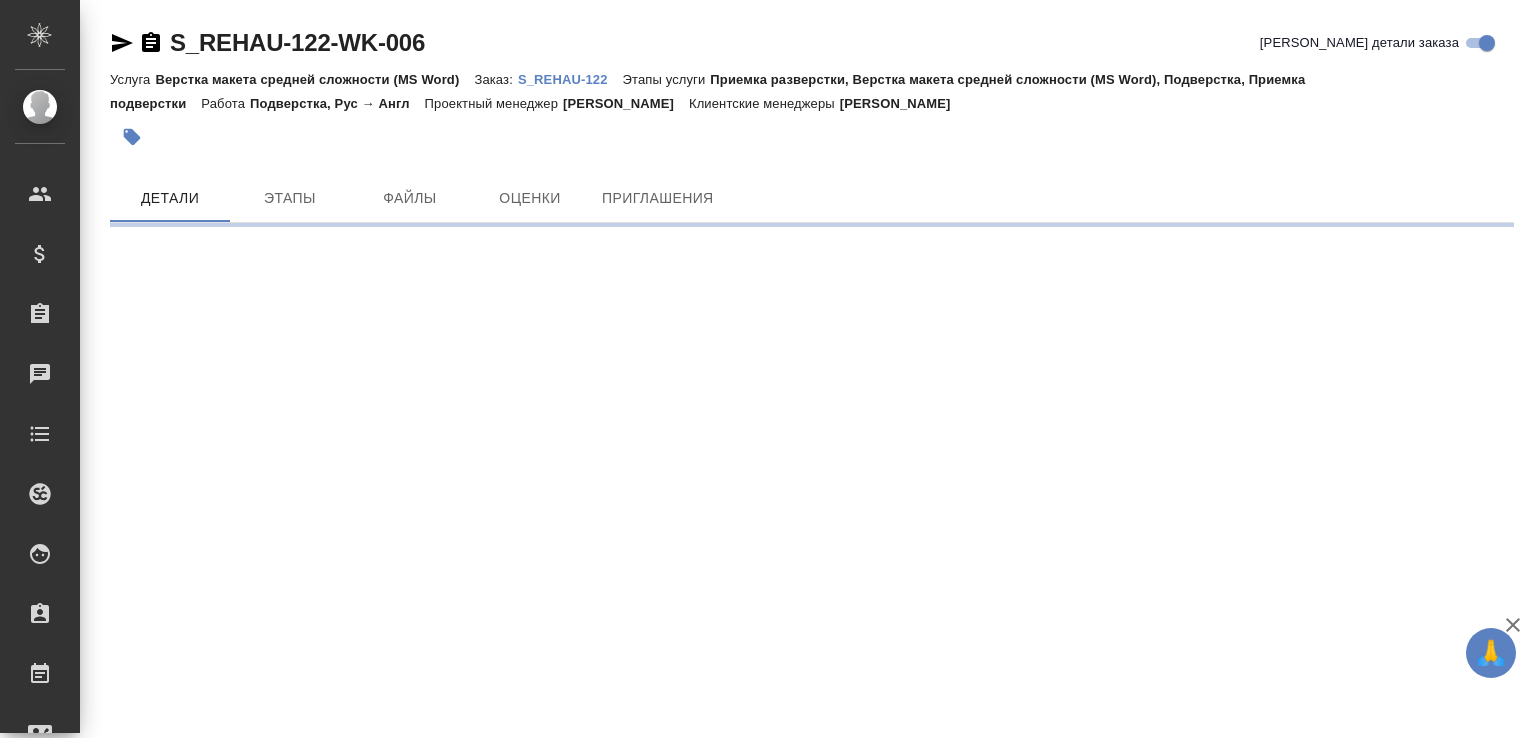 scroll, scrollTop: 0, scrollLeft: 0, axis: both 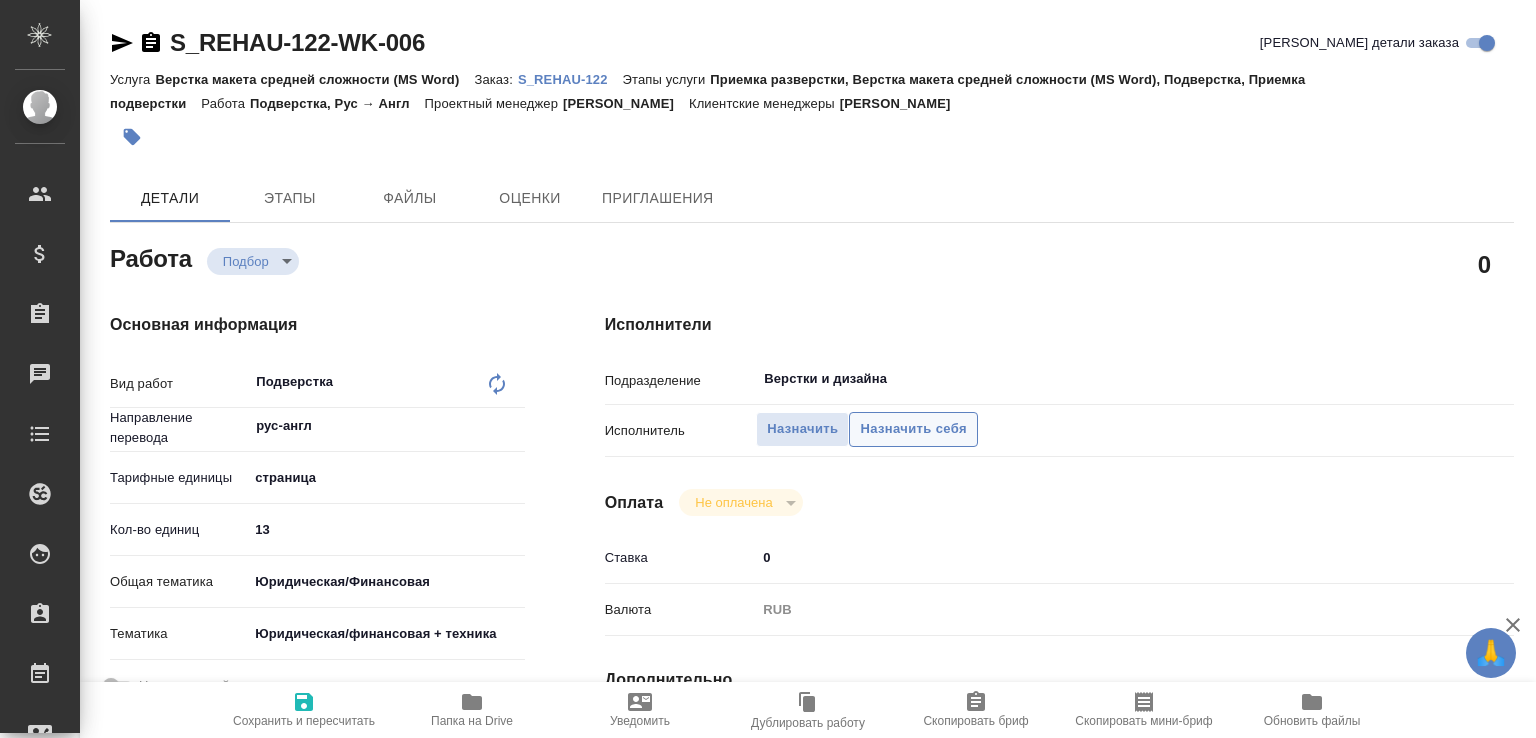 type on "x" 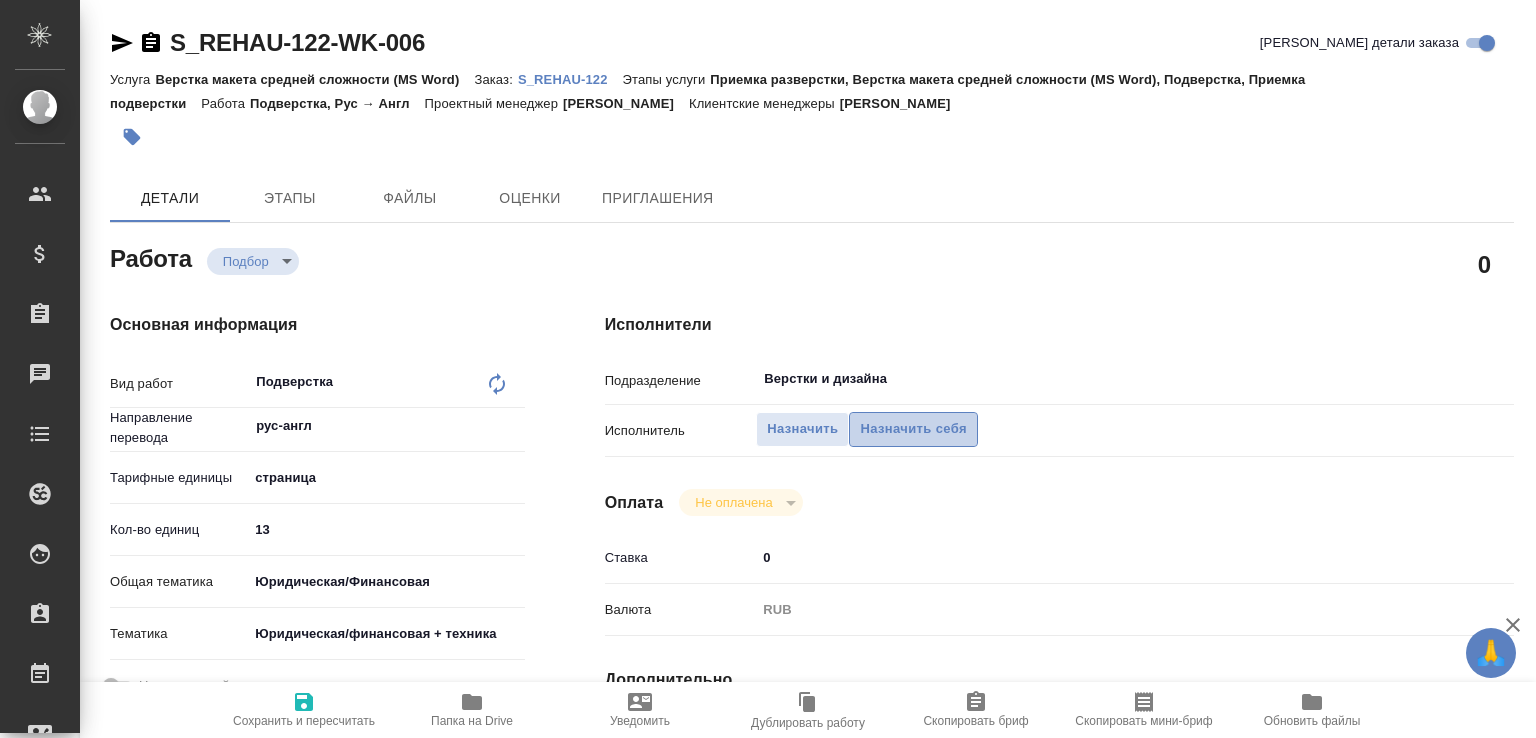 click on "Назначить себя" at bounding box center (913, 429) 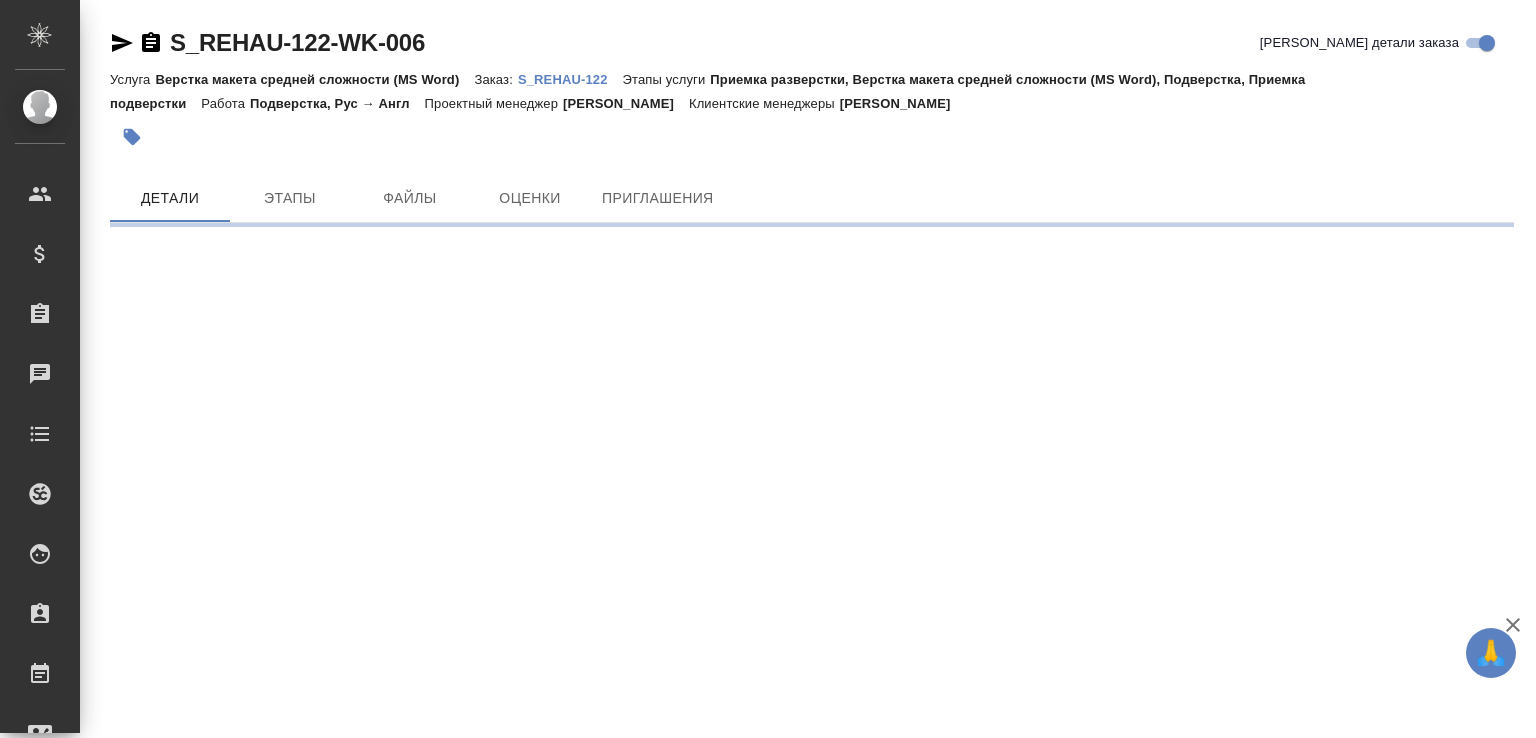 scroll, scrollTop: 0, scrollLeft: 0, axis: both 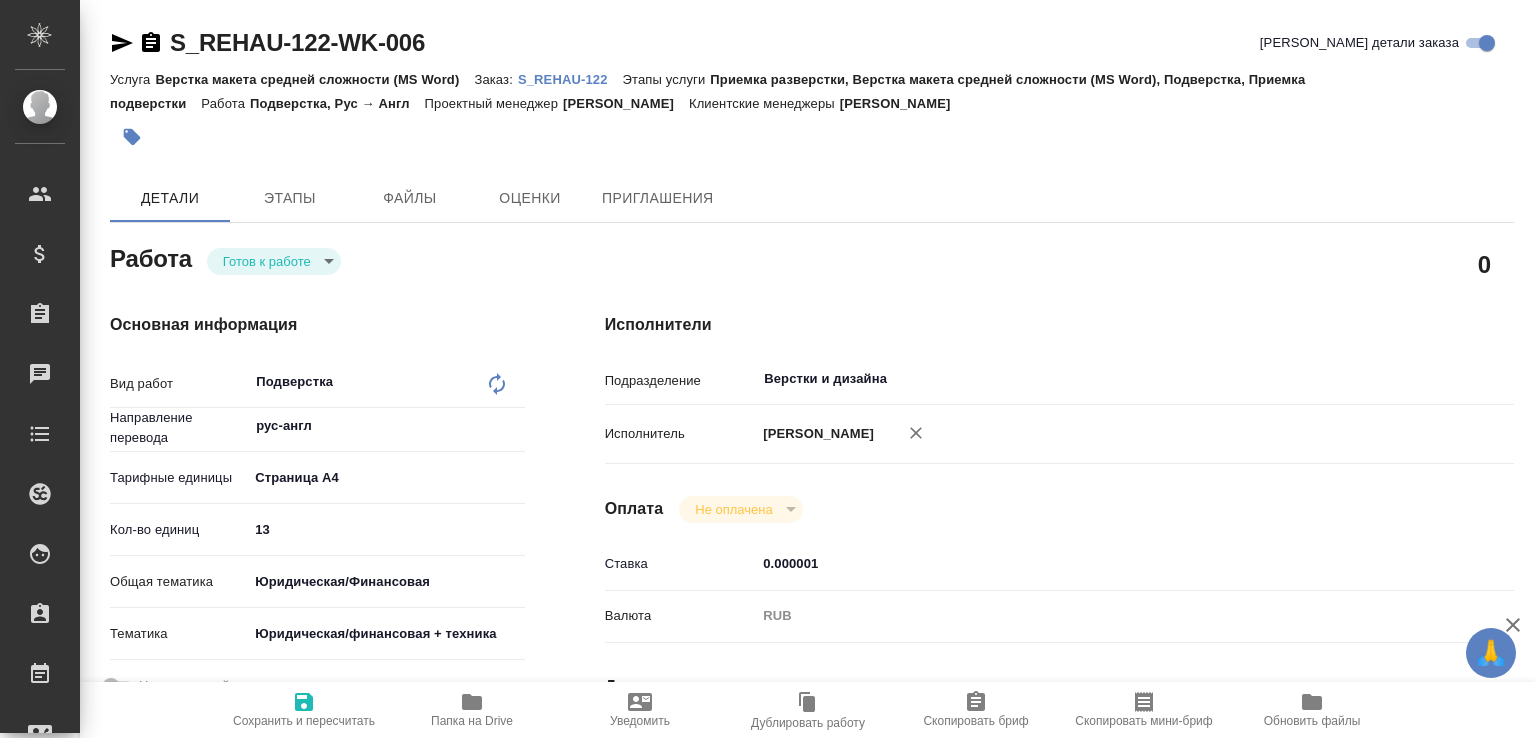 type on "x" 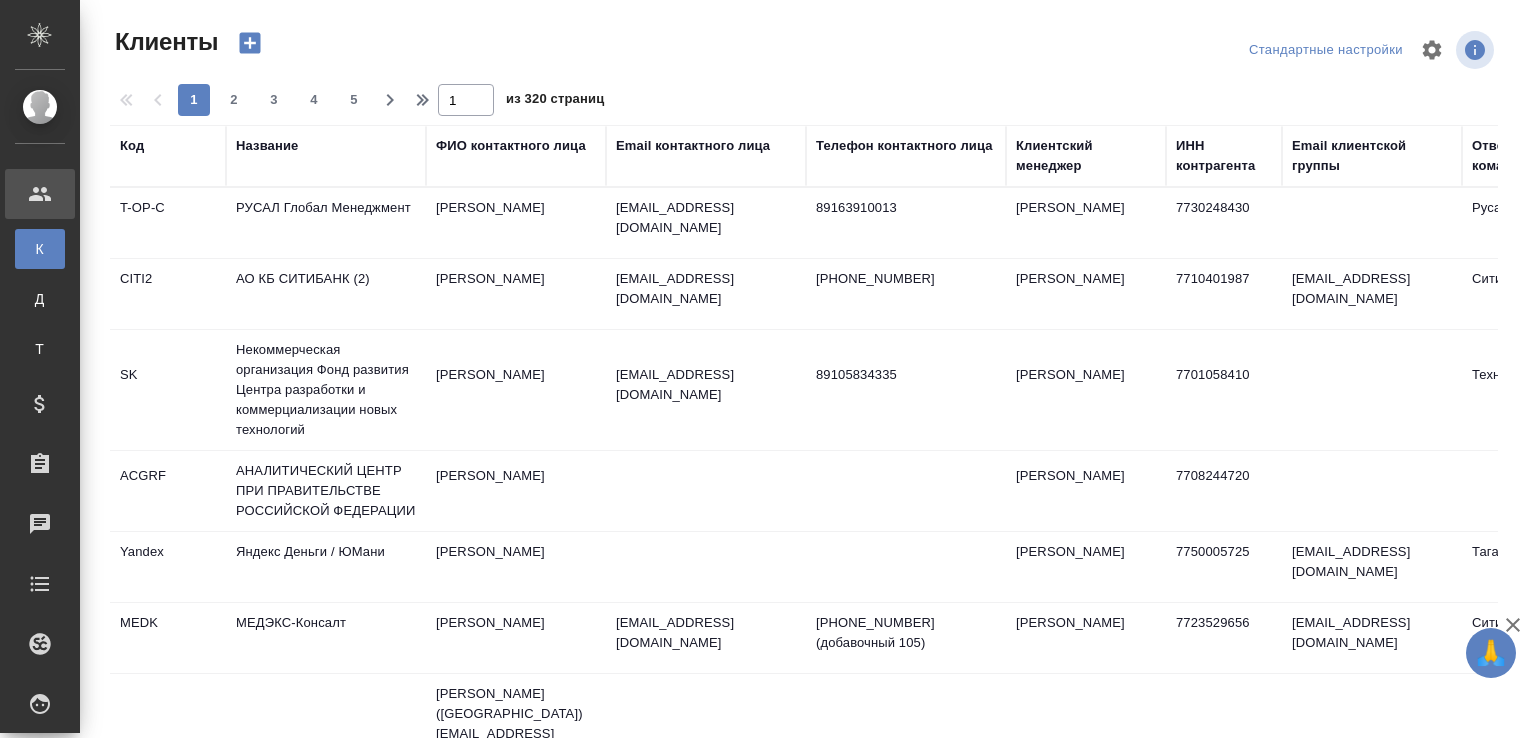 select on "RU" 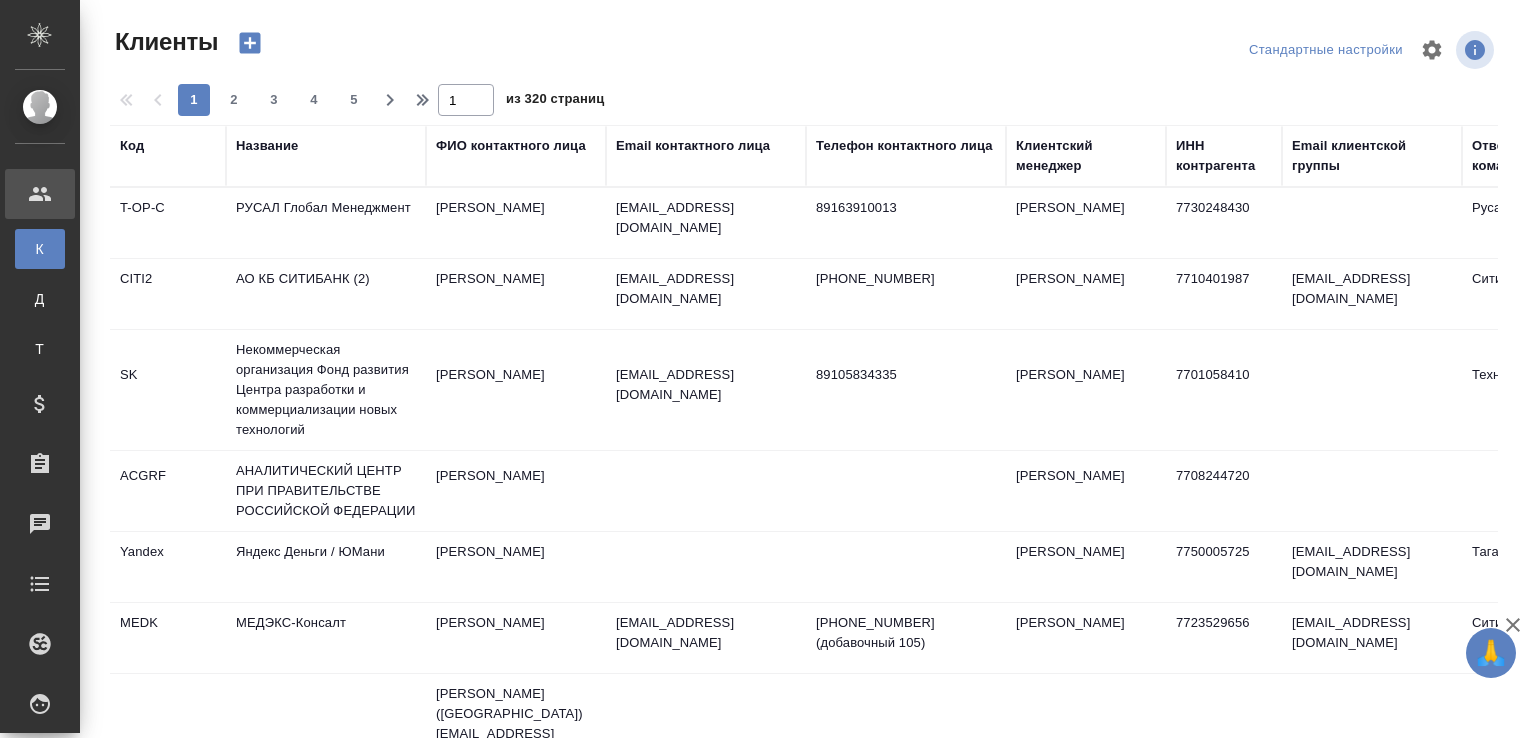 scroll, scrollTop: 0, scrollLeft: 0, axis: both 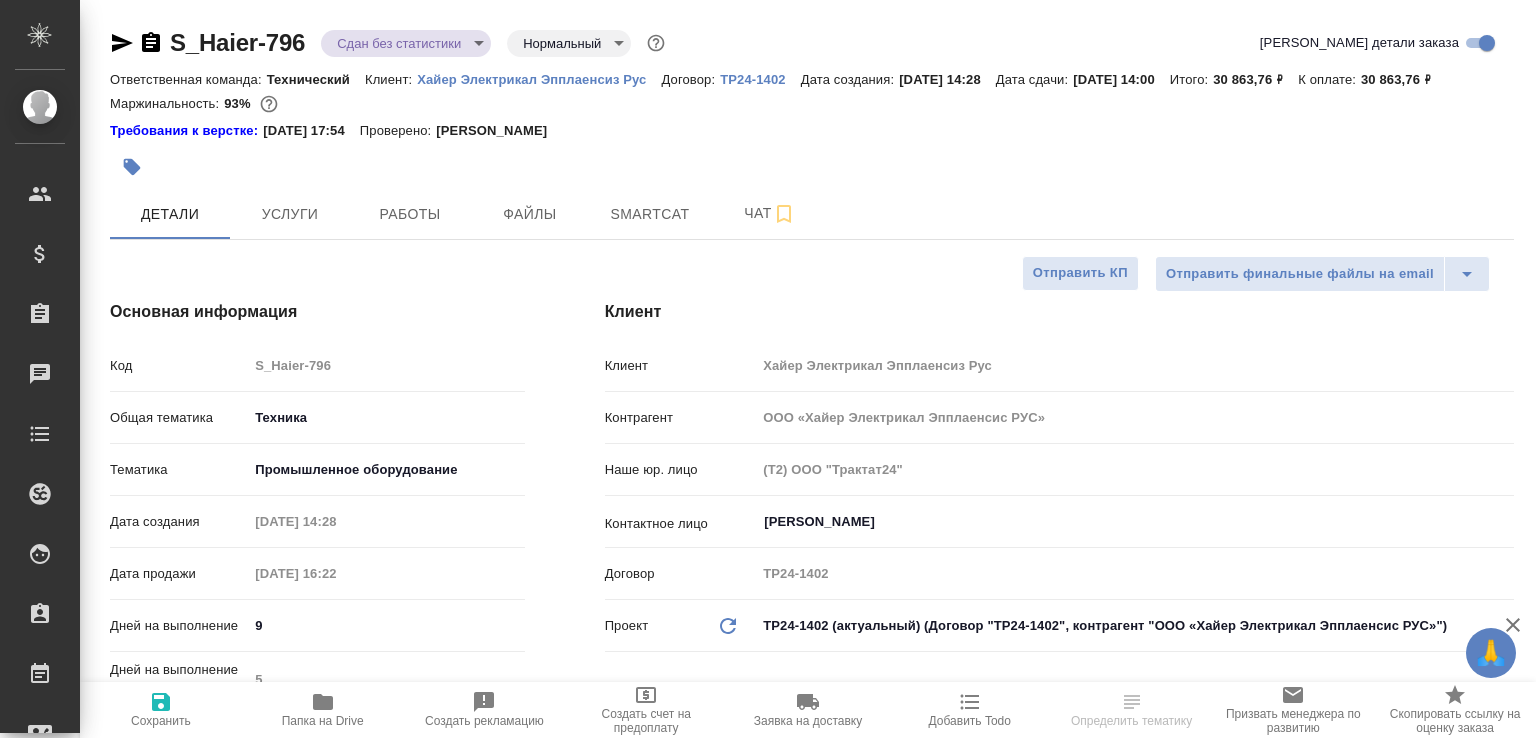 select on "RU" 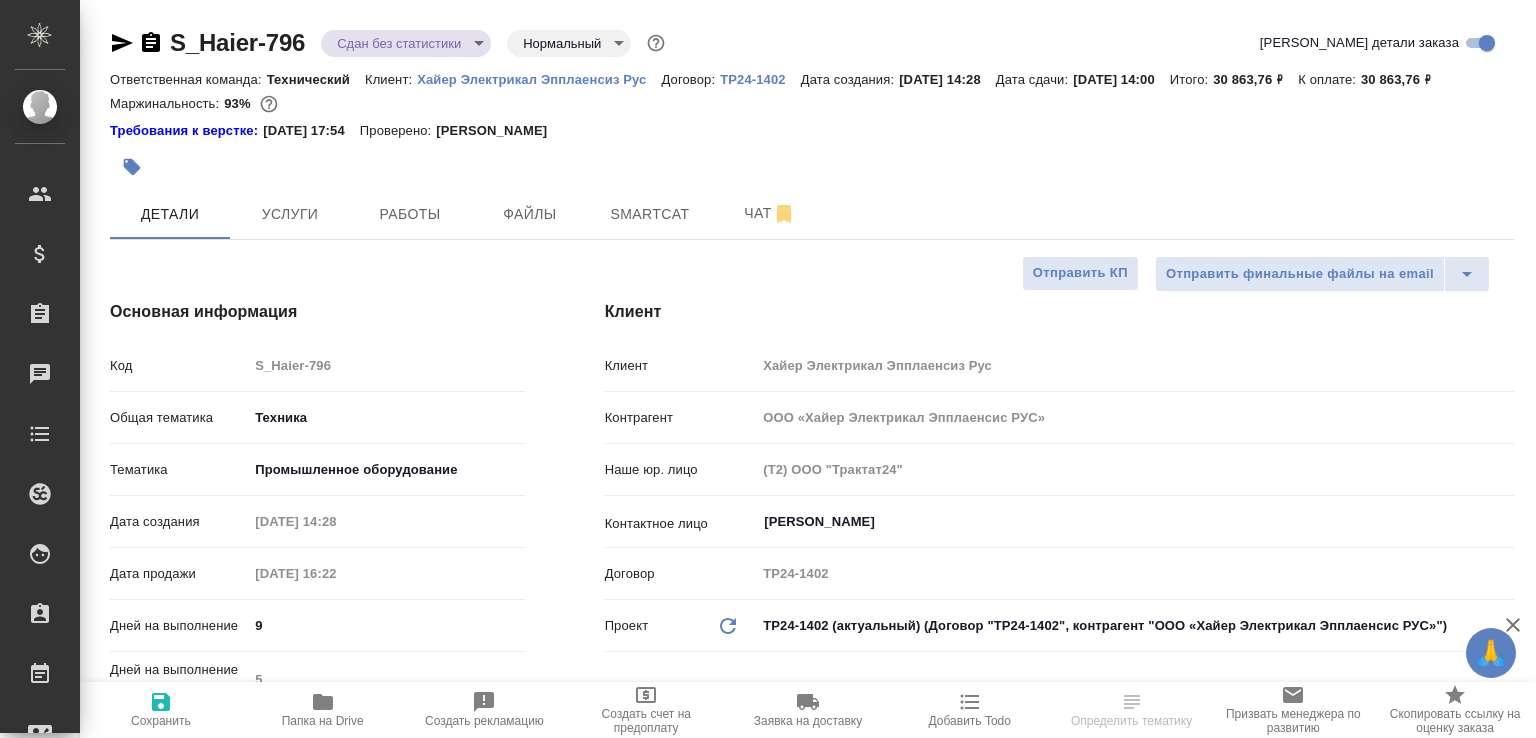 scroll, scrollTop: 0, scrollLeft: 0, axis: both 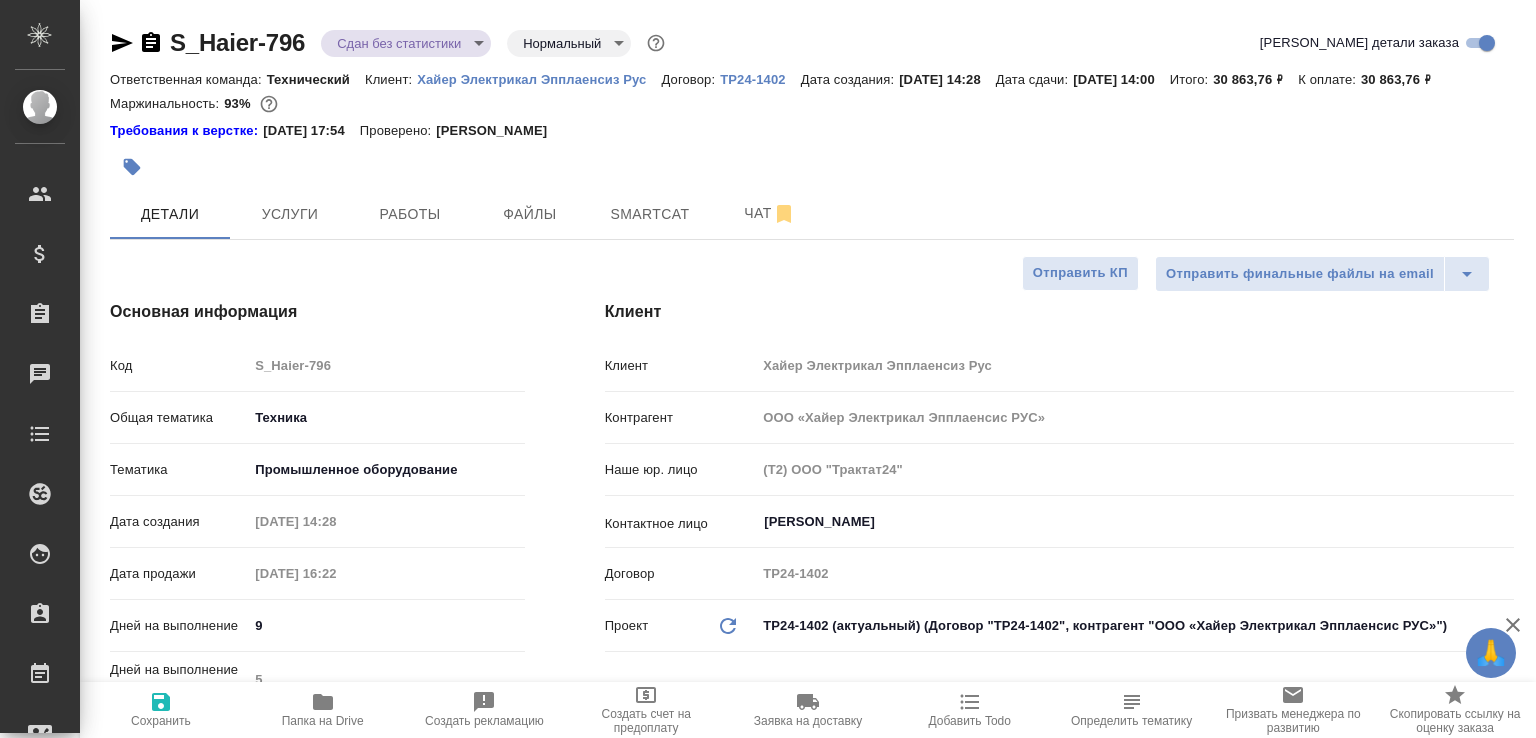 type on "x" 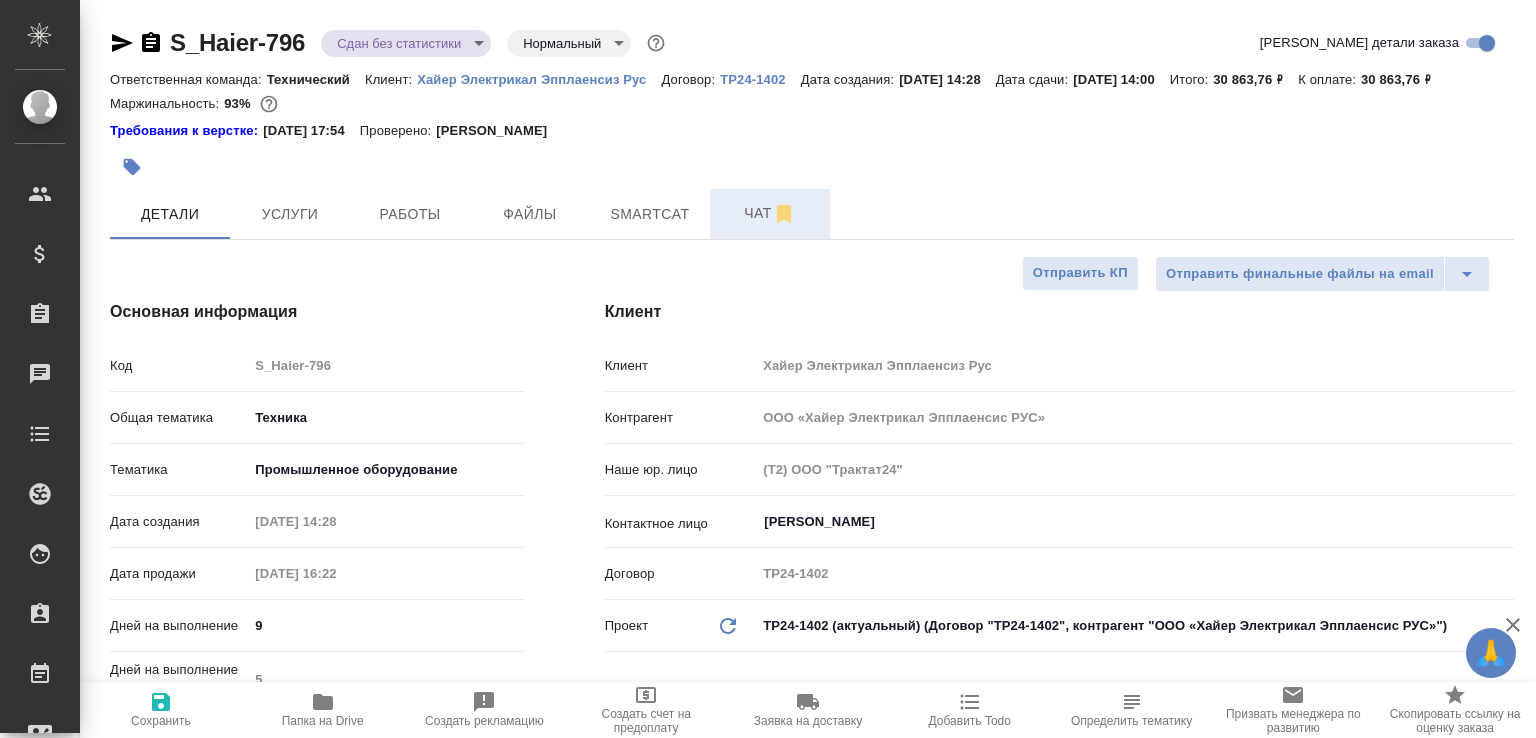 click on "Чат" at bounding box center [770, 213] 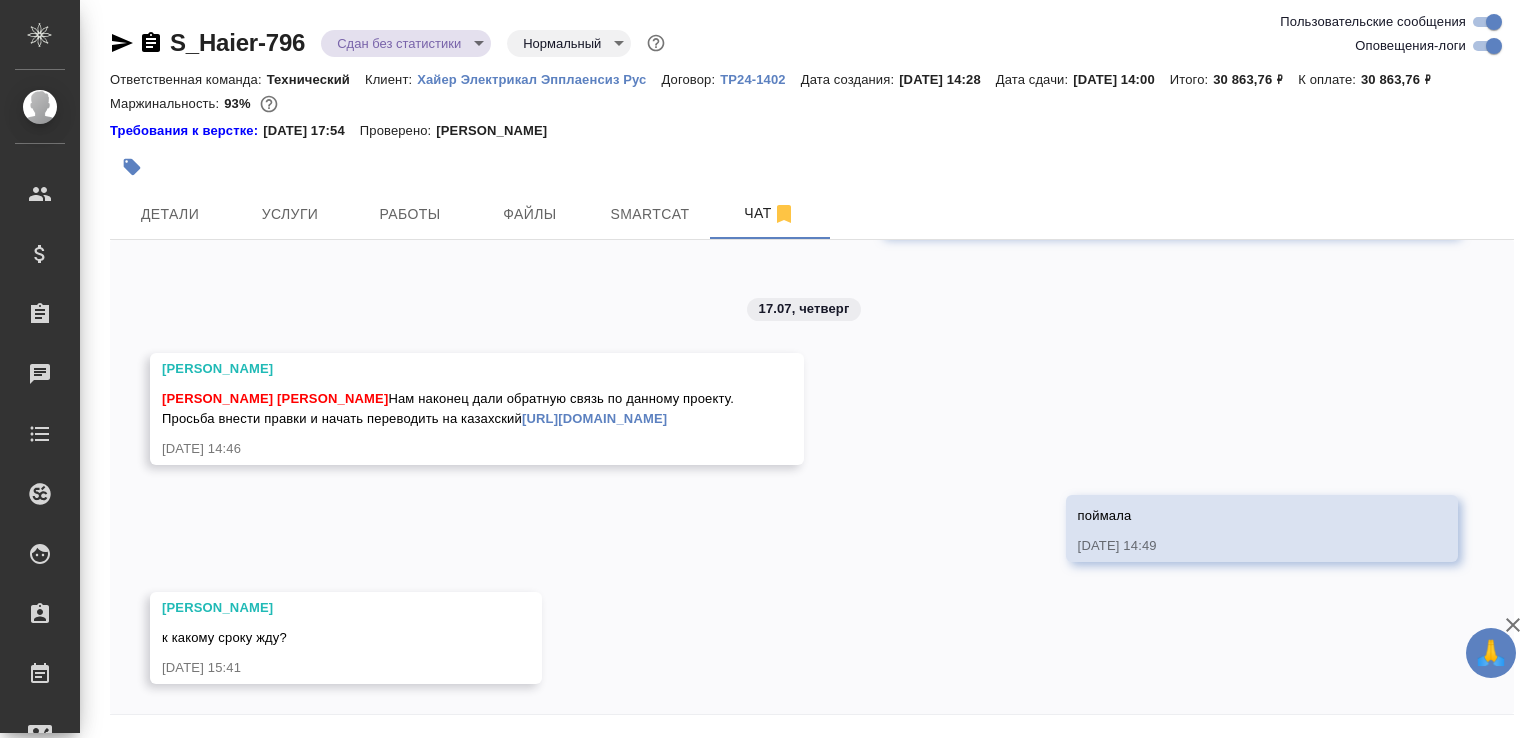 scroll, scrollTop: 13535, scrollLeft: 0, axis: vertical 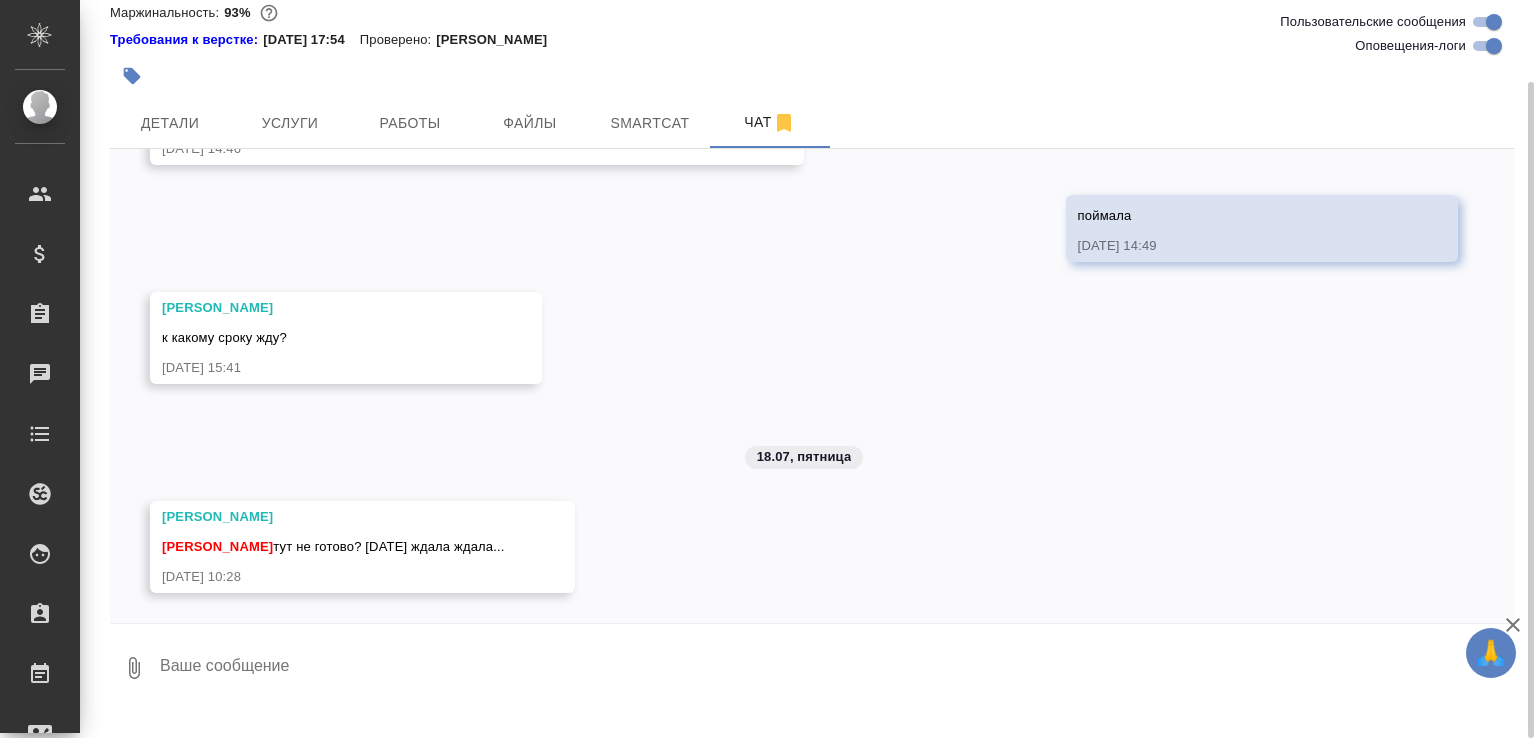 click at bounding box center [836, 668] 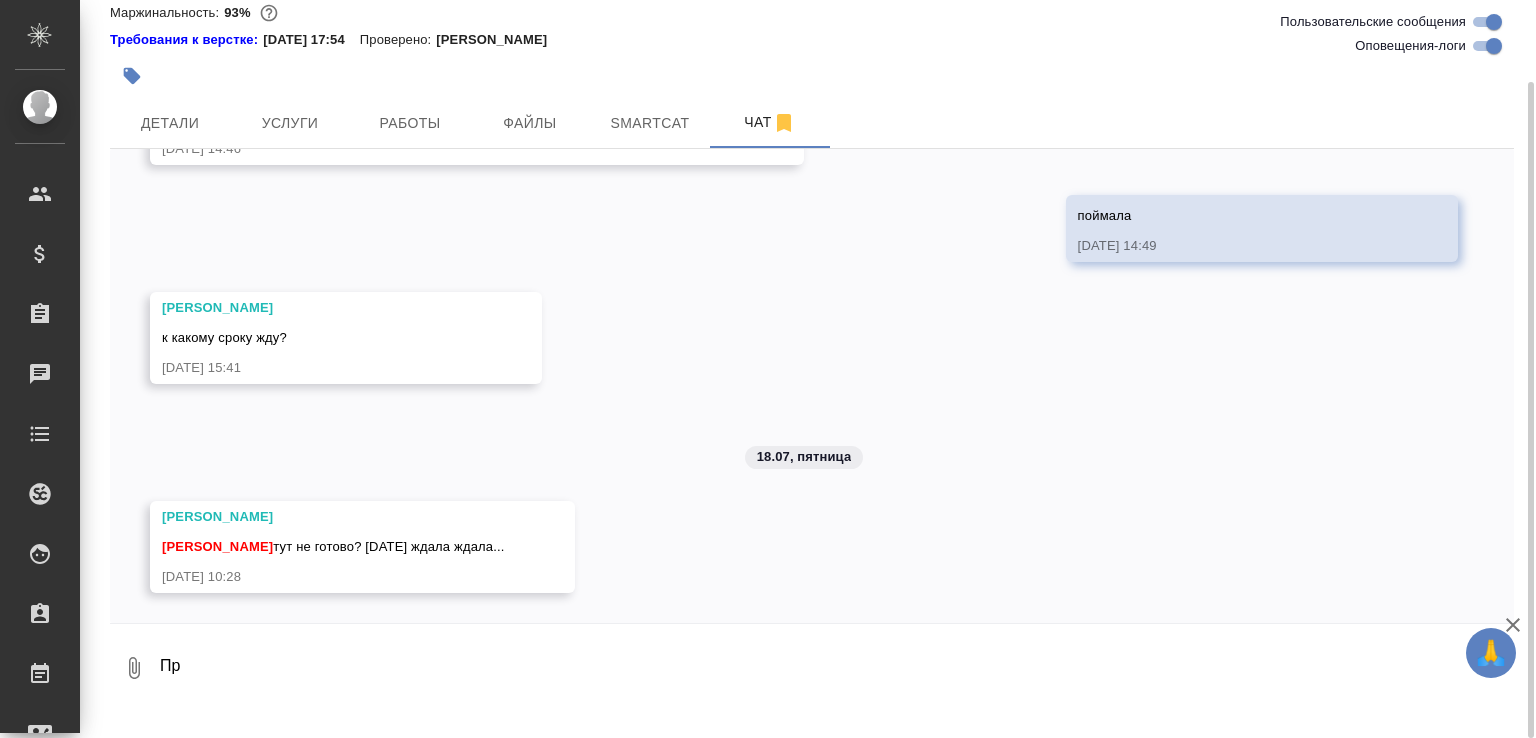 type on "П" 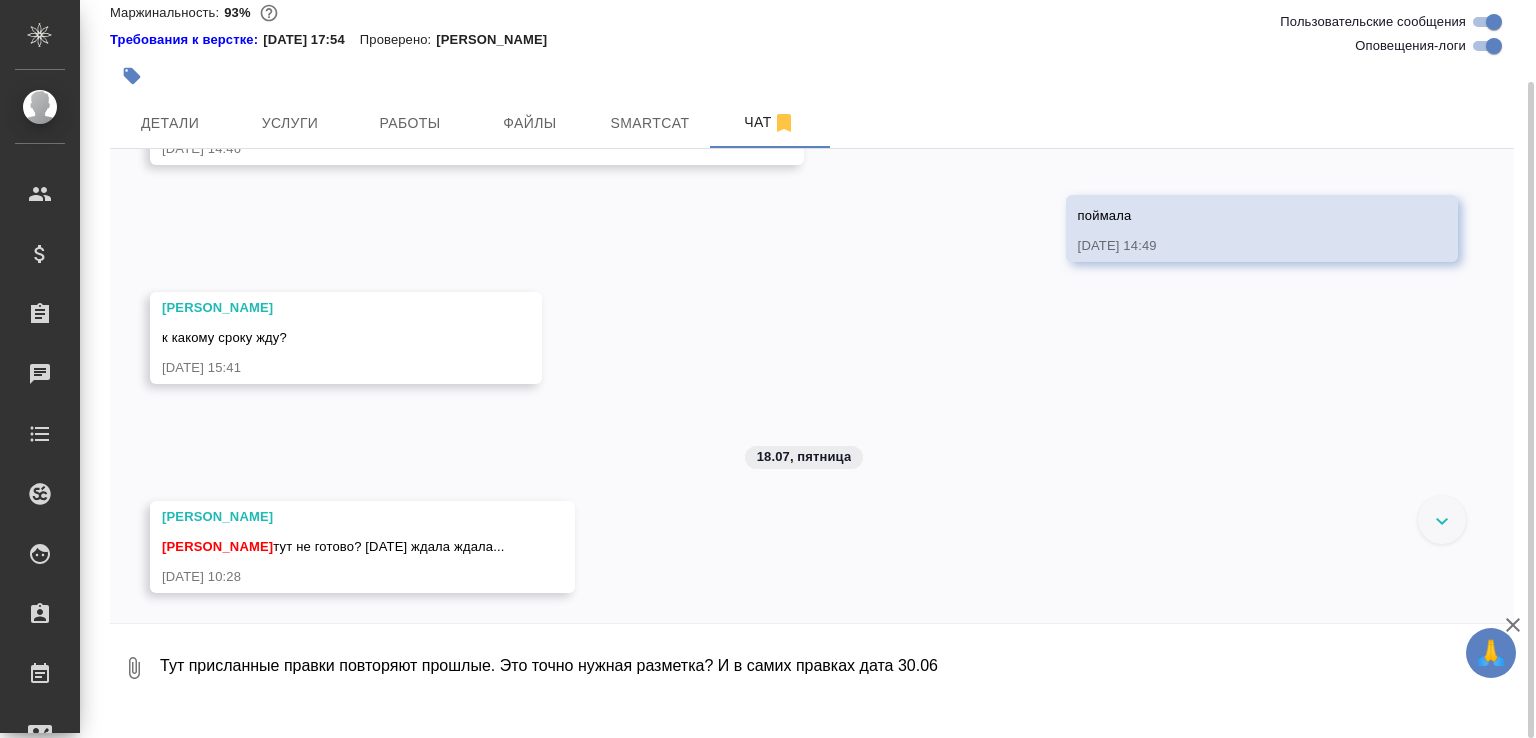 scroll, scrollTop: 13431, scrollLeft: 0, axis: vertical 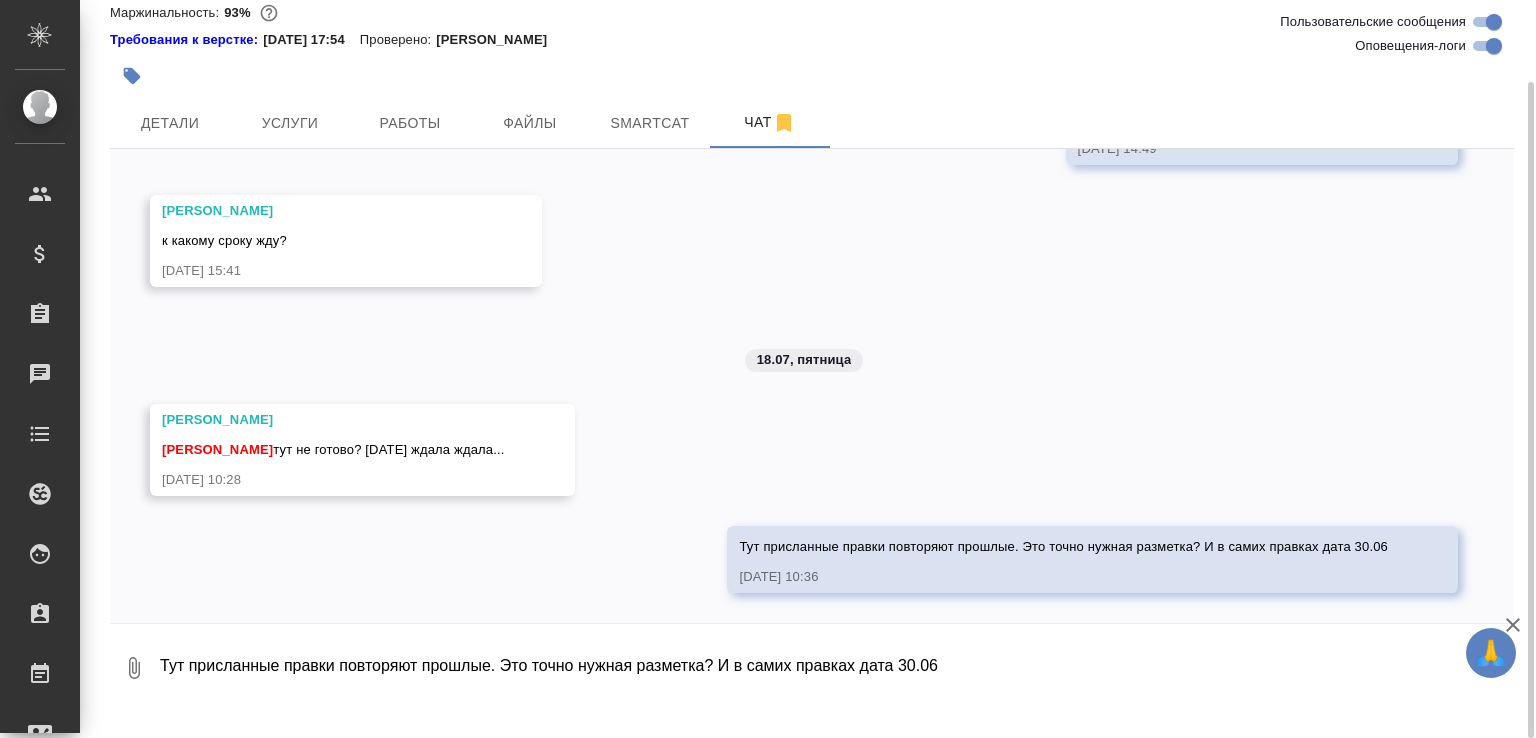 type 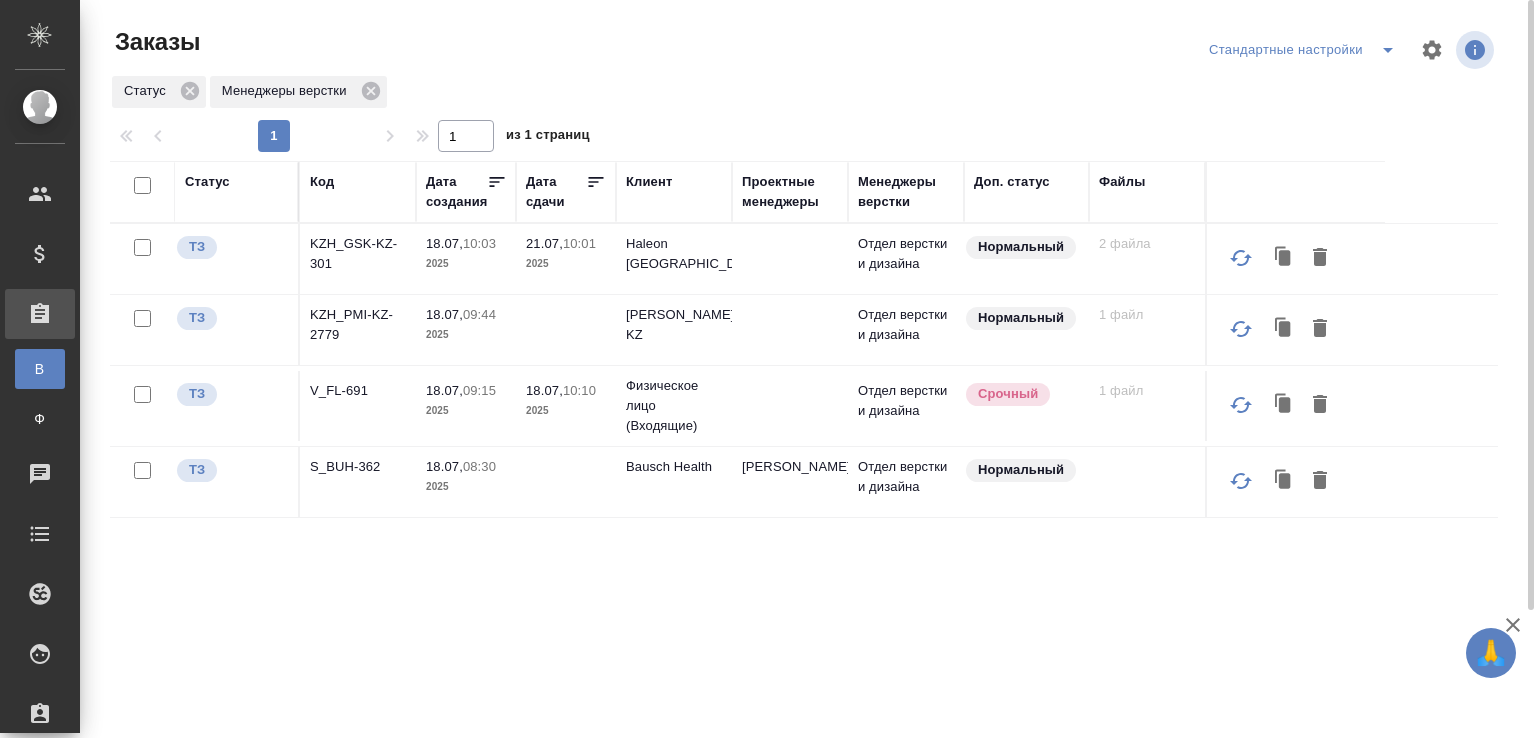 scroll, scrollTop: 0, scrollLeft: 0, axis: both 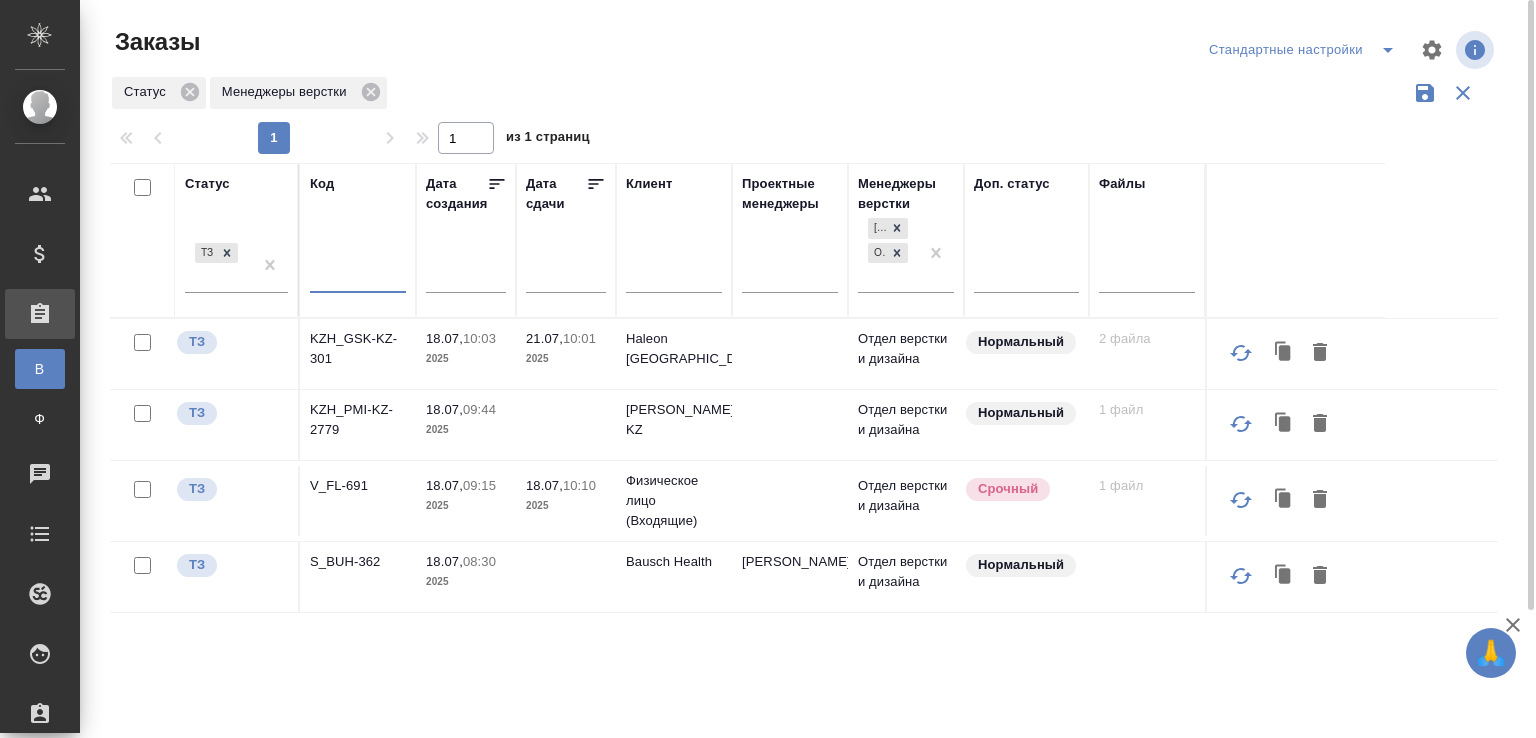 click at bounding box center [358, 280] 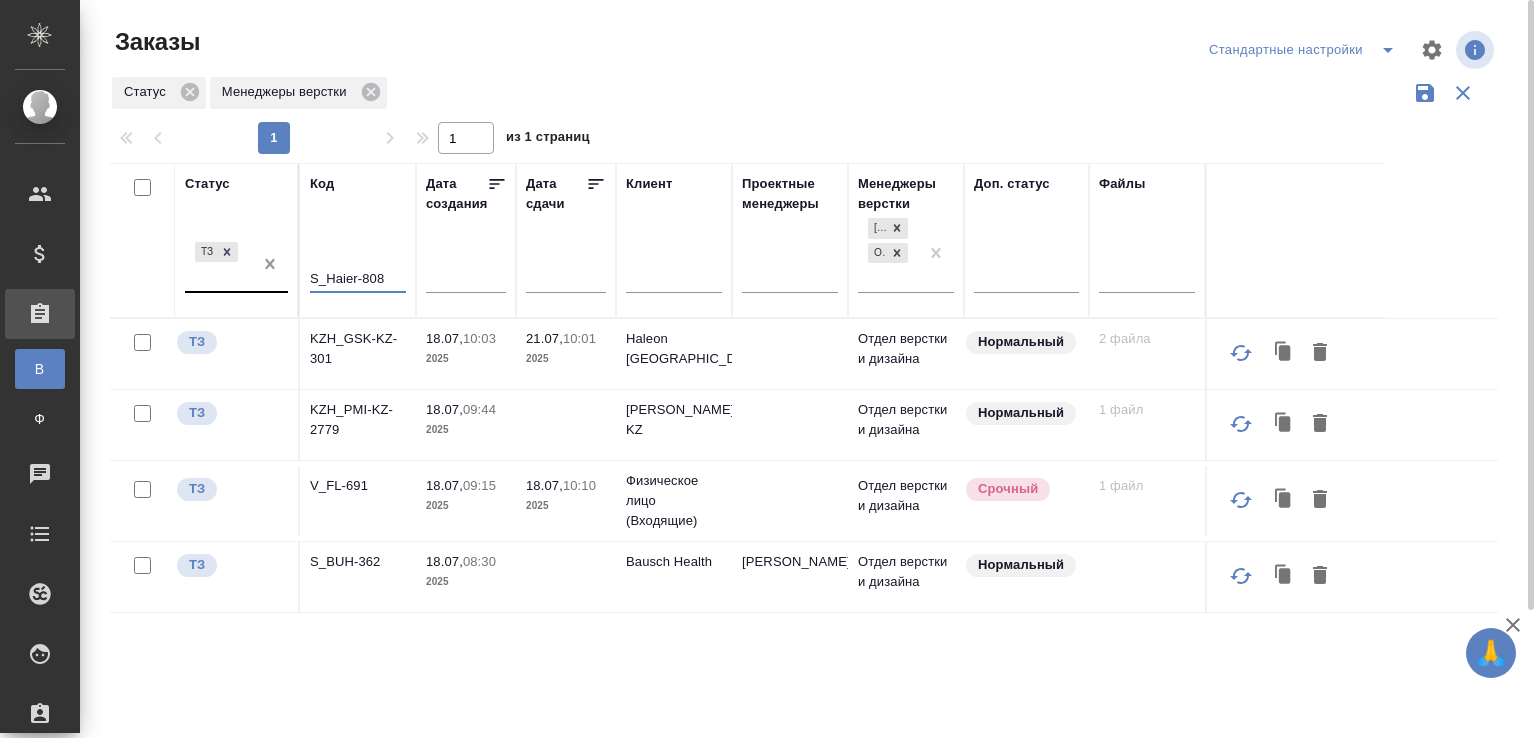 type on "S_Haier-808" 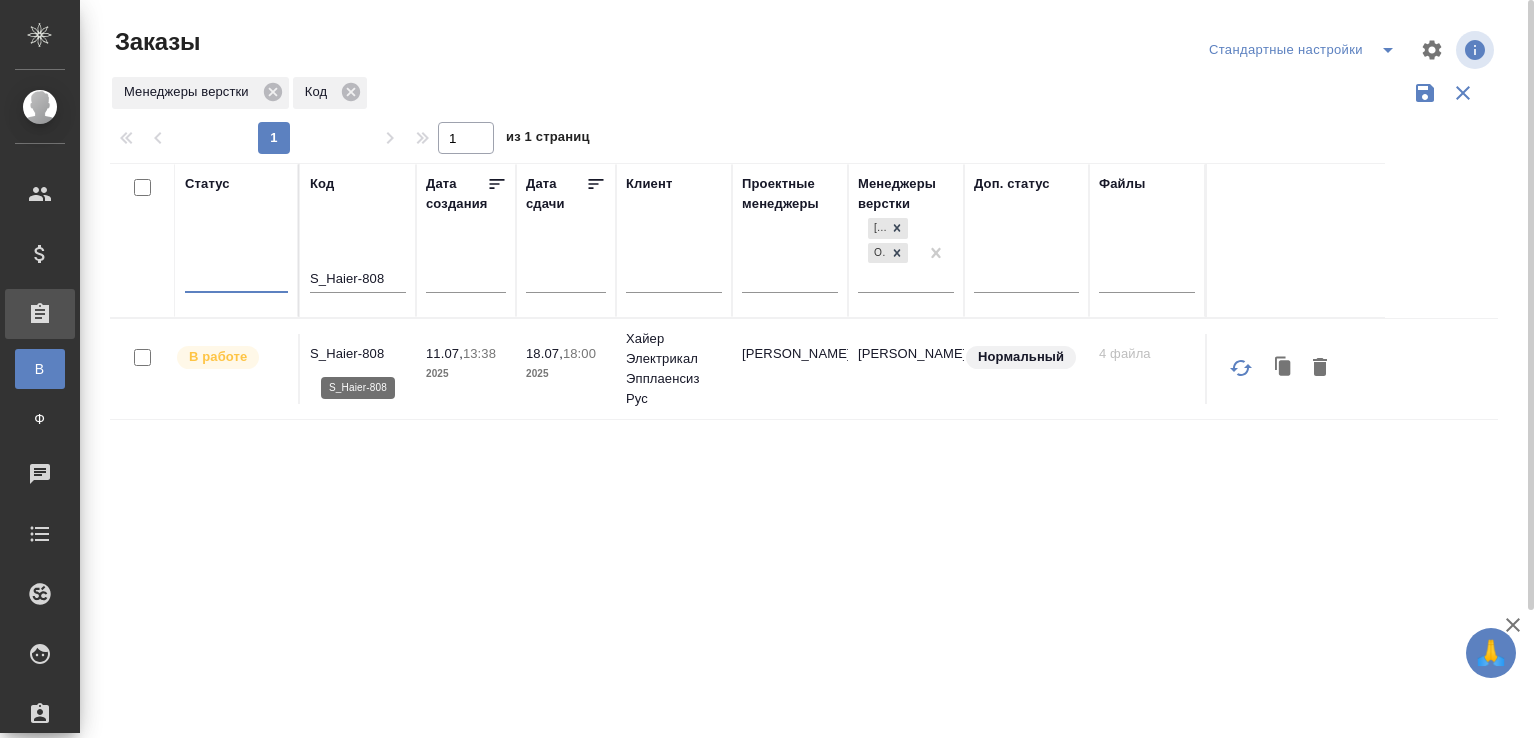 click on "S_Haier-808" at bounding box center [358, 354] 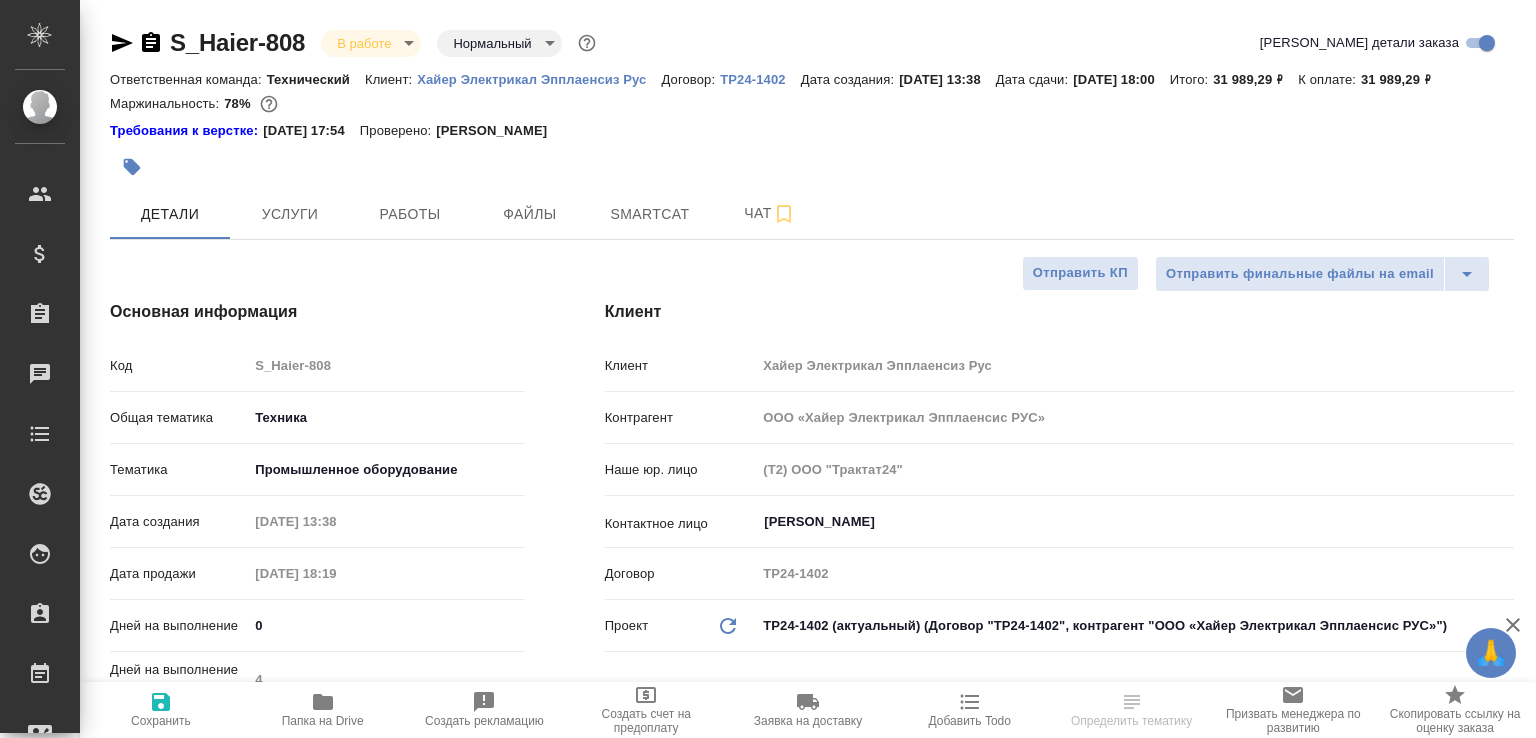 select on "RU" 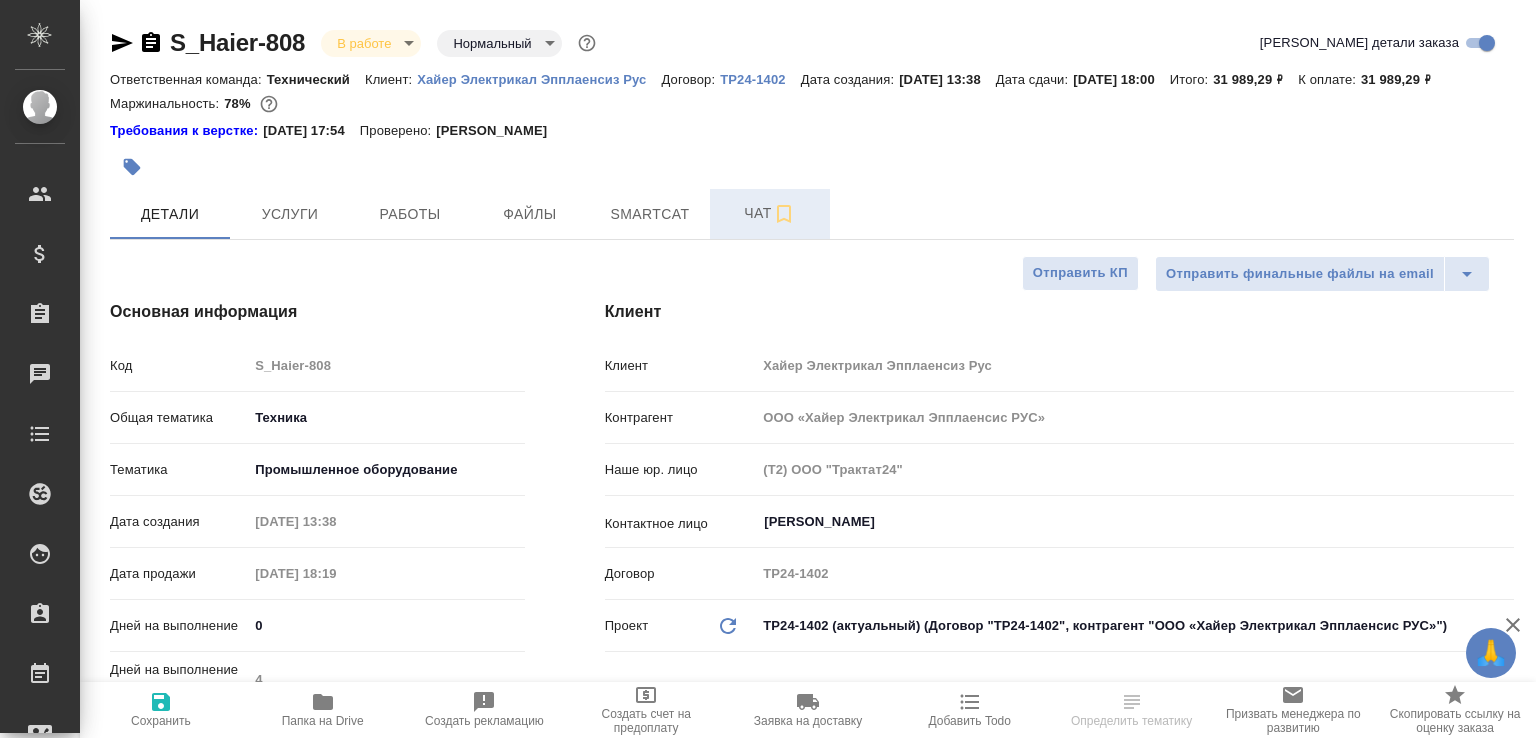 scroll, scrollTop: 0, scrollLeft: 0, axis: both 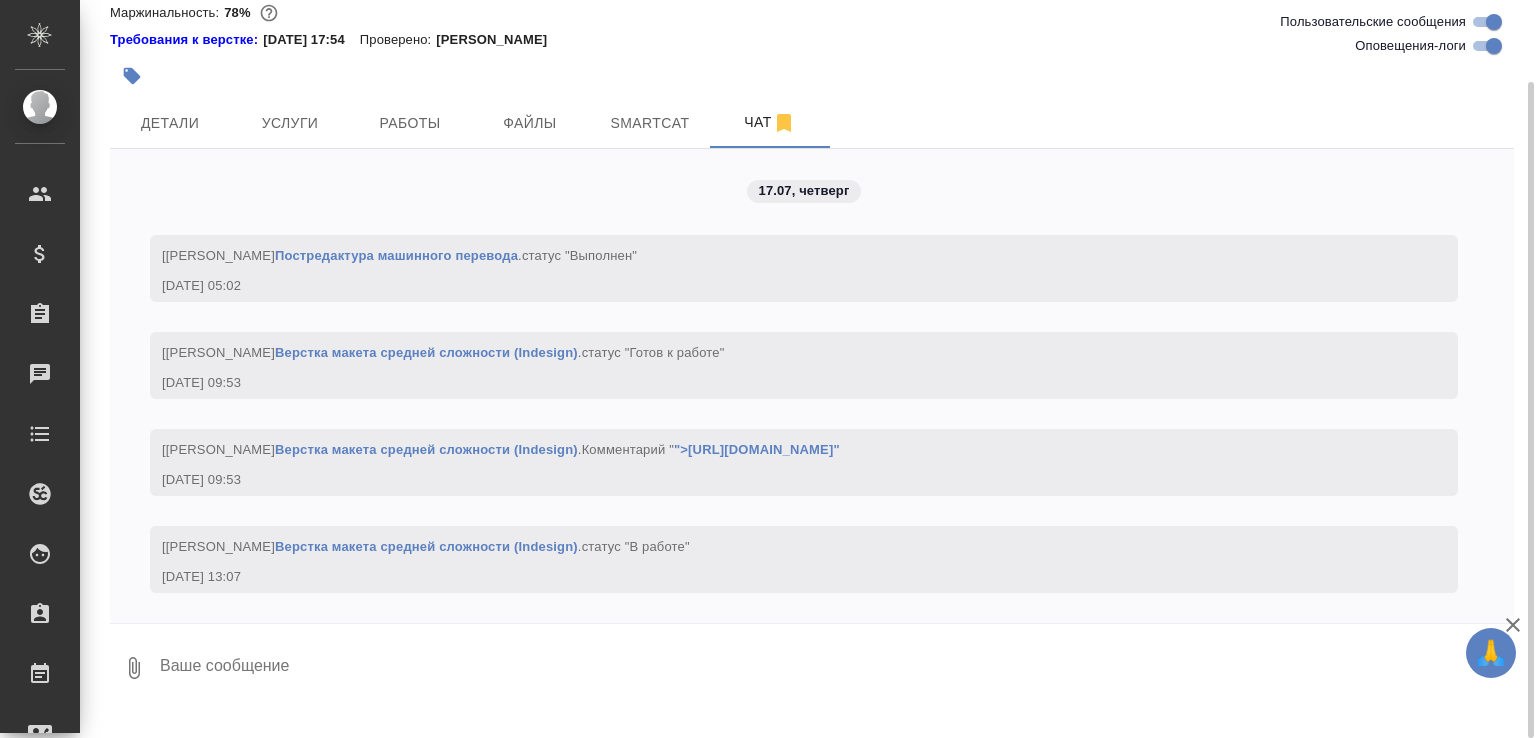 click at bounding box center (836, 668) 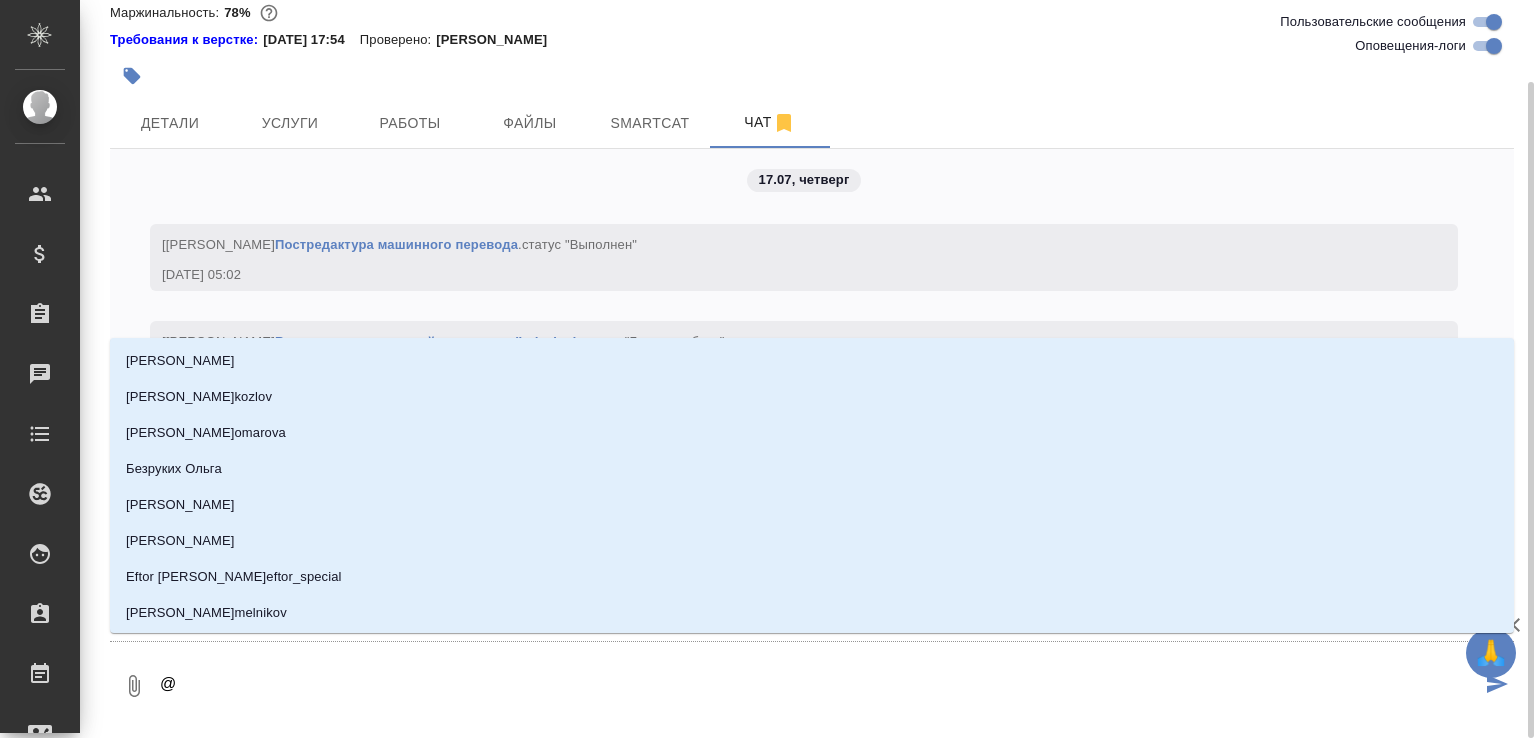 scroll, scrollTop: 10891, scrollLeft: 0, axis: vertical 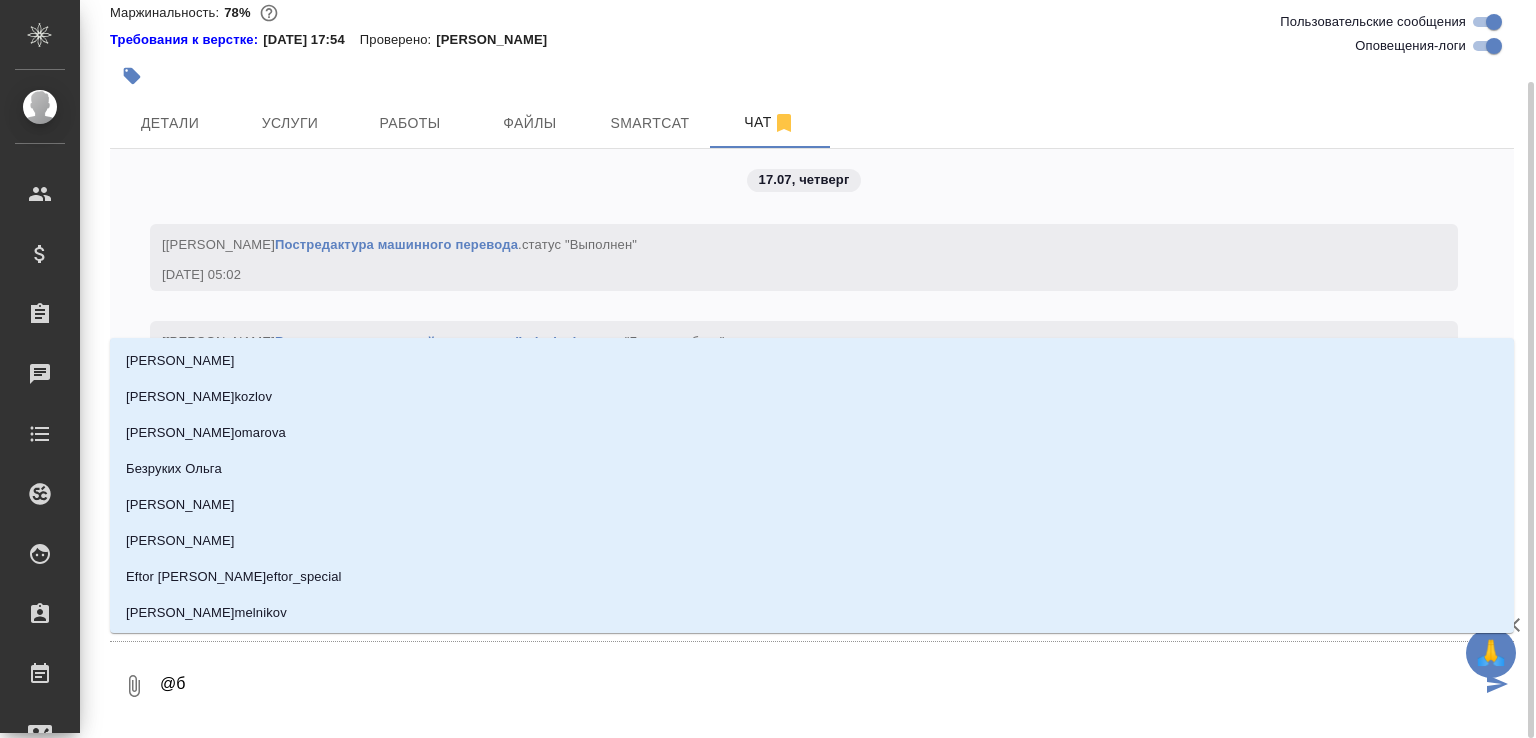 type on "@бе" 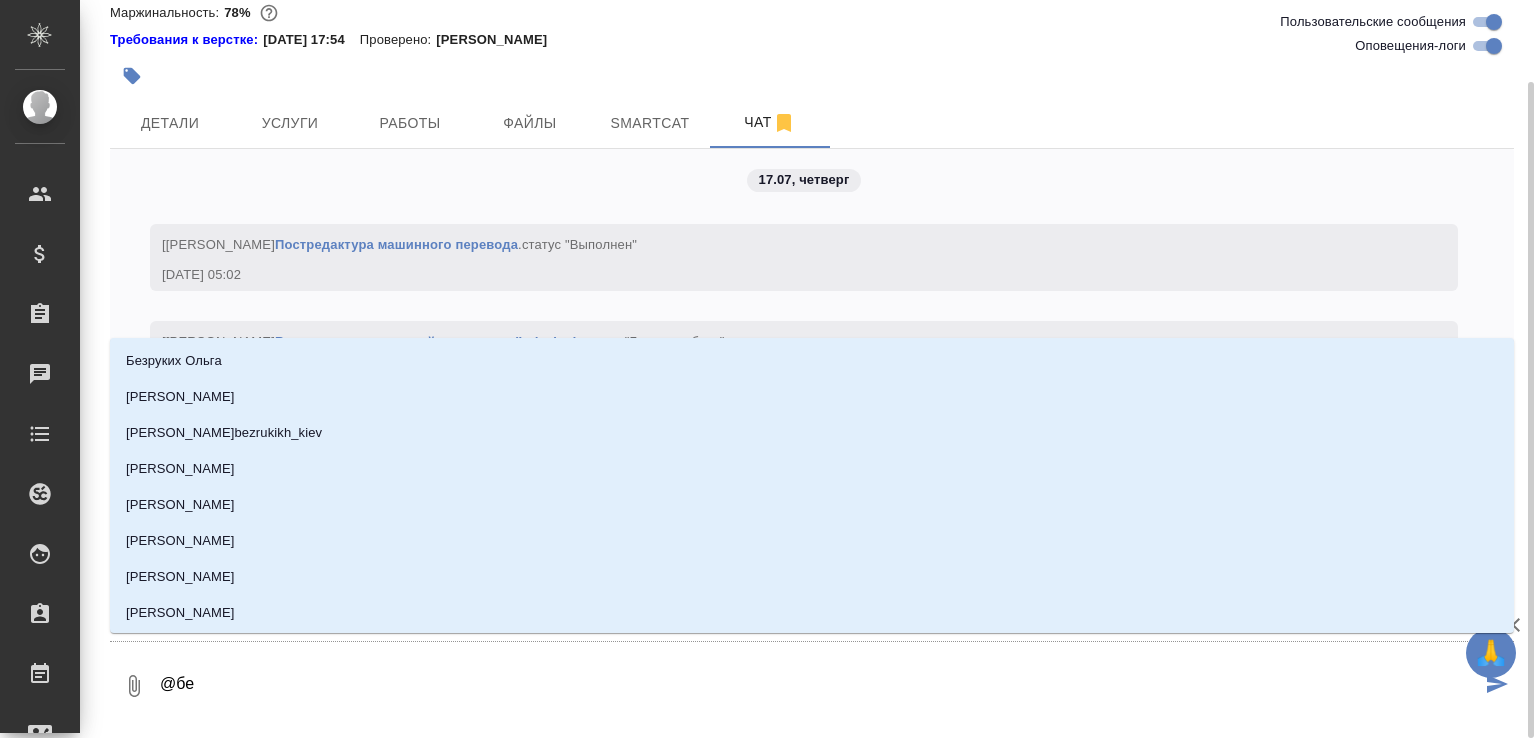 type on "@бел" 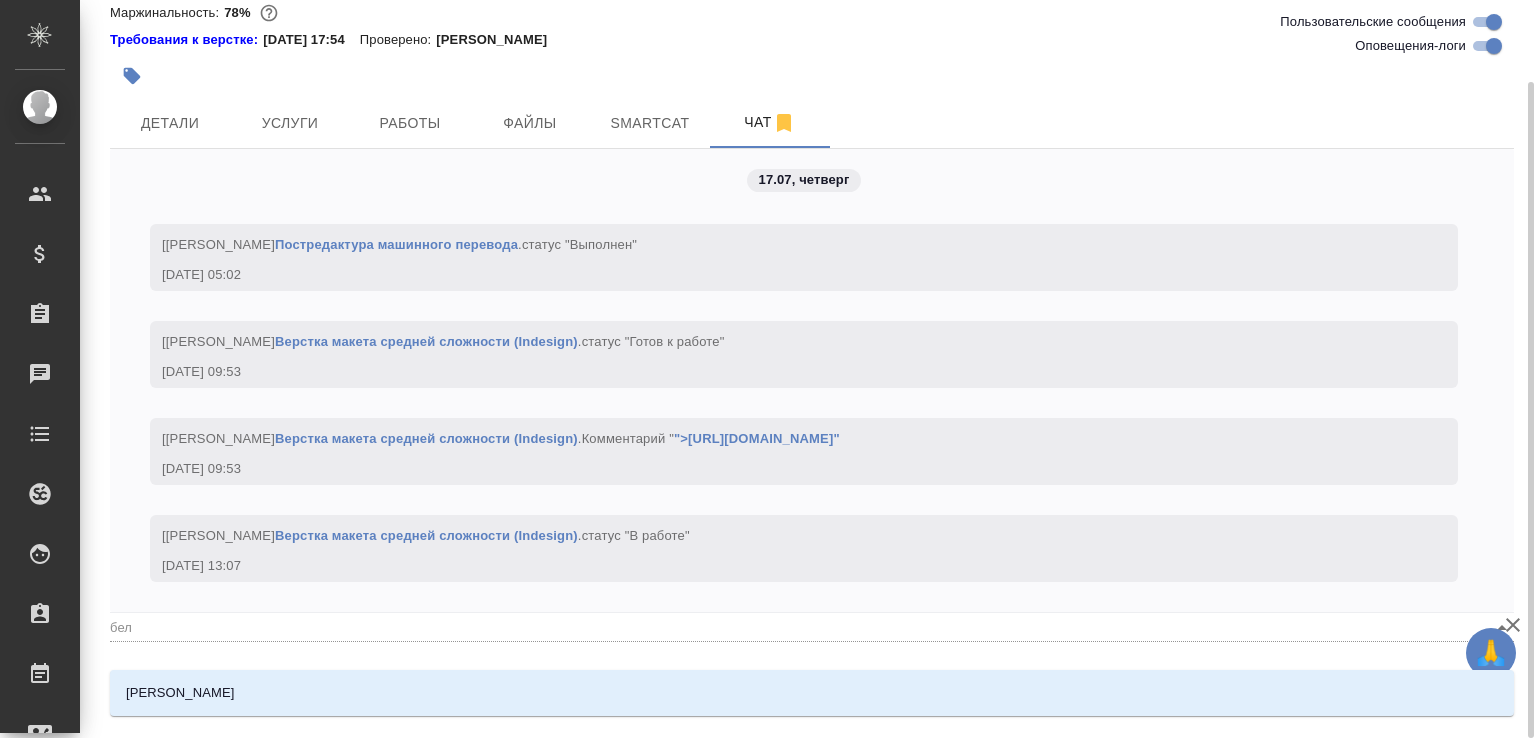 type on "@беля" 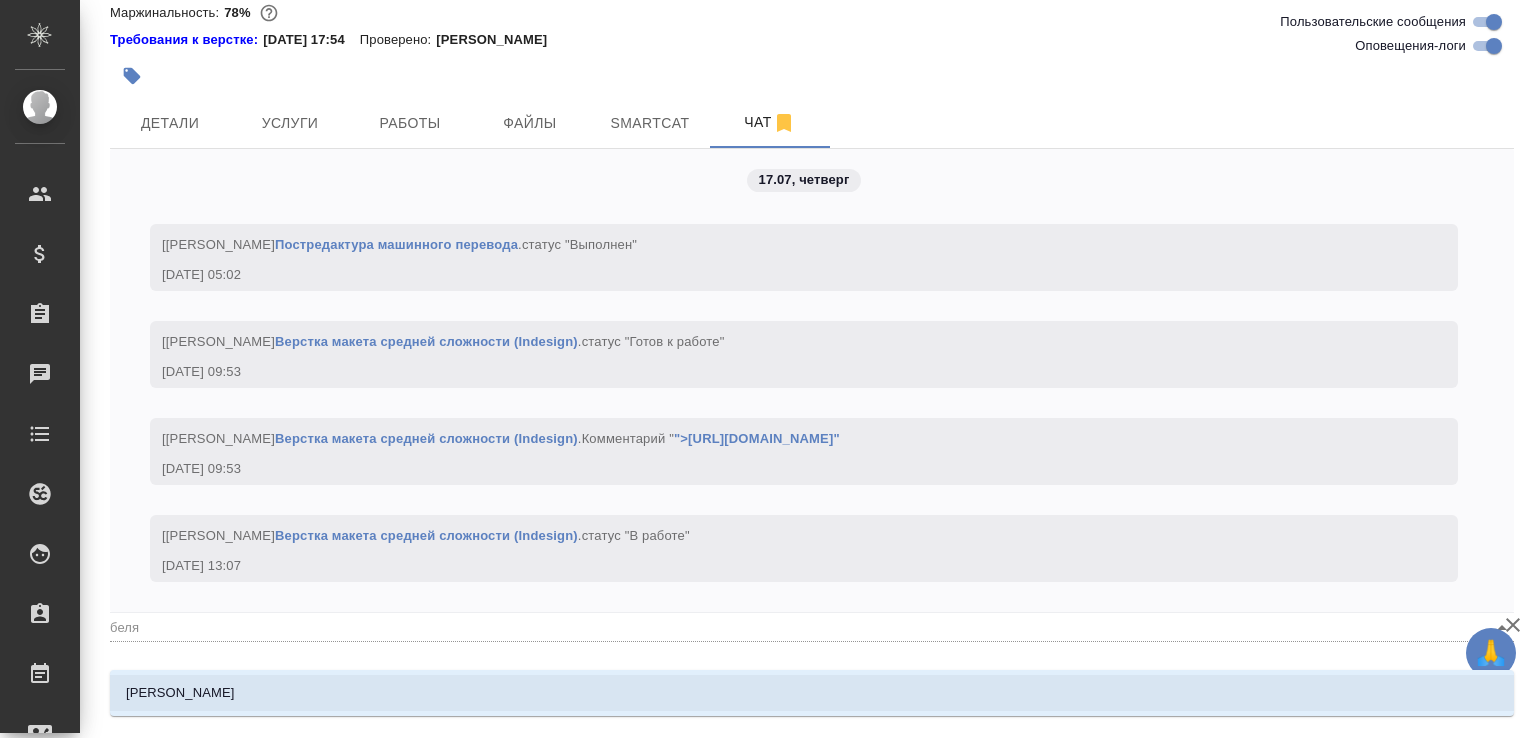 click on "Белякова Юлия" at bounding box center (812, 693) 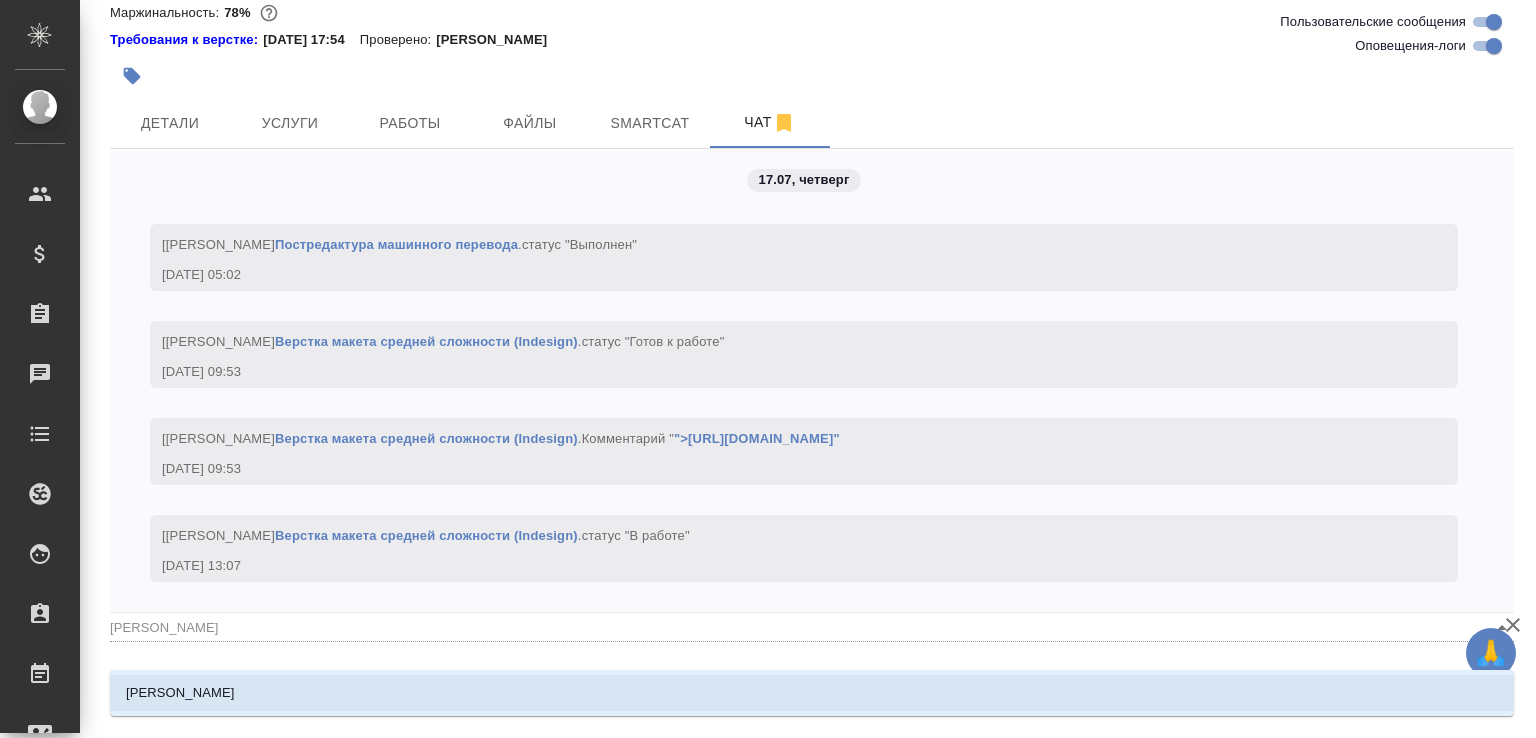 scroll, scrollTop: 10890, scrollLeft: 0, axis: vertical 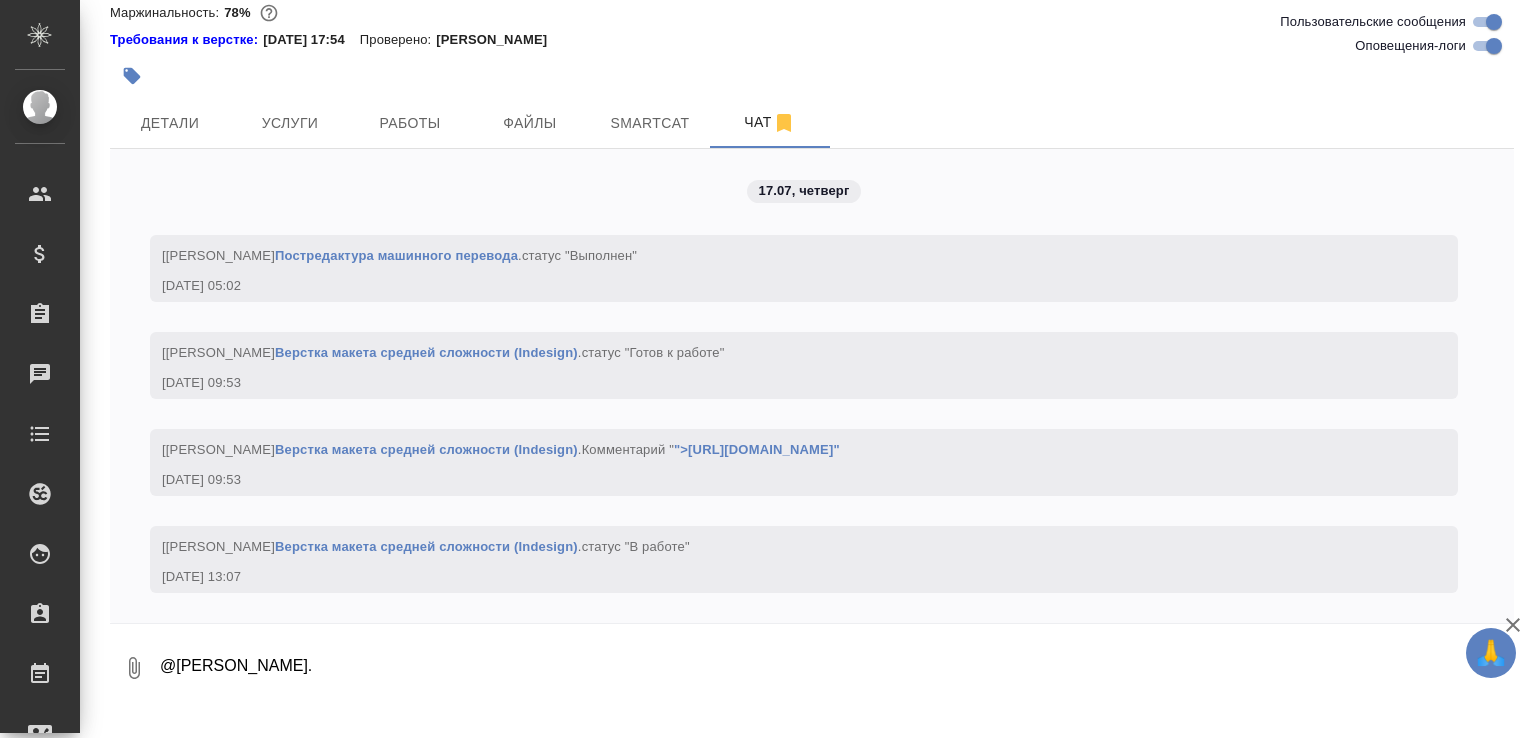 paste on "В одном месте сдублированный текст вместо нового." 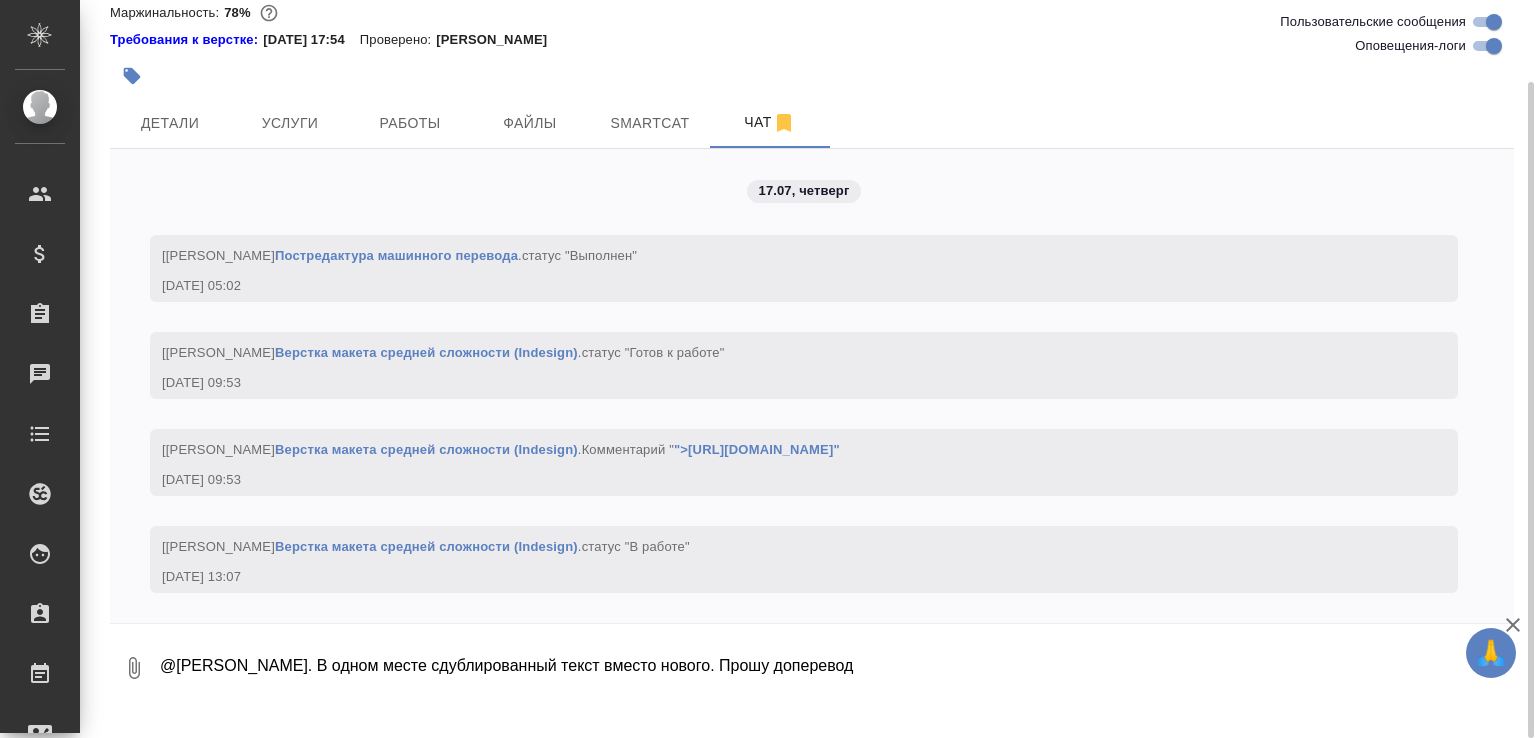 click 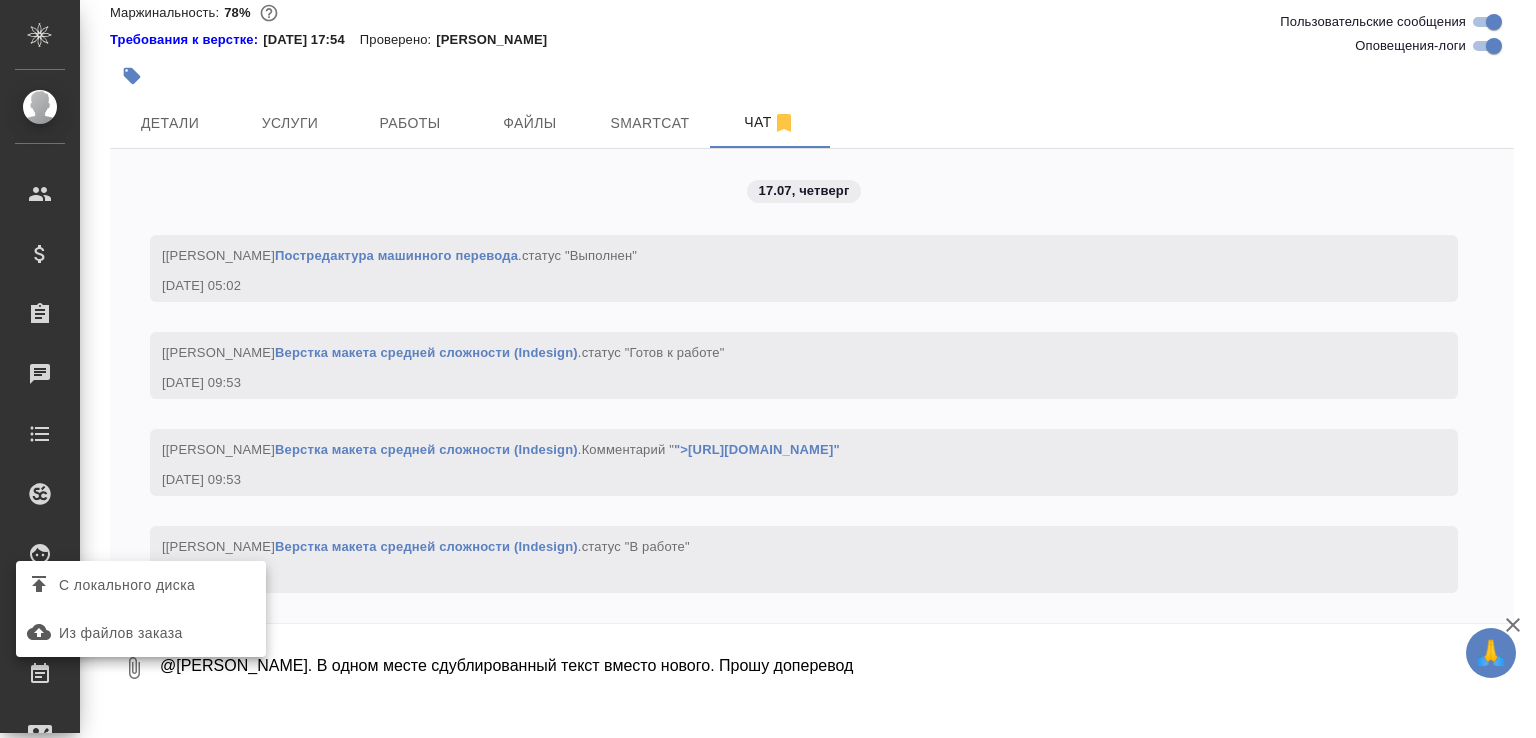 click on "С локального диска" at bounding box center (141, 585) 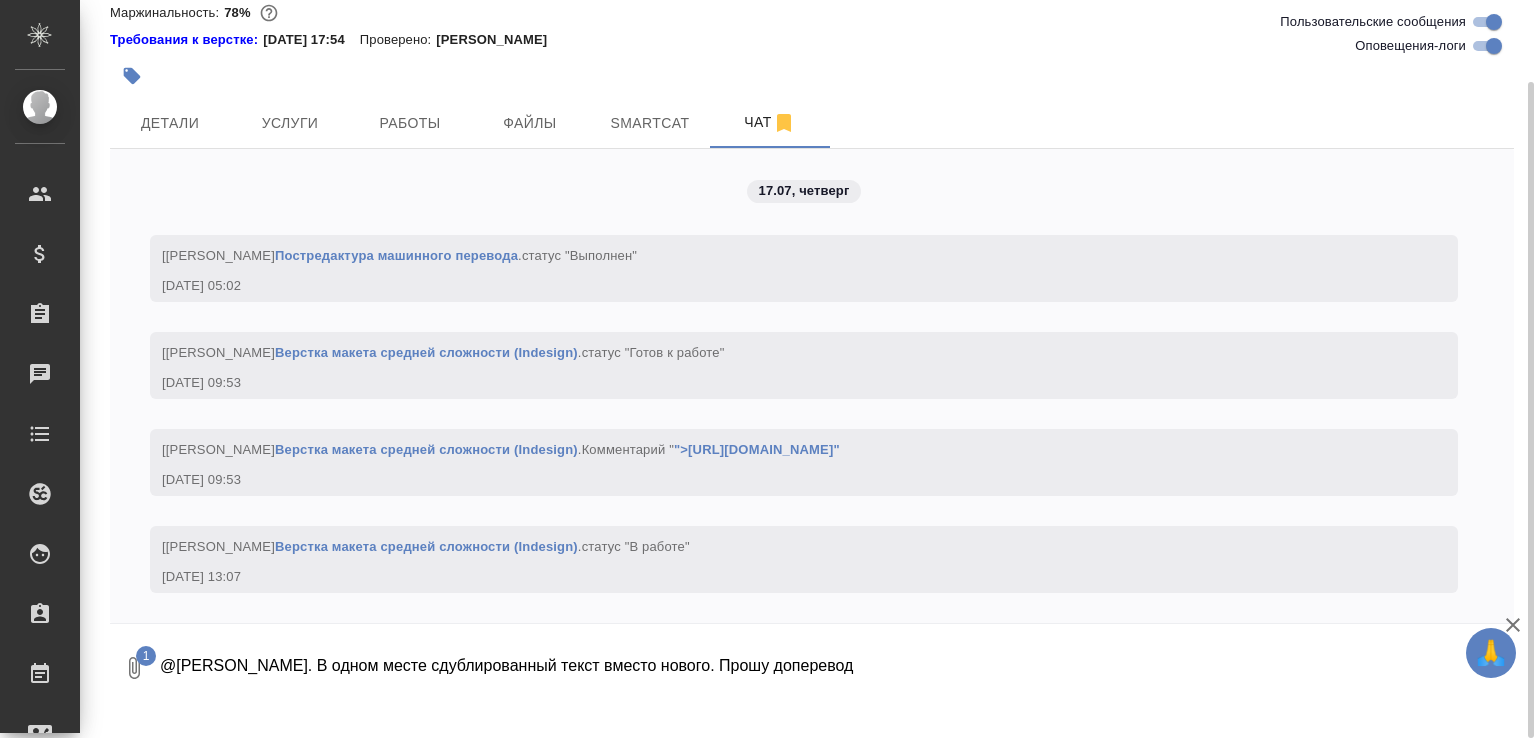 click on "@Белякова Юлия Привет. В одном месте сдублированный текст вместо нового. Прошу доперевод" at bounding box center [819, 668] 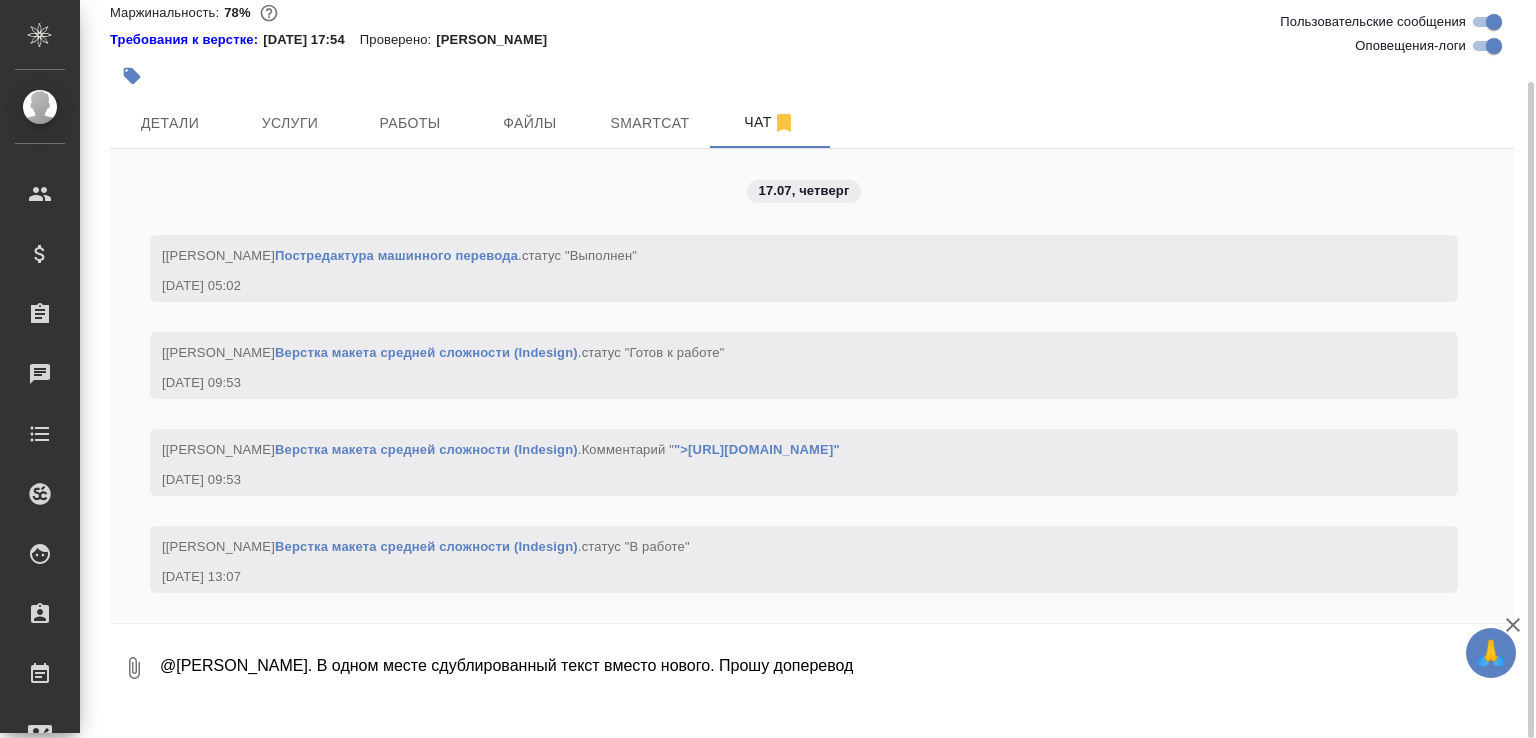 scroll, scrollTop: 11100, scrollLeft: 0, axis: vertical 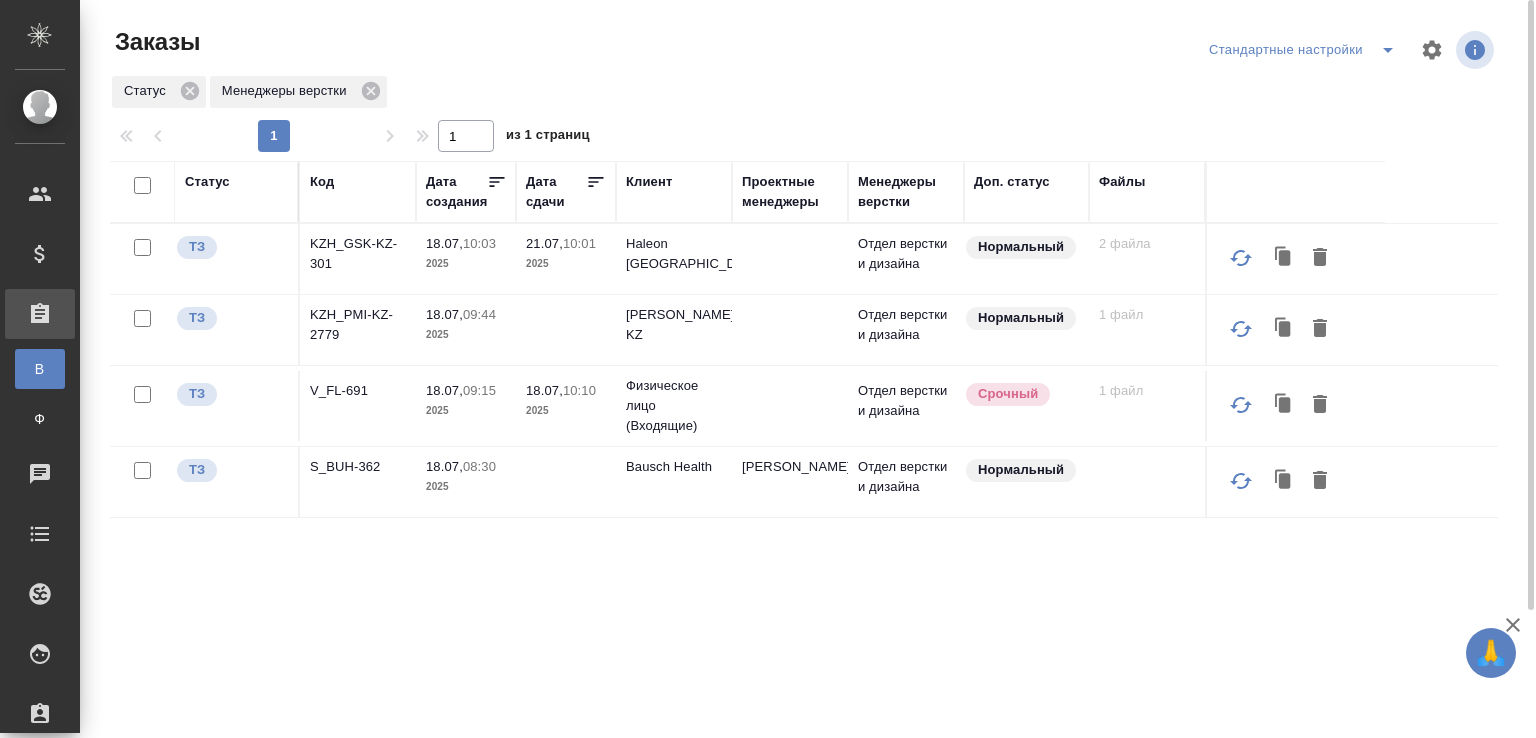click on "Заказы" at bounding box center (344, 42) 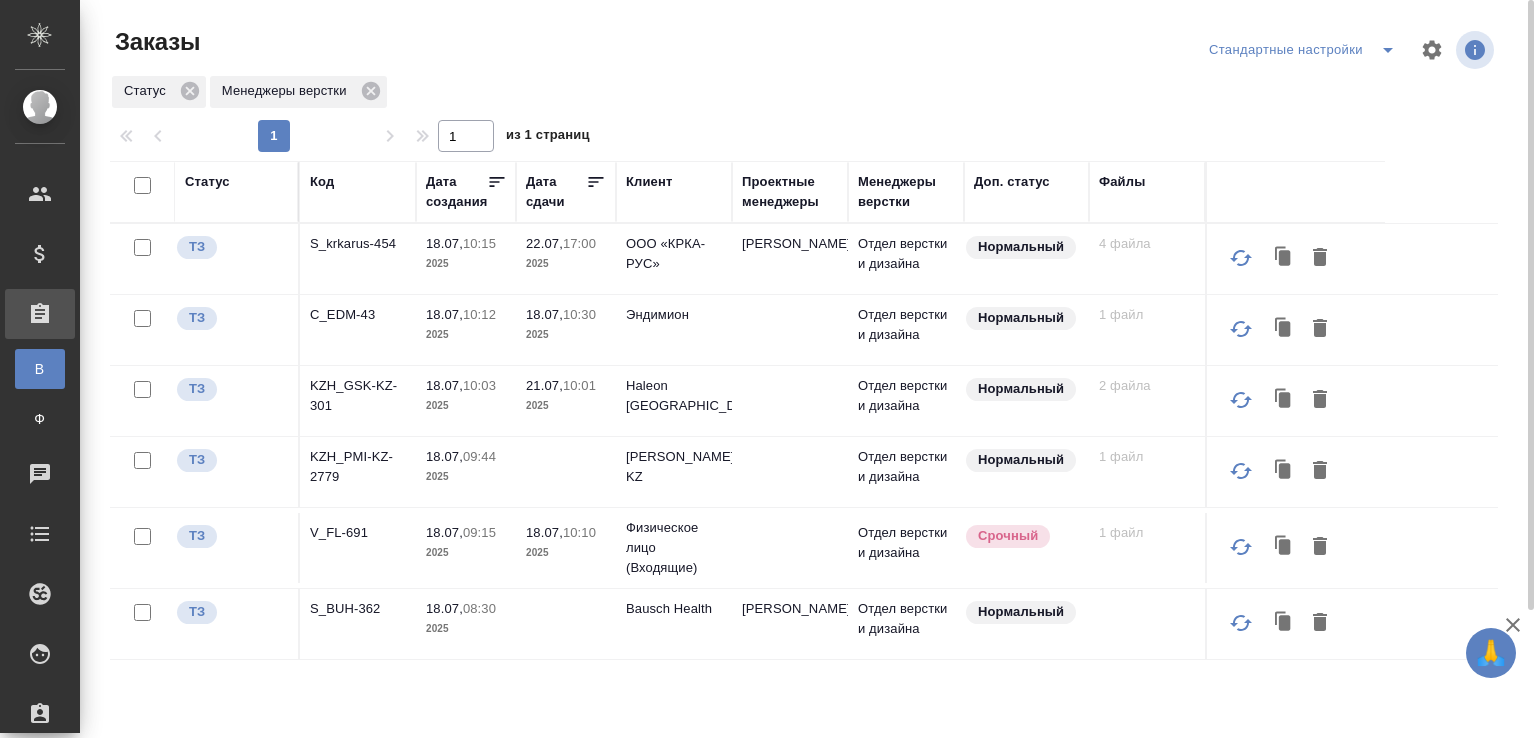click on "Заказы" at bounding box center (344, 42) 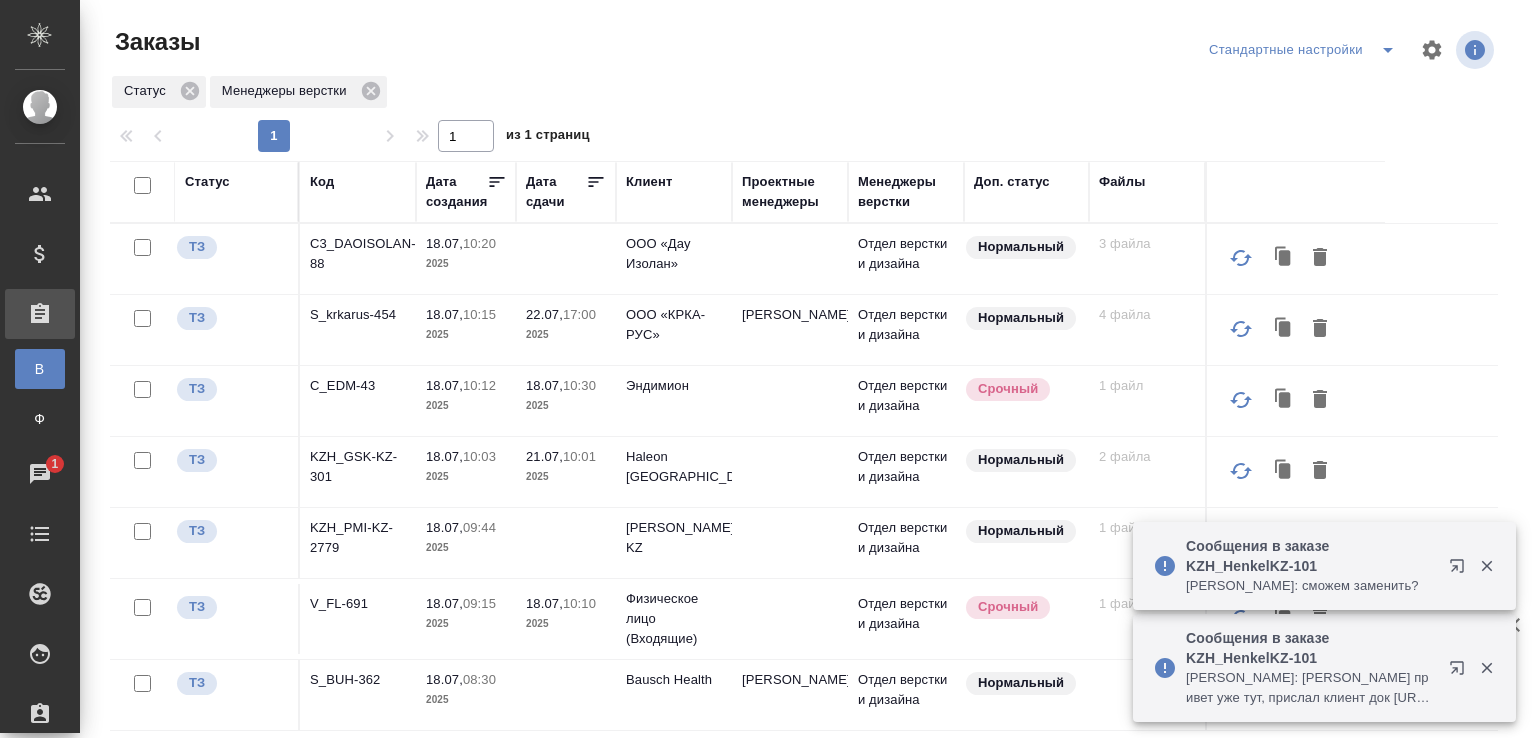 click on "Сообщения в заказе KZH_HenkelKZ-101" at bounding box center (1311, 556) 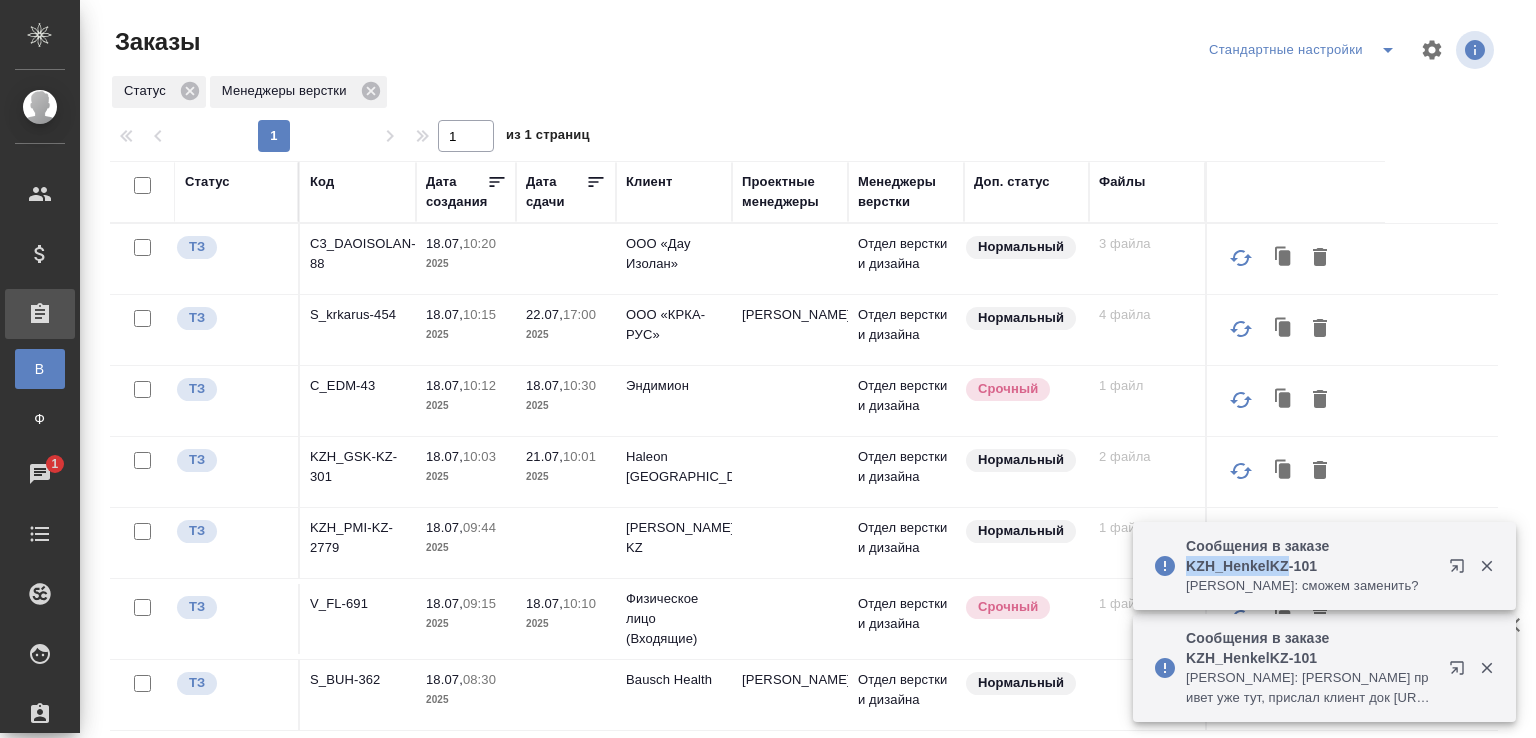 click on "Сообщения в заказе KZH_HenkelKZ-101" at bounding box center (1311, 556) 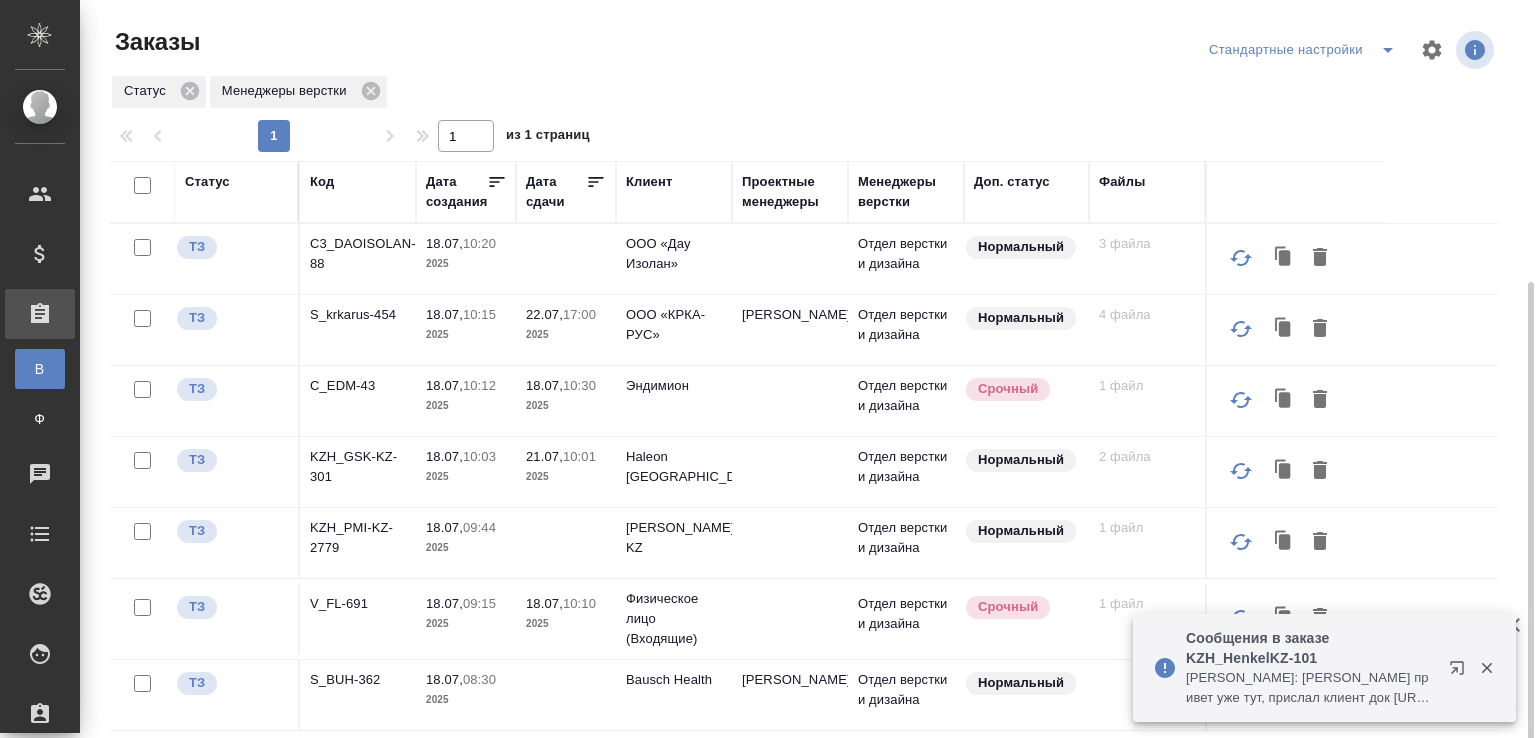 scroll, scrollTop: 154, scrollLeft: 0, axis: vertical 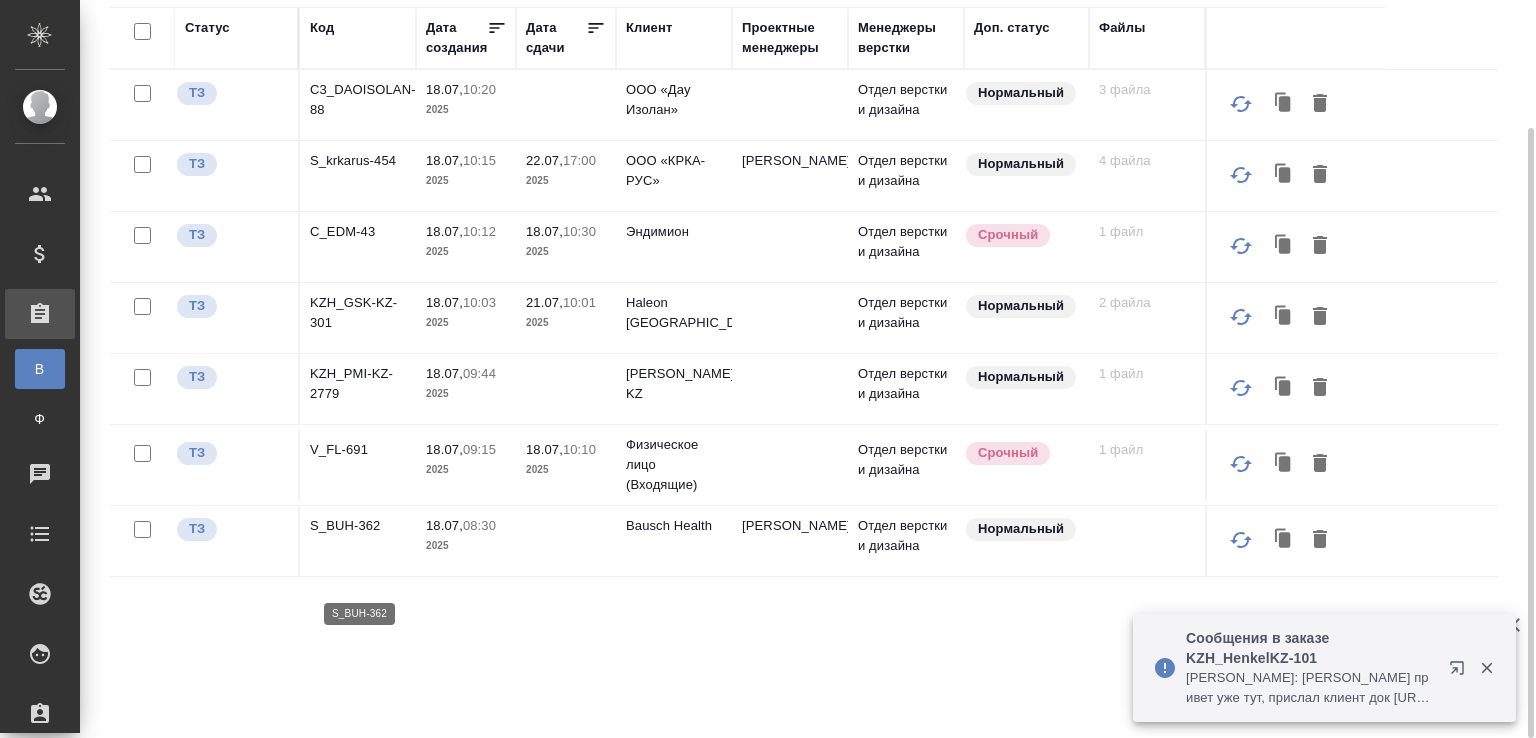 click on "S_BUH-362" at bounding box center [358, 526] 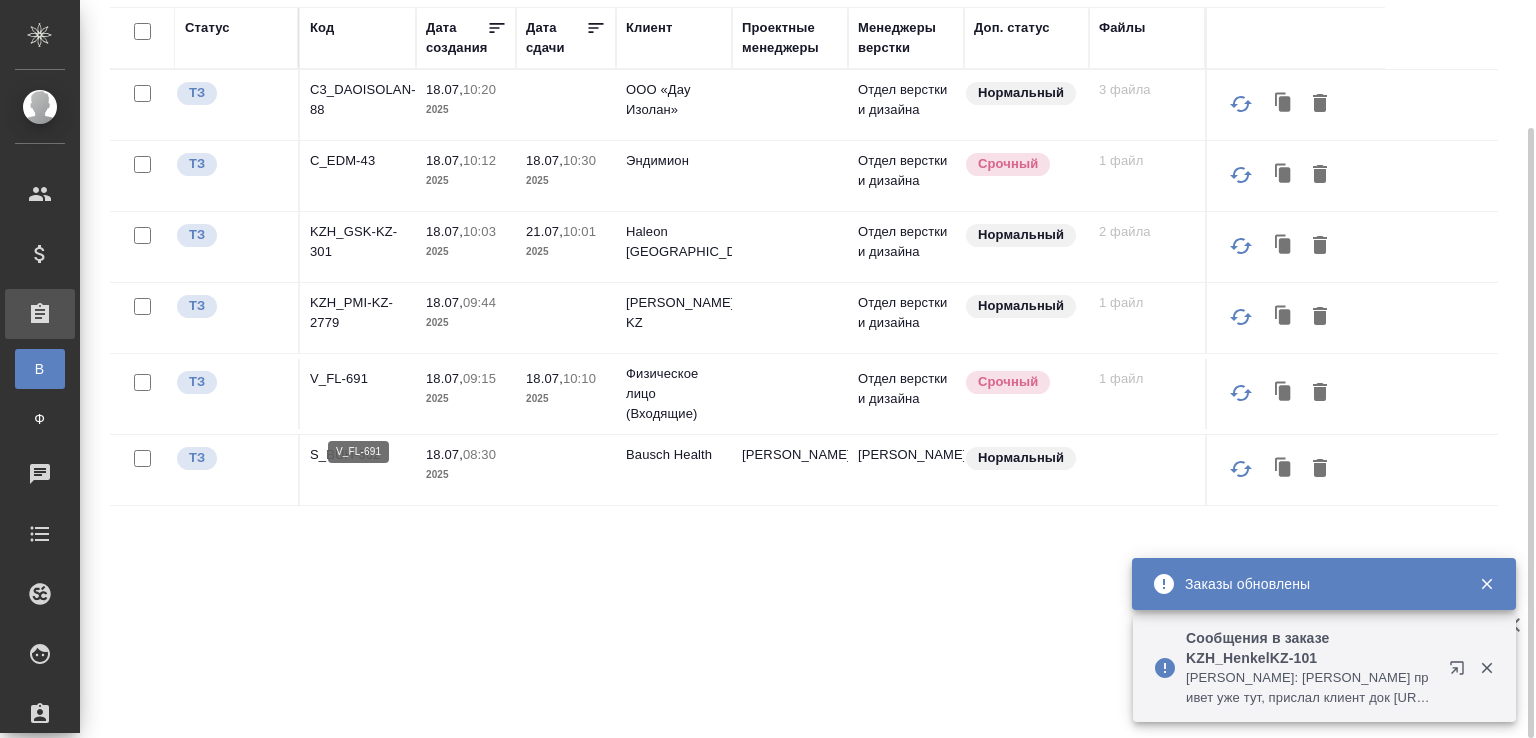 click on "V_FL-691" at bounding box center (358, 379) 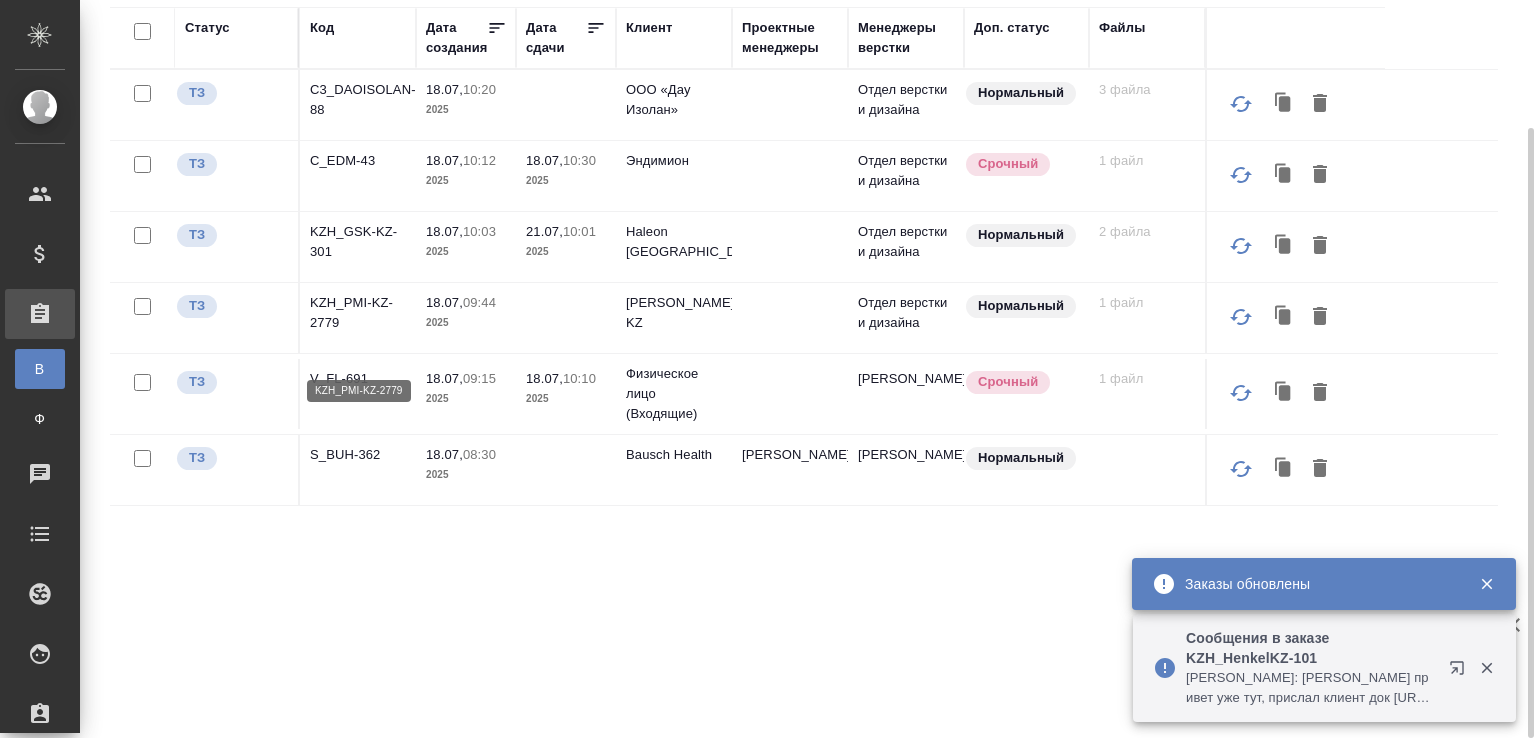 click on "KZH_PMI-KZ-2779" at bounding box center (358, 313) 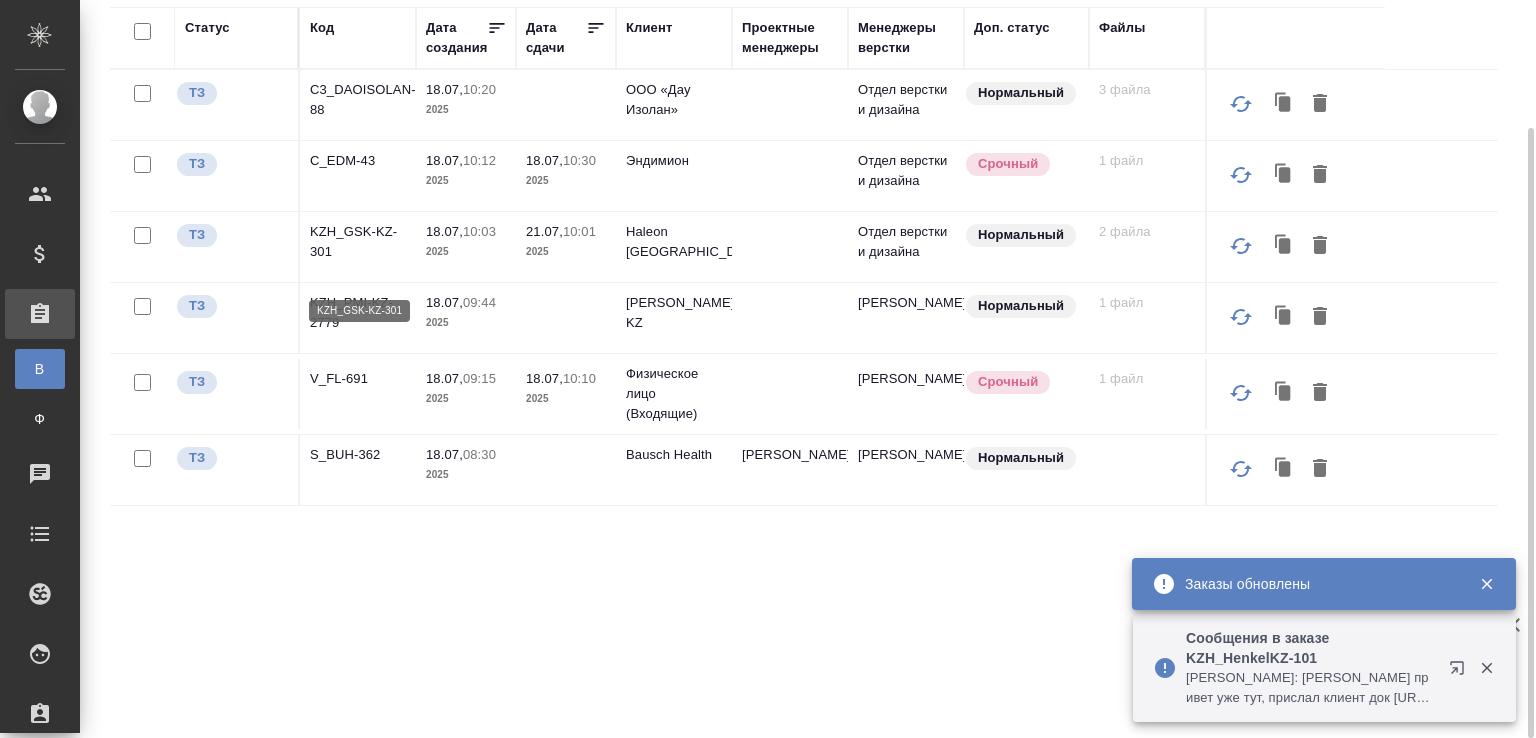 click on "KZH_GSK-KZ-301" at bounding box center [358, 242] 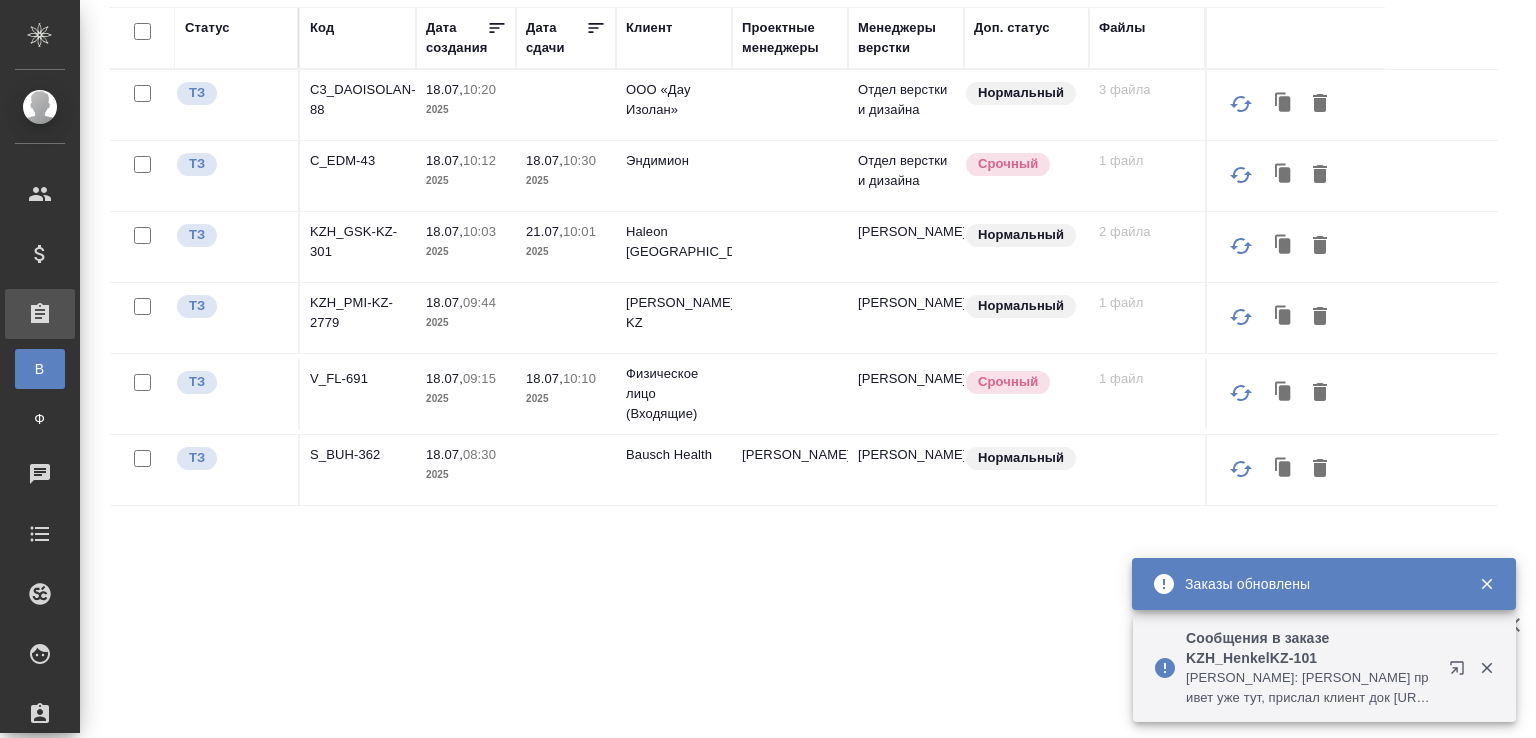 click 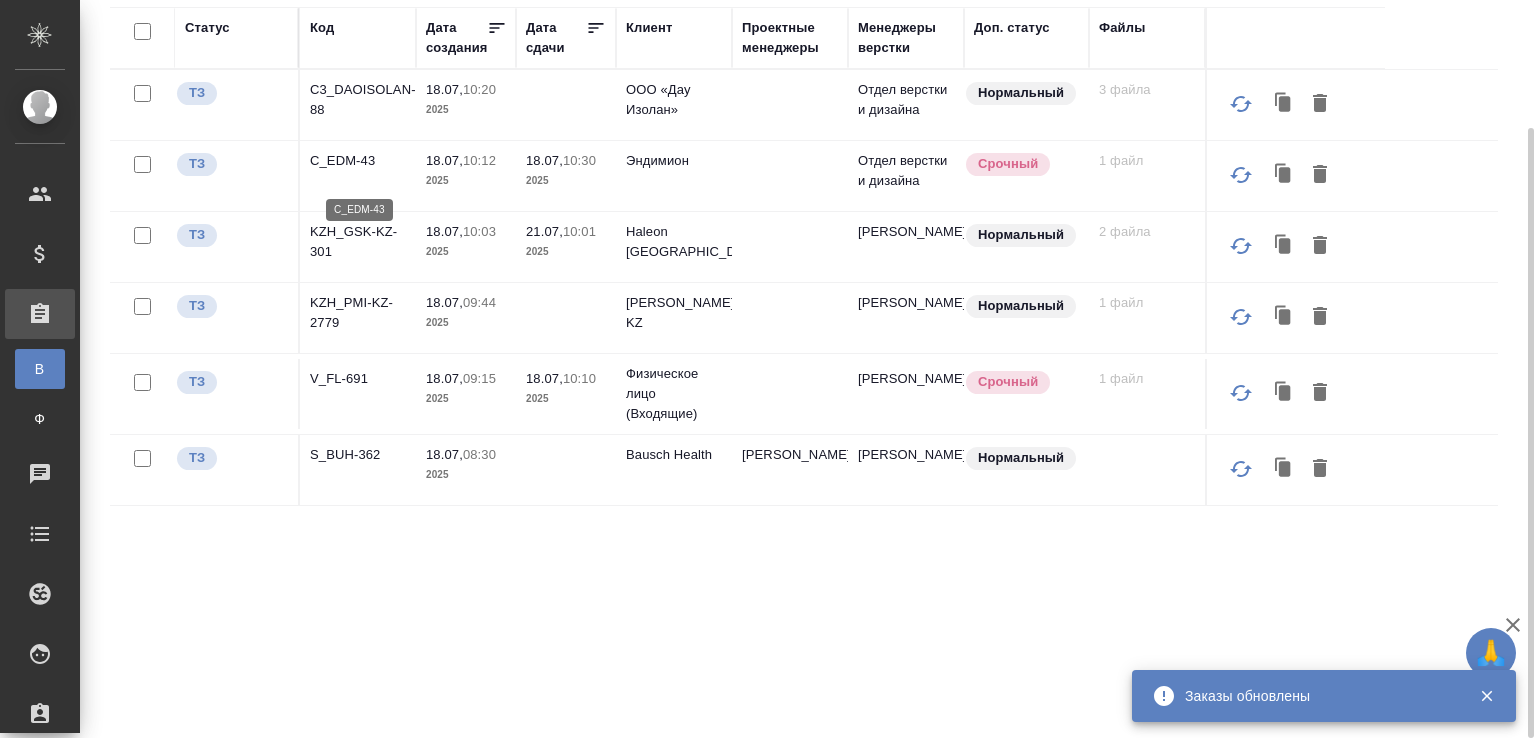 click on "C_EDM-43" at bounding box center [358, 161] 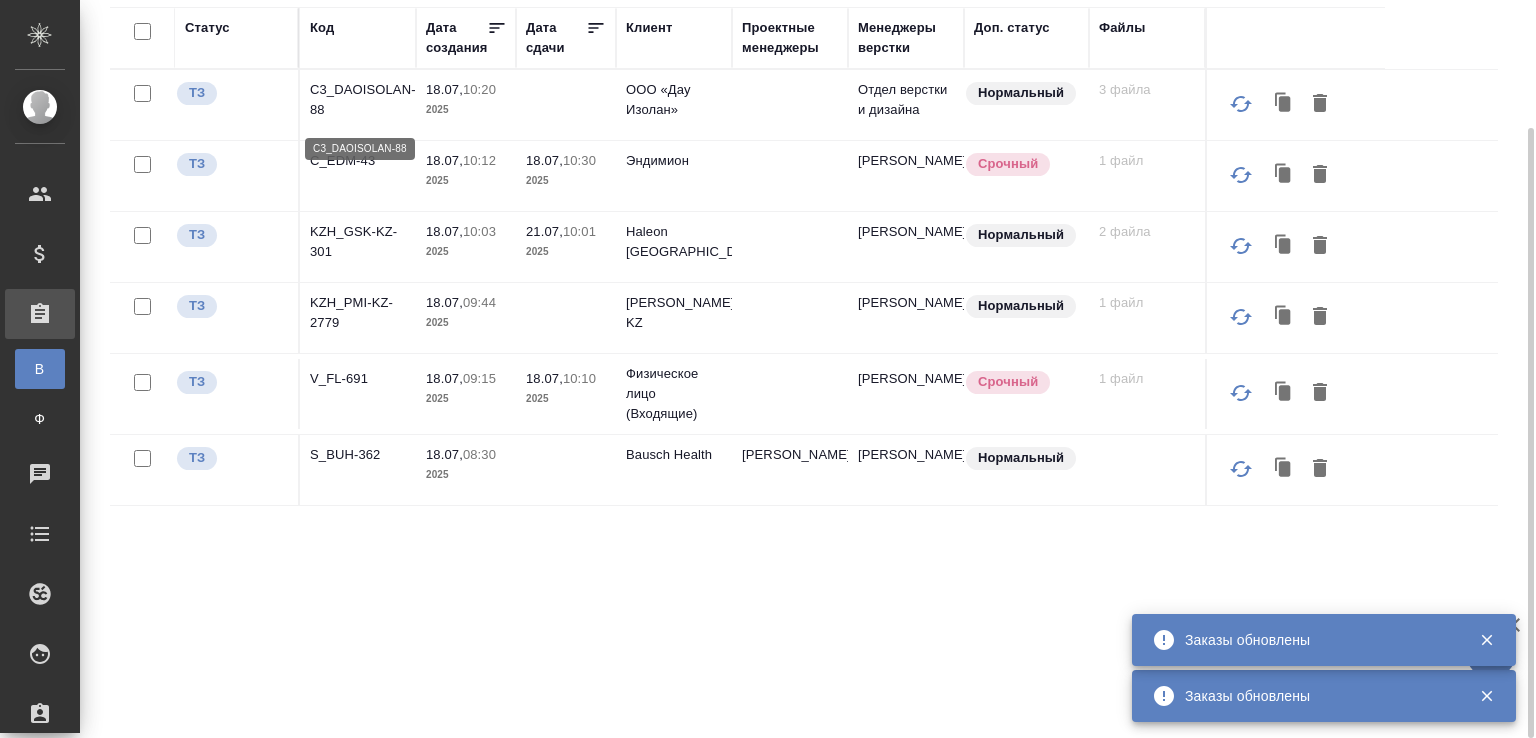 click on "C3_DAOISOLAN-88" at bounding box center [358, 100] 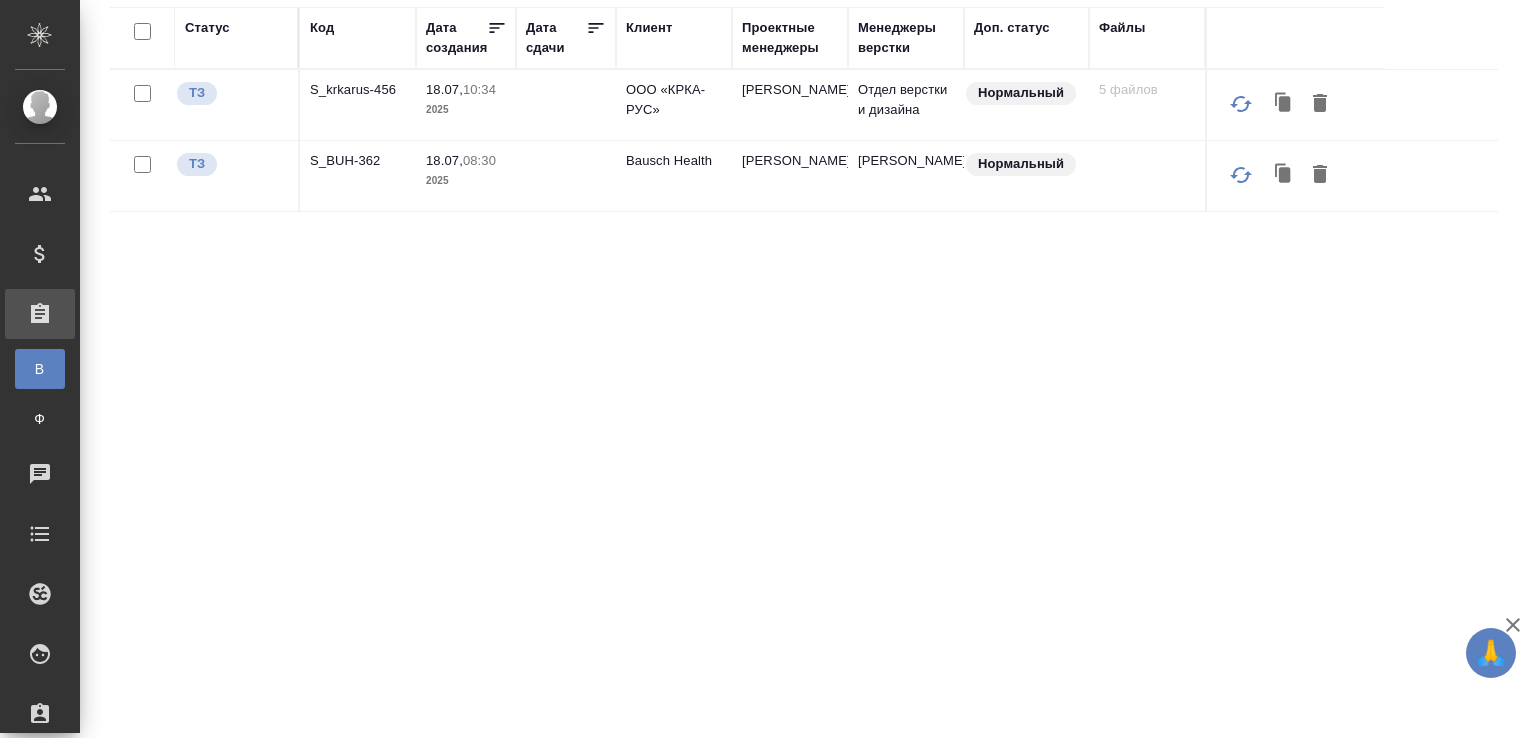 click on "Статус Код Дата создания Дата сдачи Клиент Проектные менеджеры Менеджеры верстки Доп. статус Файлы   ТЗ S_krkarus-456 18.07,  10:34 2025 ООО «КРКА-РУС» Грабко Мария Отдел верстки и дизайна Нормальный 5 файлов ТЗ S_BUH-362 18.07,  08:30 2025 Bausch Health Сергеева Анастасия Малофеева Екатерина Нормальный" at bounding box center (804, 367) 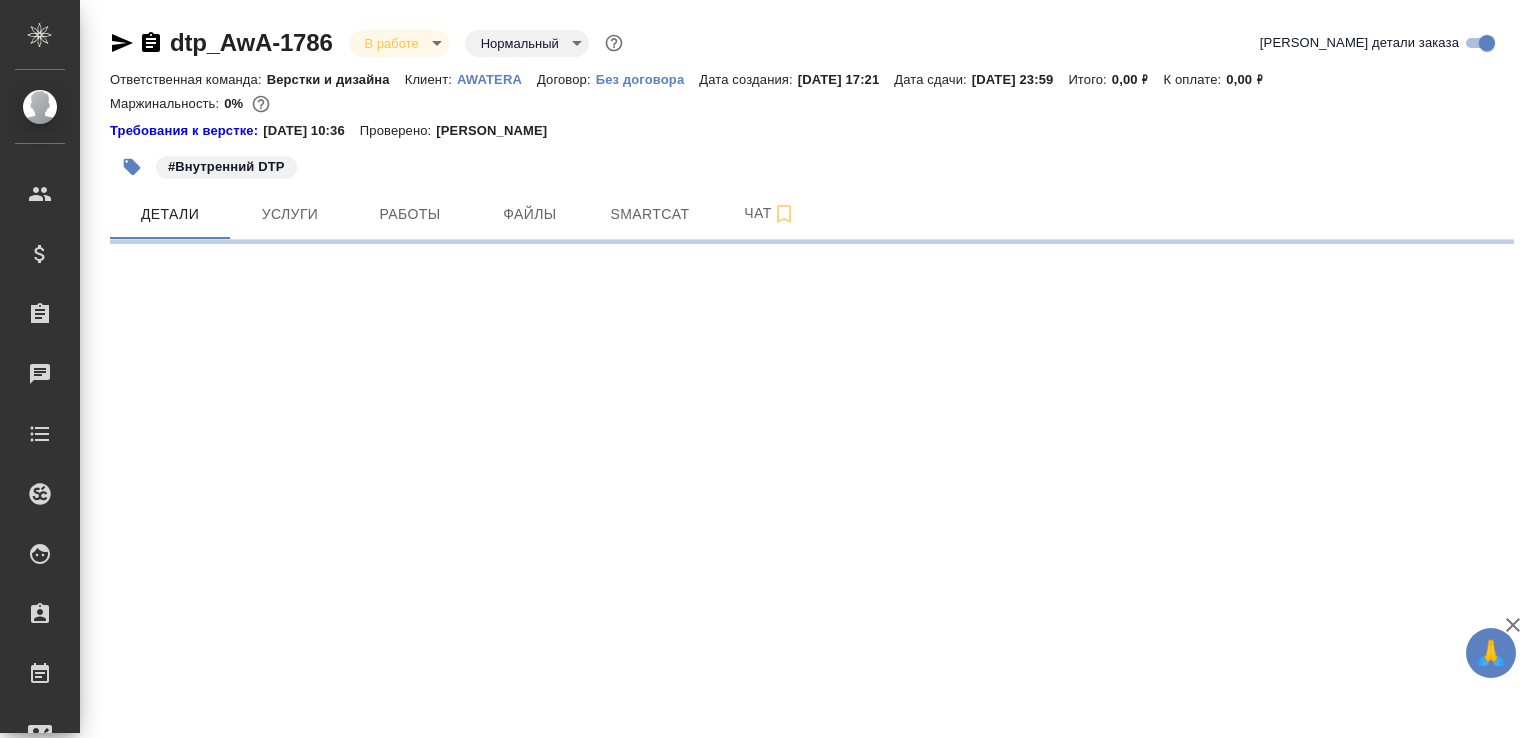 scroll, scrollTop: 0, scrollLeft: 0, axis: both 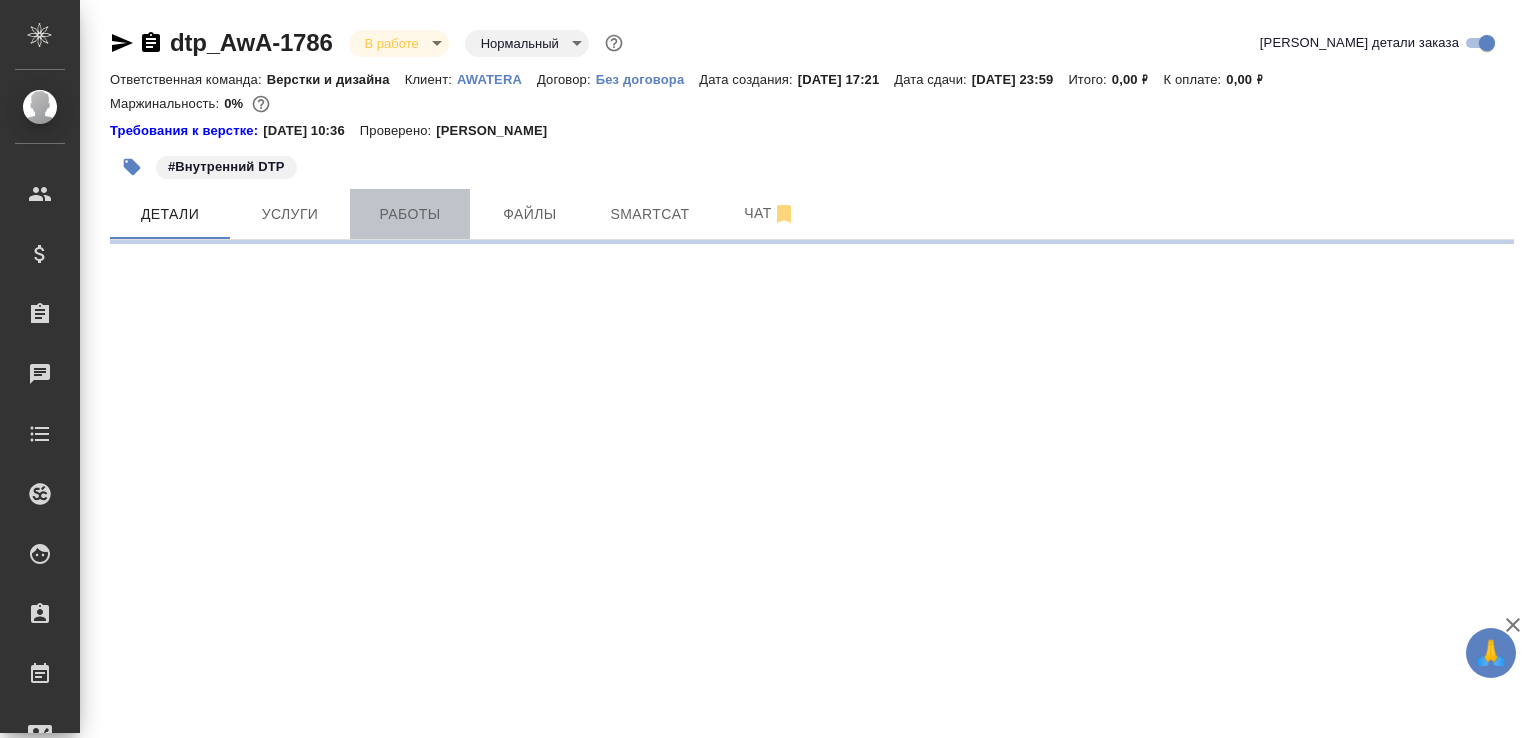 click on "Работы" at bounding box center [410, 214] 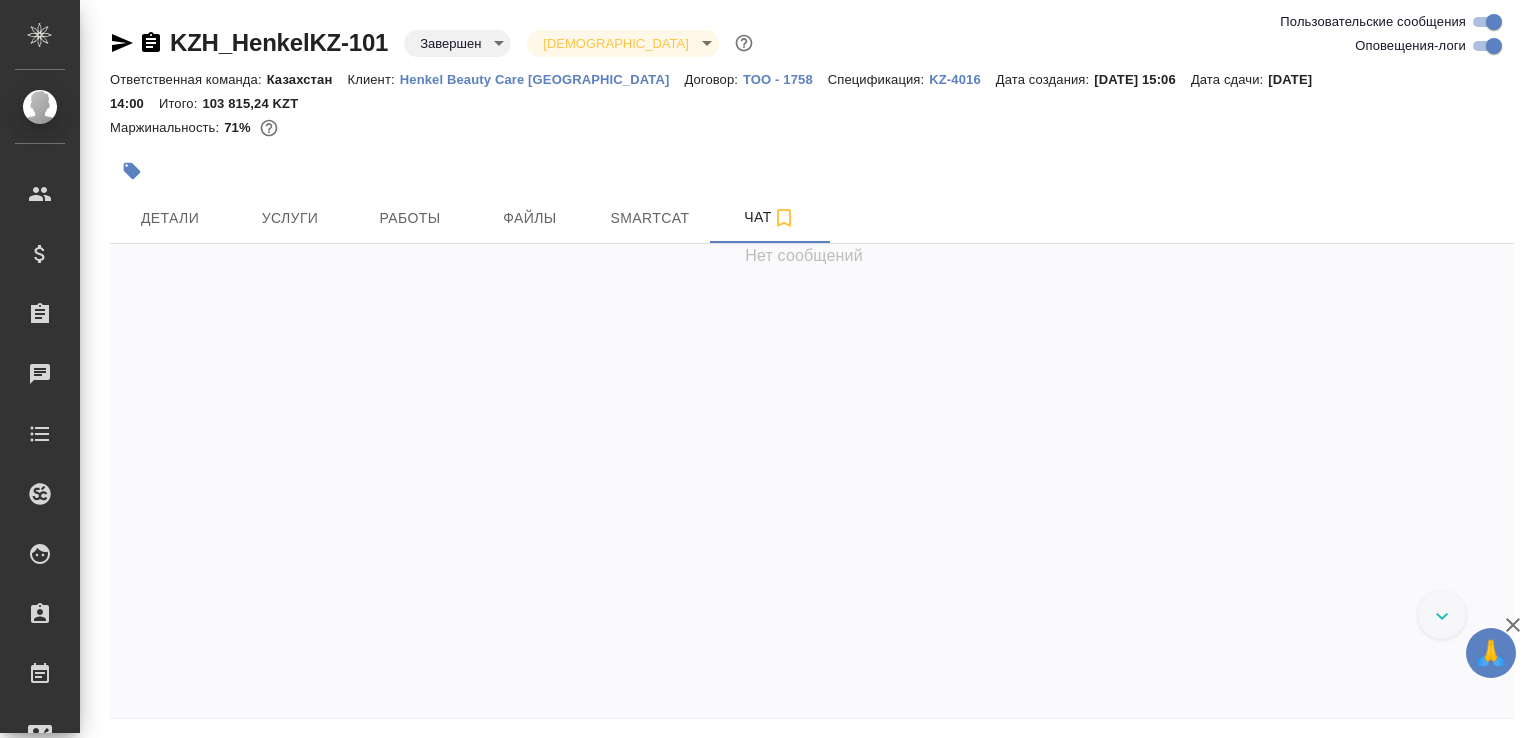 scroll, scrollTop: 0, scrollLeft: 0, axis: both 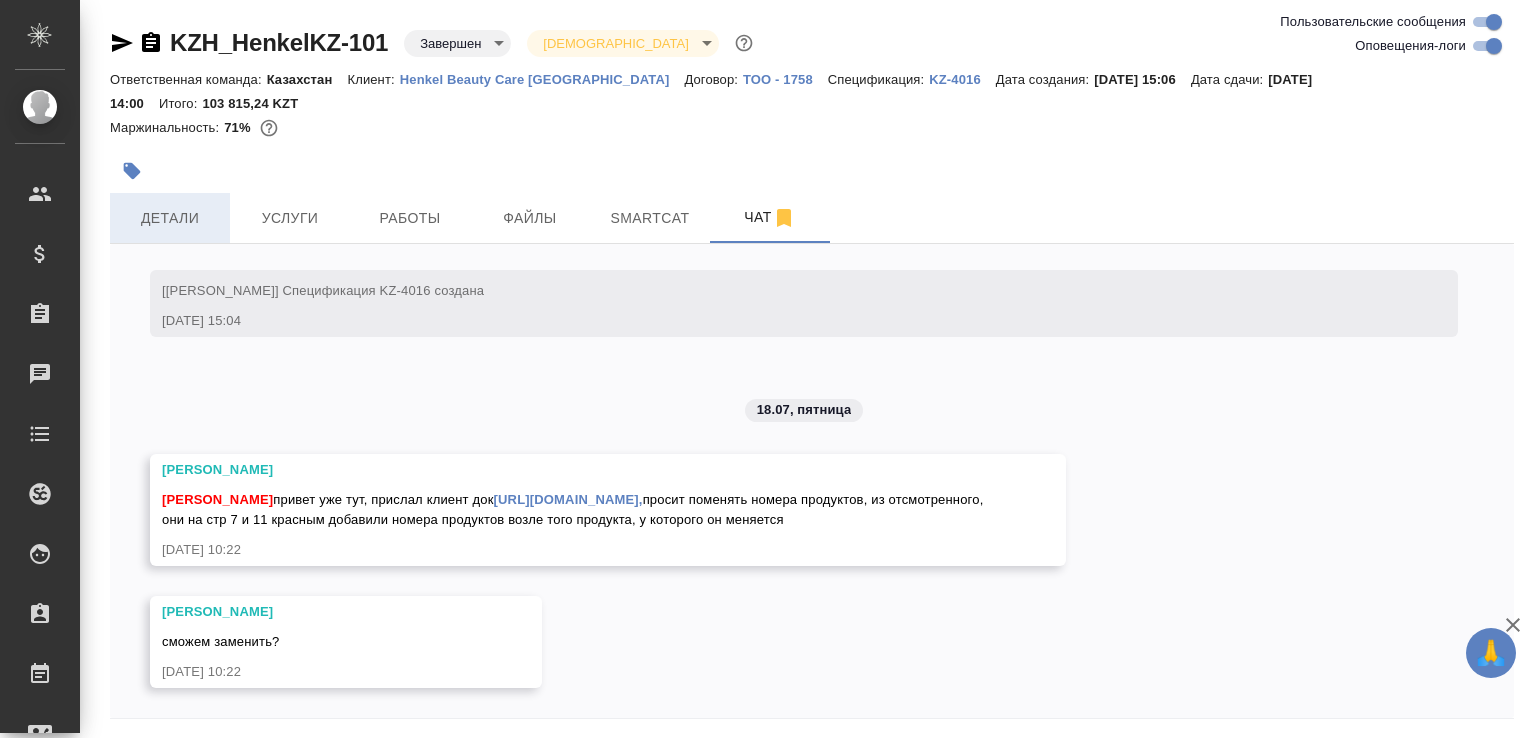 click on "Детали" at bounding box center [170, 218] 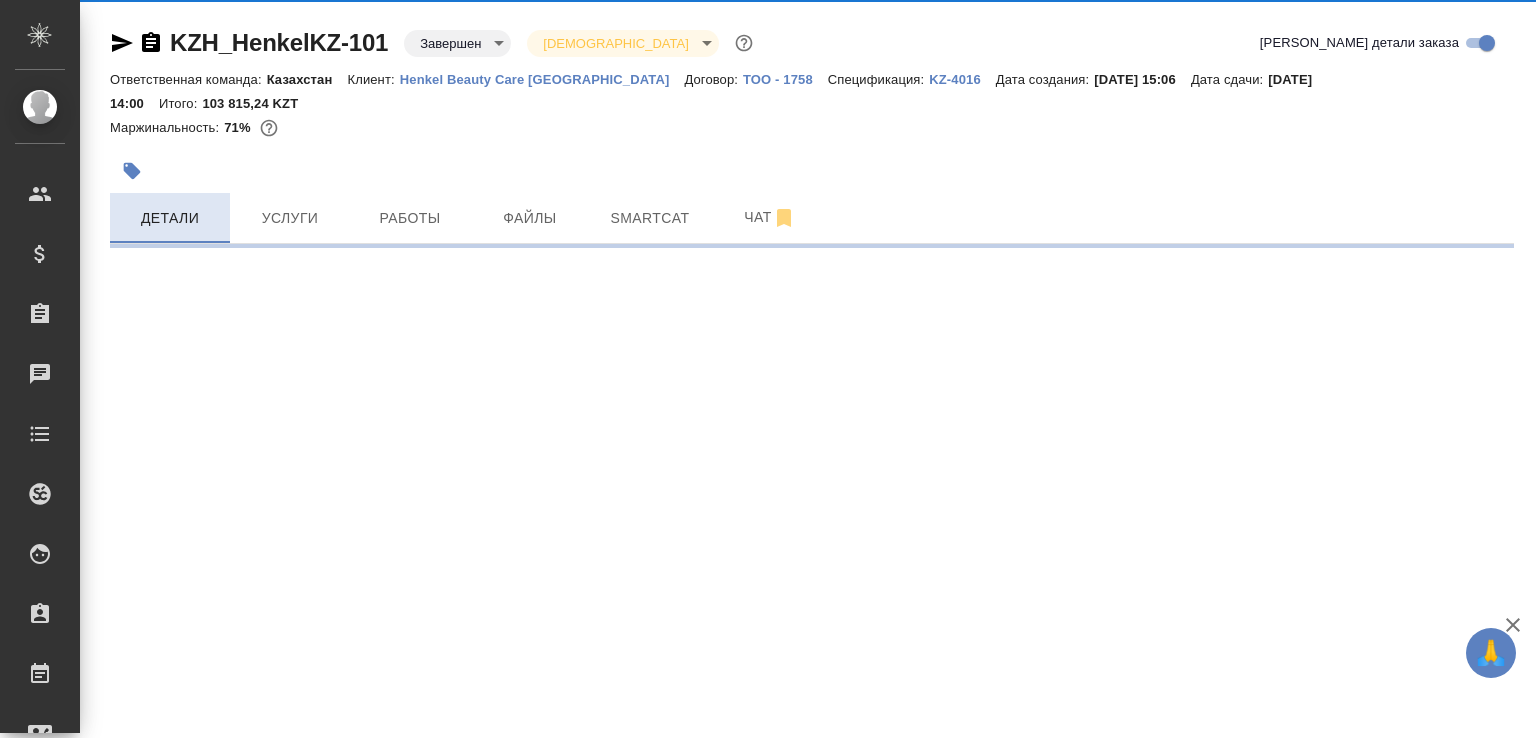 select on "RU" 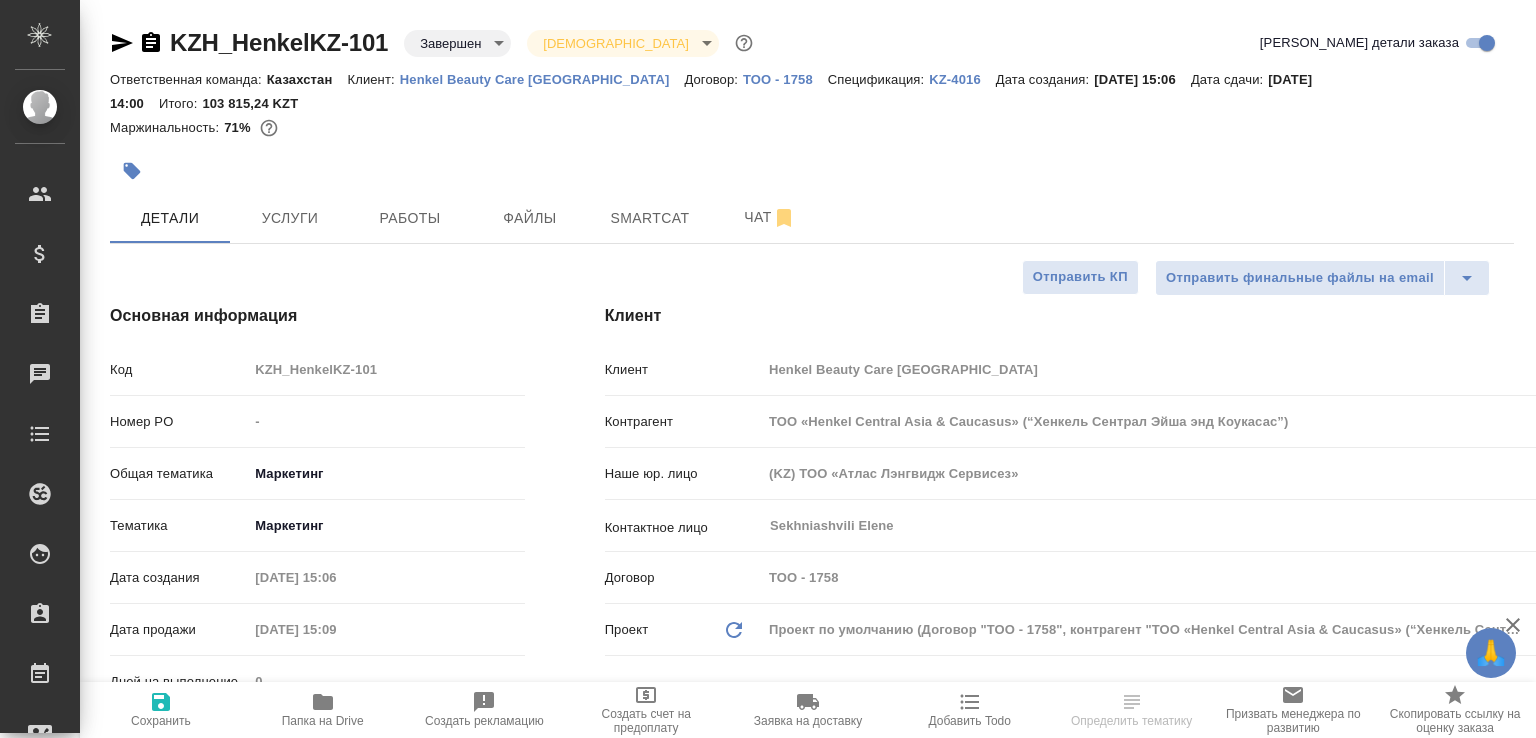 type on "x" 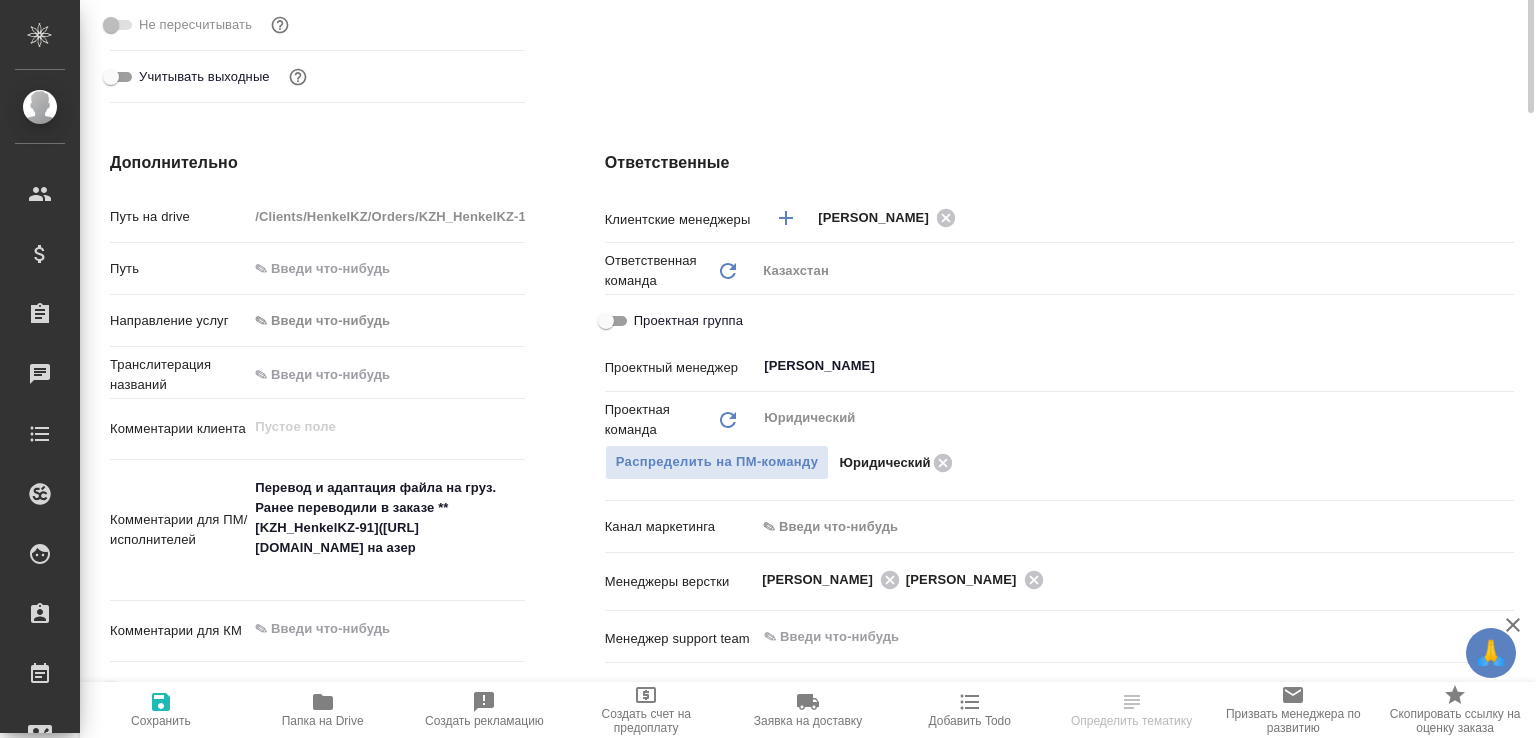 scroll, scrollTop: 500, scrollLeft: 0, axis: vertical 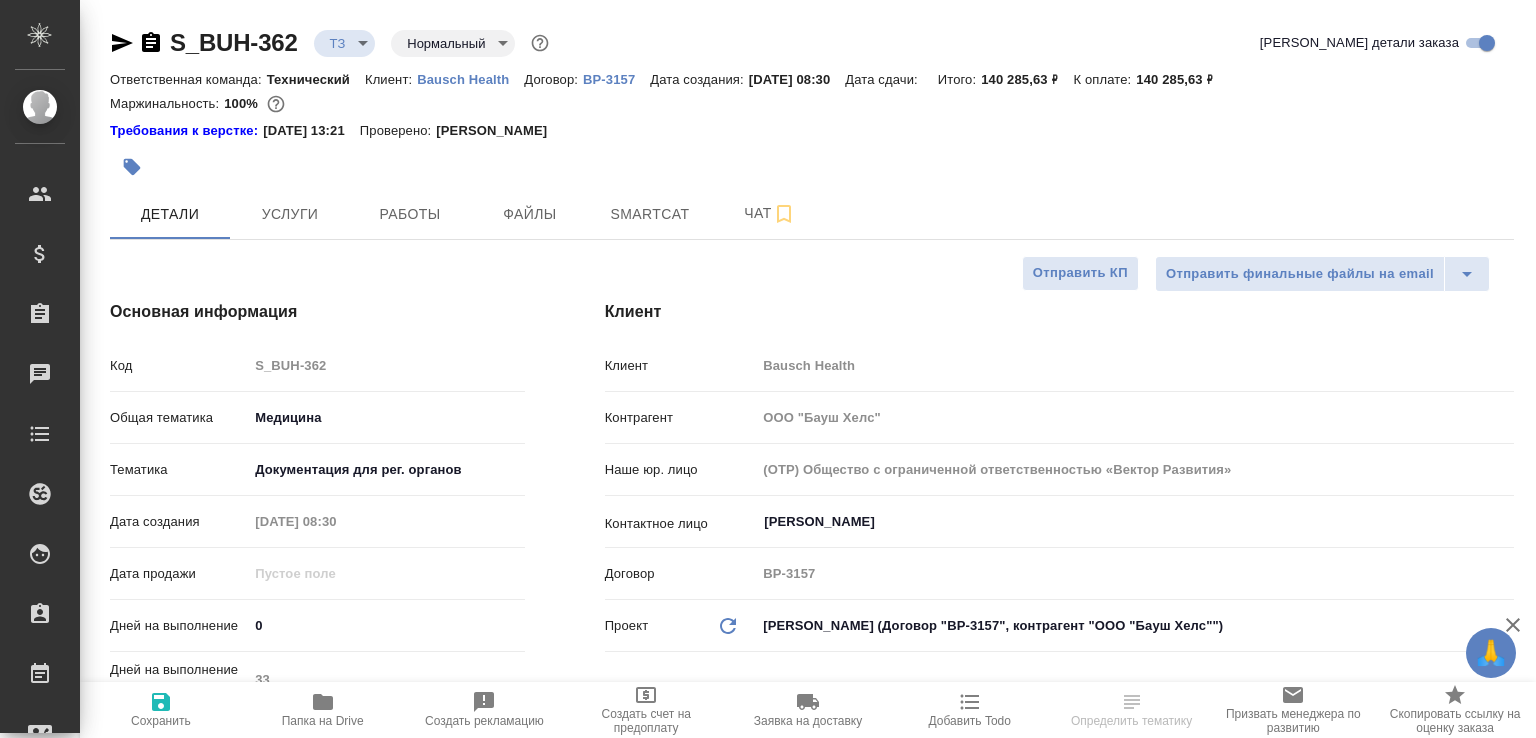select on "RU" 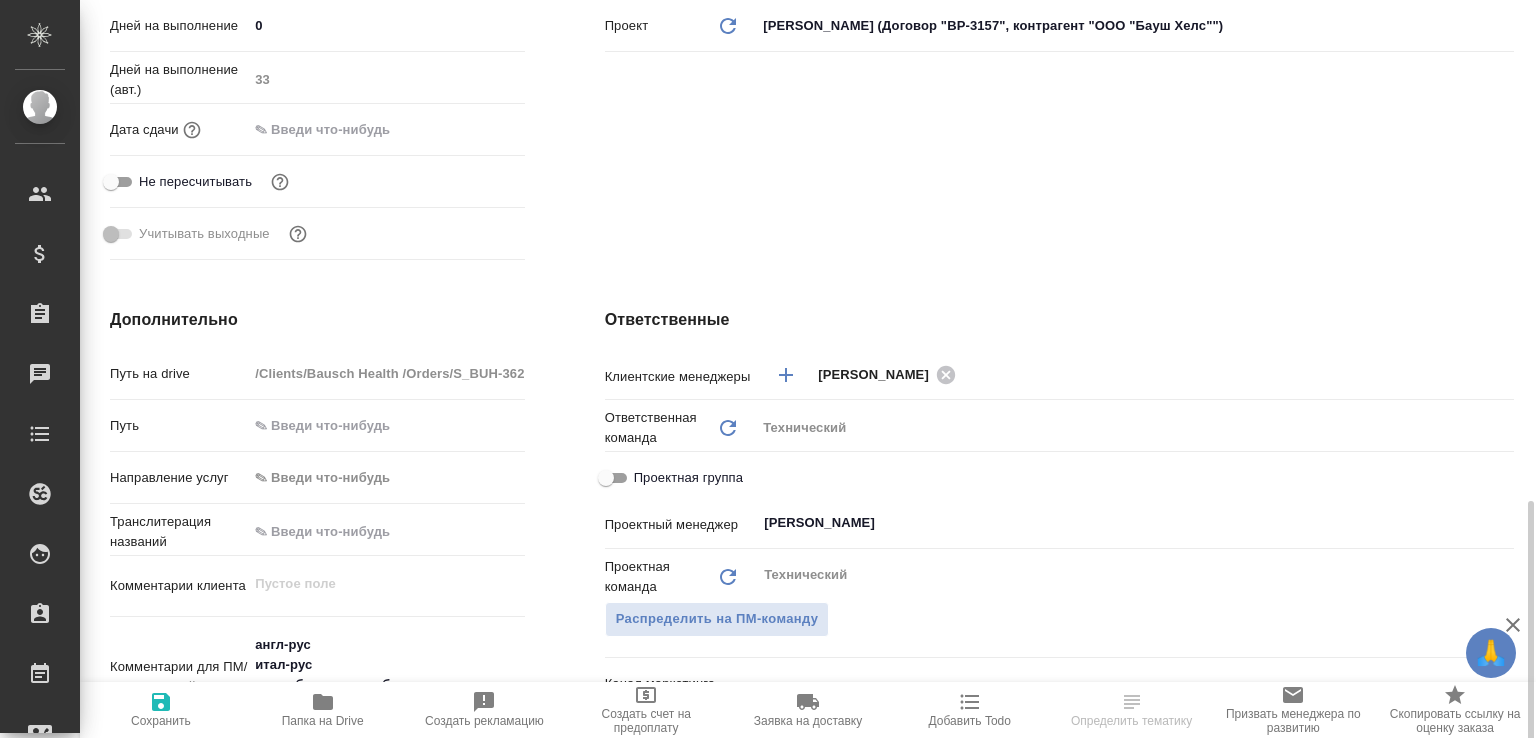 scroll, scrollTop: 1013, scrollLeft: 0, axis: vertical 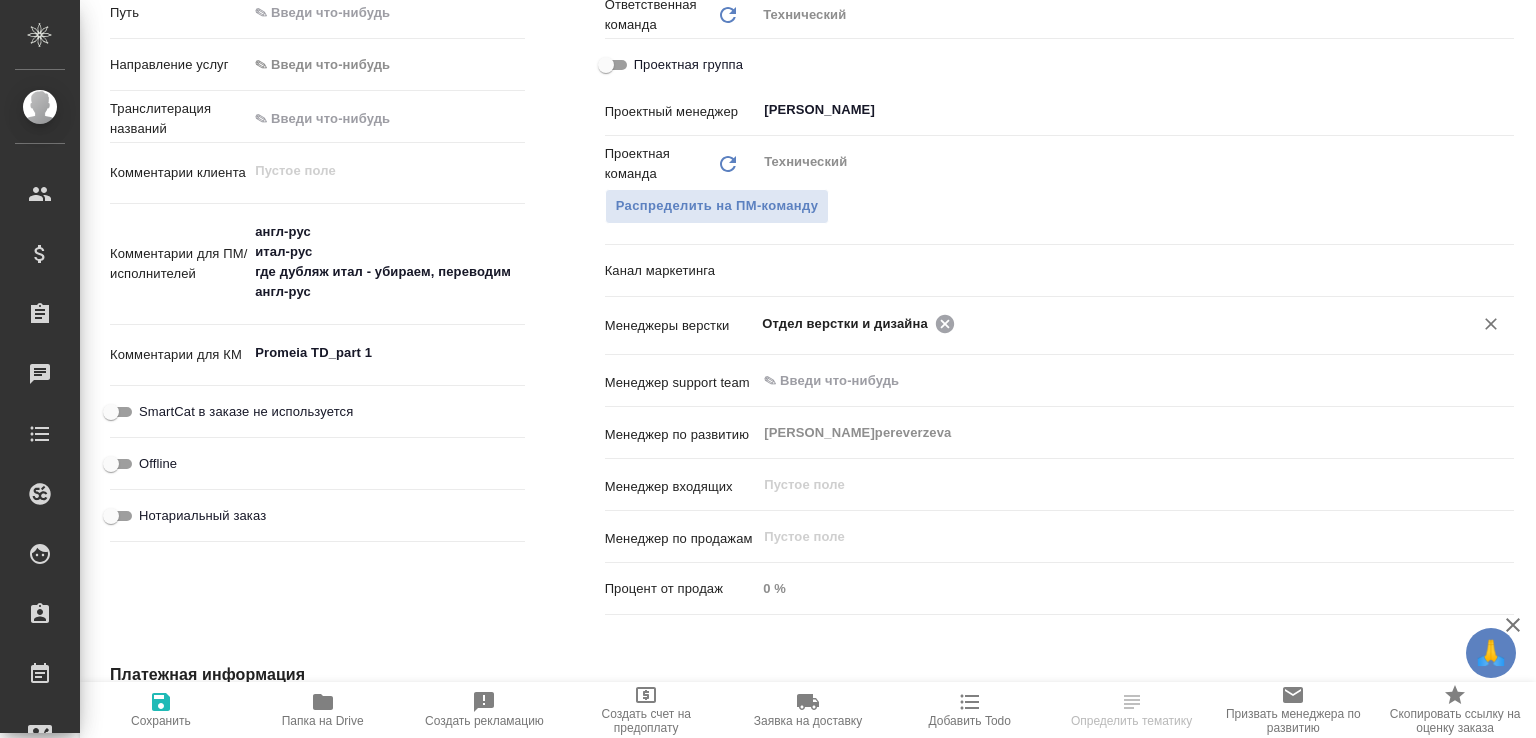 click 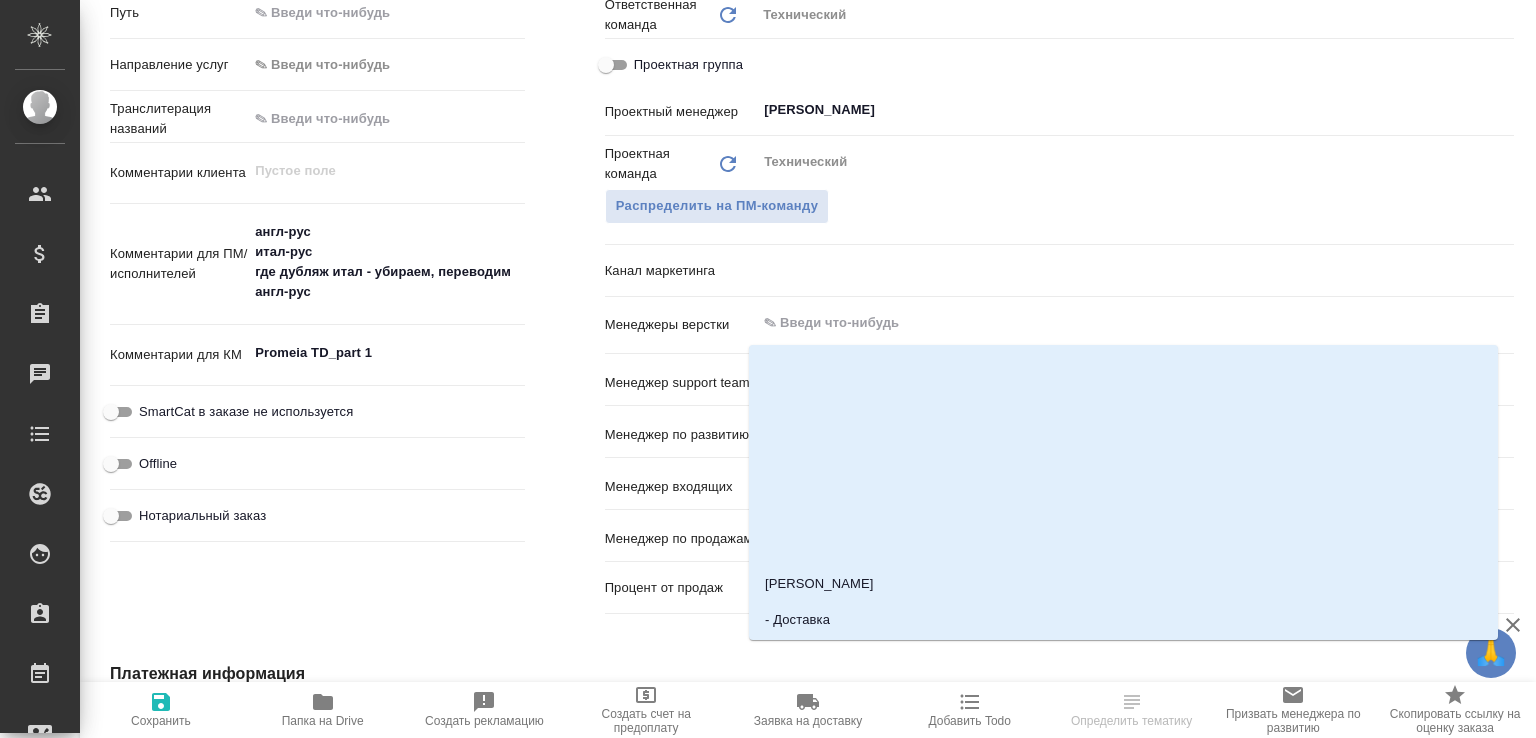 click at bounding box center [1101, 323] 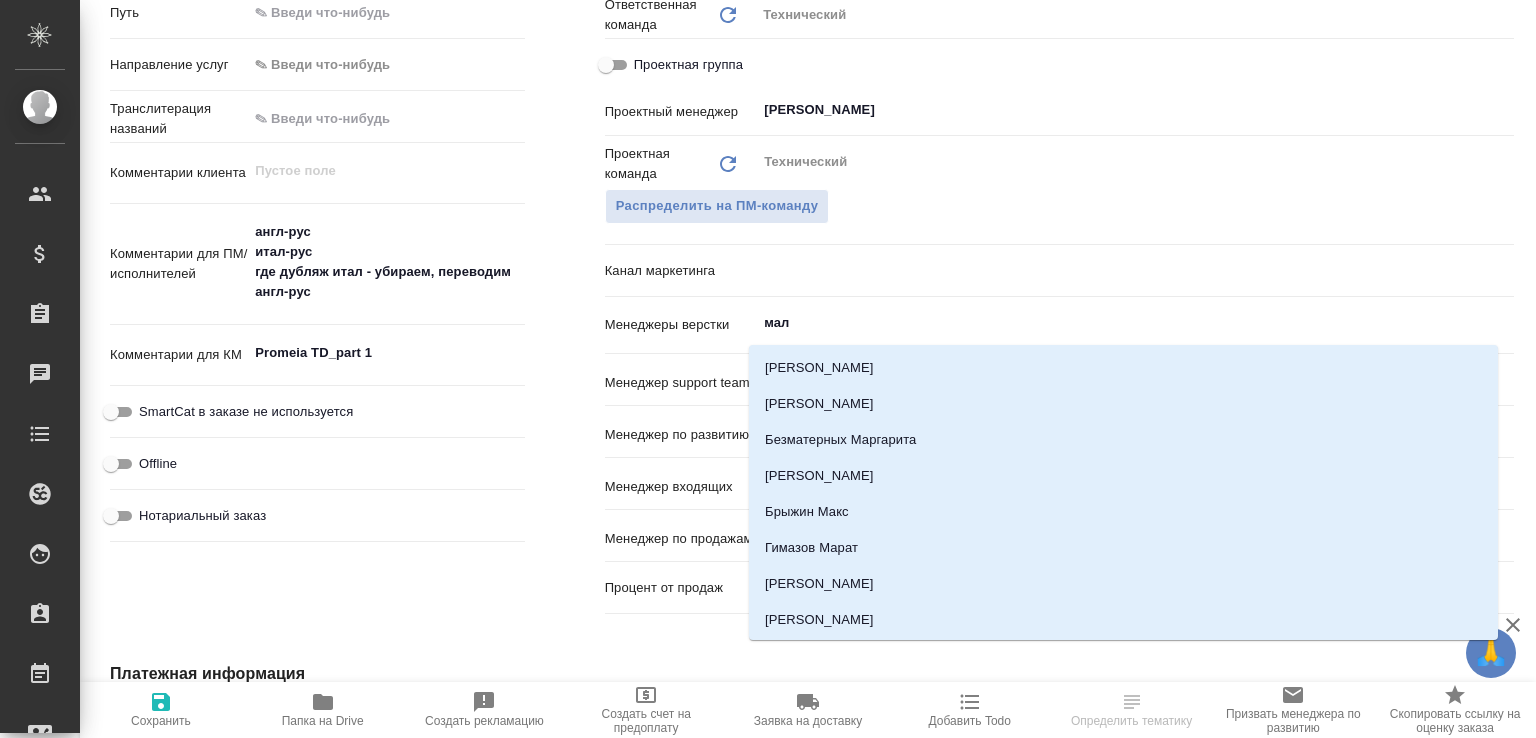 type on "мало" 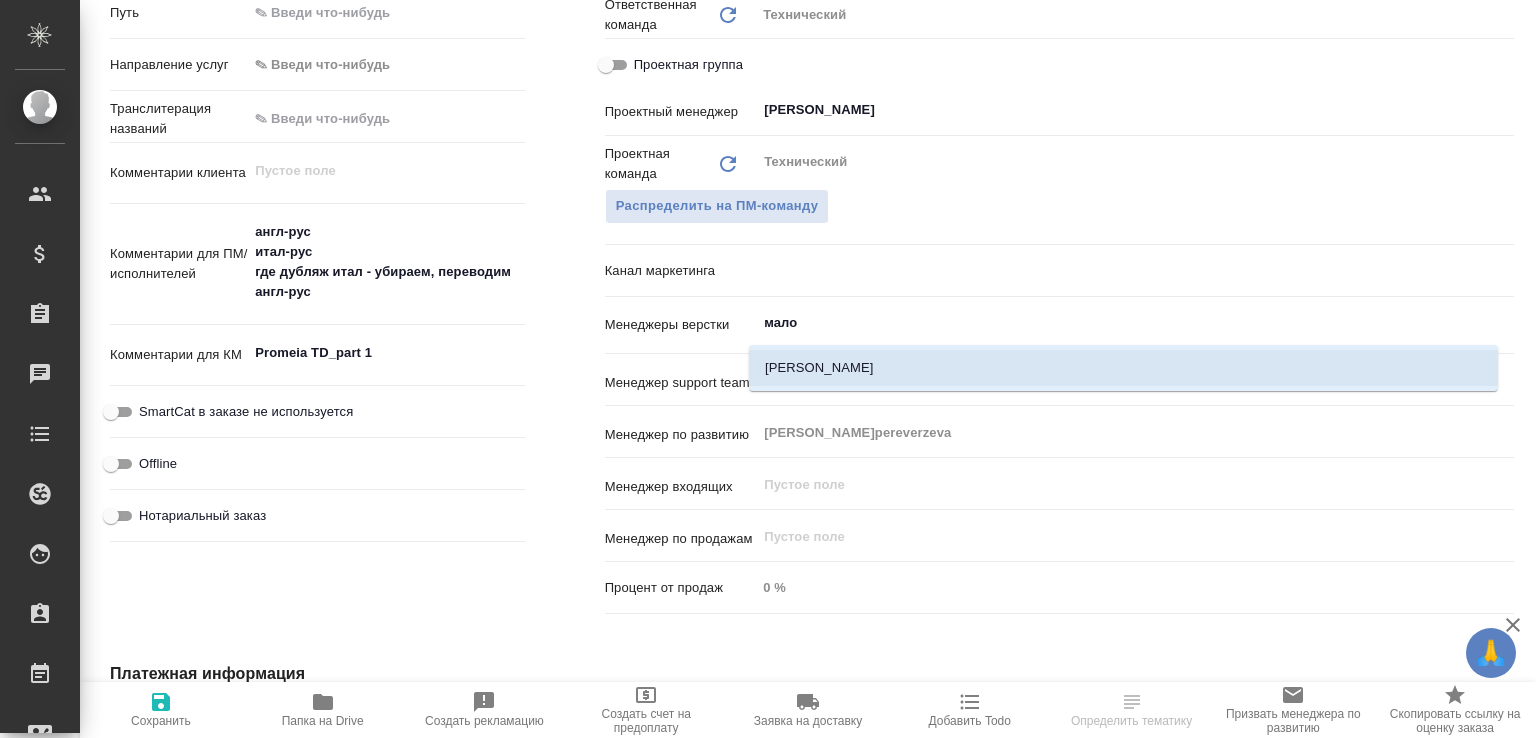 click on "[PERSON_NAME]" at bounding box center (1123, 368) 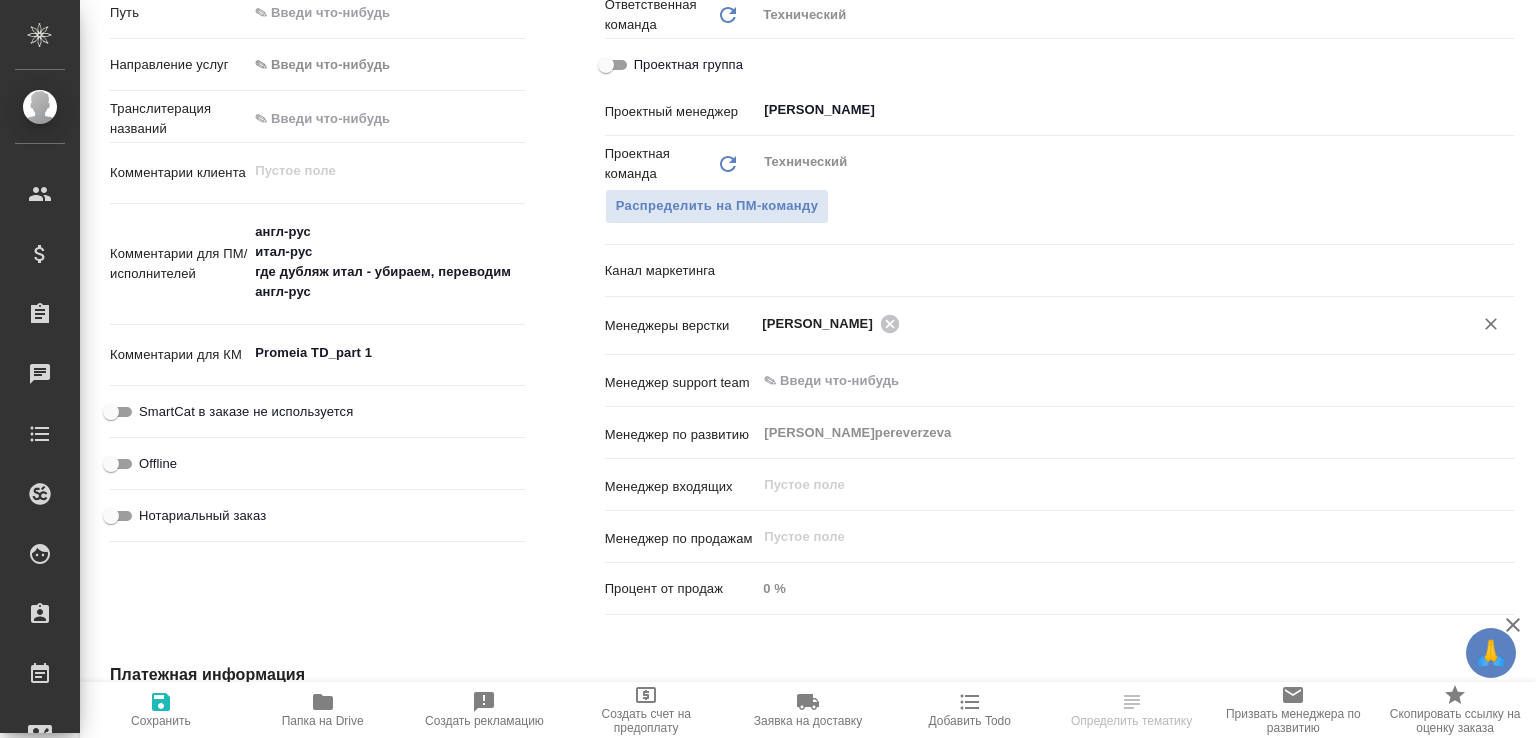 click on "Сохранить" at bounding box center (161, 709) 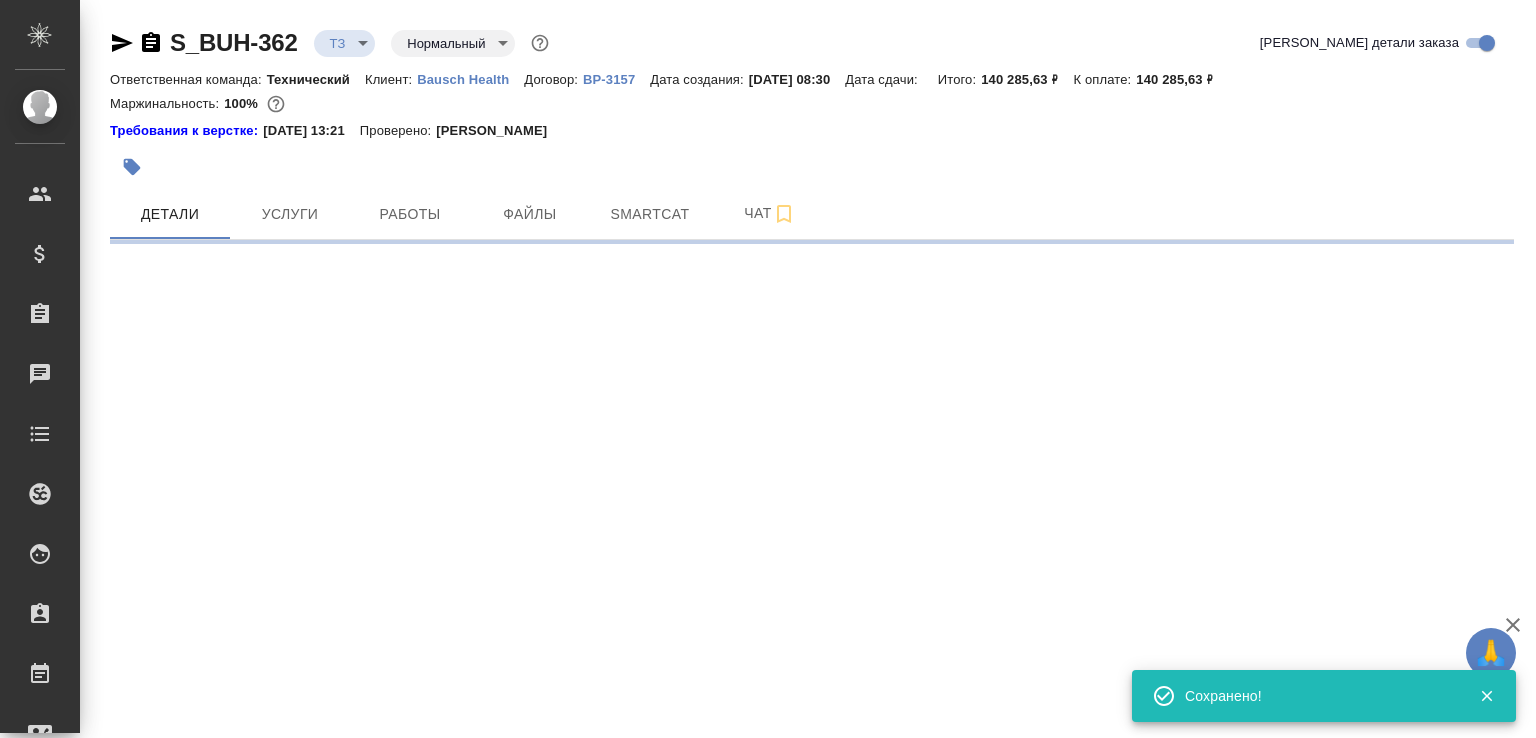 scroll, scrollTop: 0, scrollLeft: 0, axis: both 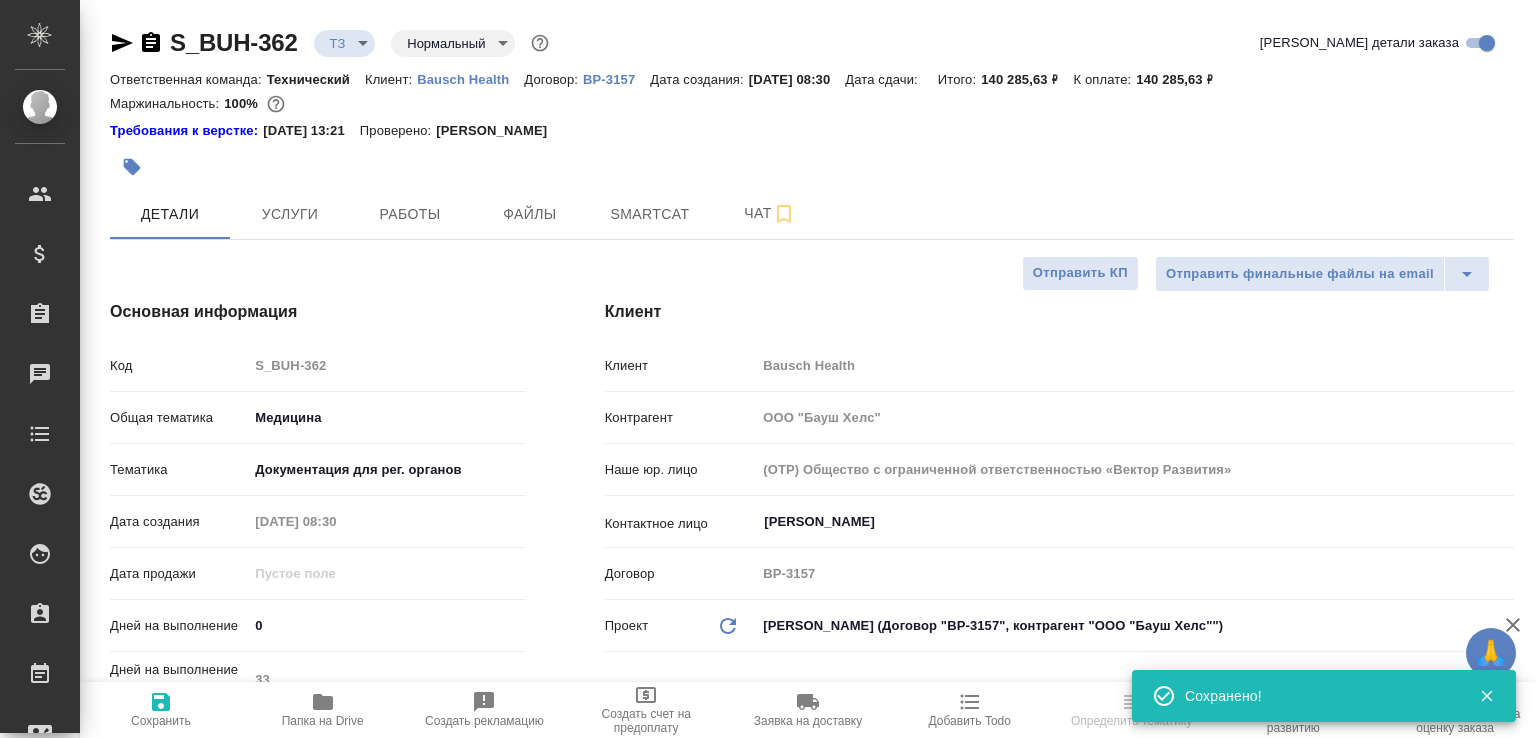 select on "RU" 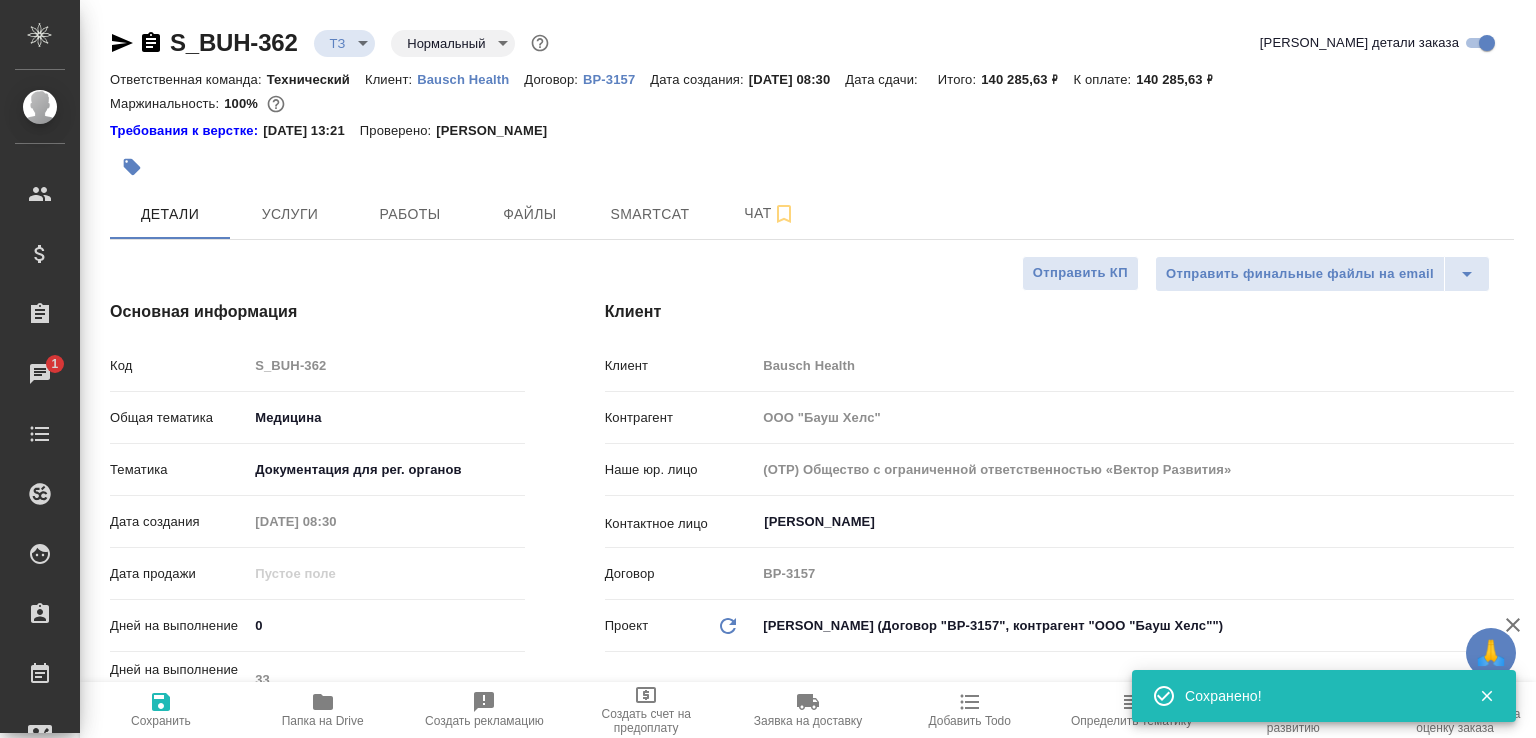 type on "x" 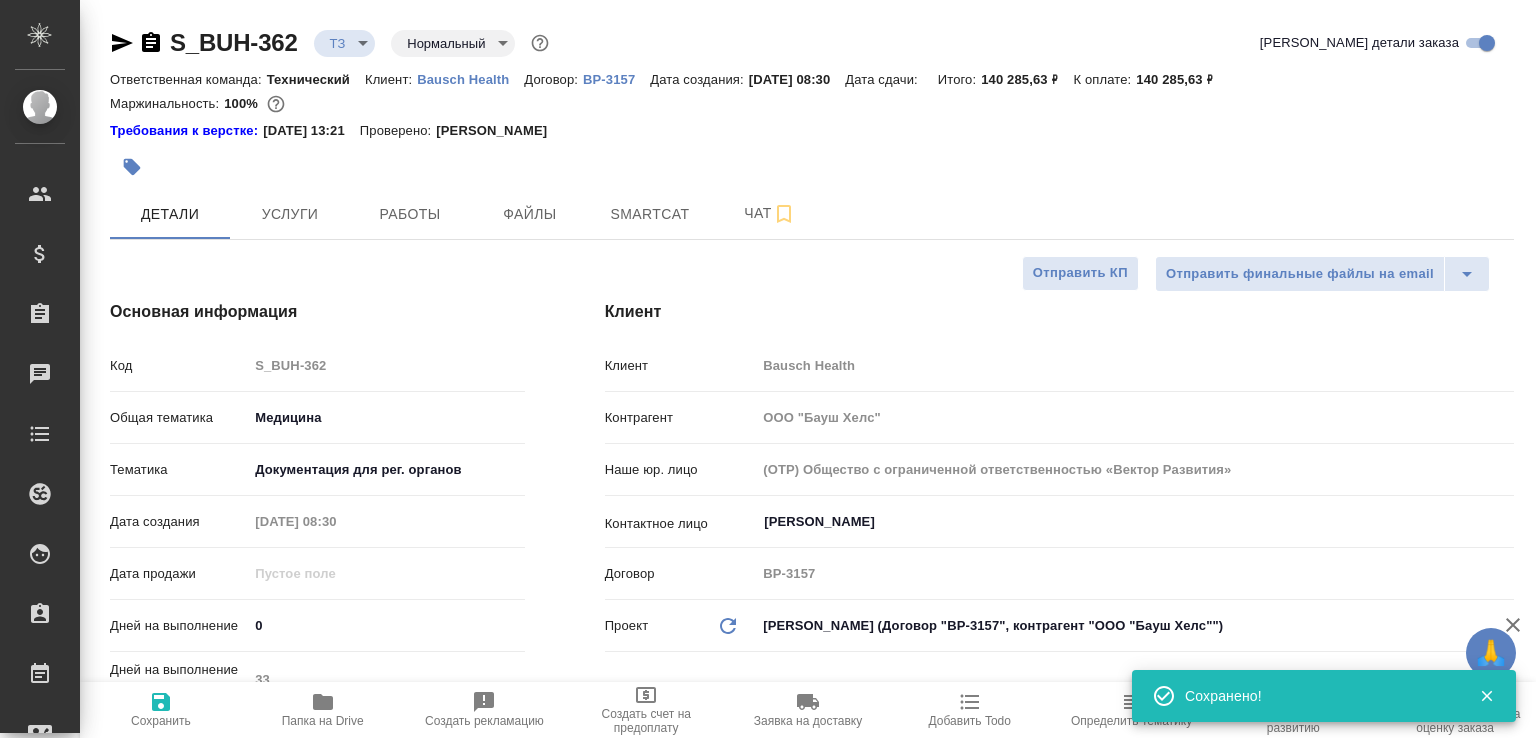 type on "x" 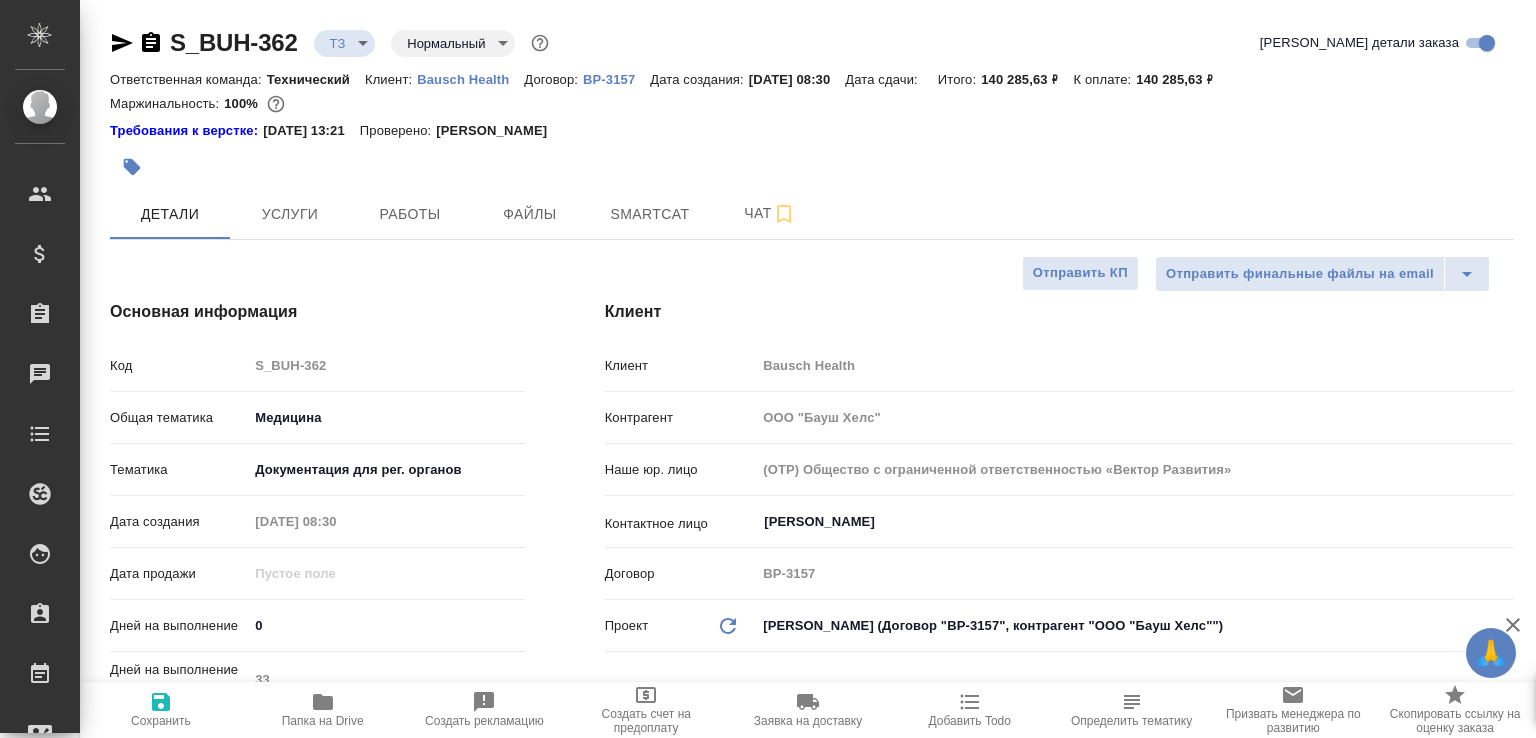 type on "x" 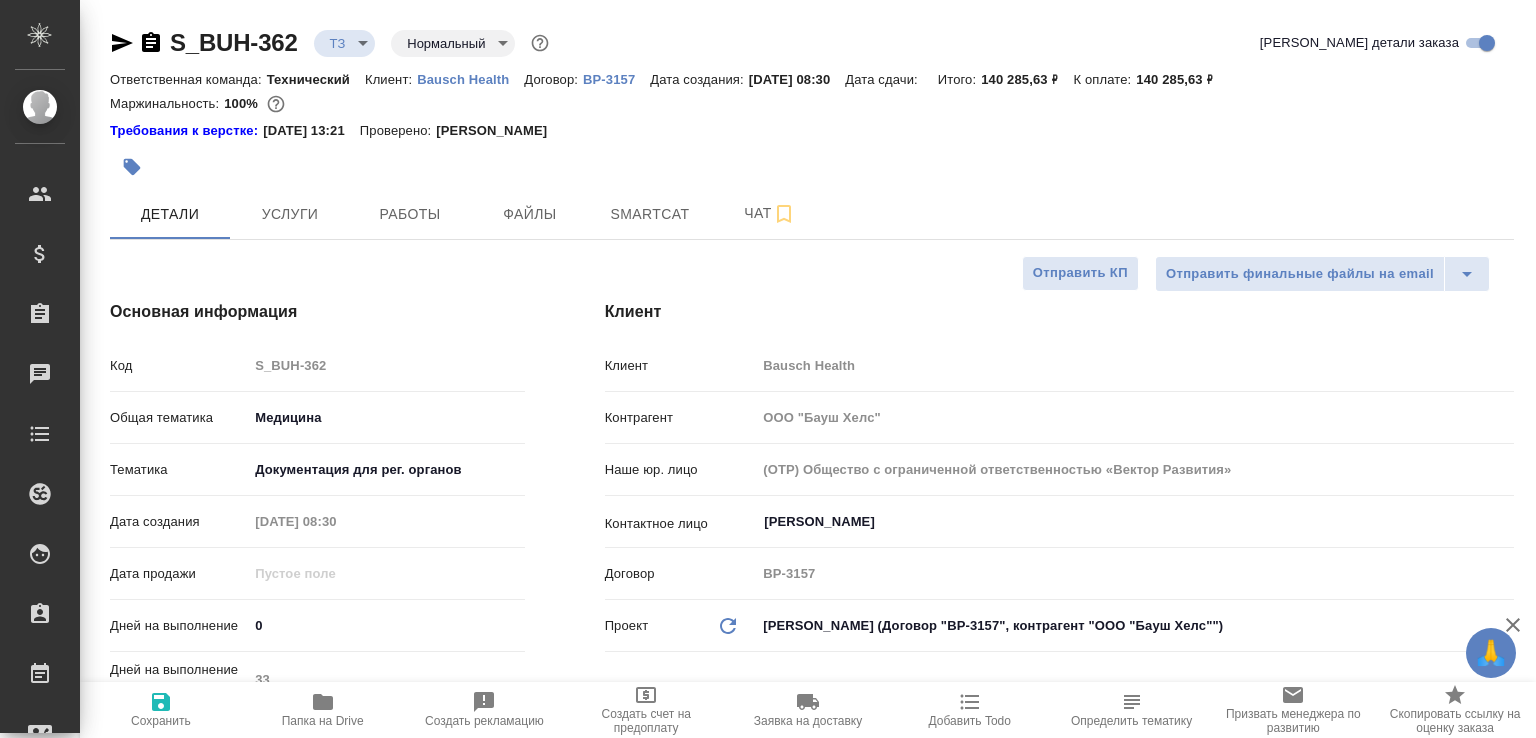 type on "x" 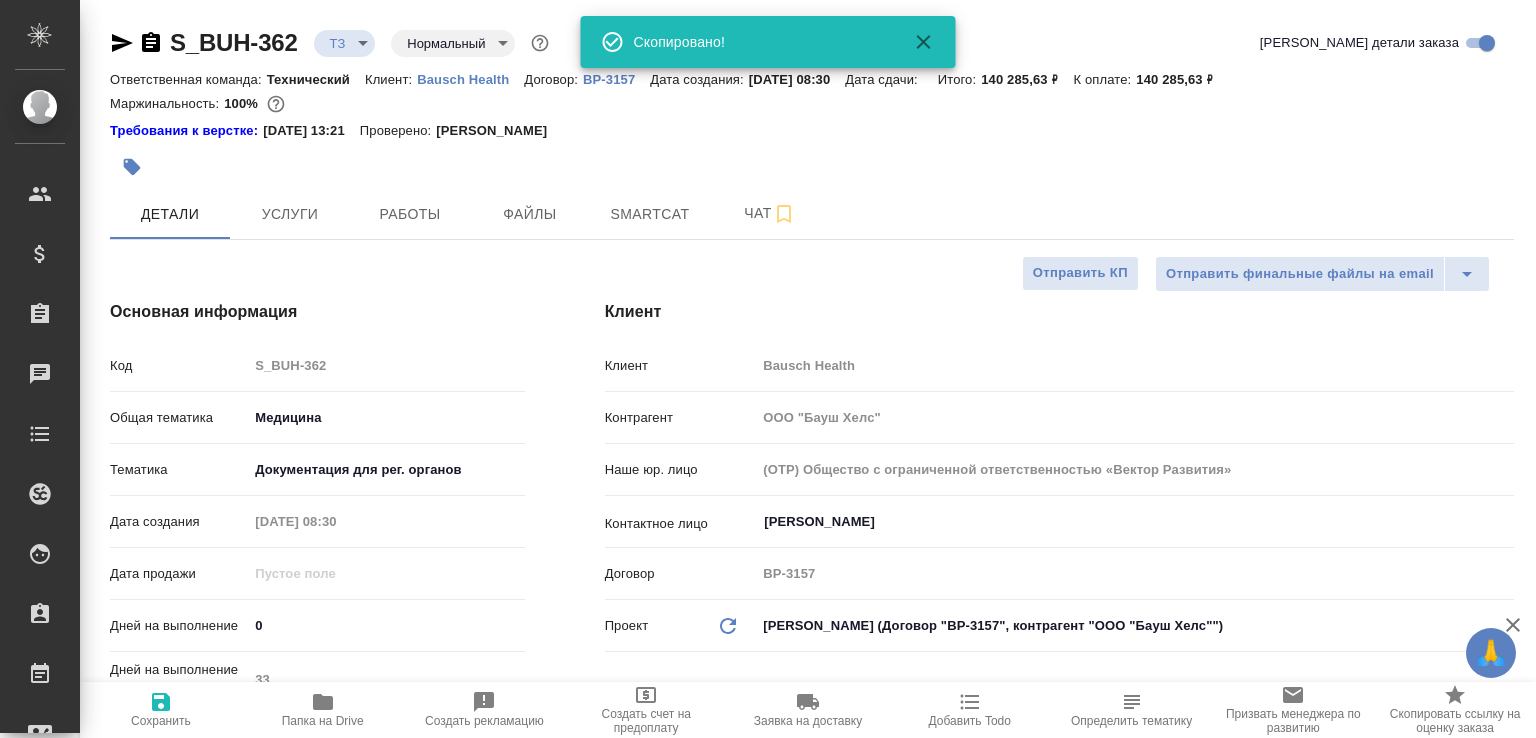 type on "x" 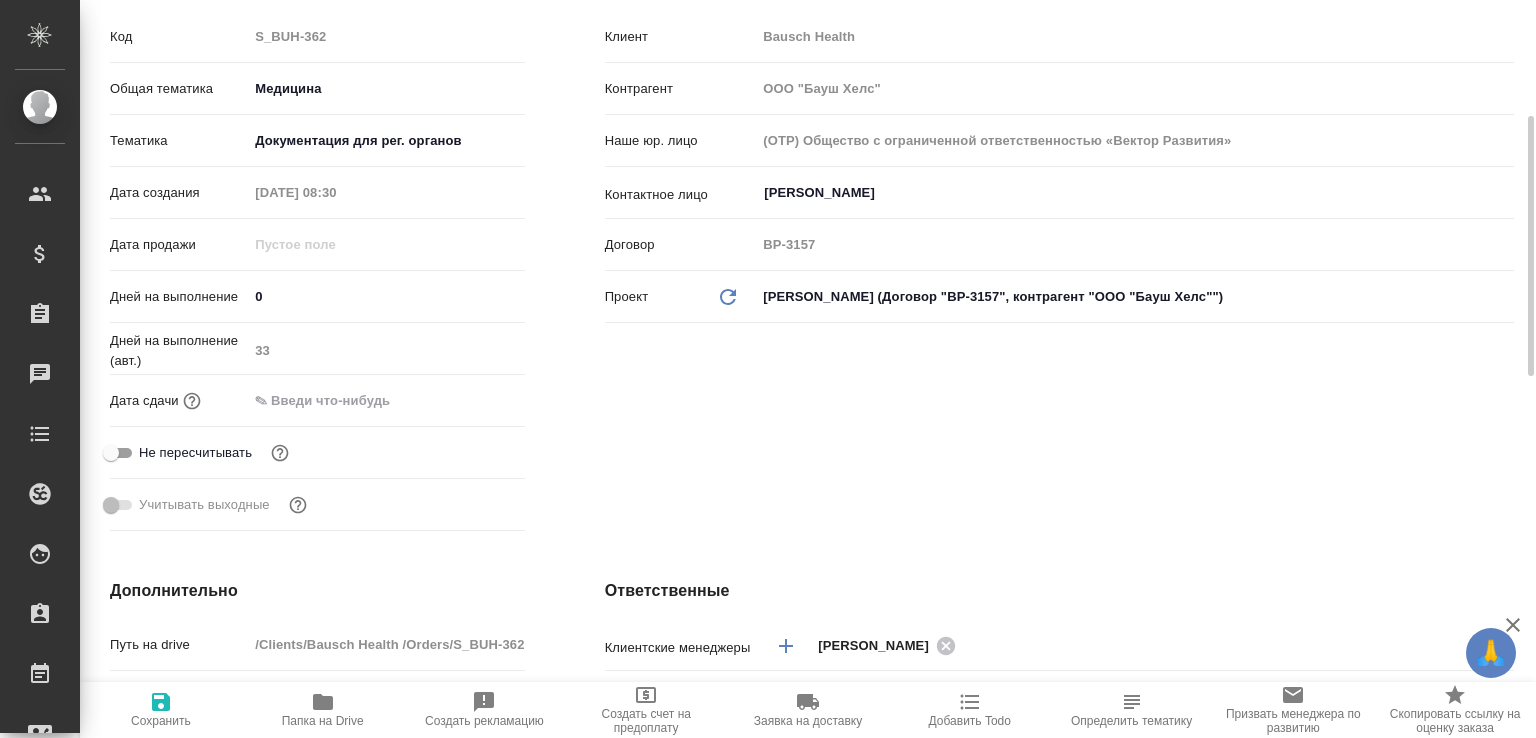 scroll, scrollTop: 229, scrollLeft: 0, axis: vertical 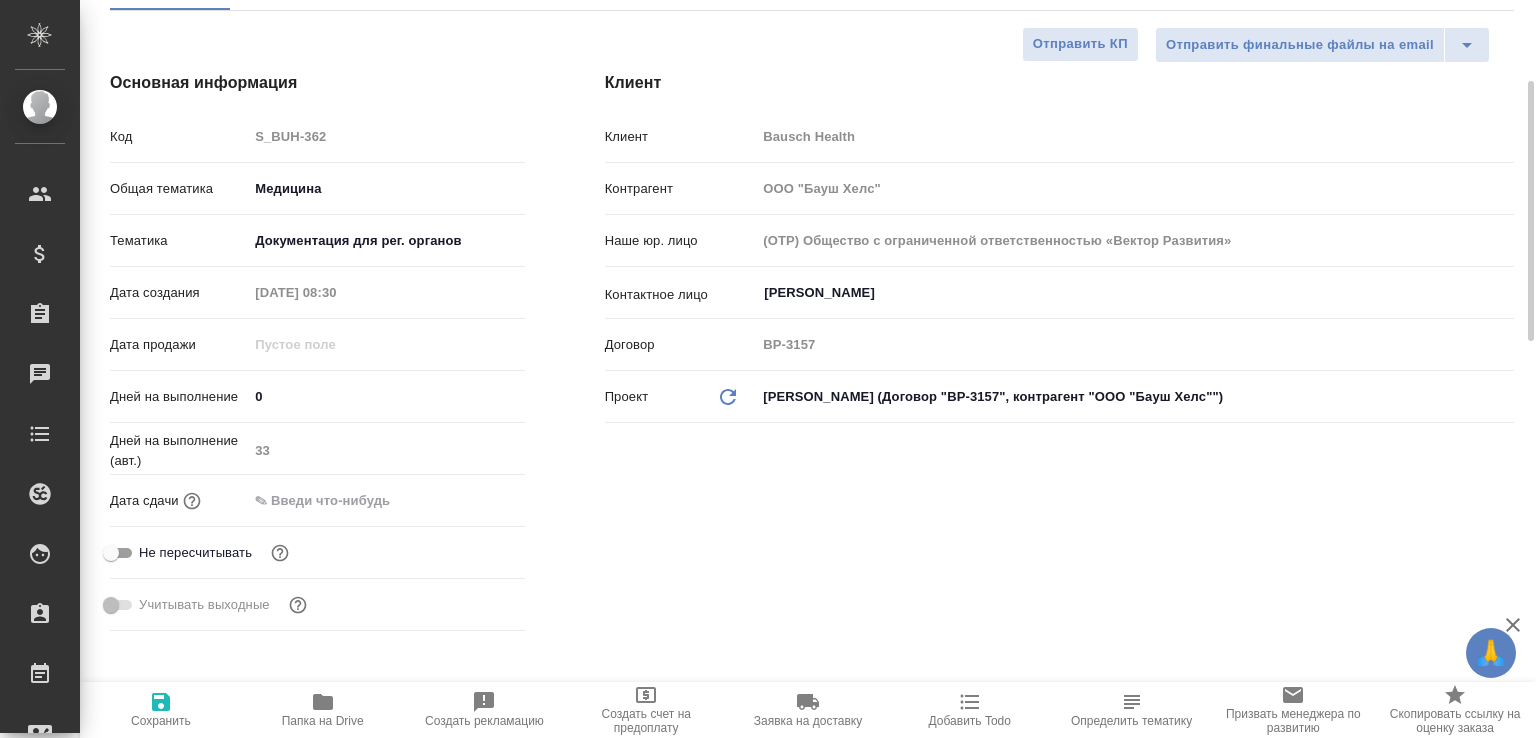 type on "x" 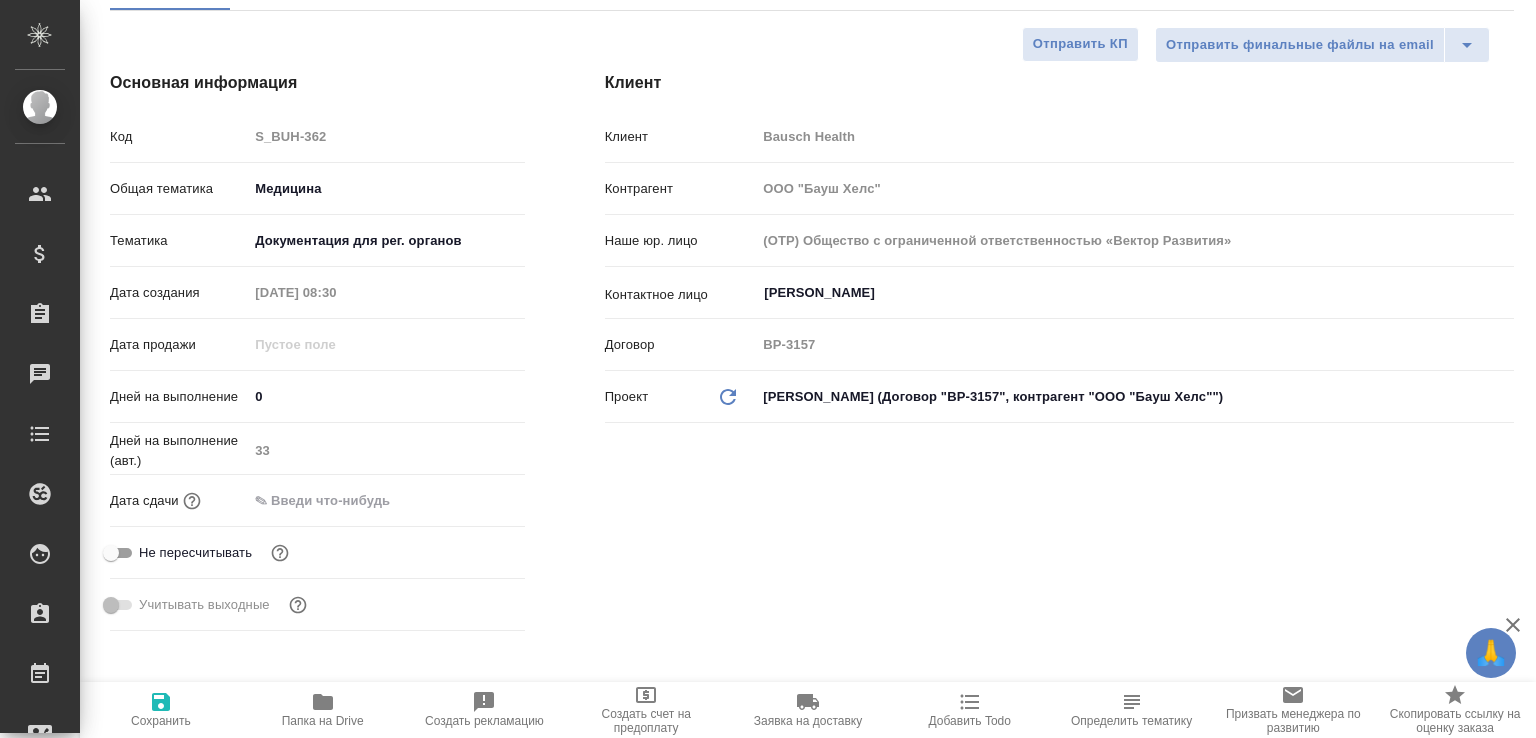 type on "x" 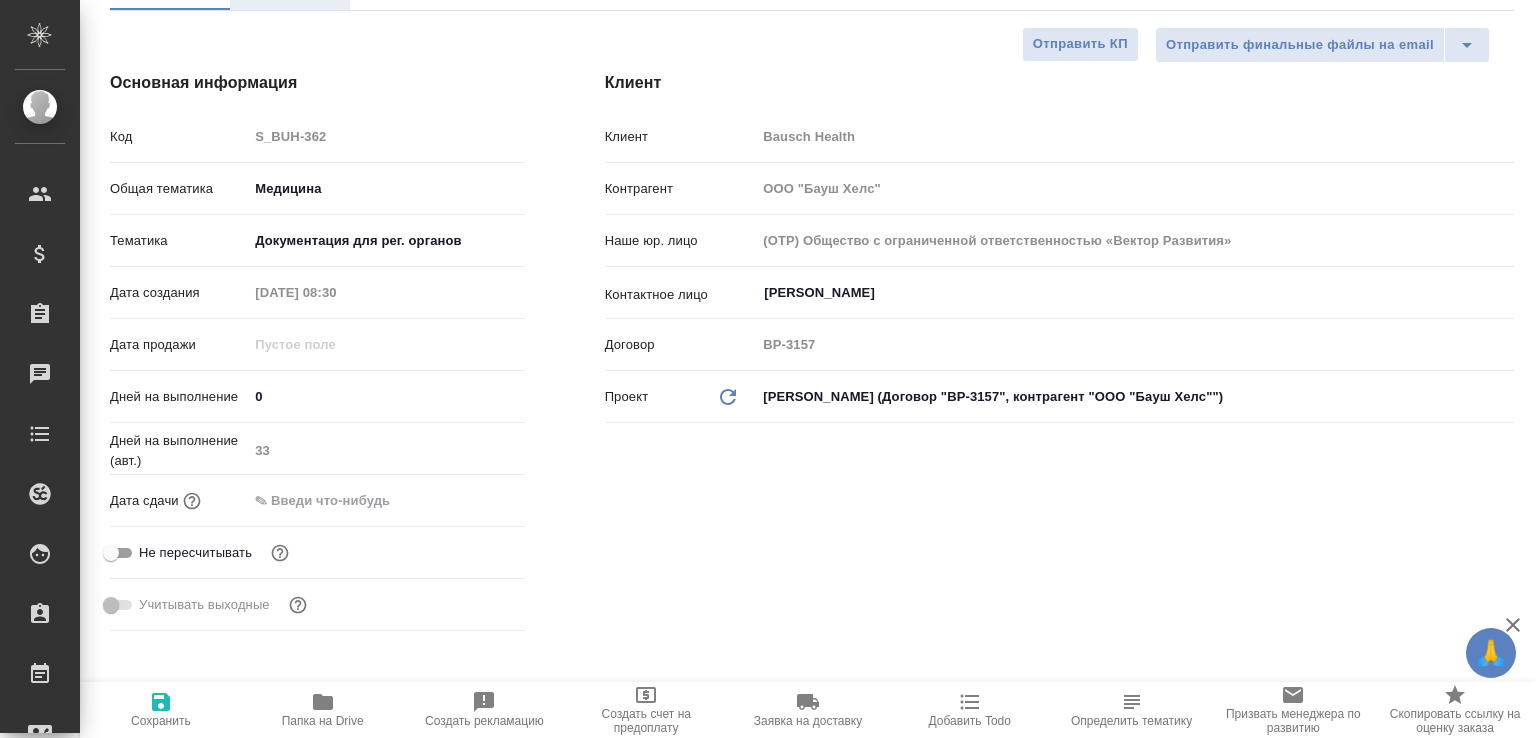 type on "x" 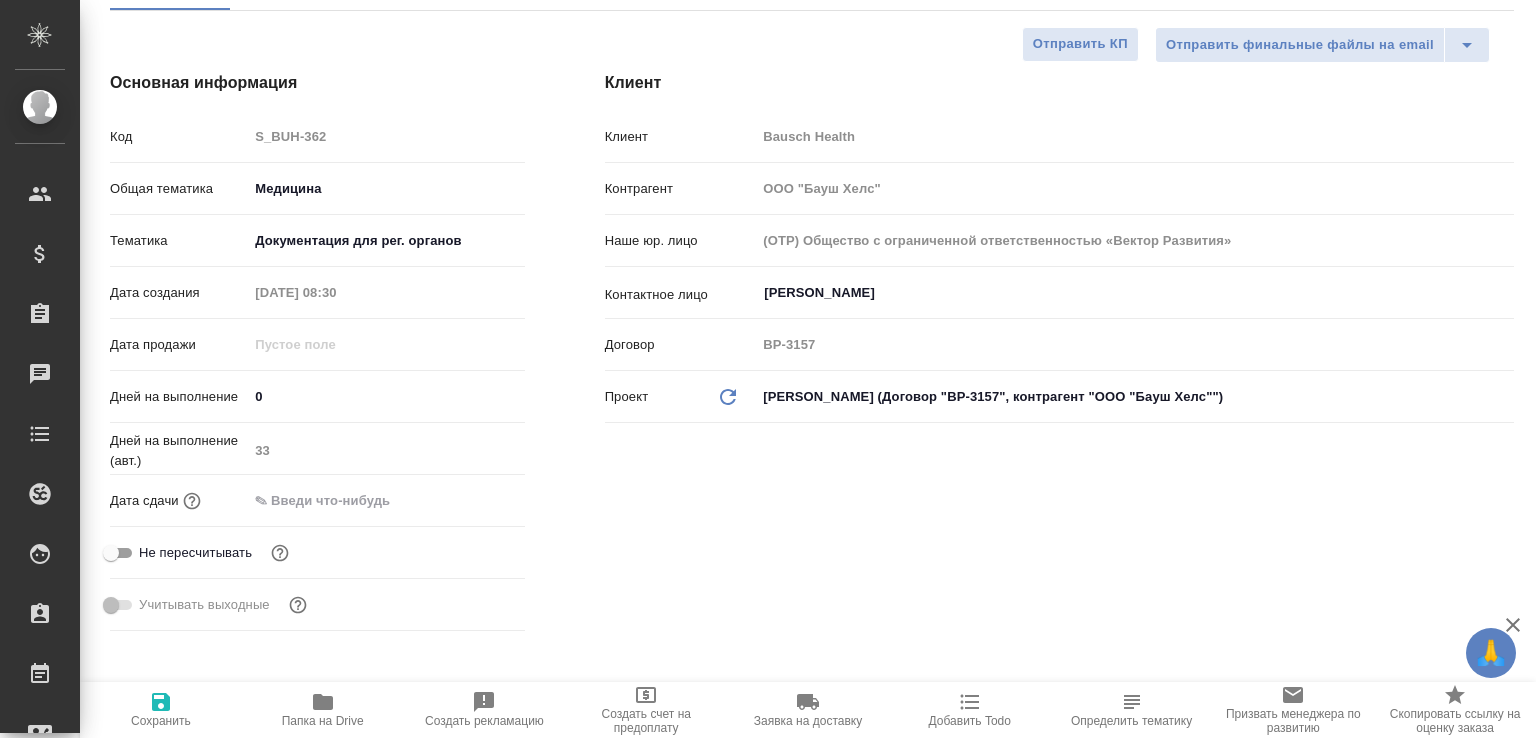 scroll, scrollTop: 0, scrollLeft: 0, axis: both 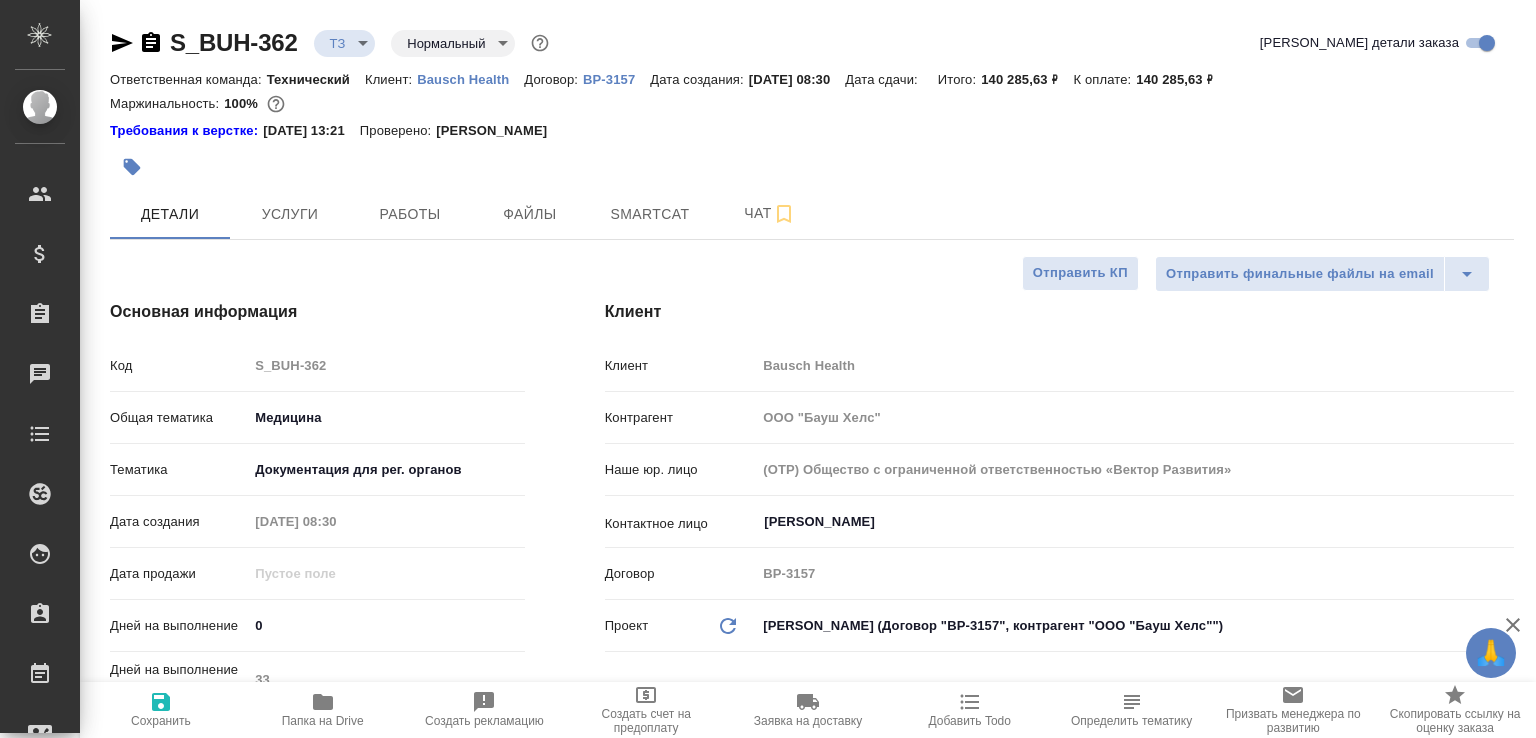 type on "x" 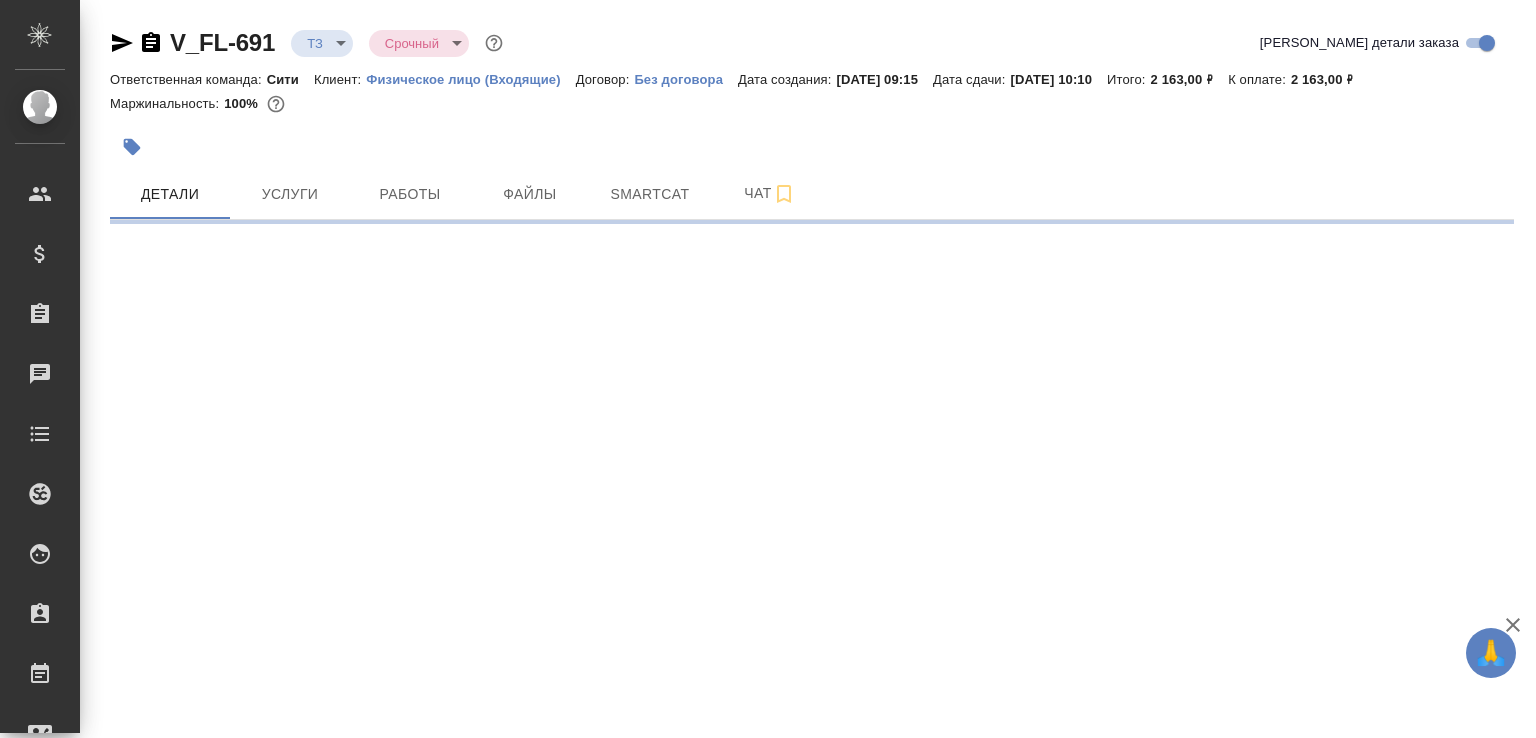 scroll, scrollTop: 0, scrollLeft: 0, axis: both 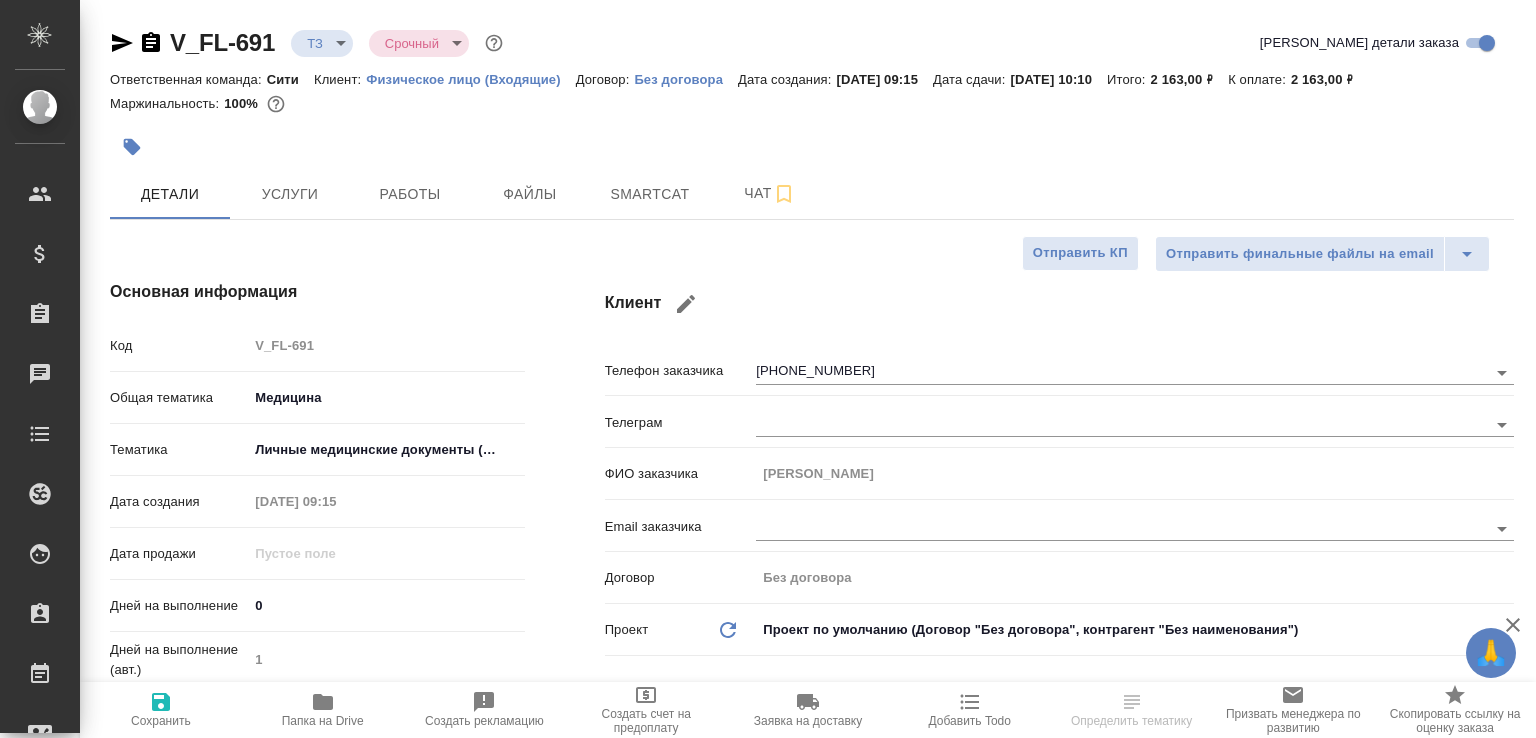 type on "x" 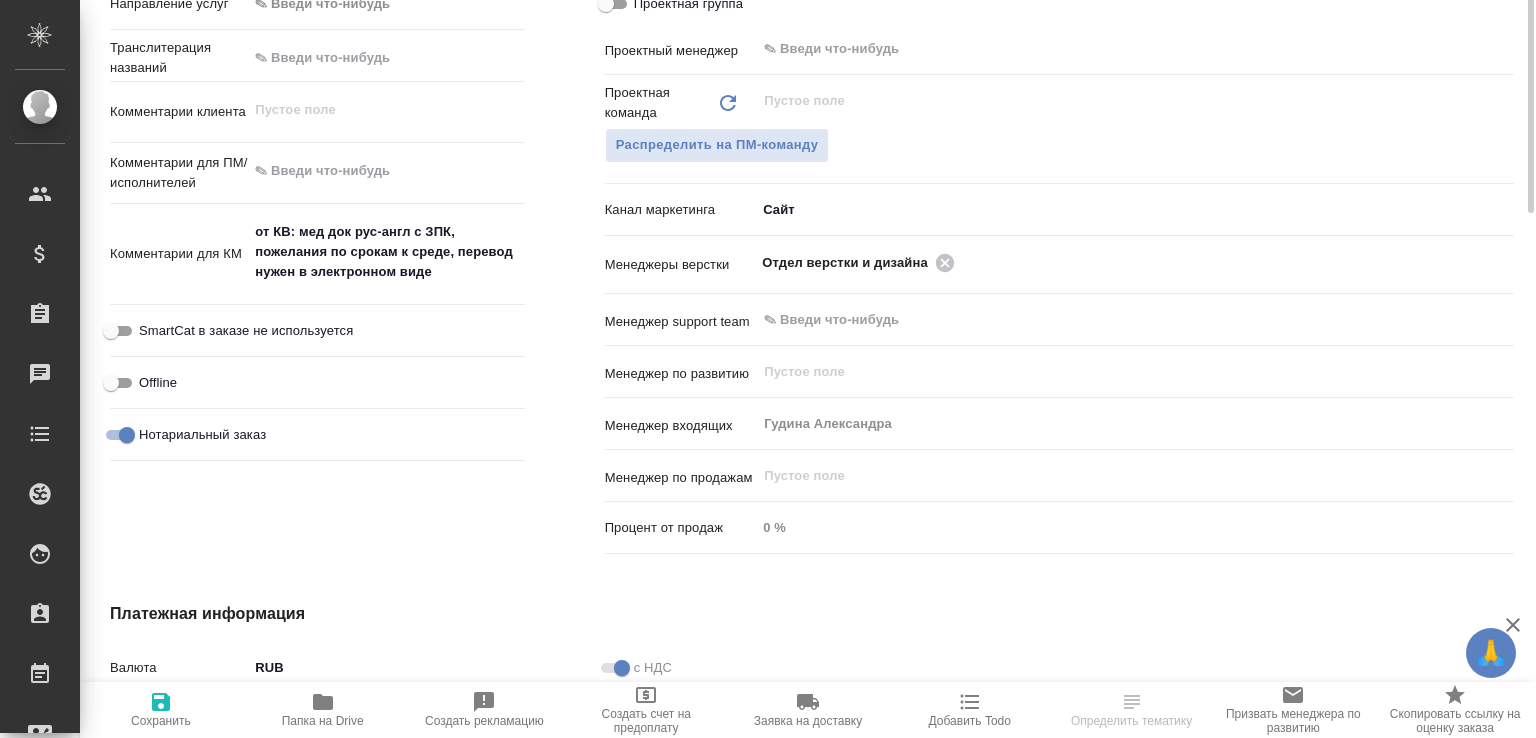 scroll, scrollTop: 1268, scrollLeft: 0, axis: vertical 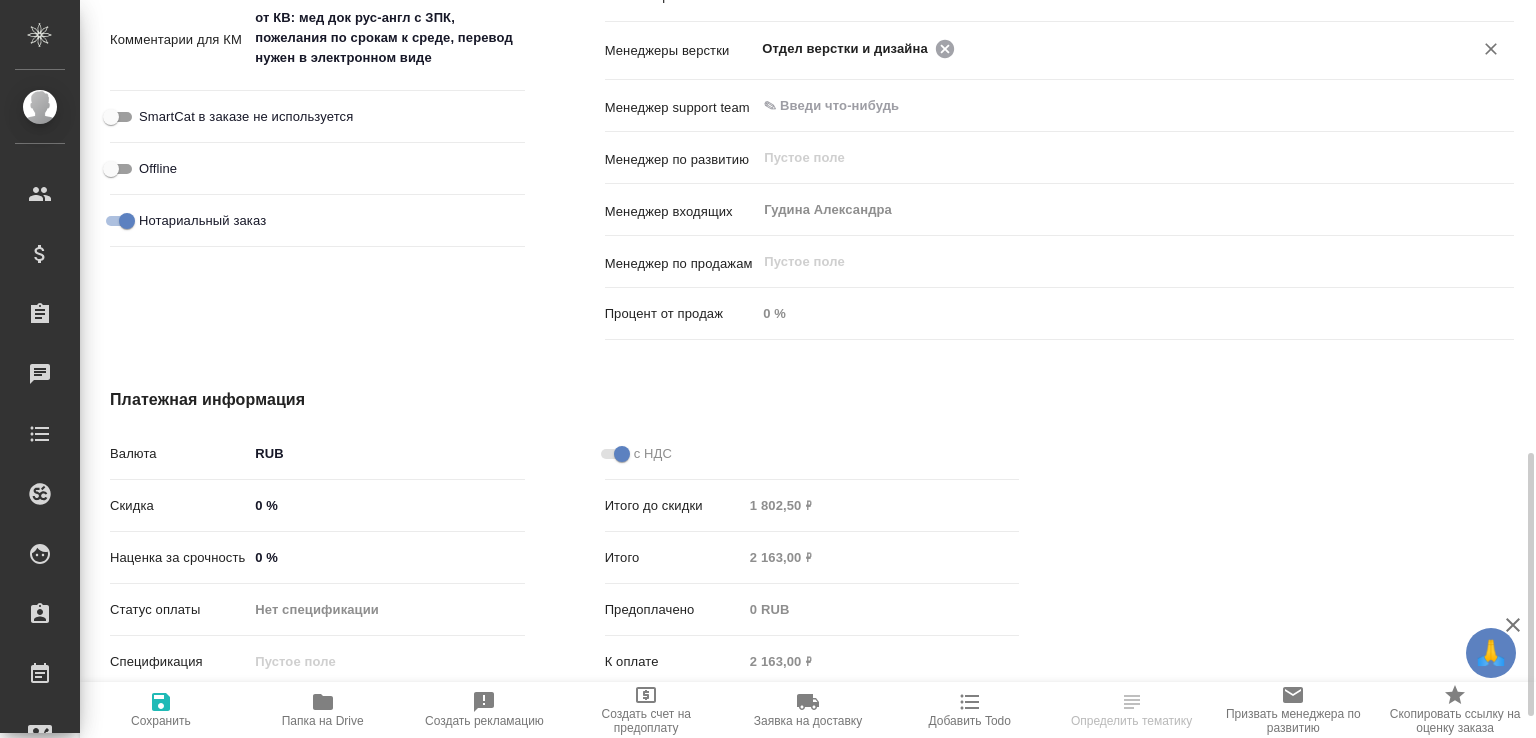click 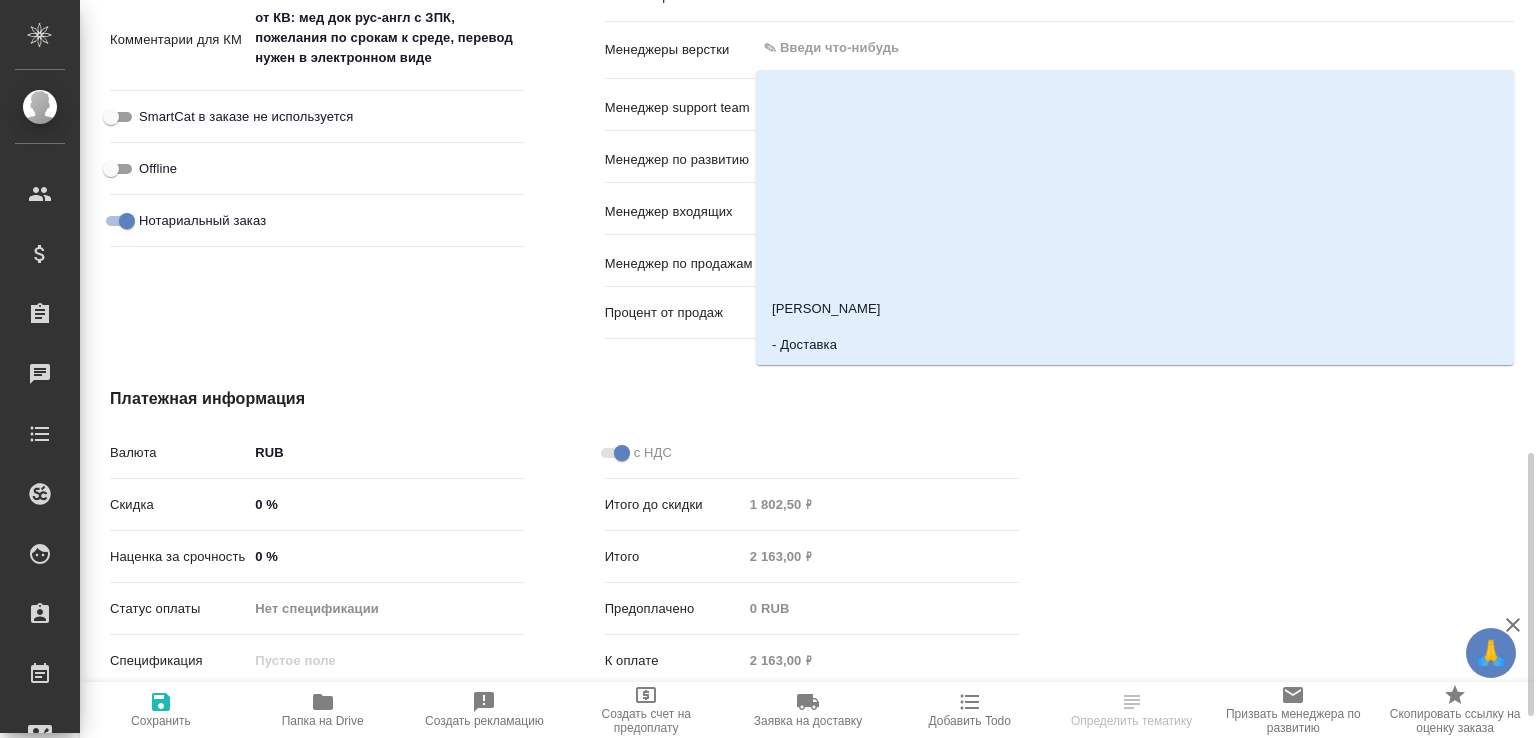 click at bounding box center [1101, 48] 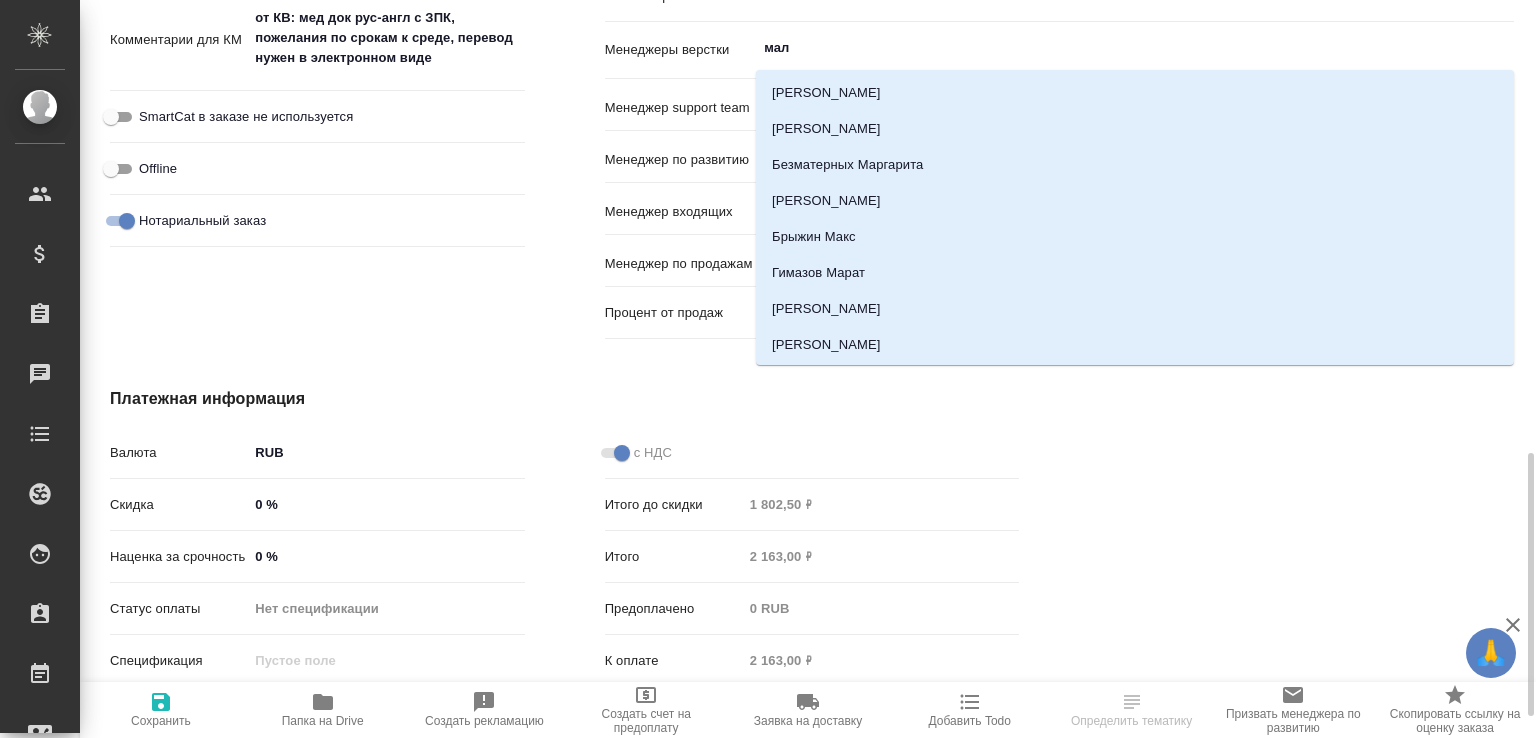 type on "мало" 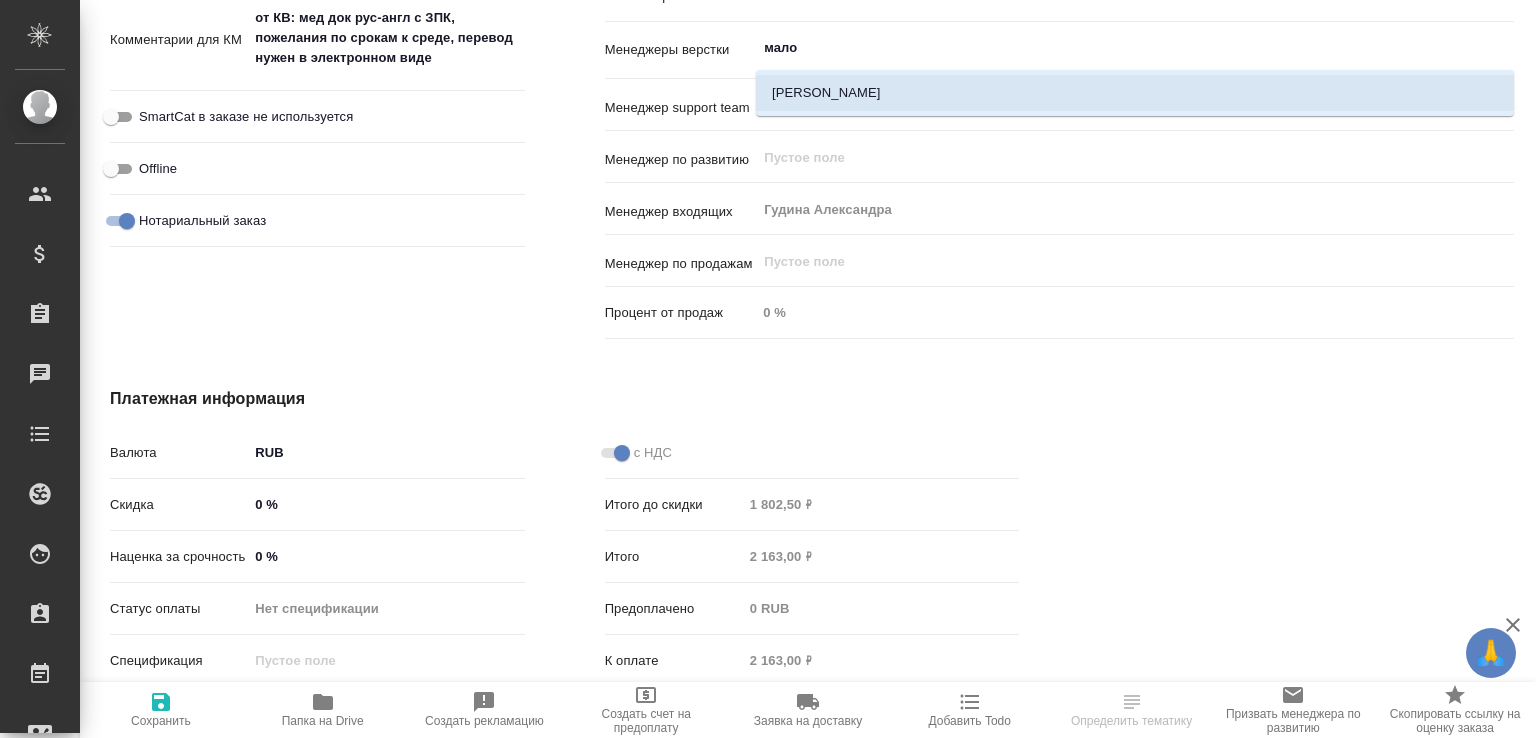 click on "[PERSON_NAME]" at bounding box center [1135, 93] 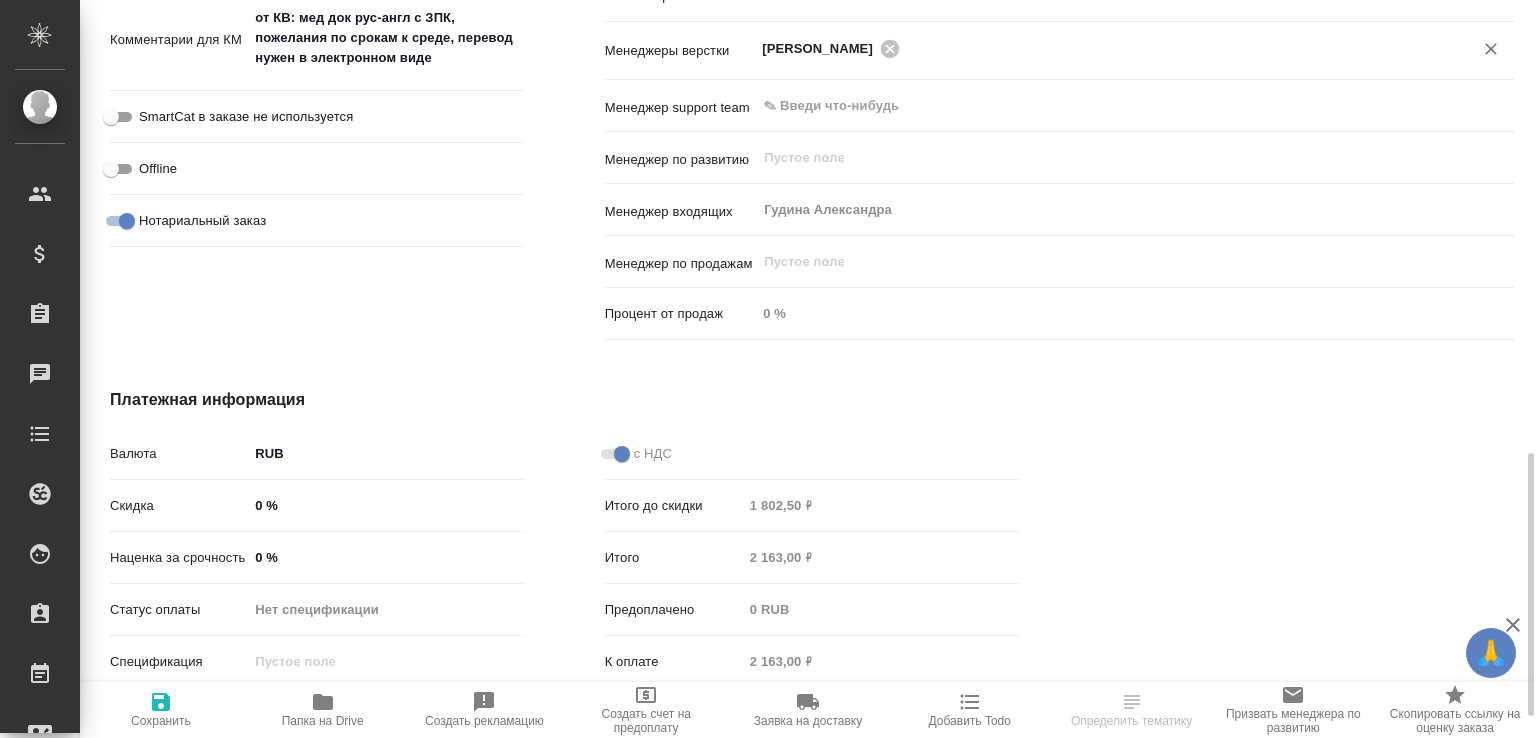 click 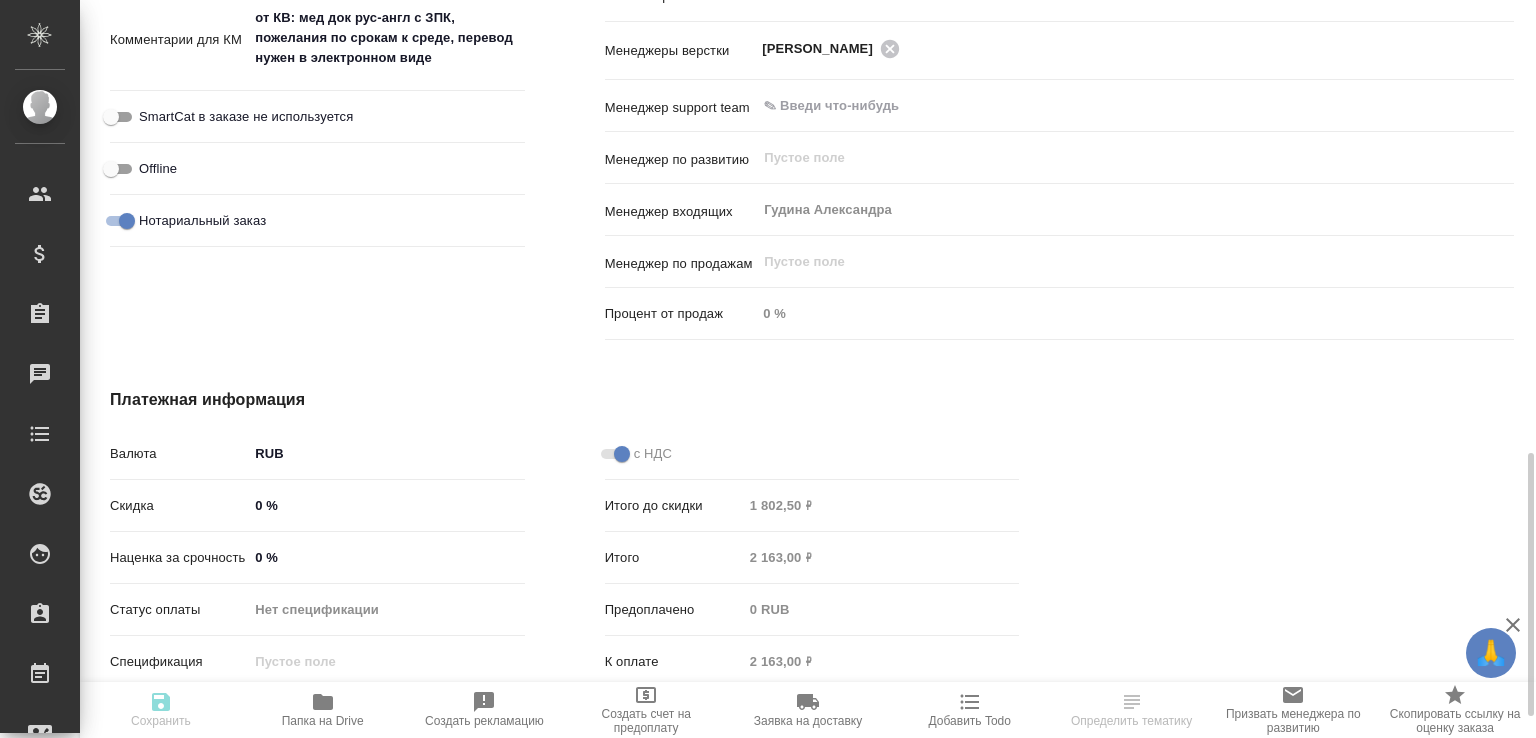 type on "x" 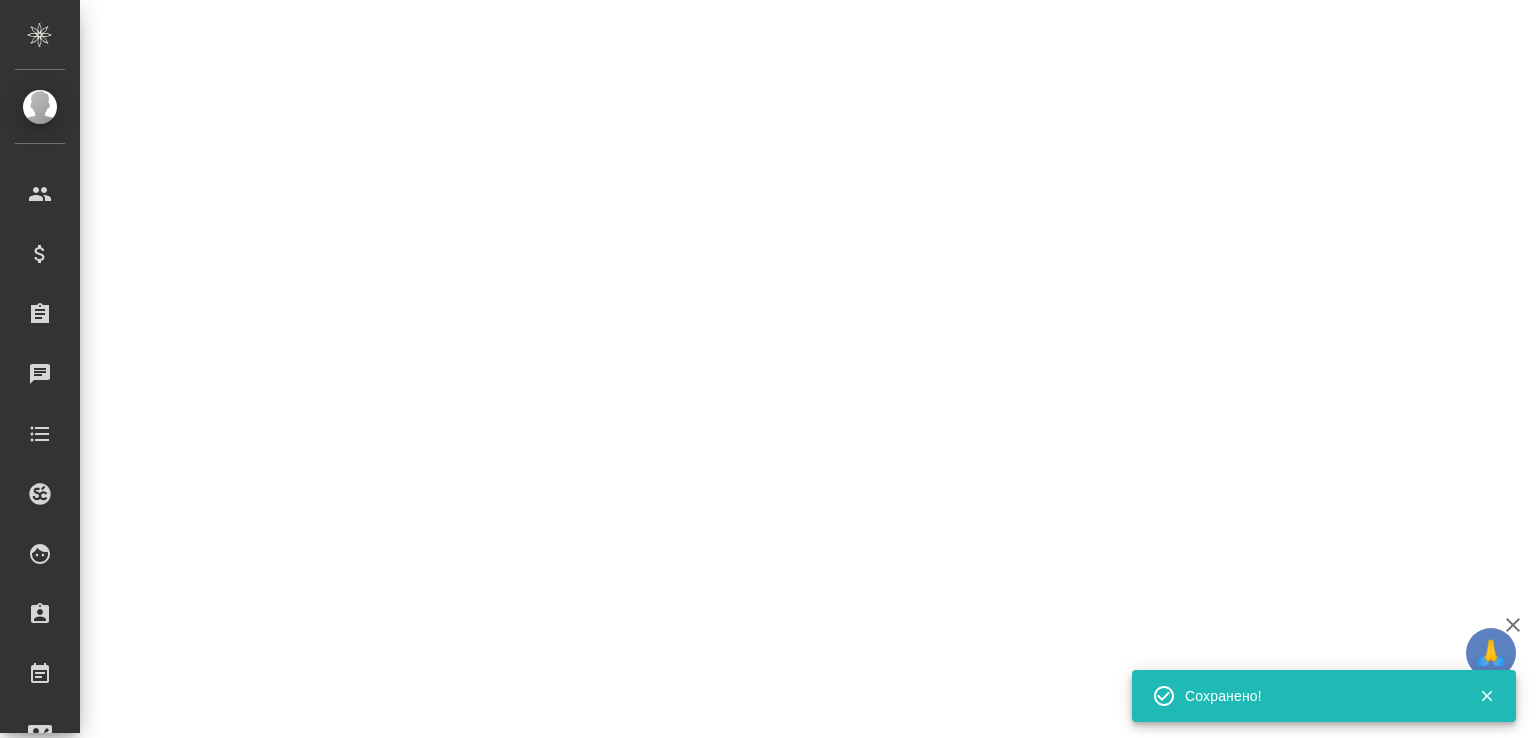 select on "RU" 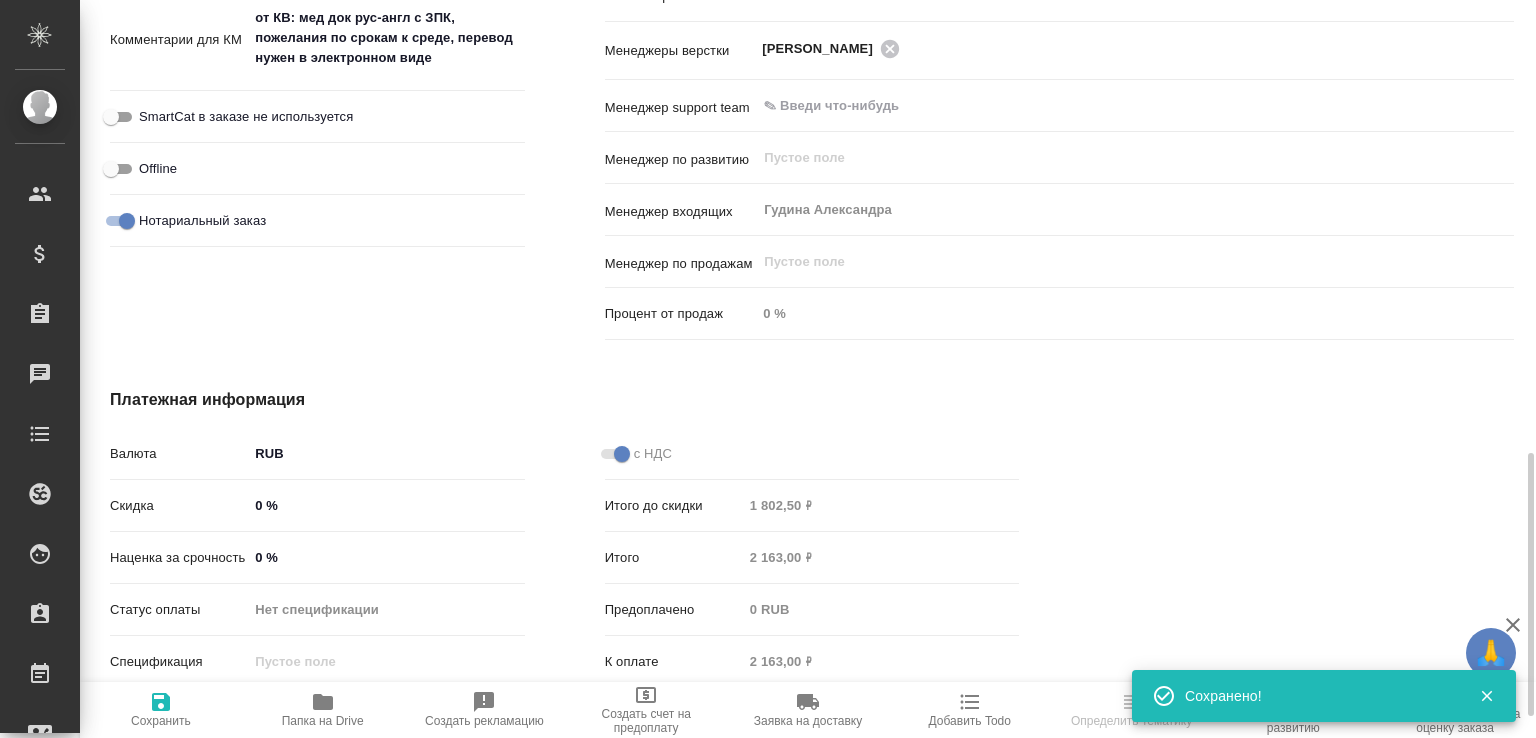 type on "x" 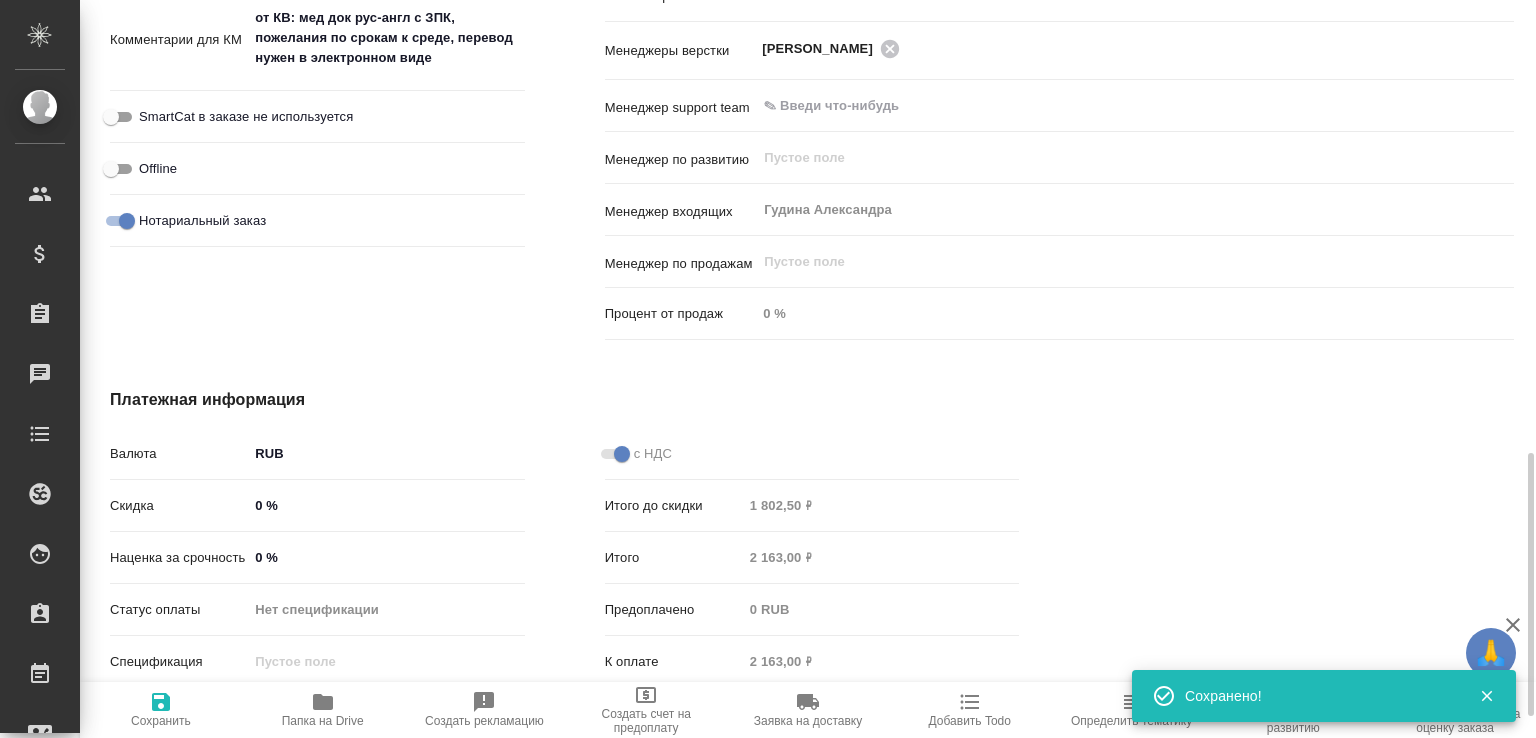 type on "x" 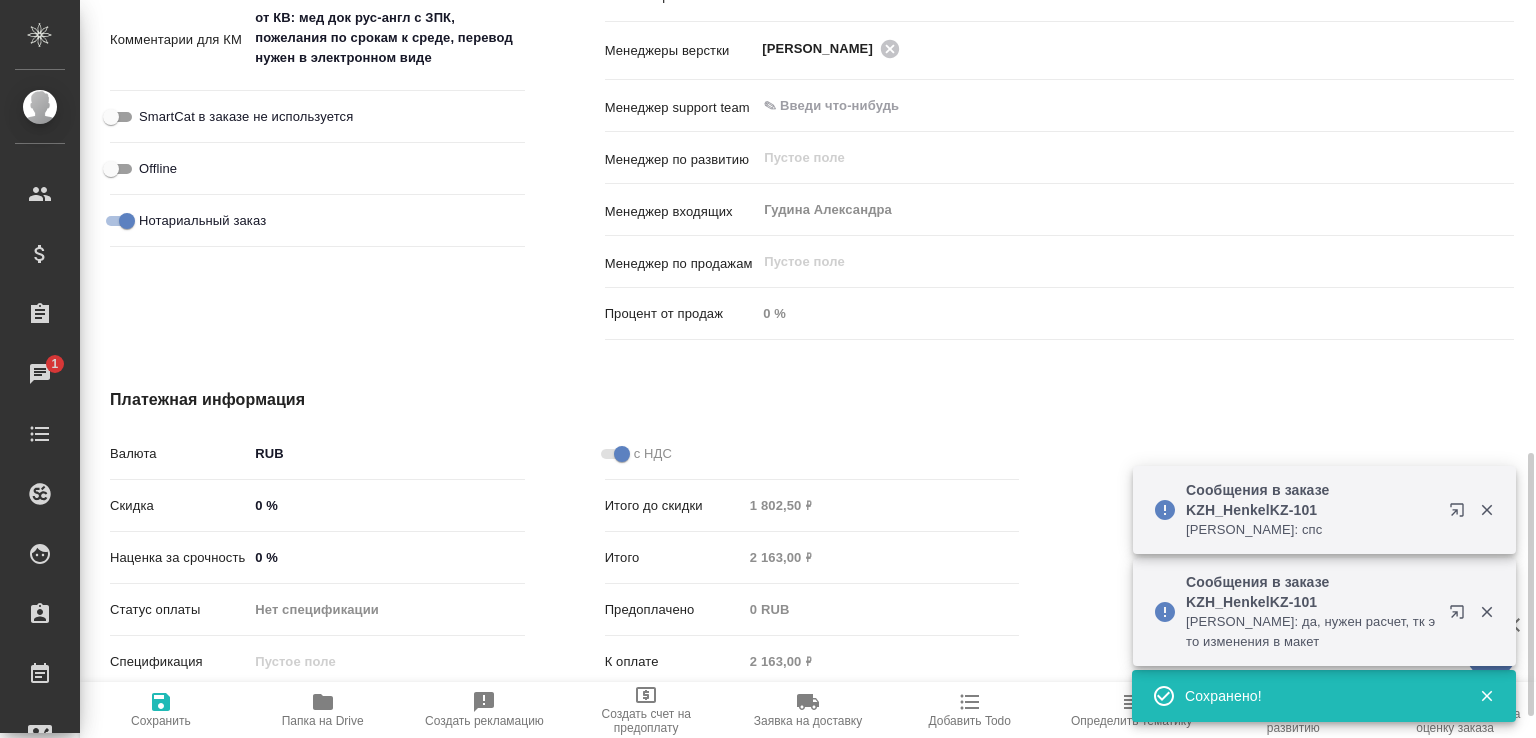 type on "x" 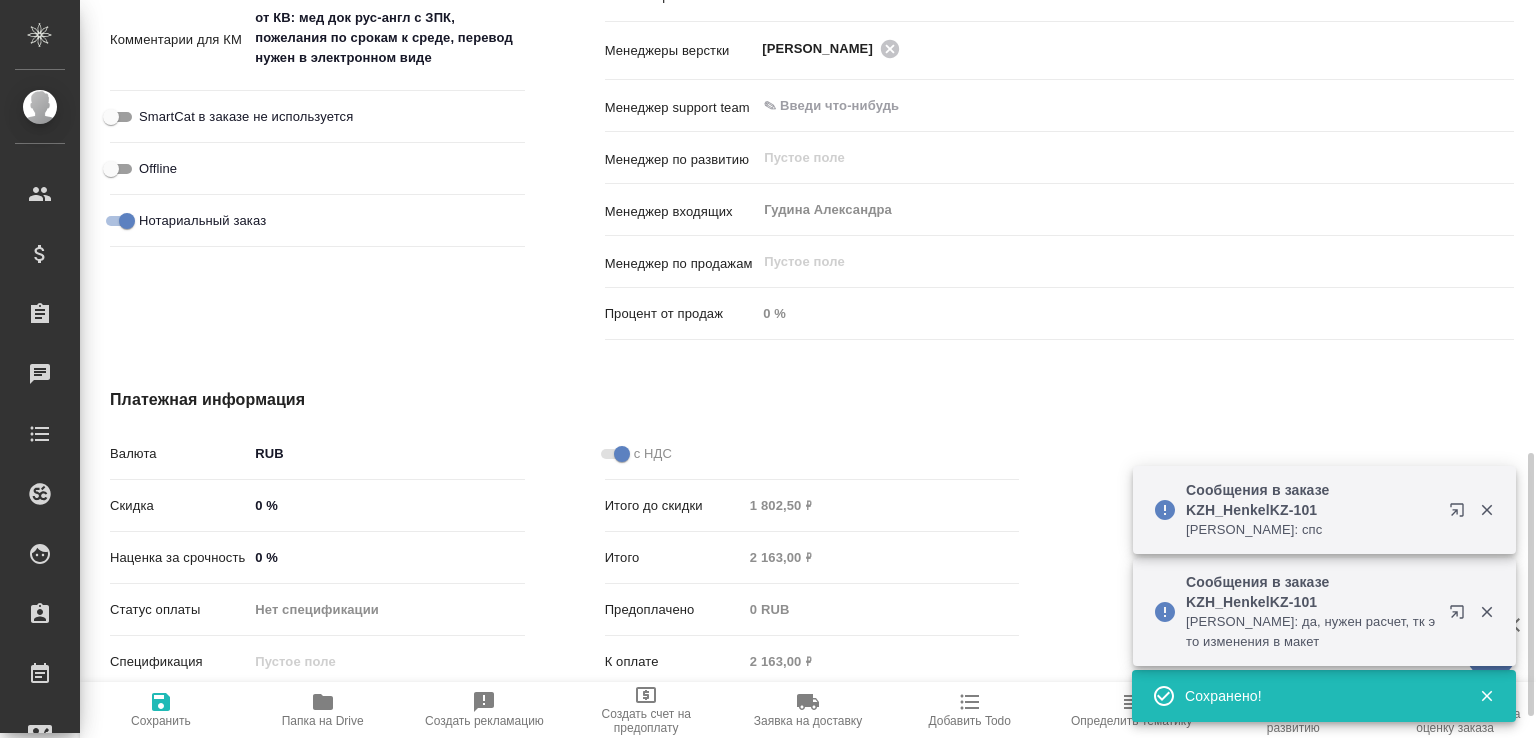 type on "x" 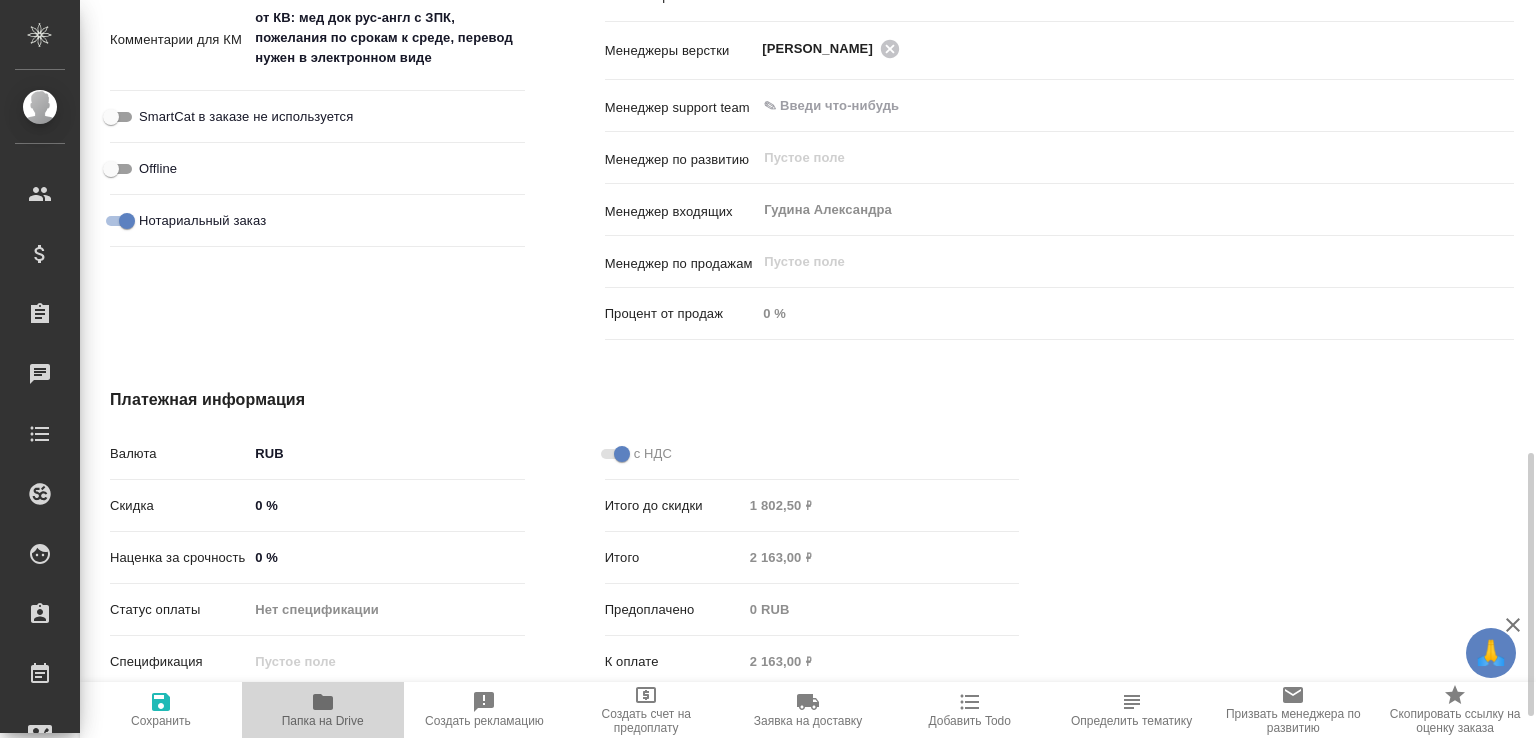 click on "Папка на Drive" at bounding box center [323, 709] 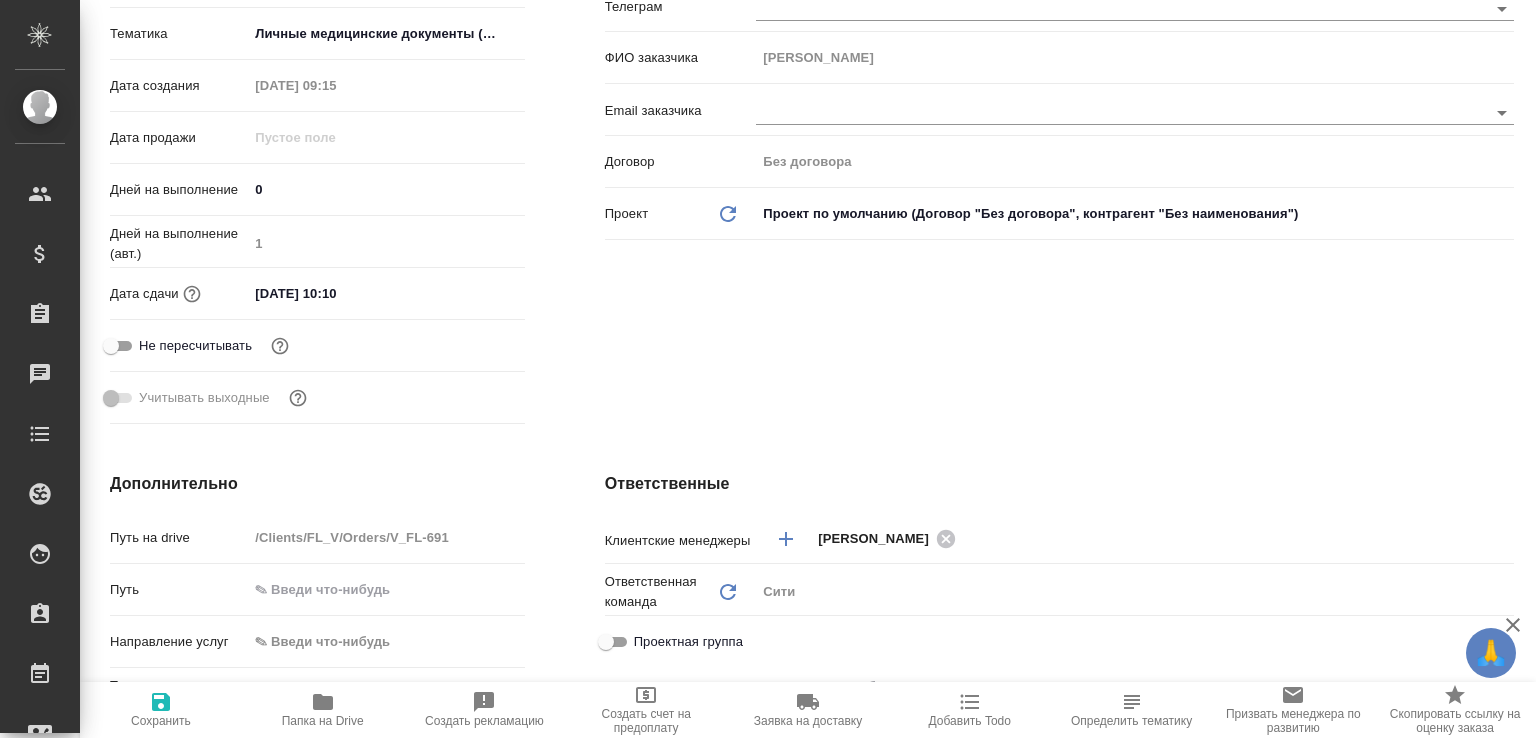 scroll, scrollTop: 0, scrollLeft: 0, axis: both 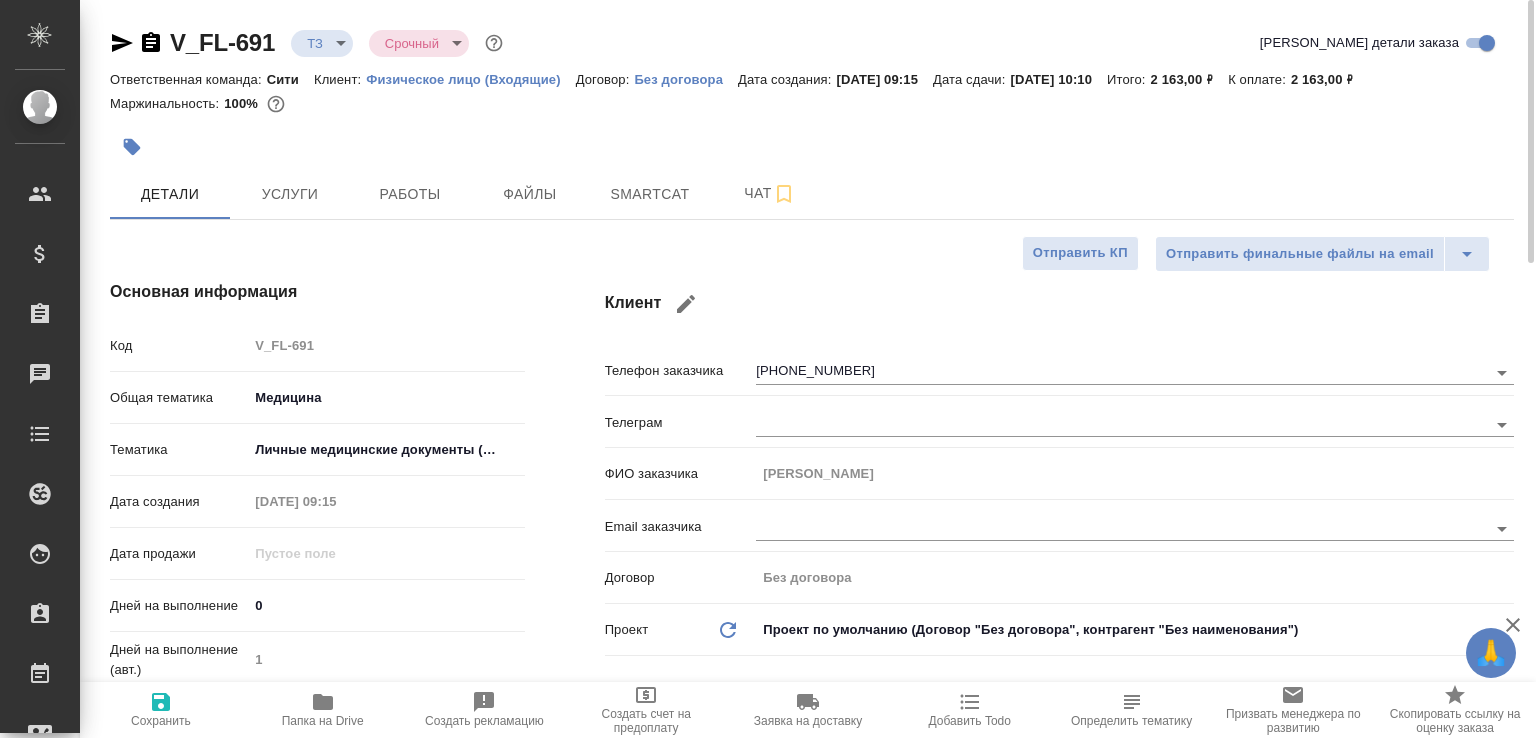 type on "x" 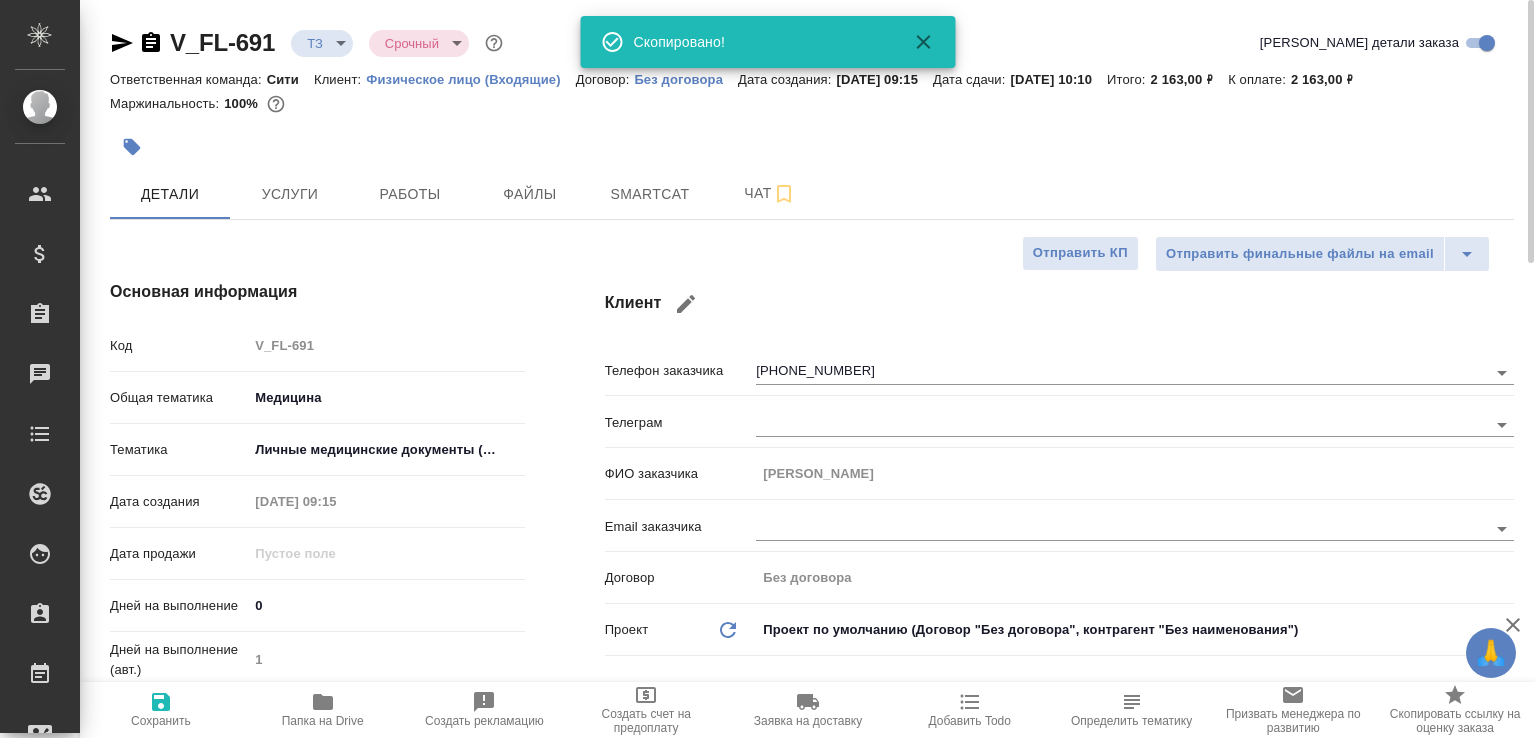 type on "x" 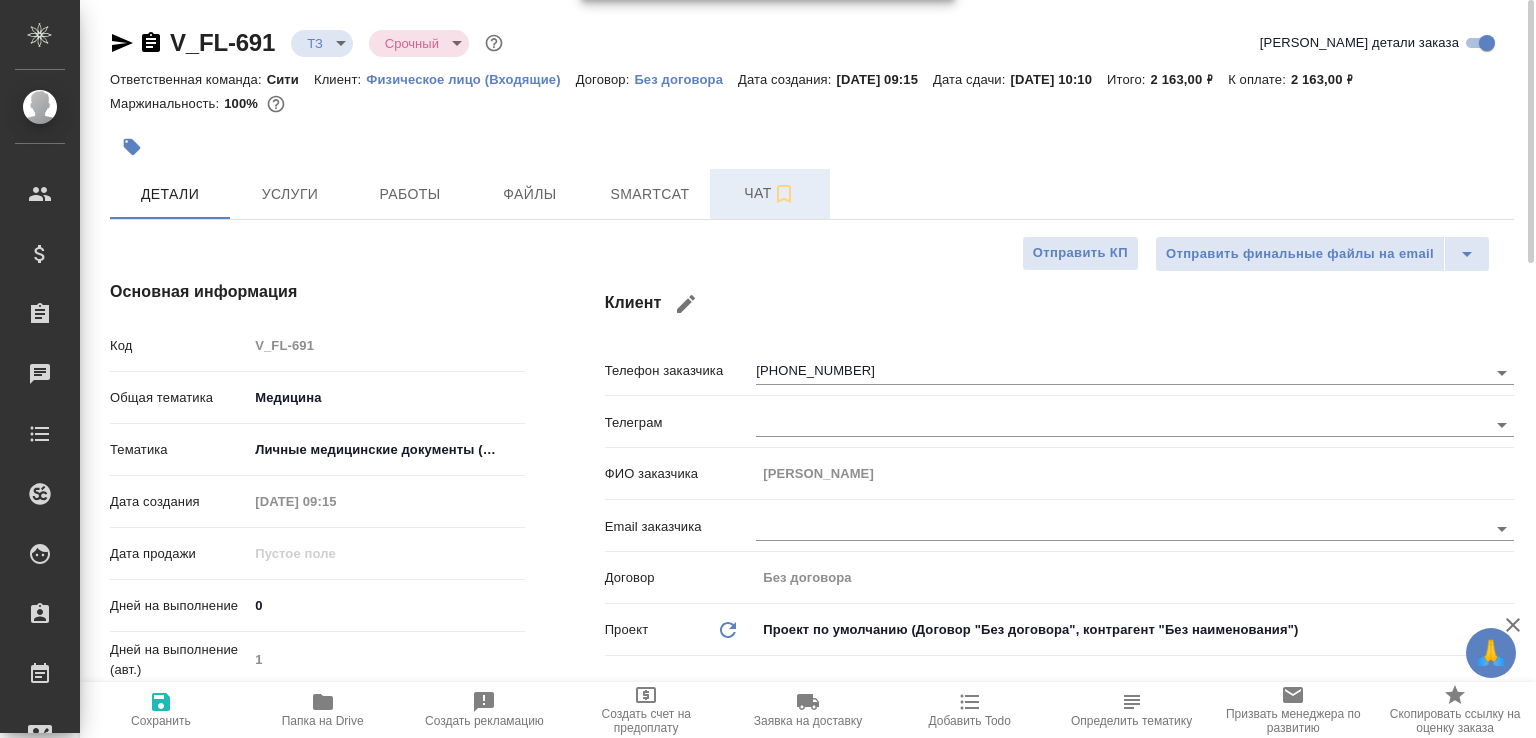 click on "Чат" at bounding box center [770, 193] 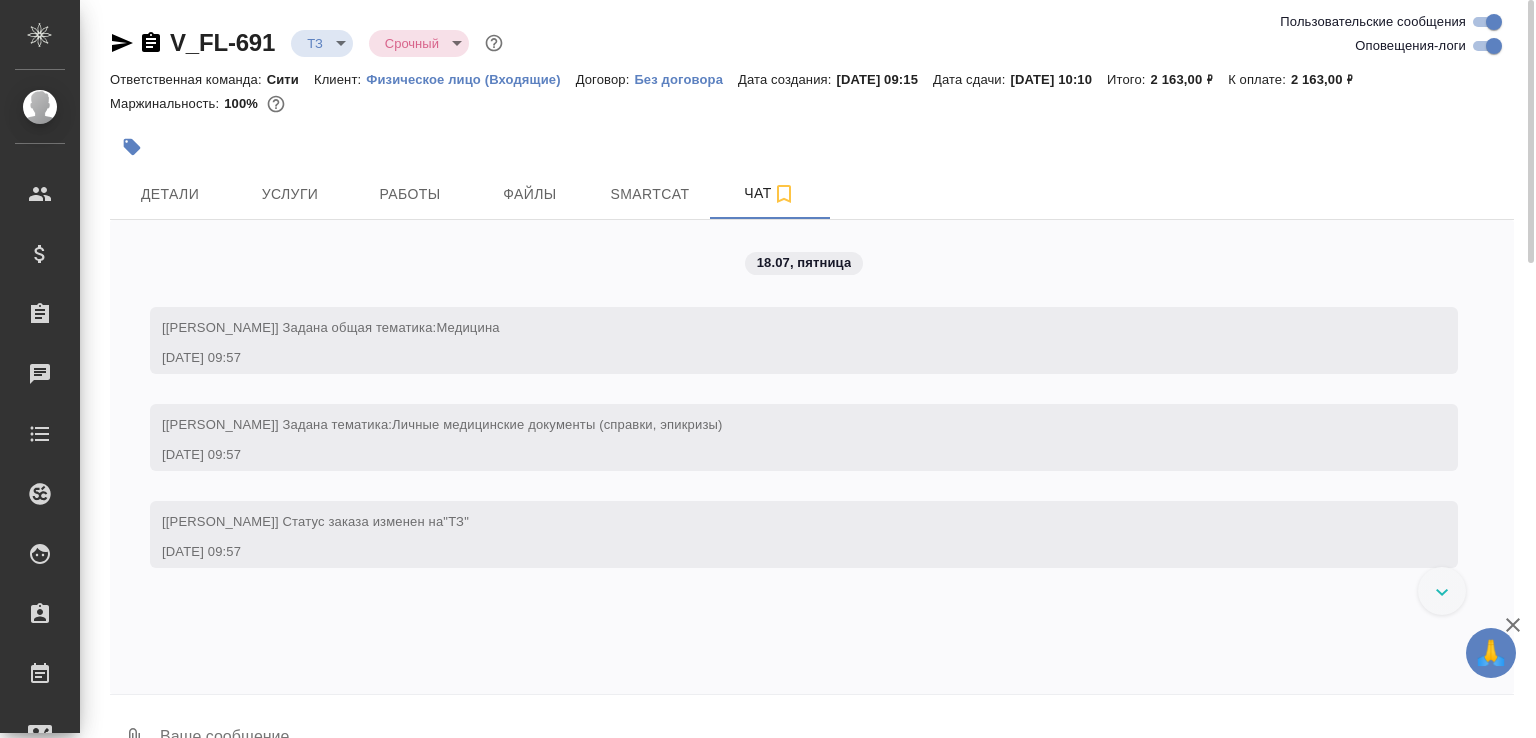 click on "🙏 .cls-1
fill:#fff;
AWATERA Малофеева Екатерина e.malofeeva Клиенты Спецификации Заказы 0 Чаты Todo Проекты SC Исполнители Кандидаты Работы Входящие заявки Заявки на доставку Рекламации Проекты процессинга Конференции Выйти V_FL-691 ТЗ tz Срочный urgent Ответственная команда: Сити Клиент: Физическое лицо (Входящие) Договор: Без договора Дата создания: 18.07.2025, 09:15 Дата сдачи: 18.07.2025, 10:10 Итого: 2 163,00 ₽ К оплате: 2 163,00 ₽ Маржинальность: 100% Детали Услуги Работы Файлы Smartcat Чат Пользовательские сообщения Оповещения-логи 18.07, пятница Медицина 18.07.25, 09:57 18.07.25, 09:57 "ТЗ" 18.07.25, 09:57" at bounding box center [768, 369] 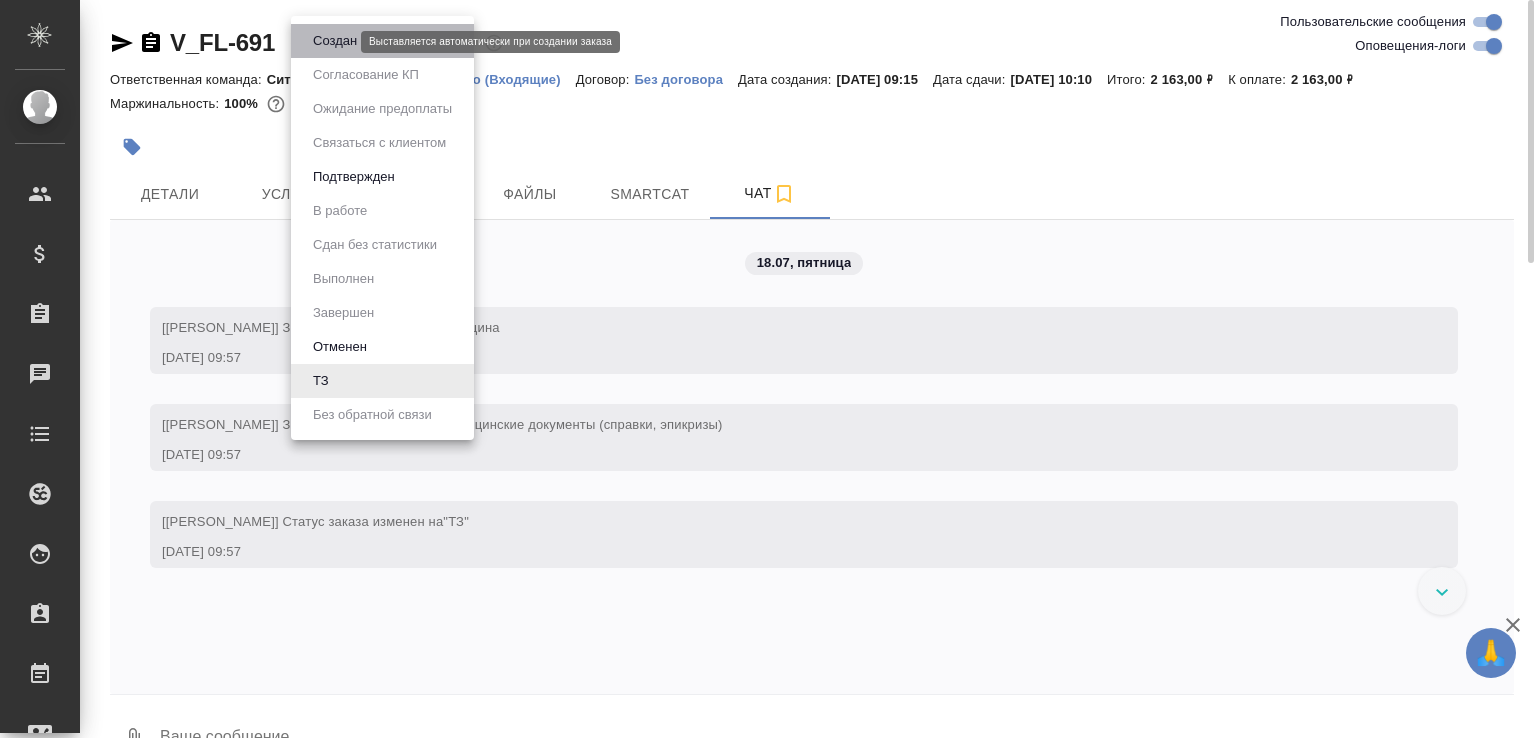 click on "Создан" at bounding box center [335, 41] 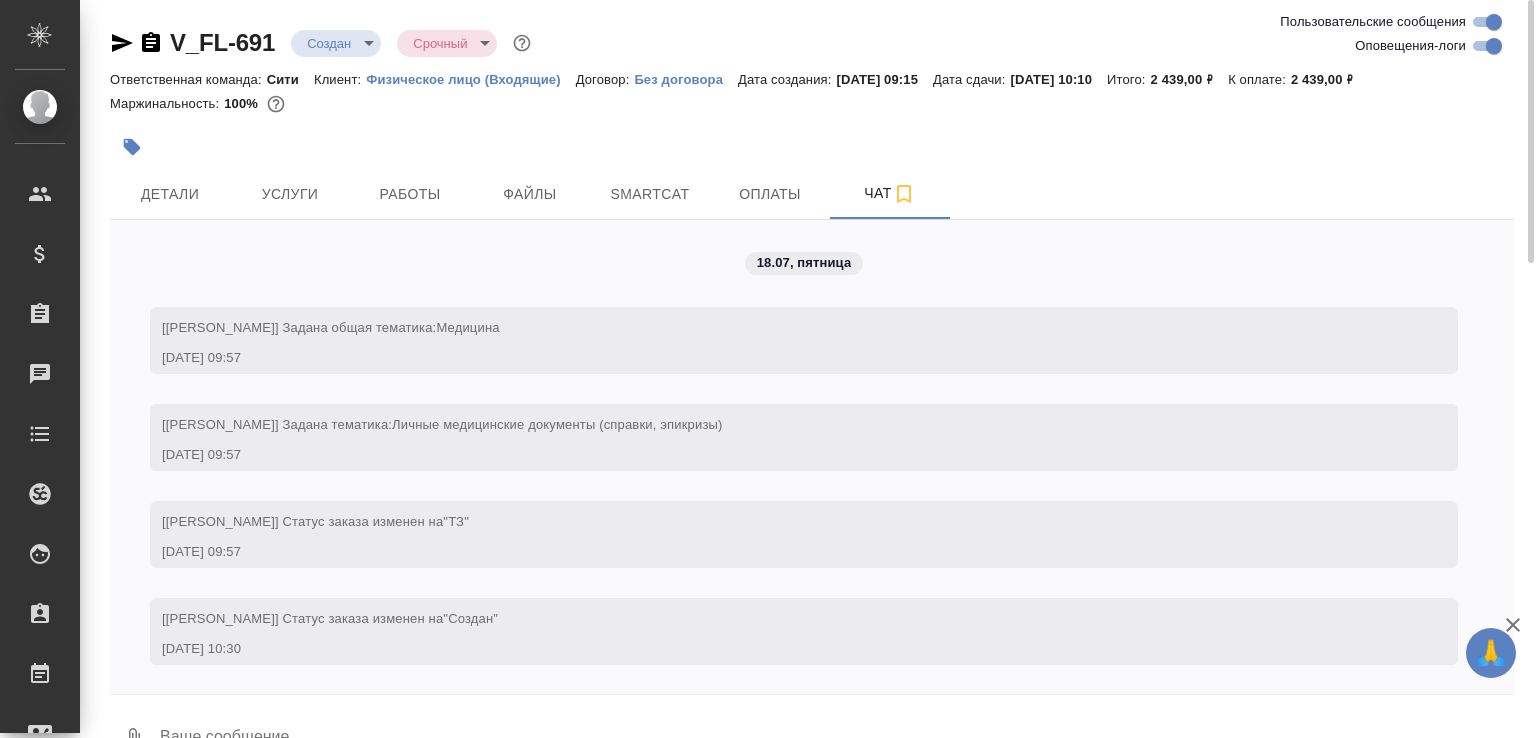 scroll, scrollTop: 1, scrollLeft: 0, axis: vertical 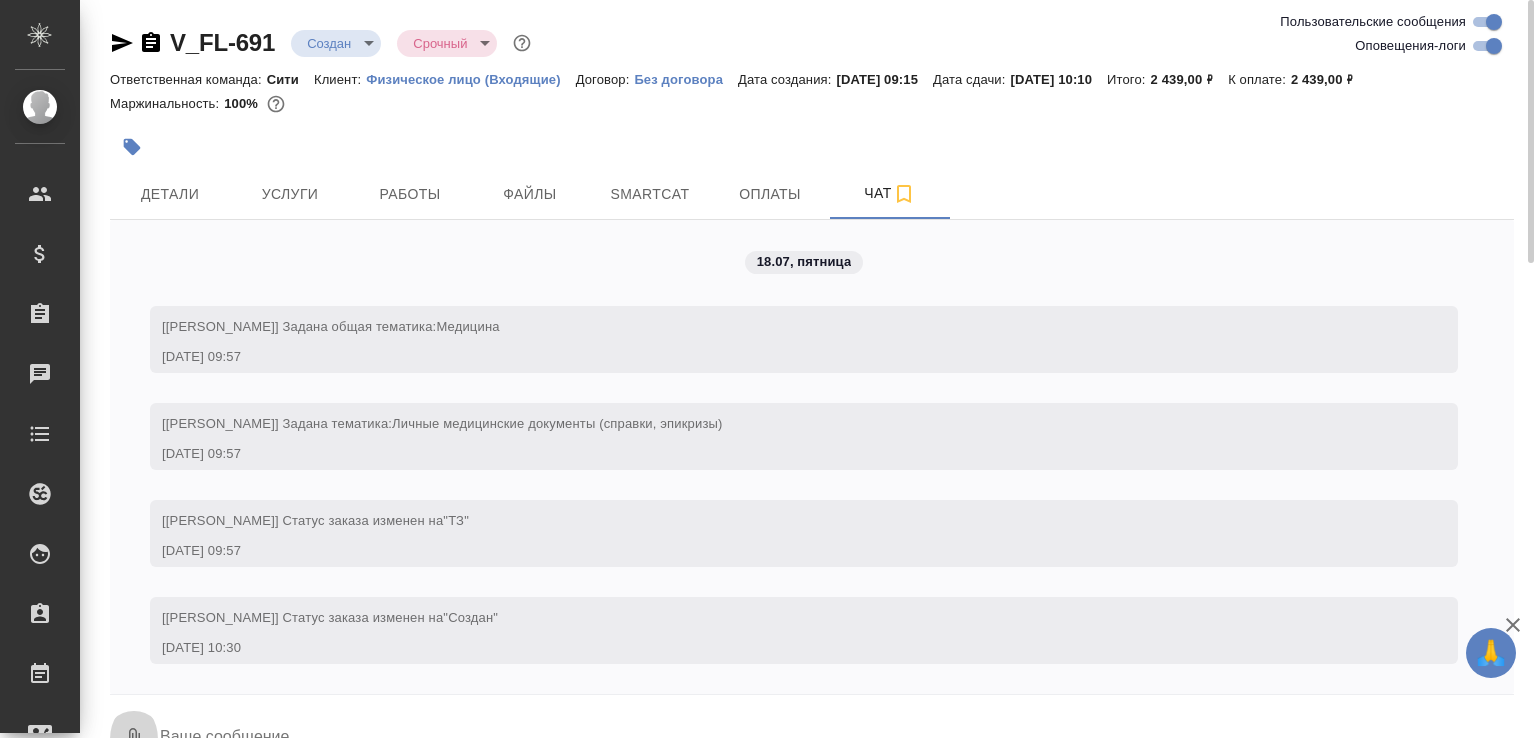click on "0" at bounding box center (134, 739) 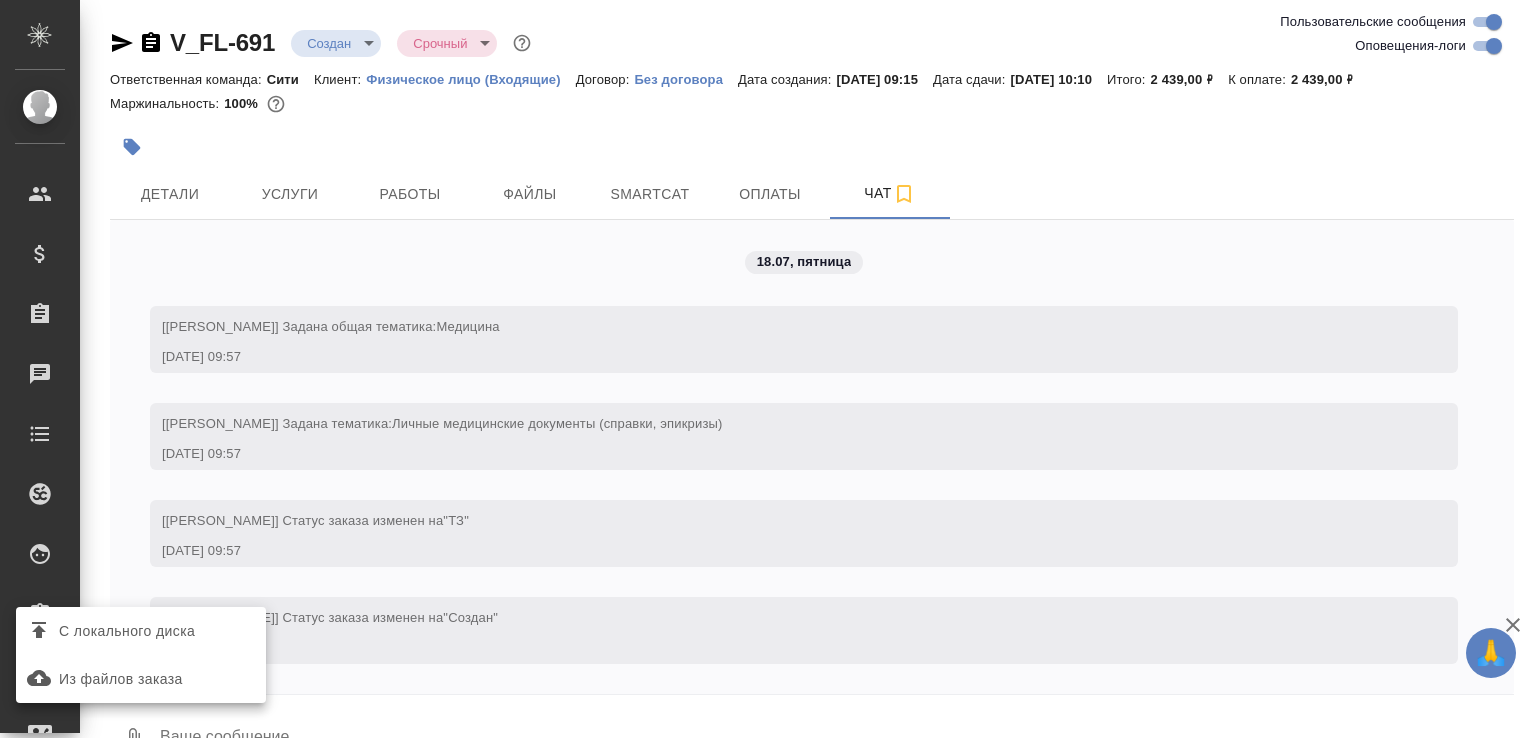 click on "С локального диска" at bounding box center (127, 631) 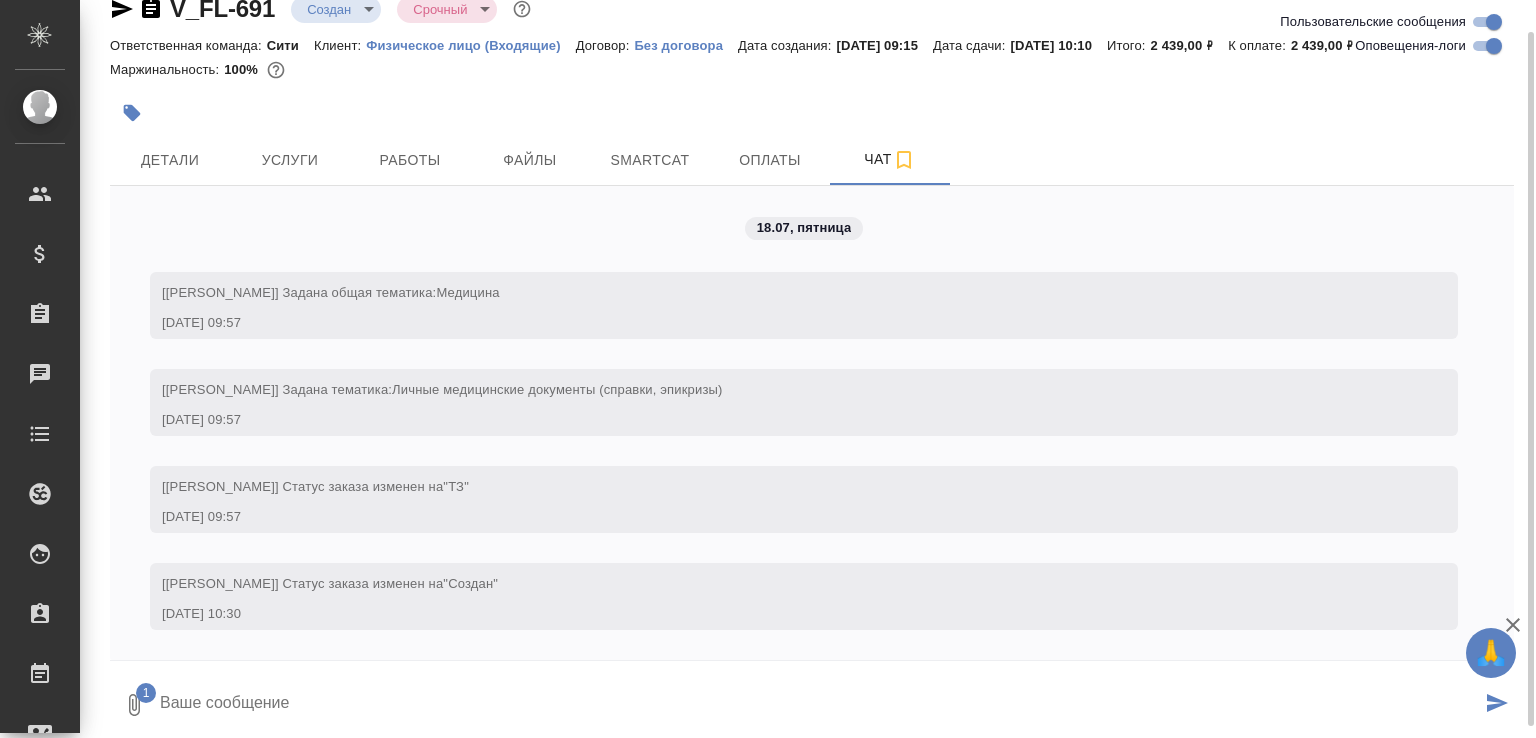 click at bounding box center (819, 705) 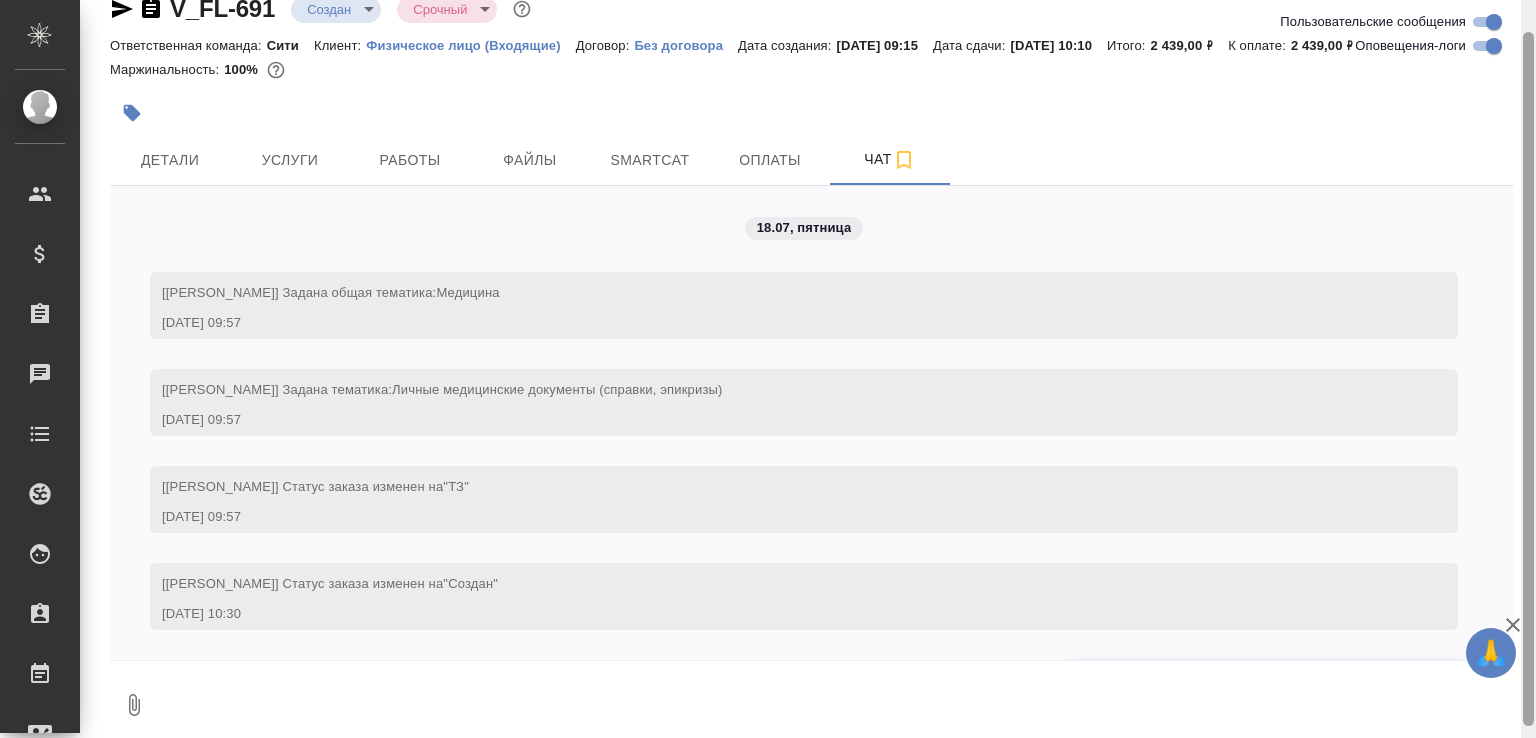 scroll, scrollTop: 138, scrollLeft: 0, axis: vertical 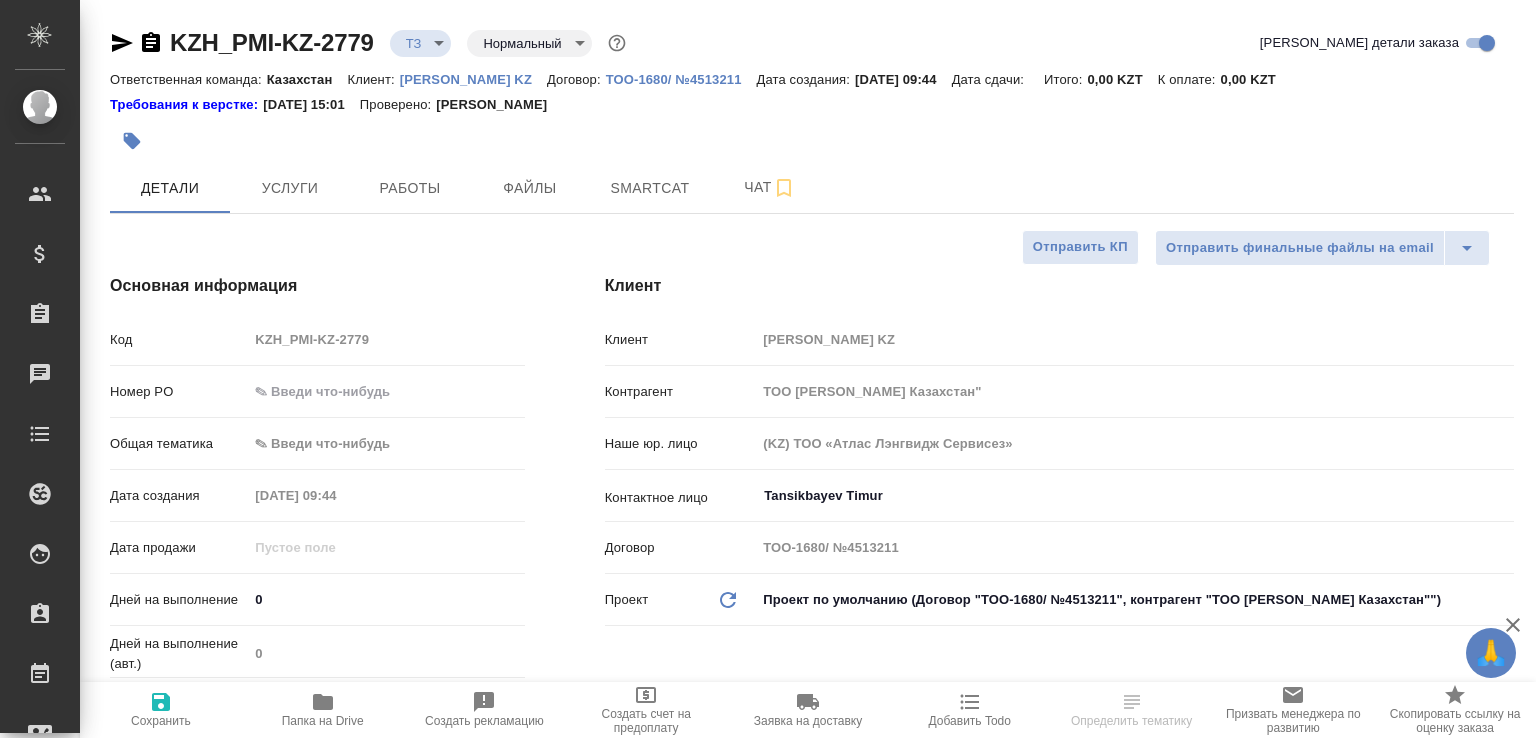 select on "RU" 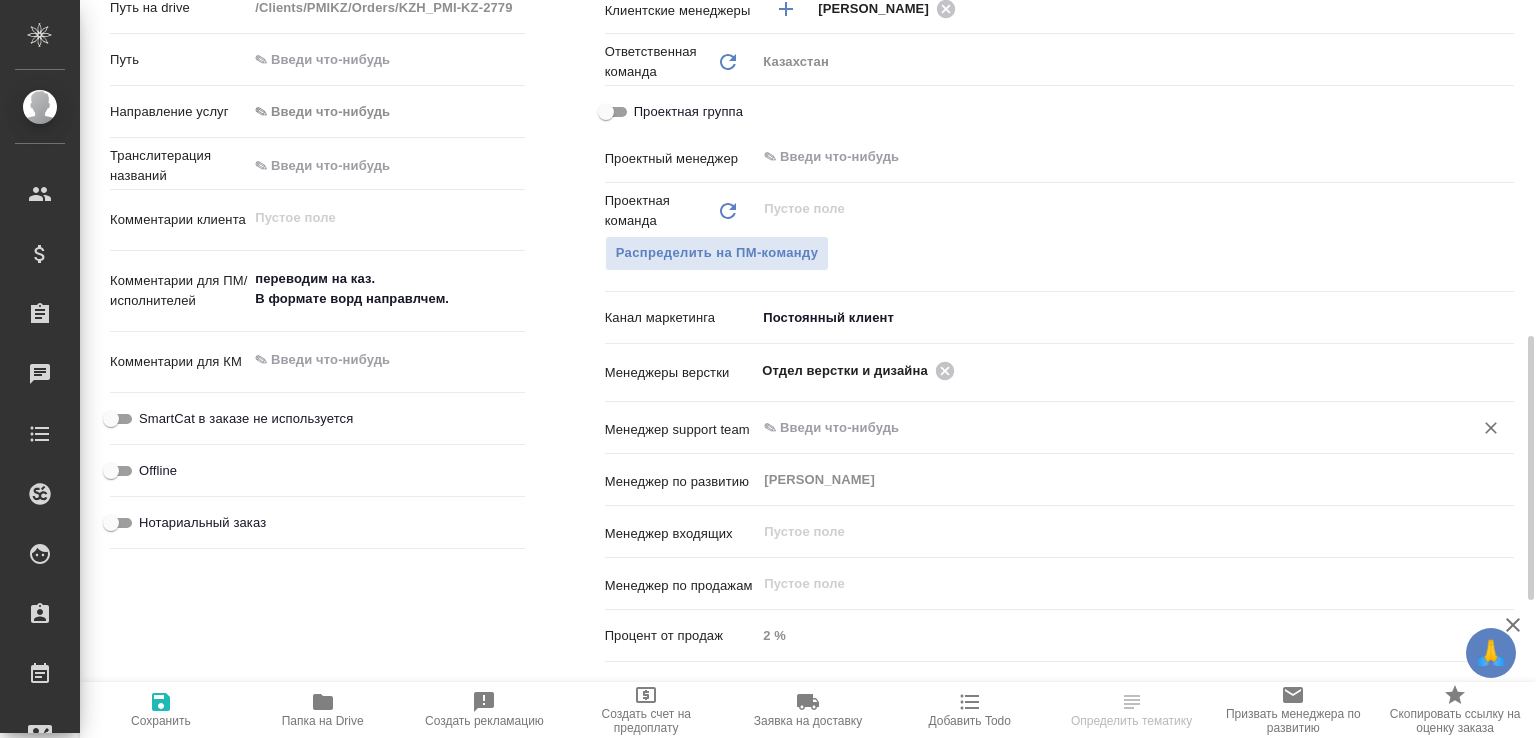 scroll, scrollTop: 1040, scrollLeft: 0, axis: vertical 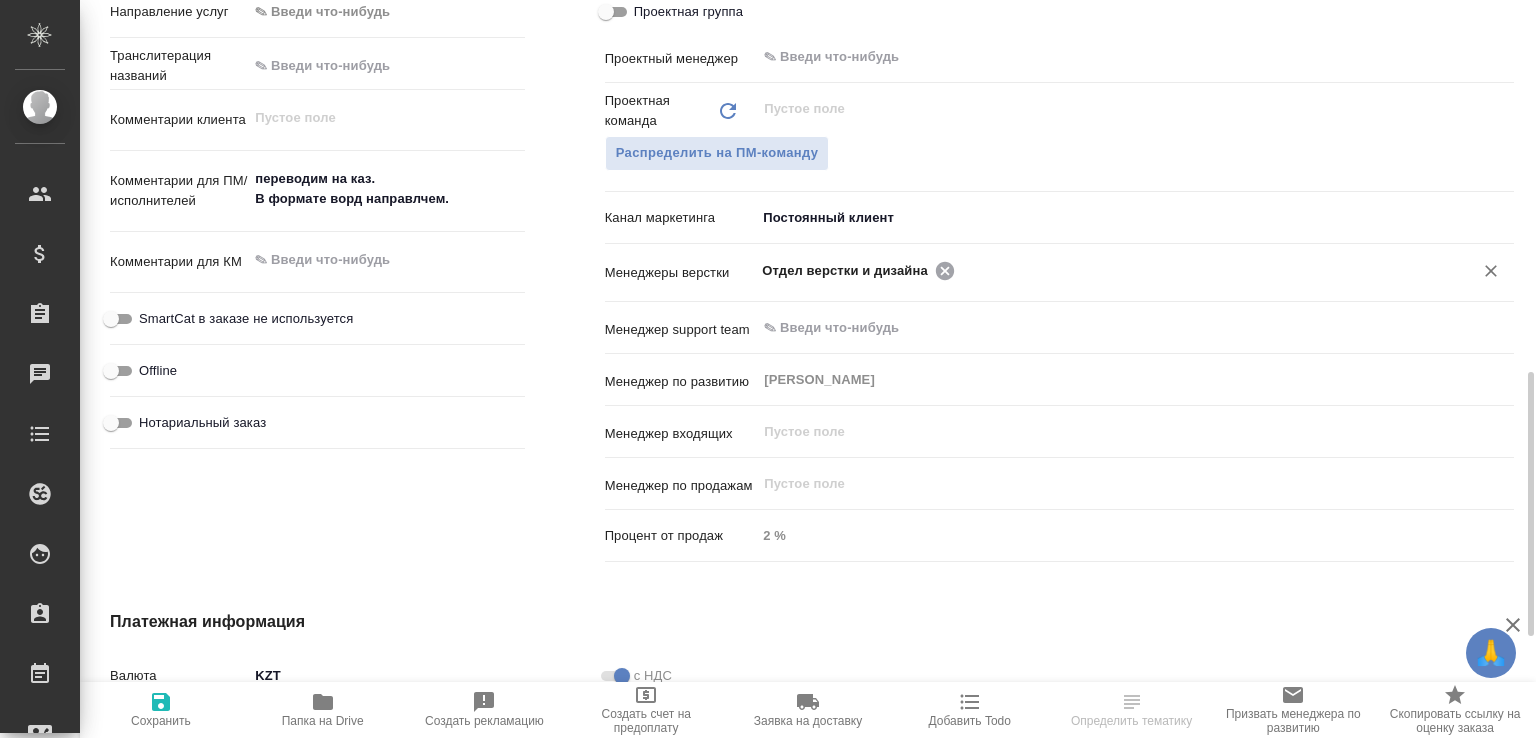 click 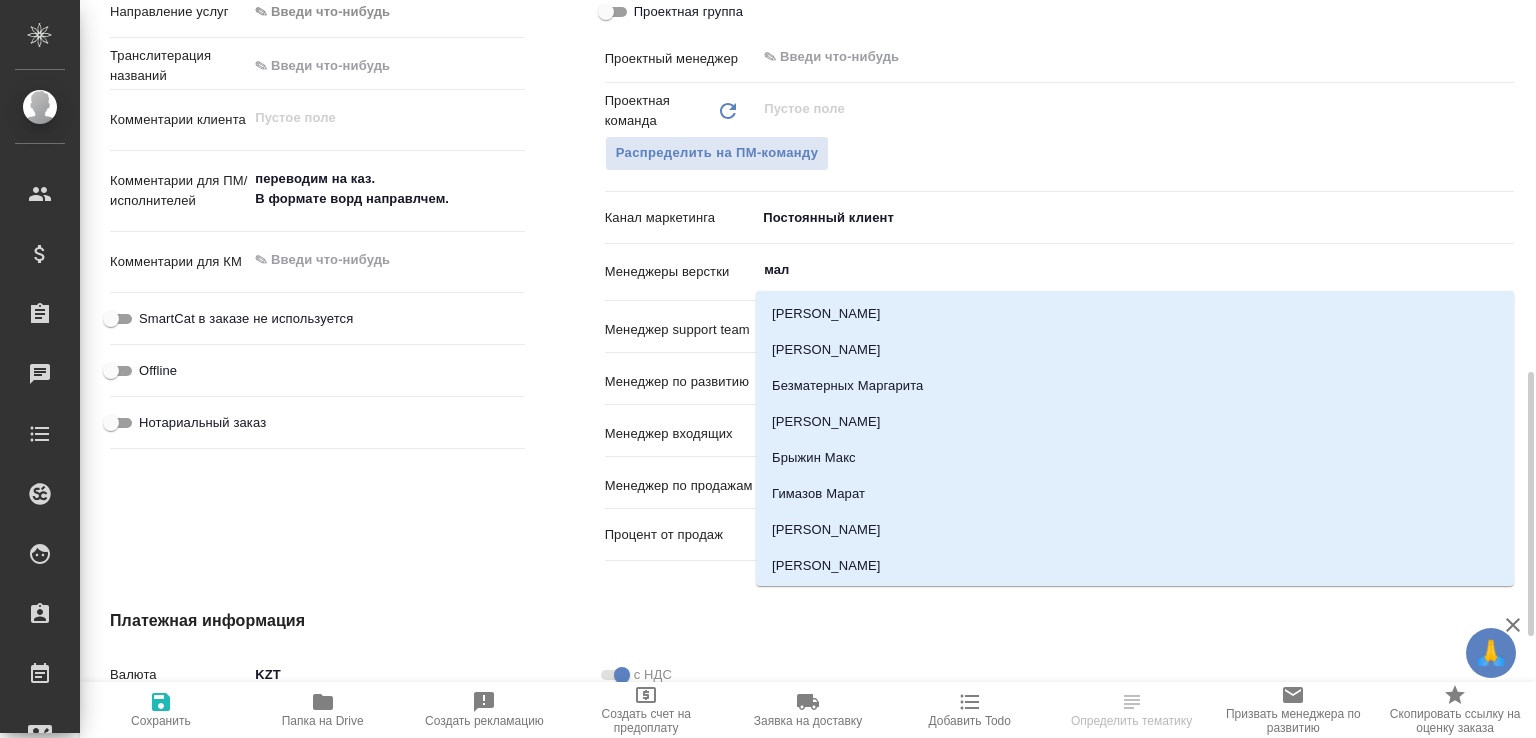 type on "мало" 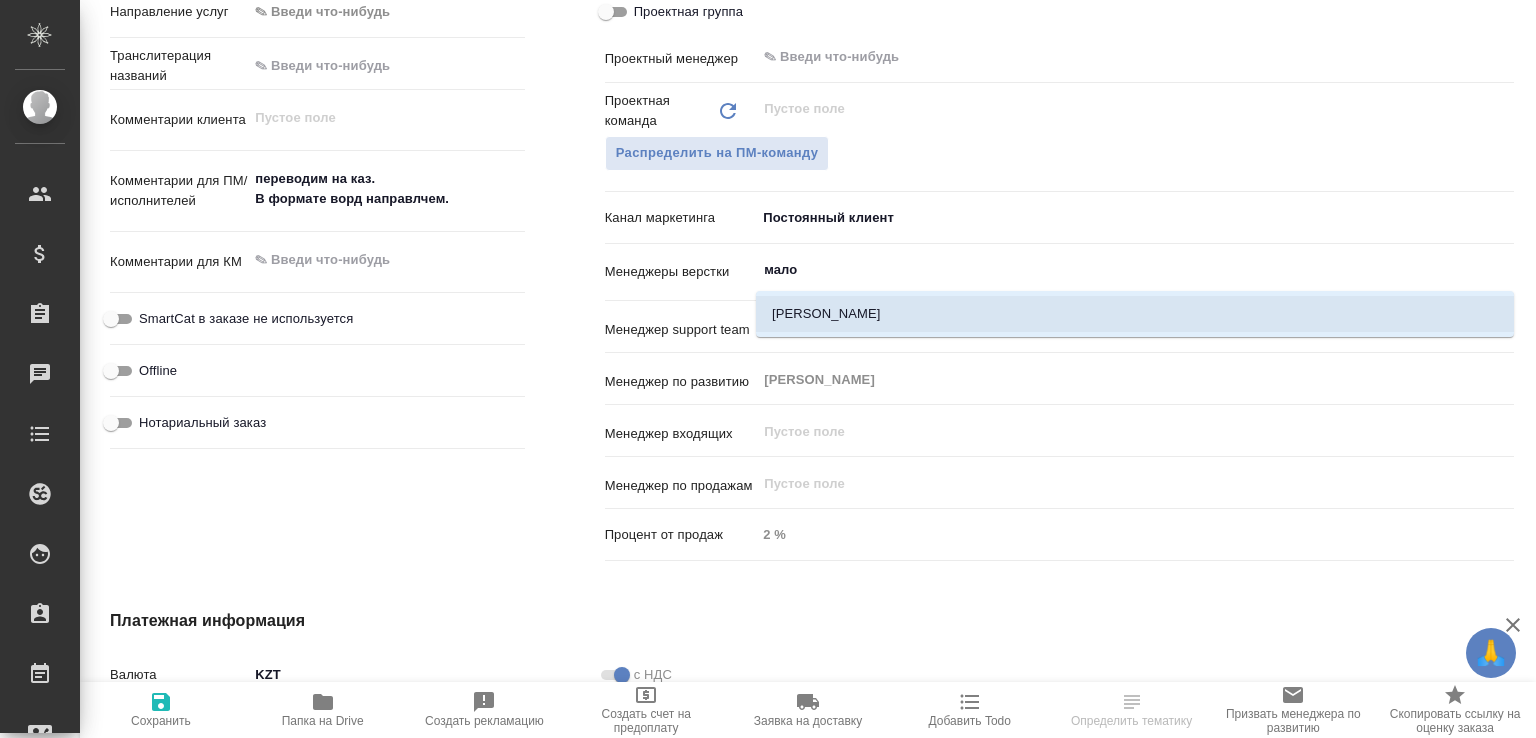 click on "[PERSON_NAME]" at bounding box center [1135, 314] 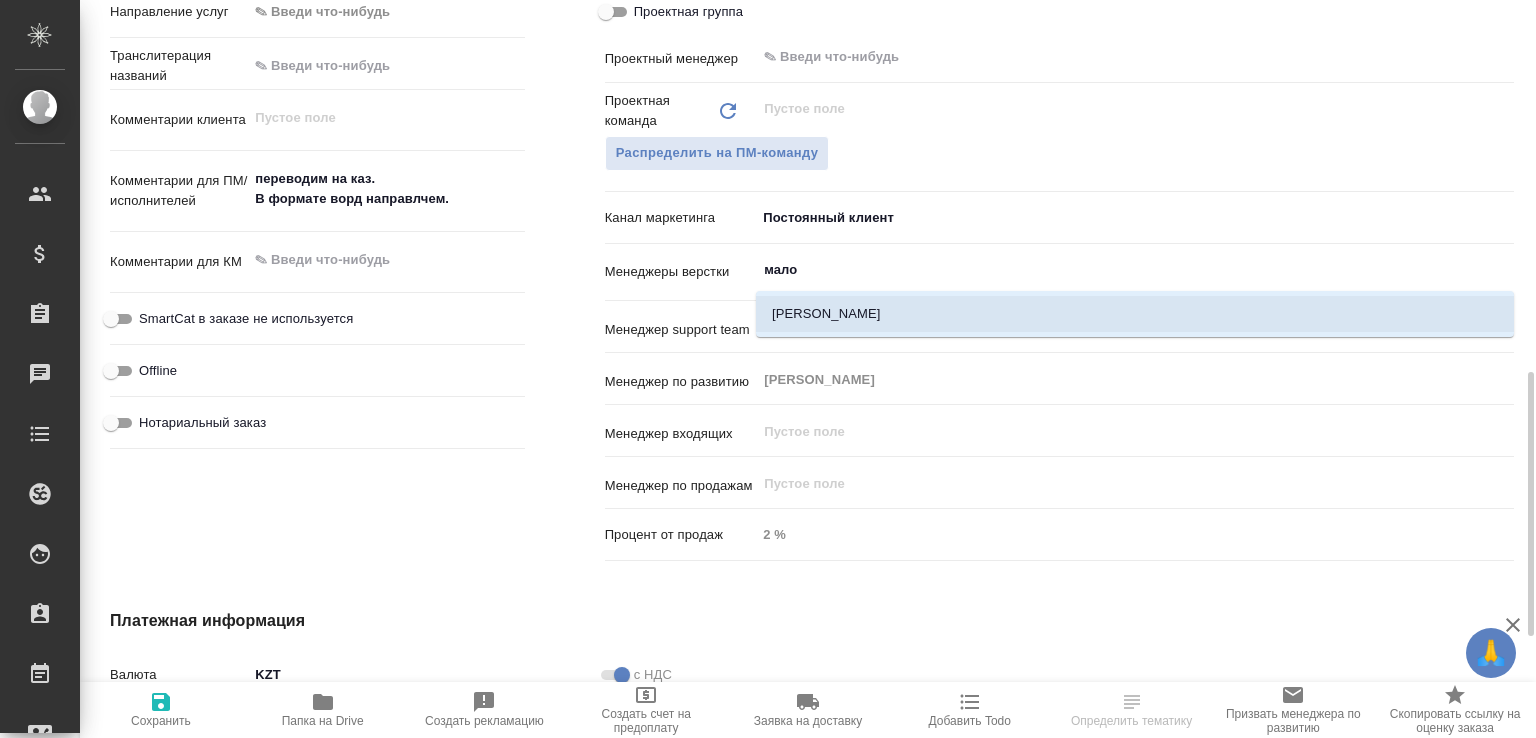 type 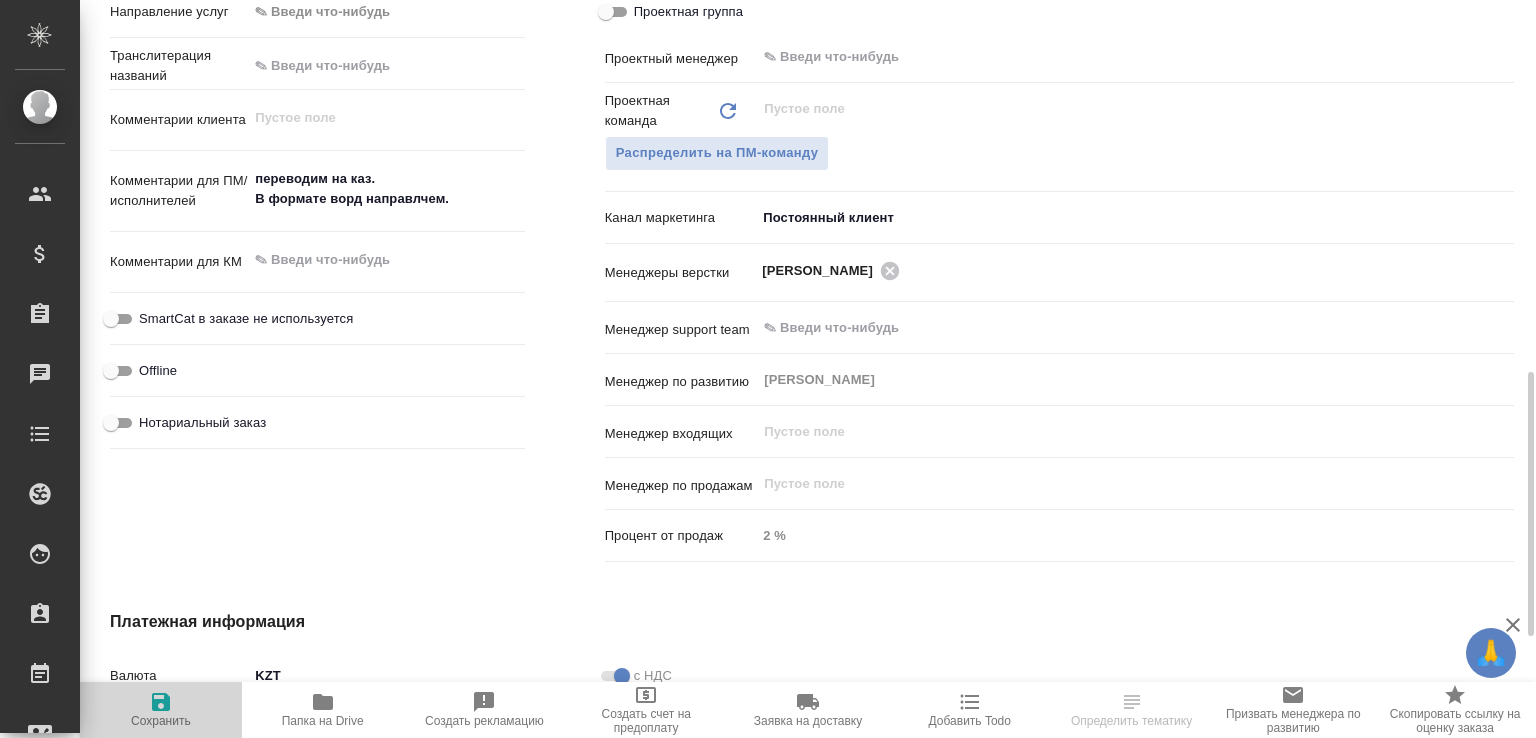 click 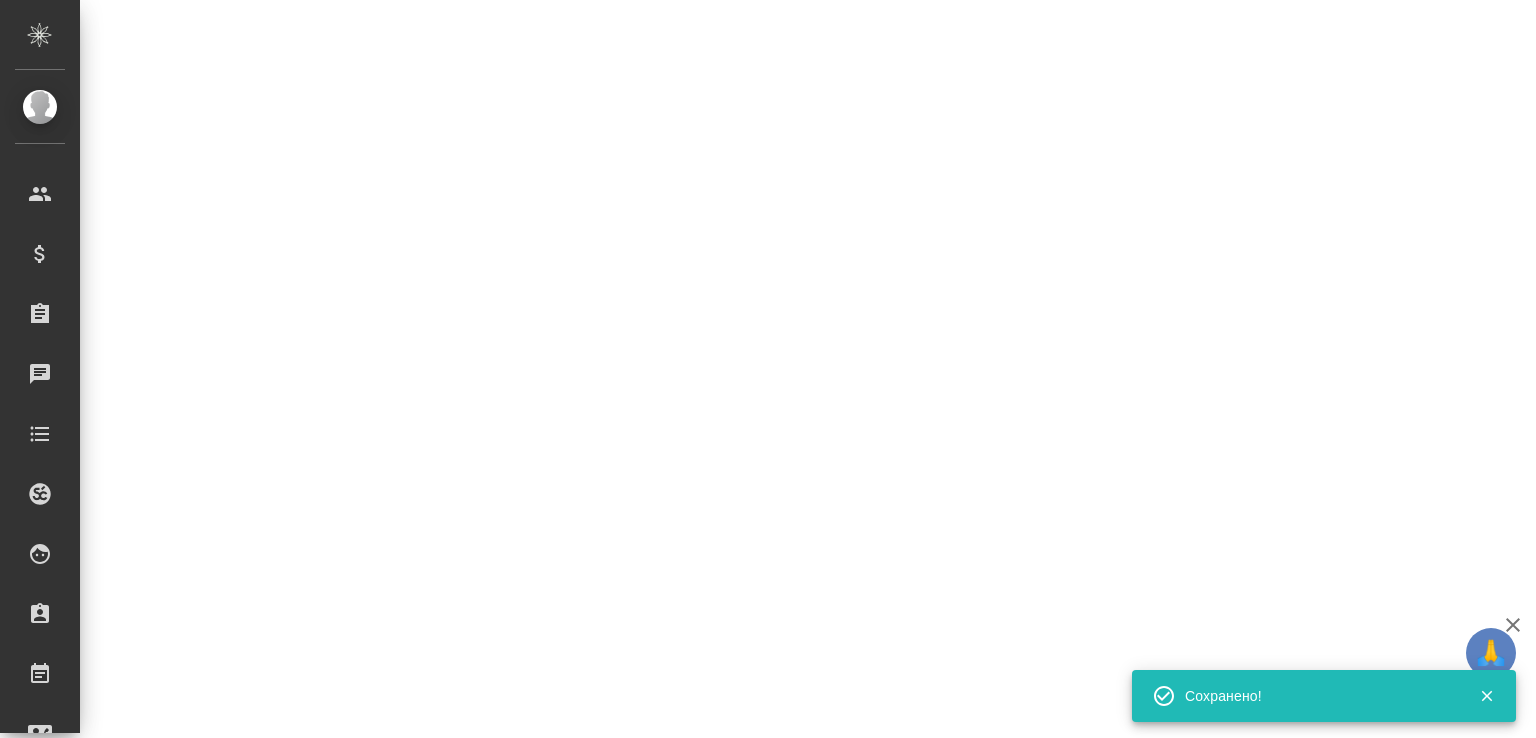 select on "RU" 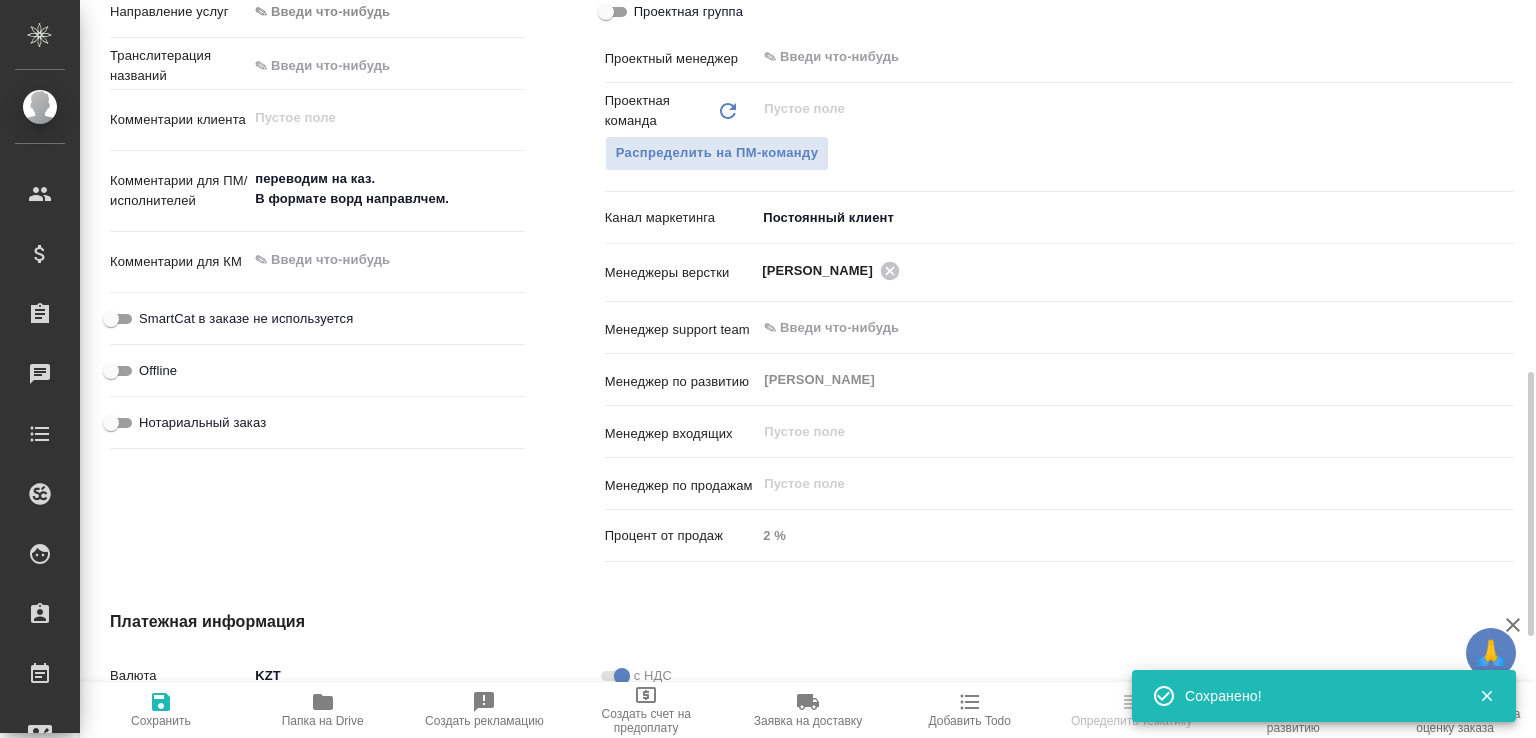 select on "RU" 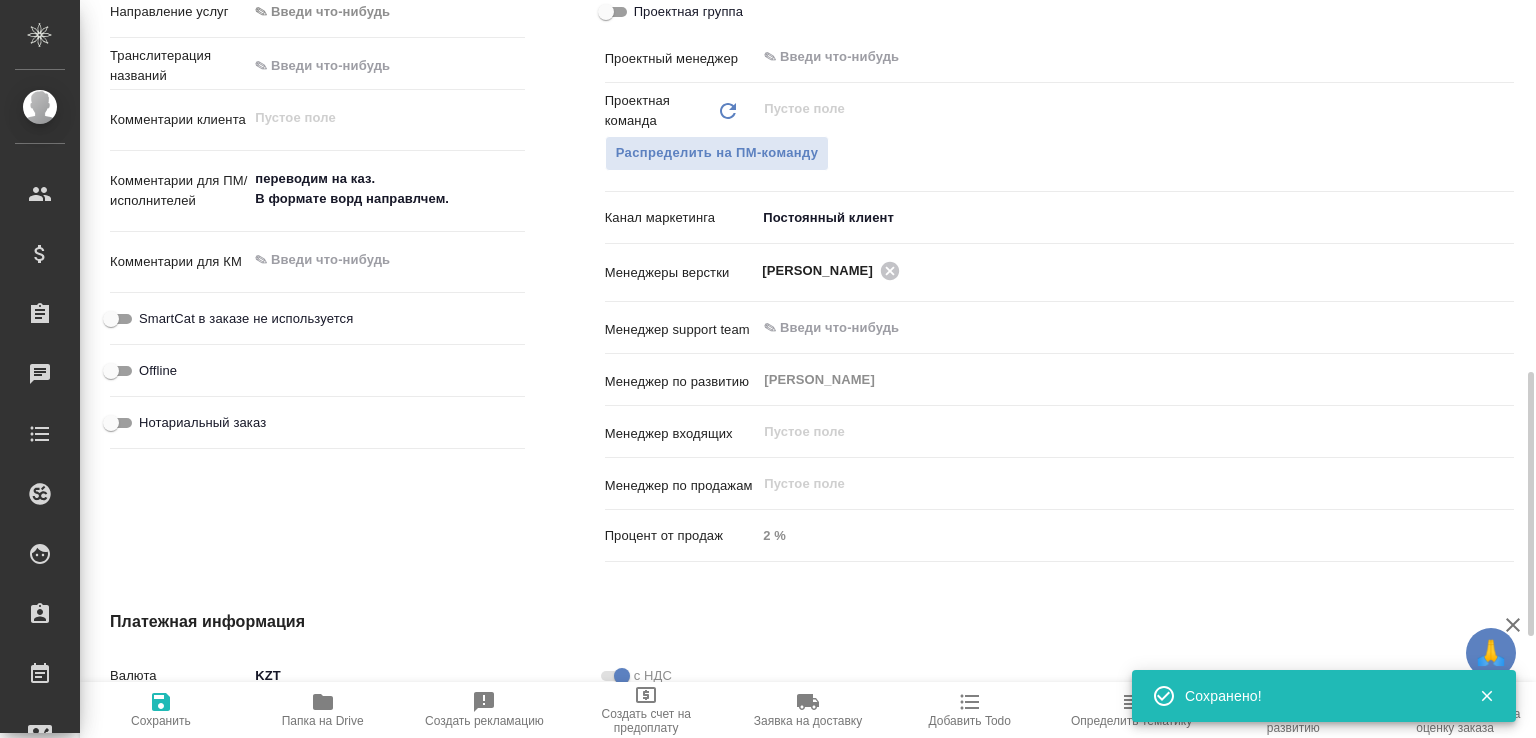 type on "x" 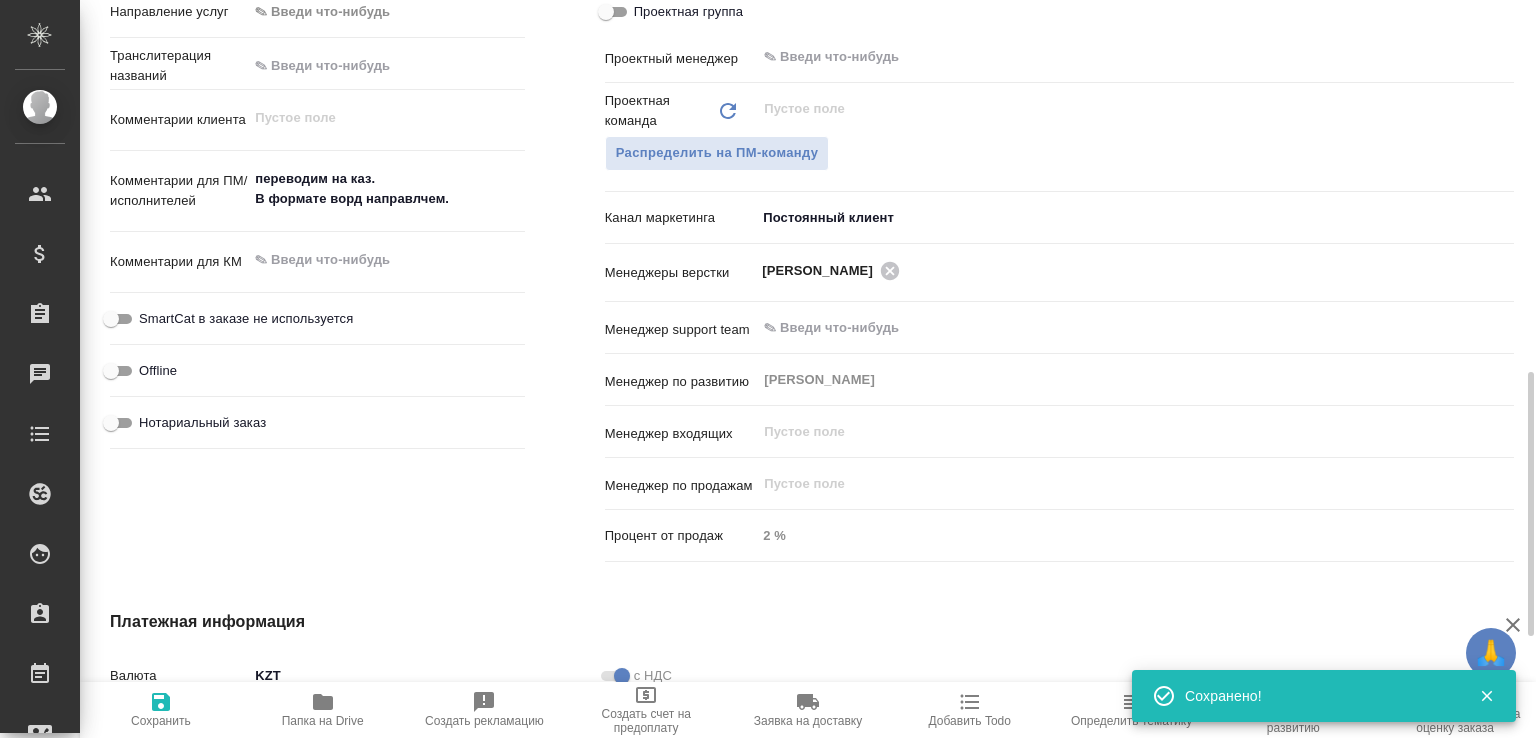 type on "x" 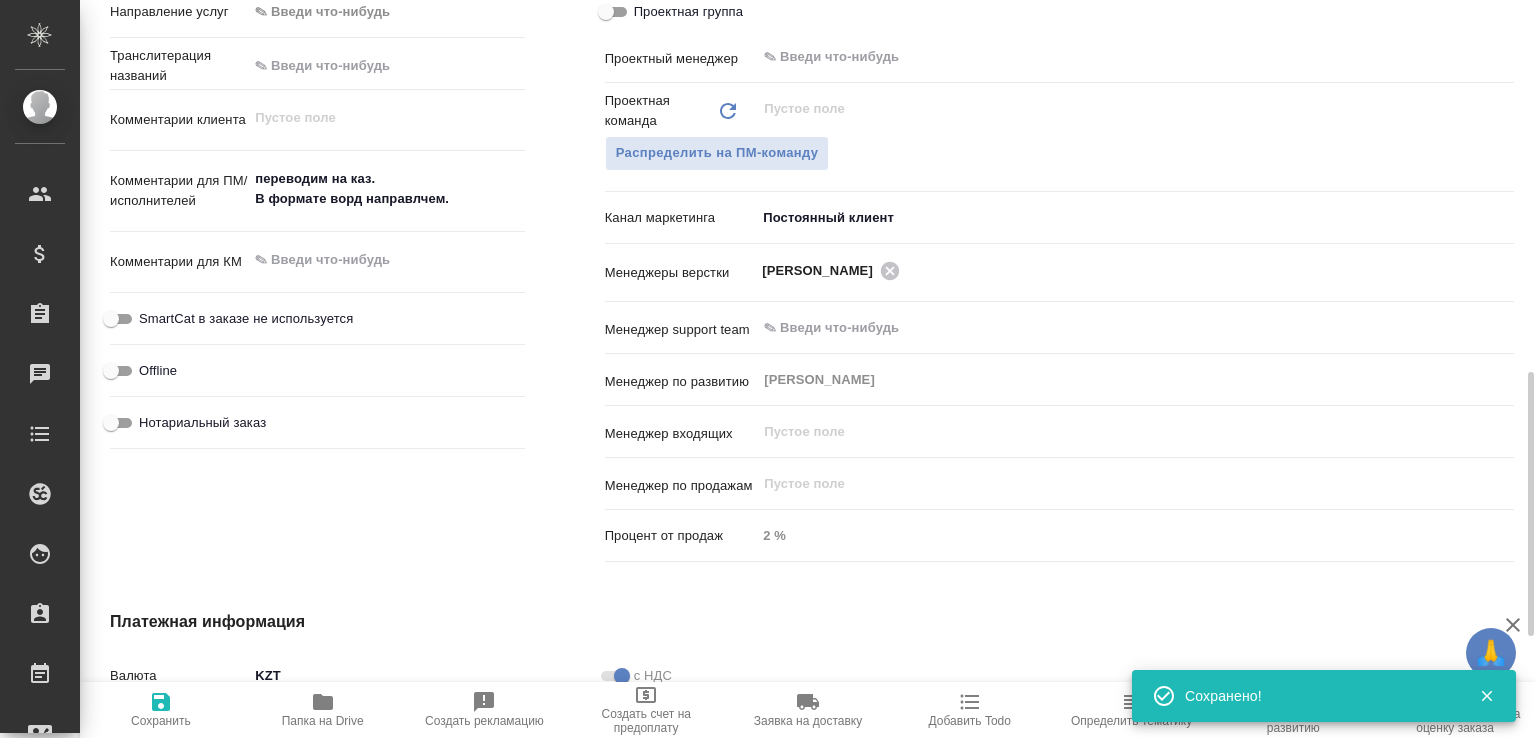 type on "x" 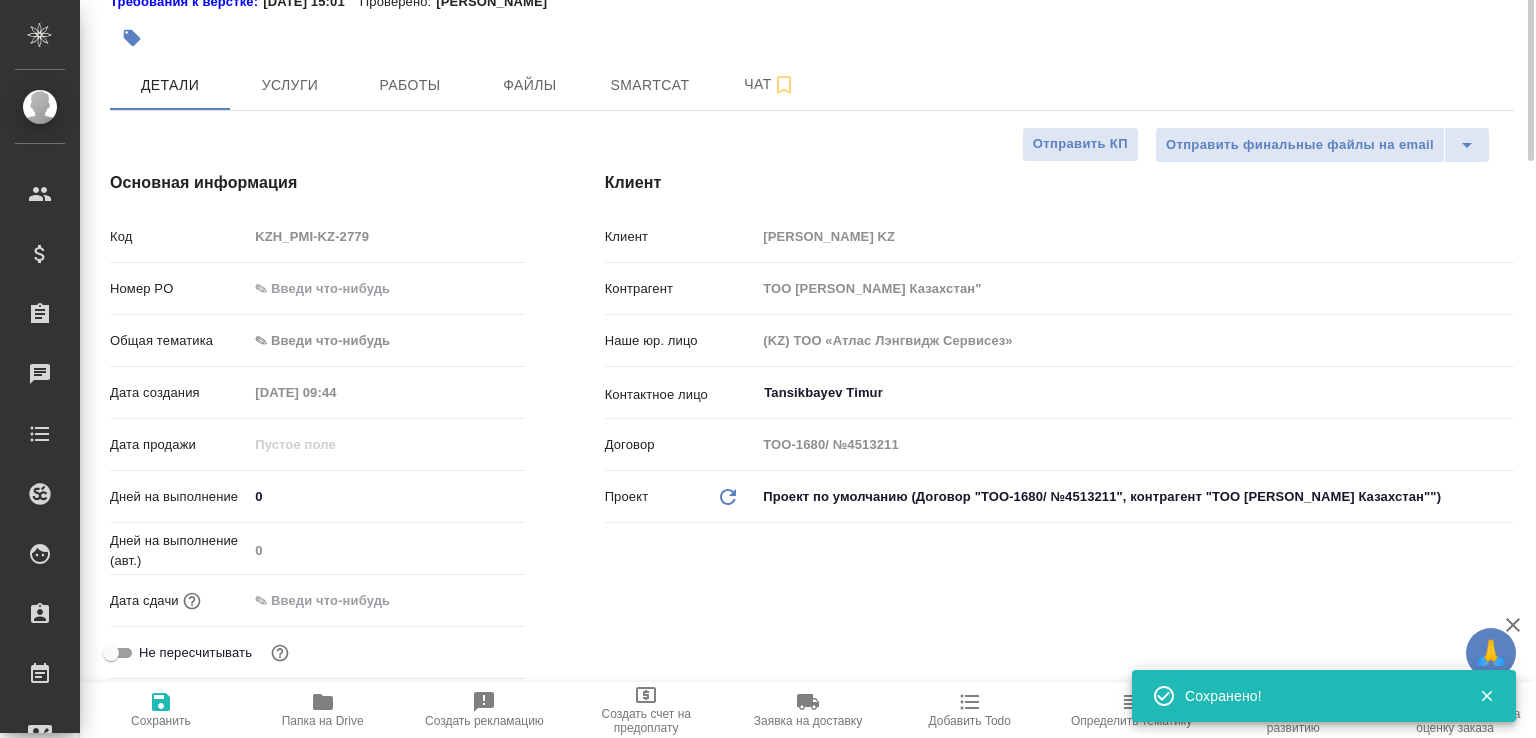 scroll, scrollTop: 0, scrollLeft: 0, axis: both 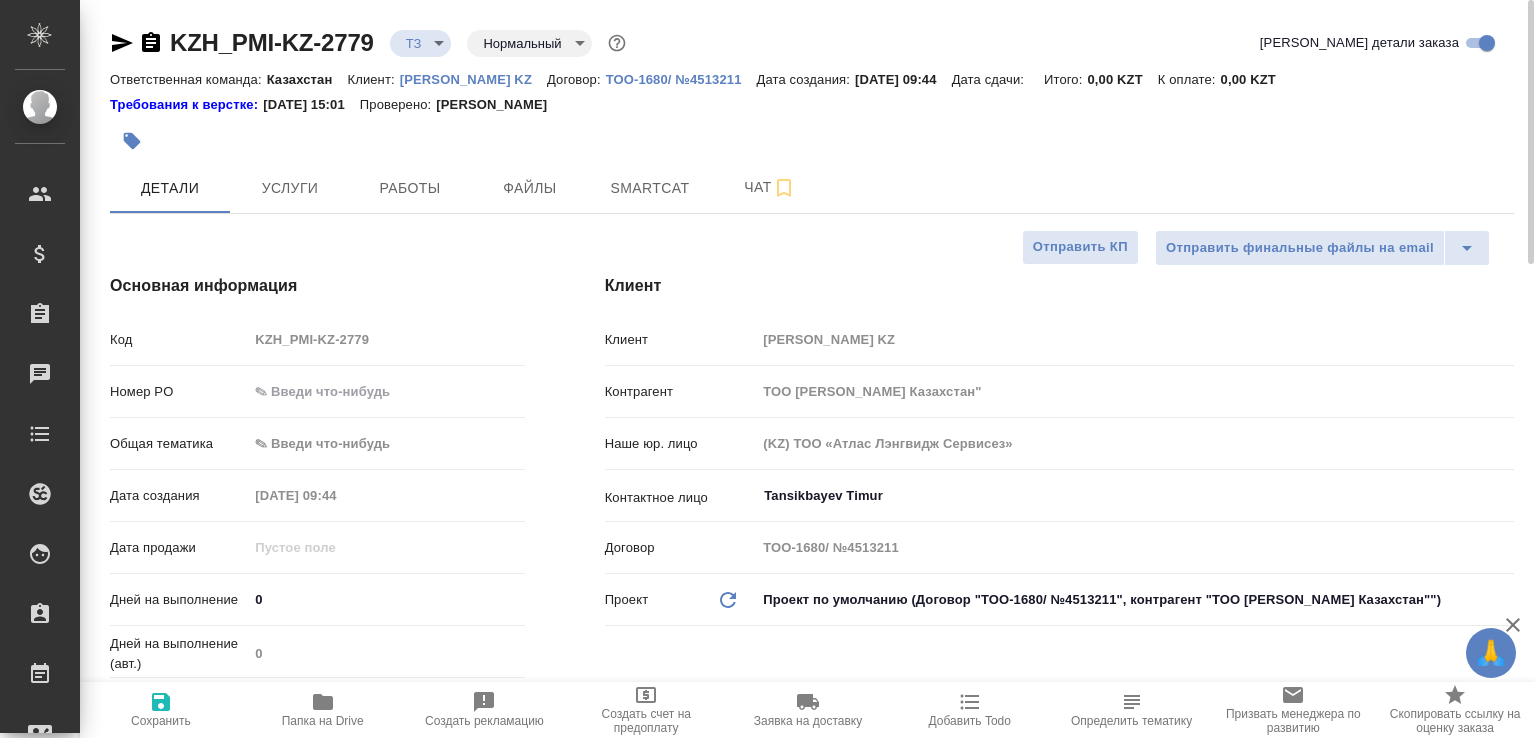 click 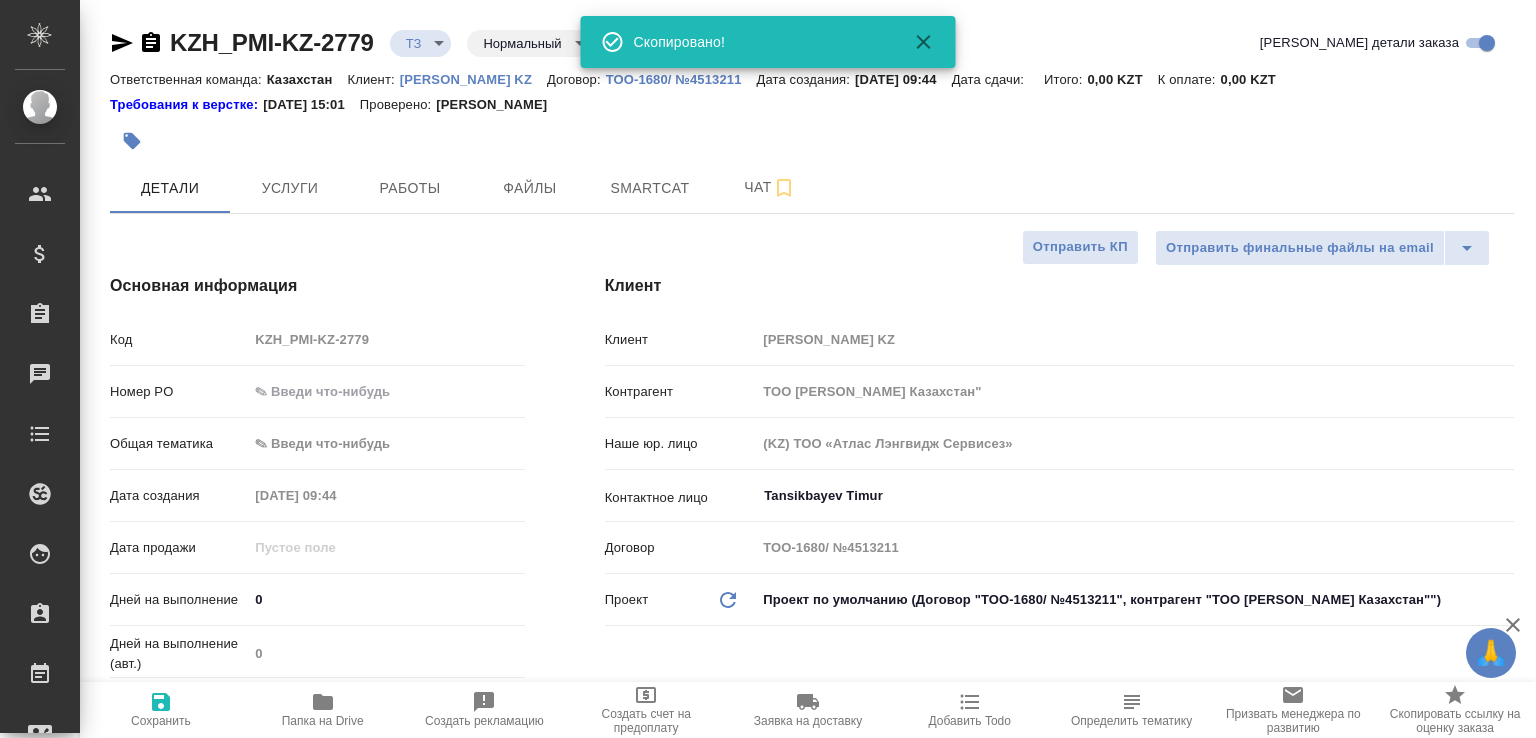 click on "Папка на Drive" at bounding box center (323, 709) 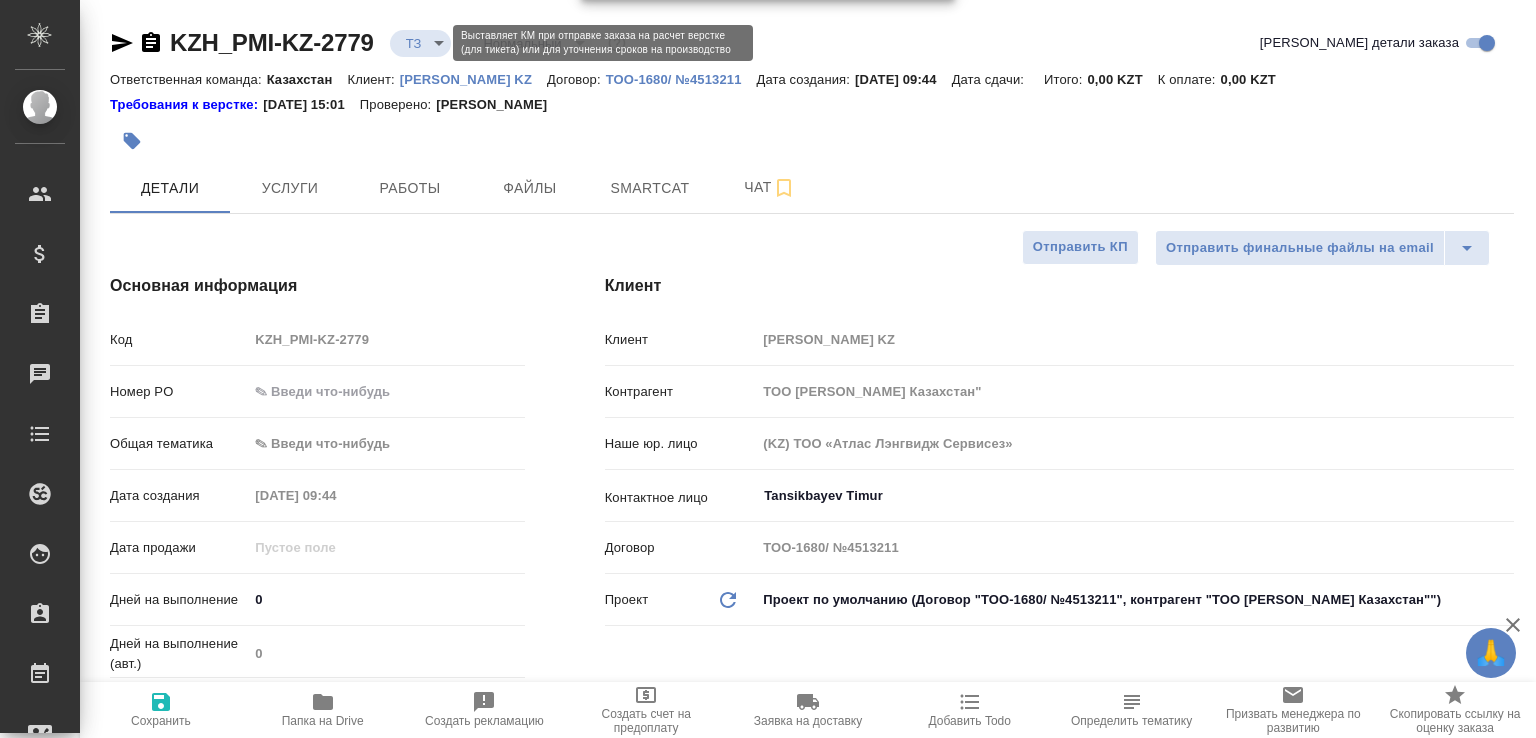click on "🙏 .cls-1
fill:#fff;
AWATERA Малофеева Екатерина e.malofeeva Клиенты Спецификации Заказы 0 Чаты Todo Проекты SC Исполнители Кандидаты Работы Входящие заявки Заявки на доставку Рекламации Проекты процессинга Конференции Выйти KZH_PMI-KZ-2779 ТЗ tz Нормальный normal Кратко детали заказа Ответственная команда: Казахстан Клиент: Philip Morris KZ Договор: ТОО-1680/ №4513211 Дата создания: 18.07.2025, 09:44 Дата сдачи: Итого: 0,00 KZT К оплате: 0,00 KZT Требования к верстке: 28.08.2024 15:01 Проверено: Петрова Валерия Детали Услуги Работы Файлы Smartcat Чат Отправить финальные файлы на email Отправить КП Код 0 0 ​ x x" at bounding box center [768, 369] 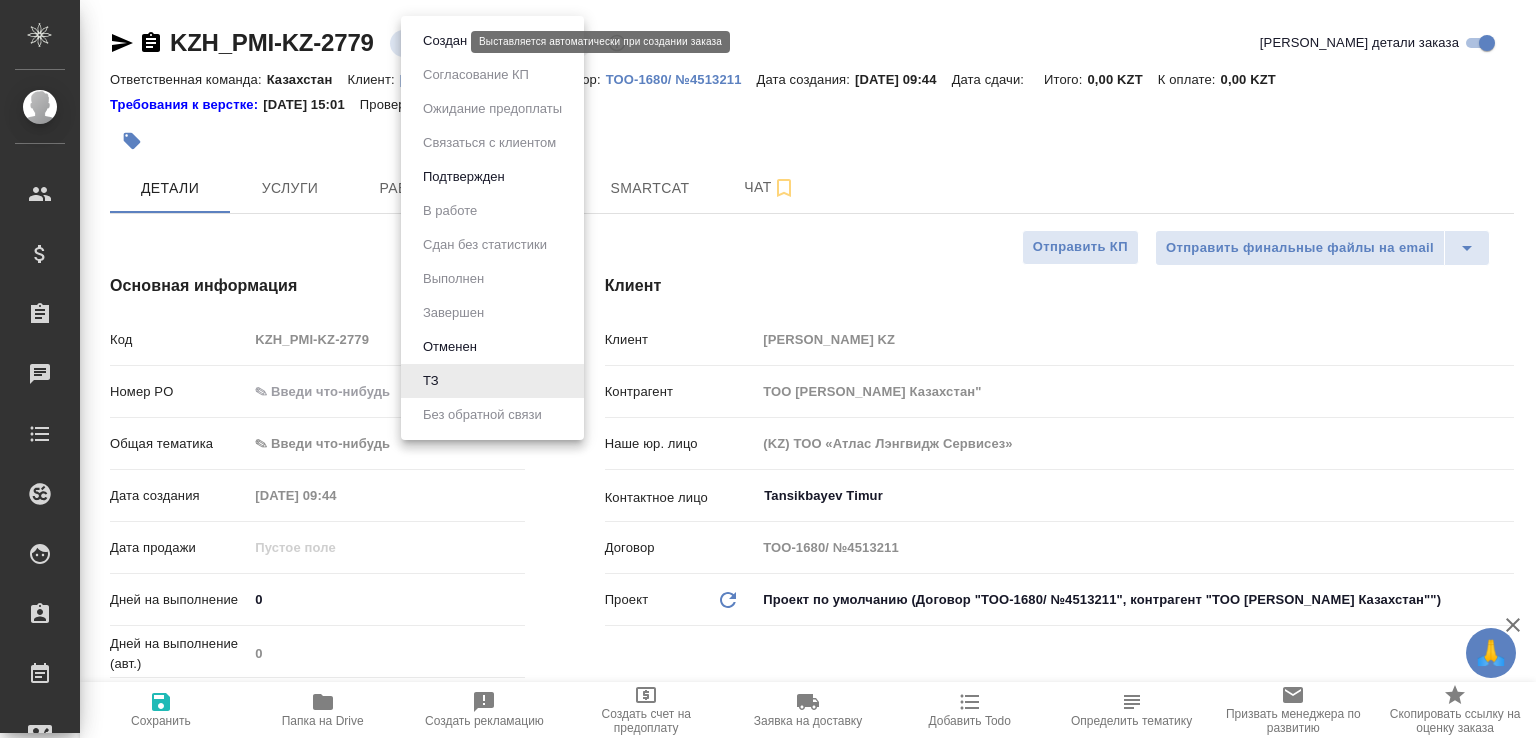 click on "Создан" at bounding box center [445, 41] 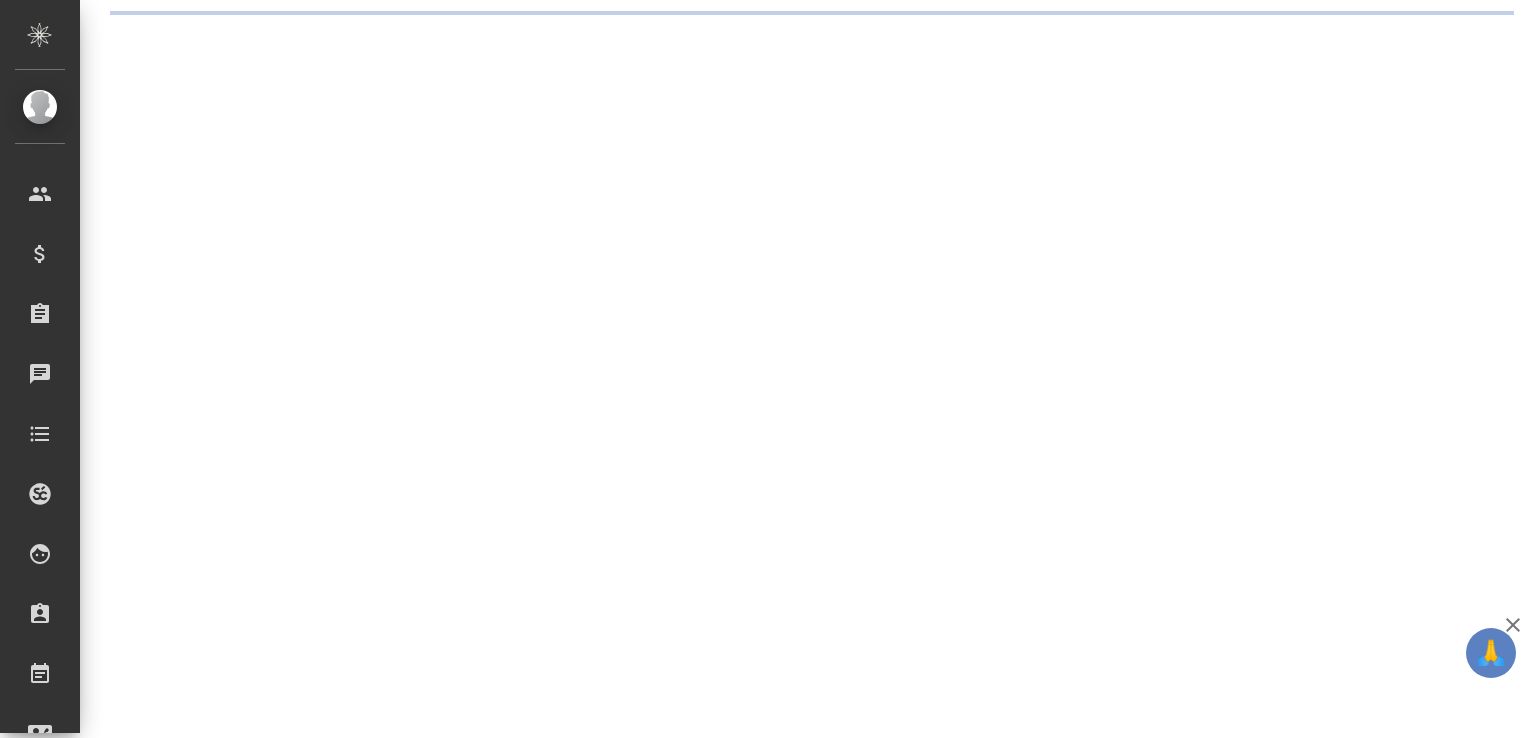 select on "RU" 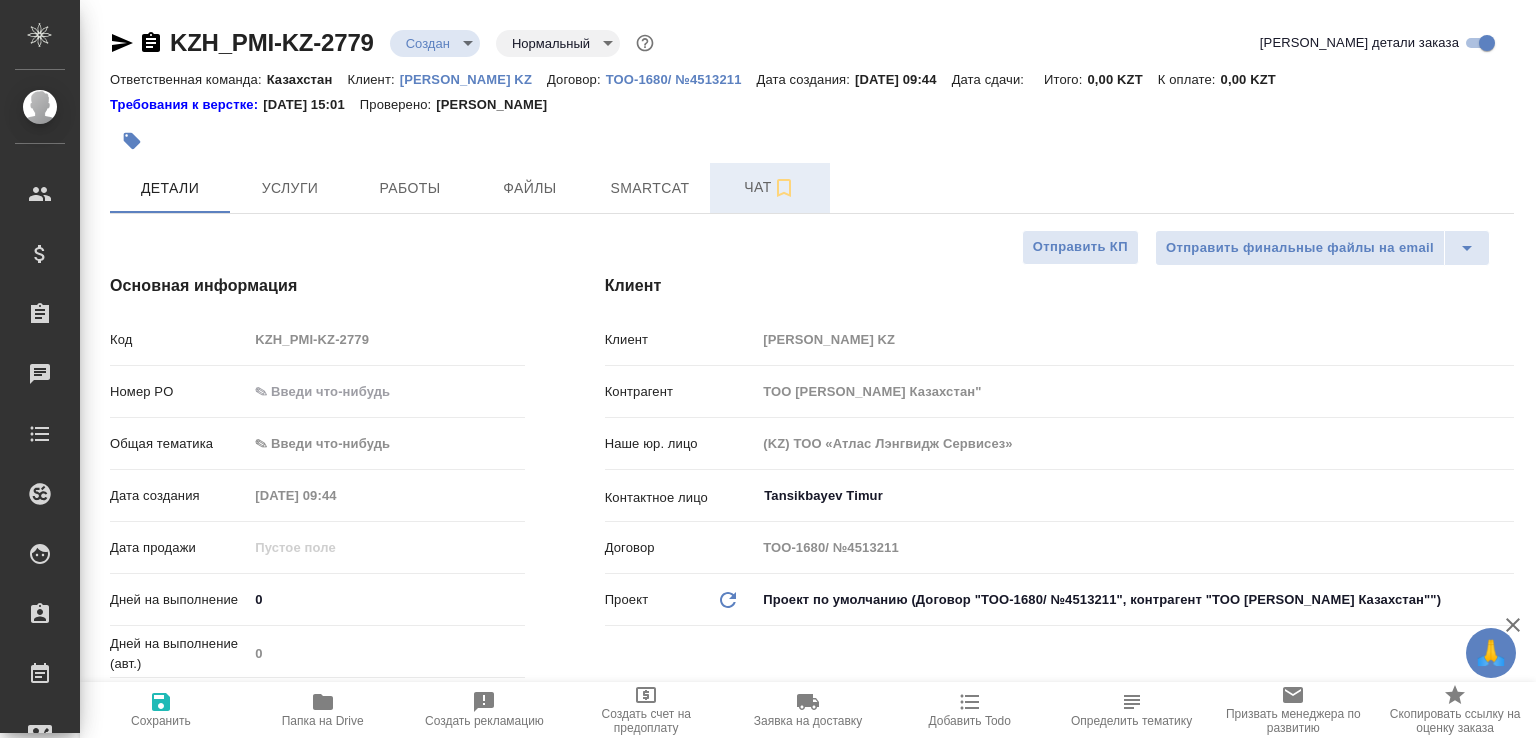 type on "x" 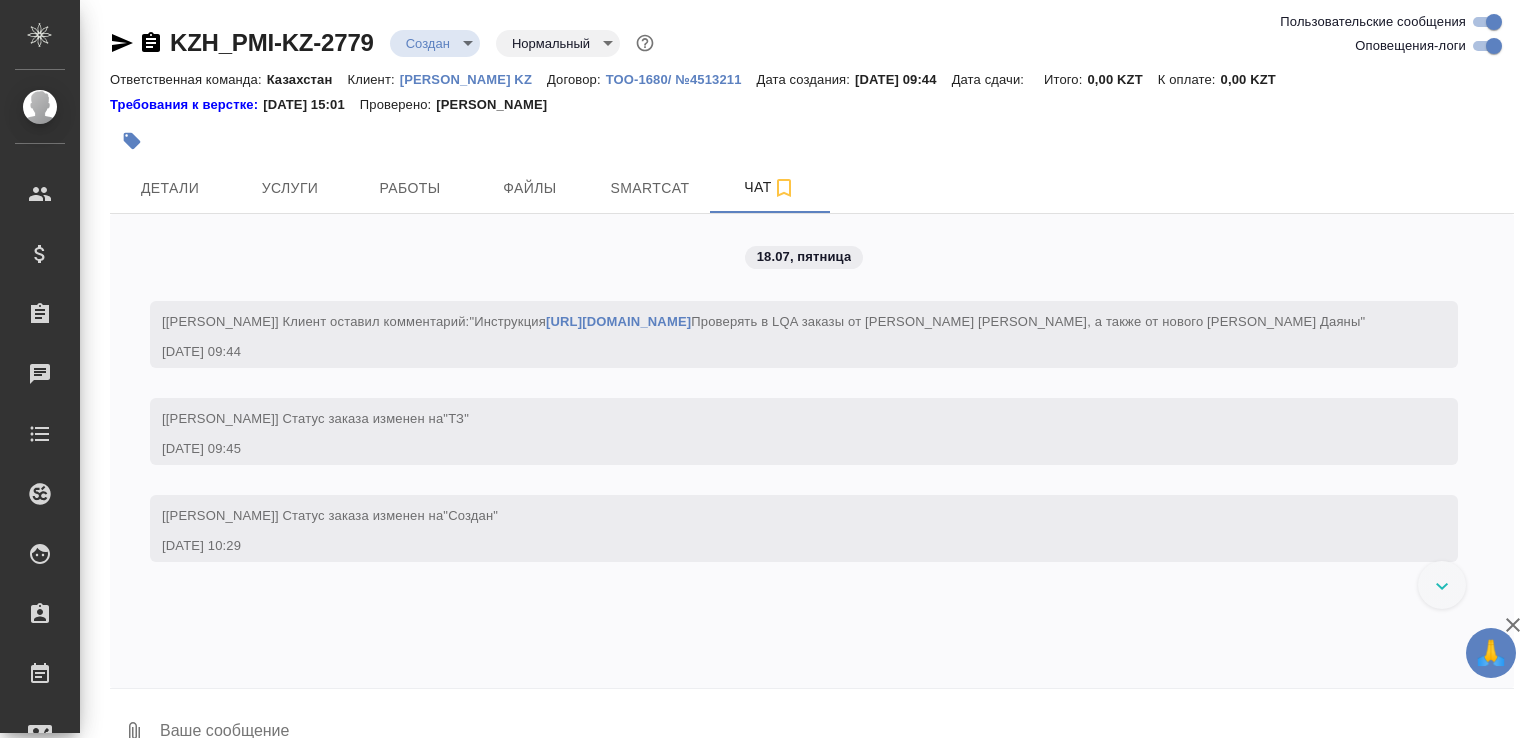 click on "0" at bounding box center [134, 733] 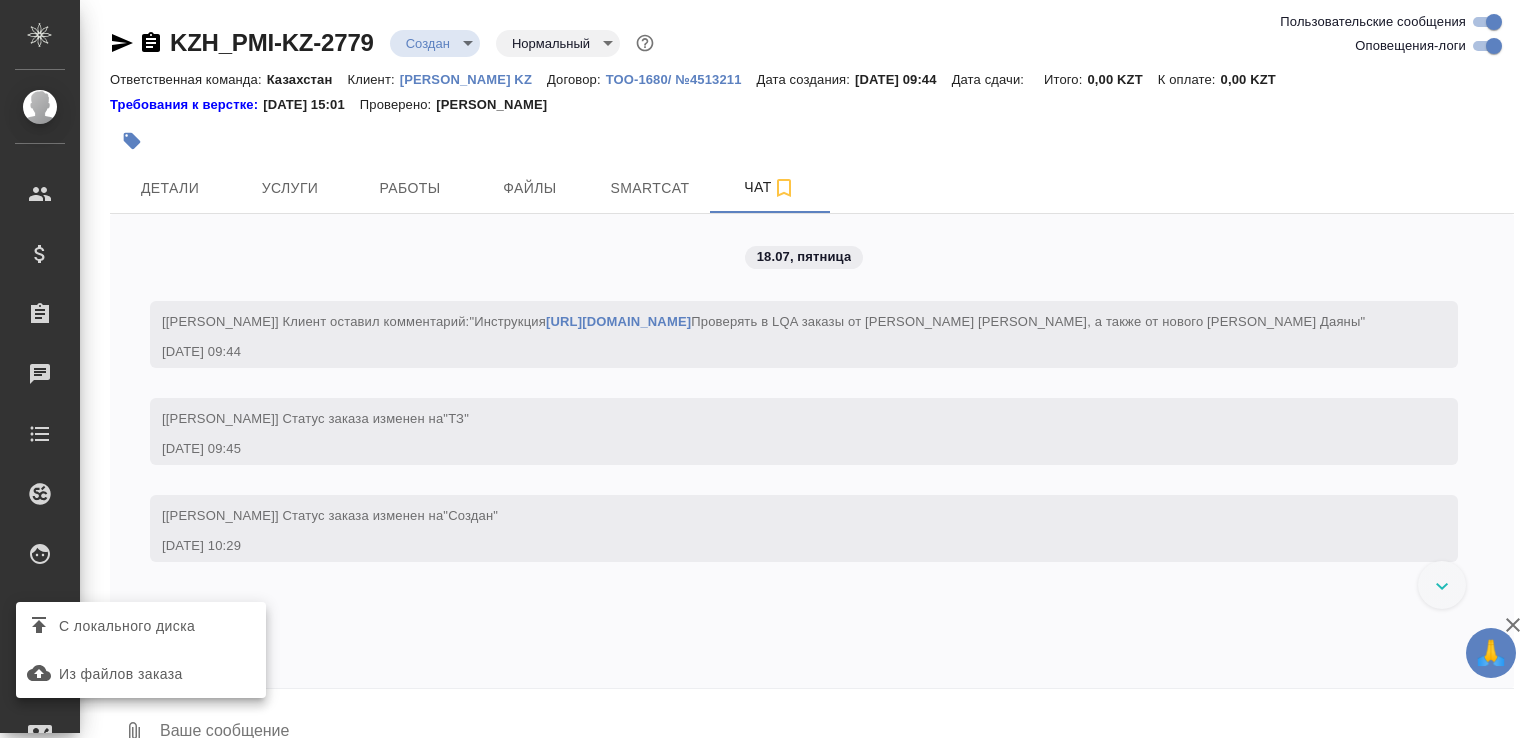 click on "С локального диска" at bounding box center (127, 626) 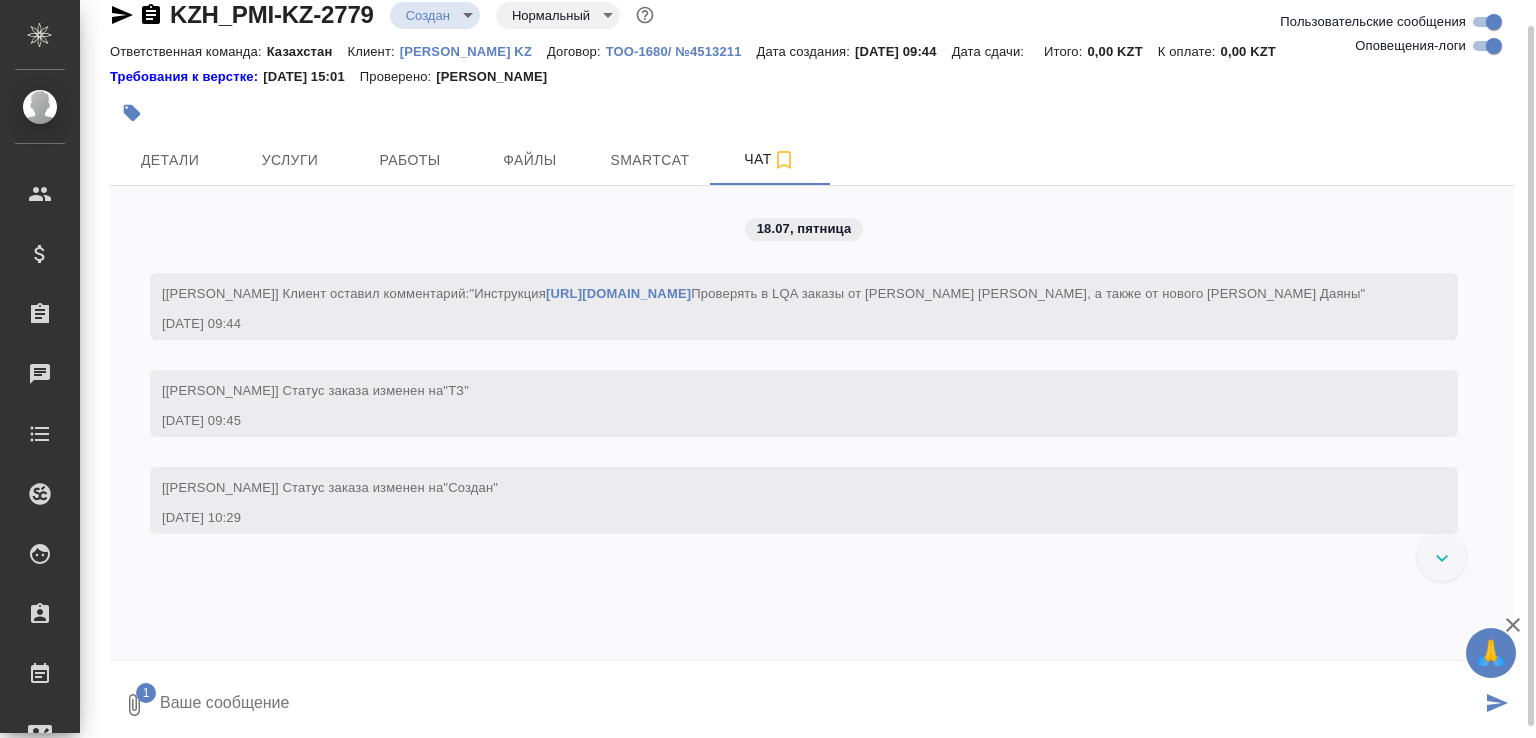 click at bounding box center (819, 705) 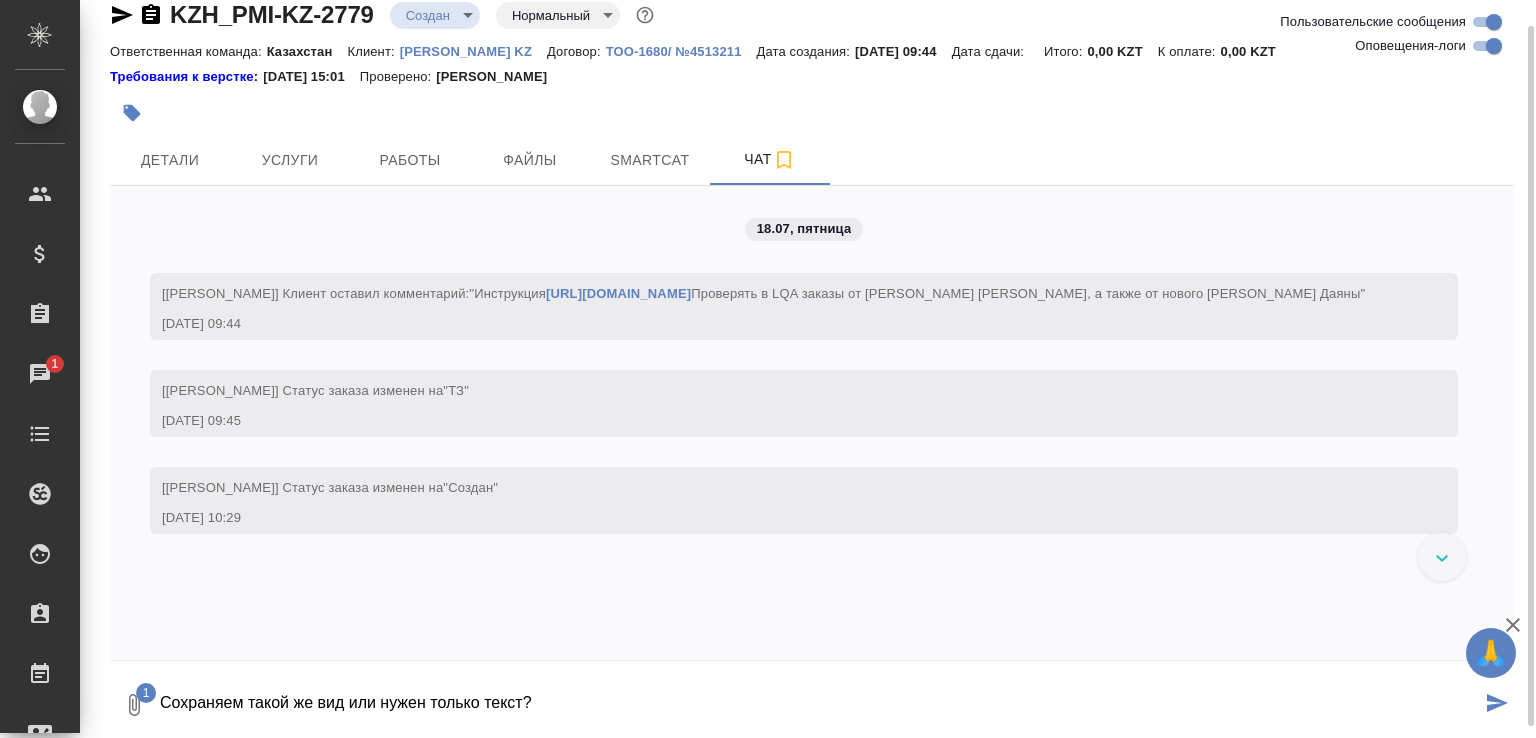 type on "Сохраняем такой же вид или нужен только текст?" 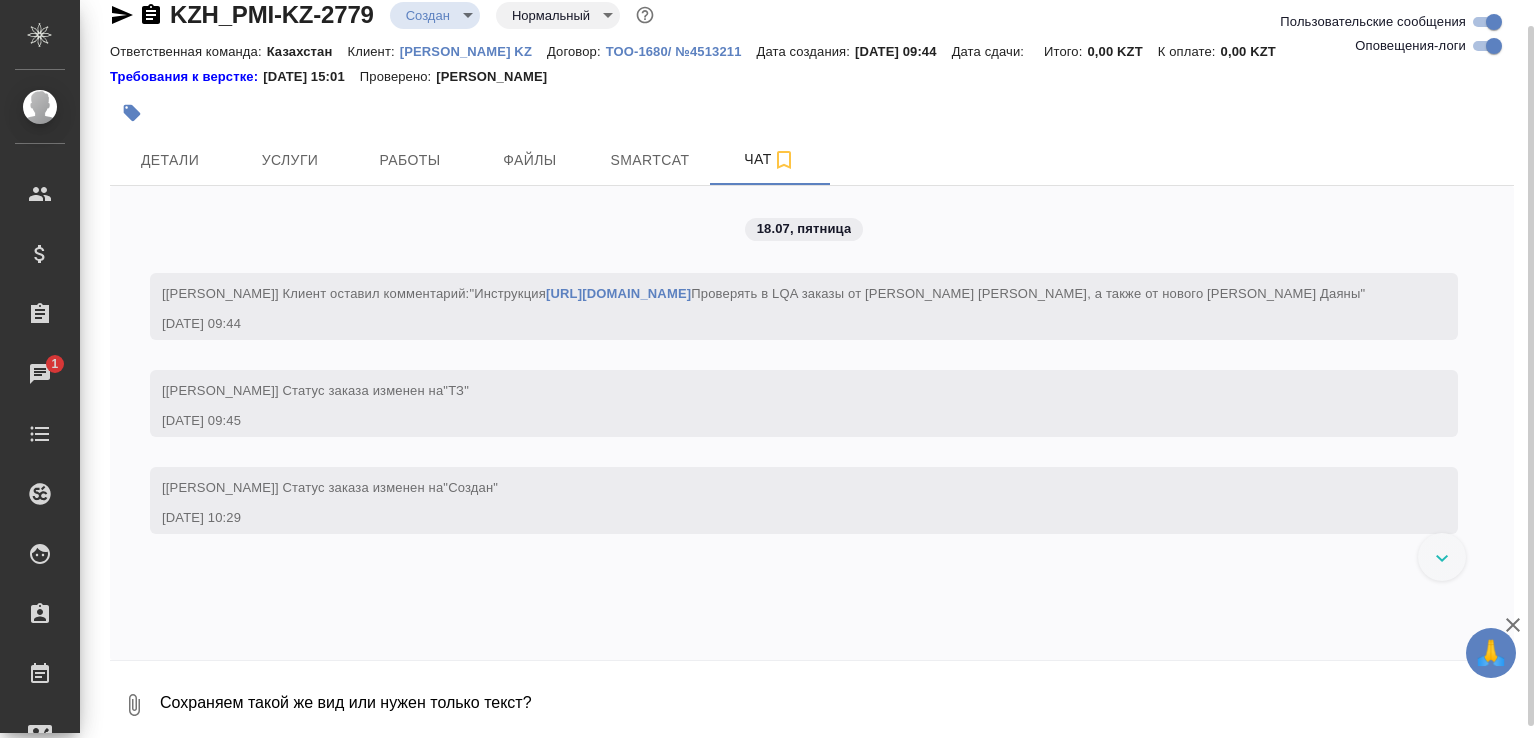 scroll, scrollTop: 81, scrollLeft: 0, axis: vertical 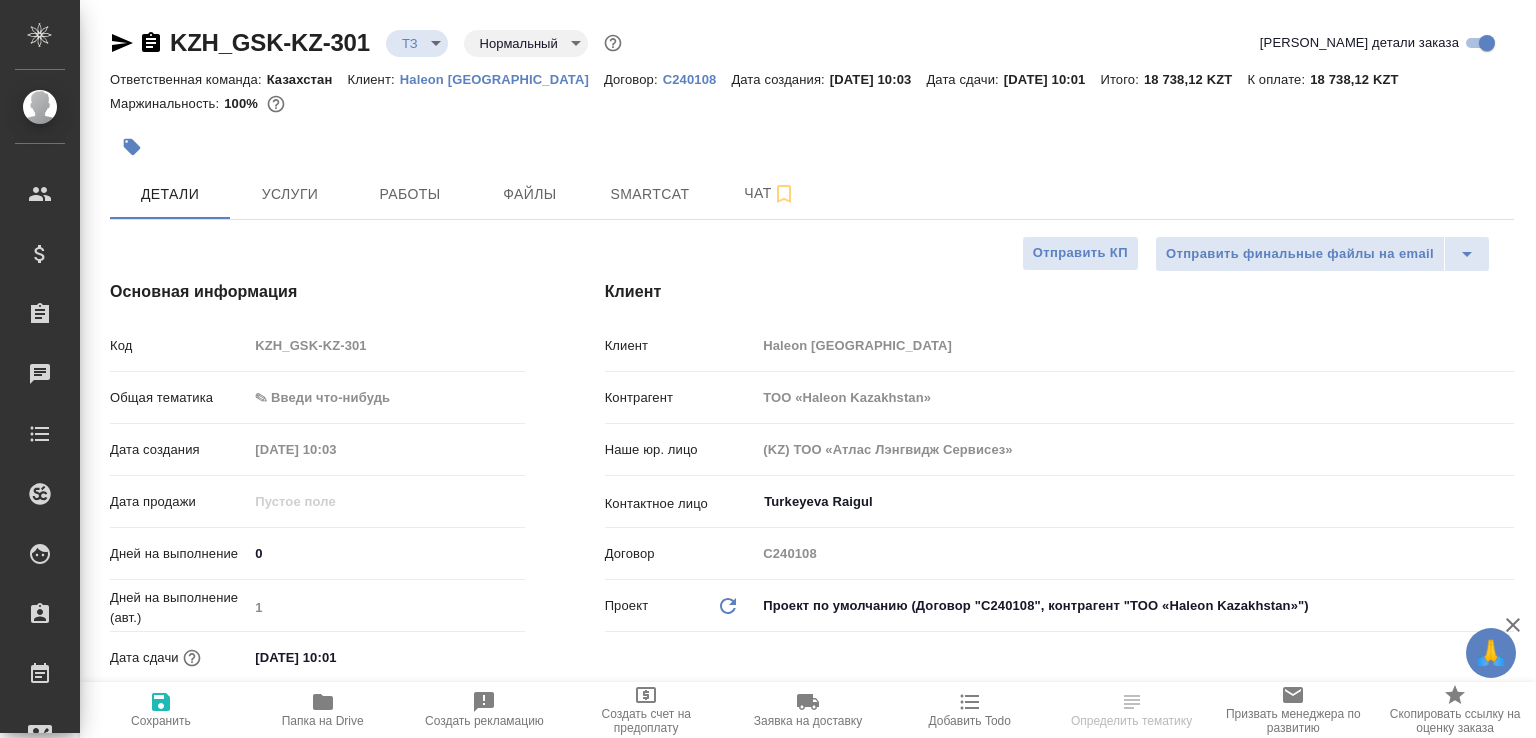 select on "RU" 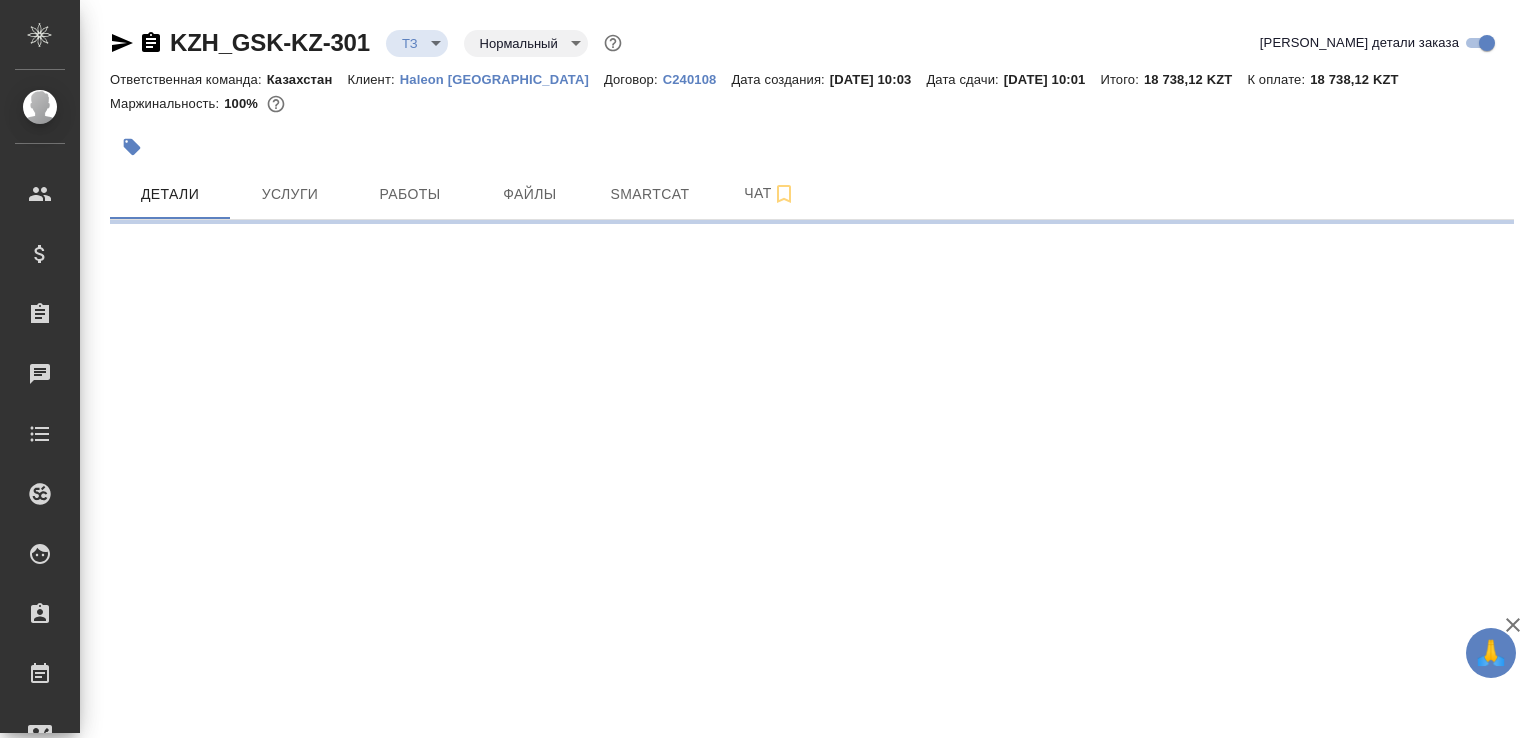 select on "RU" 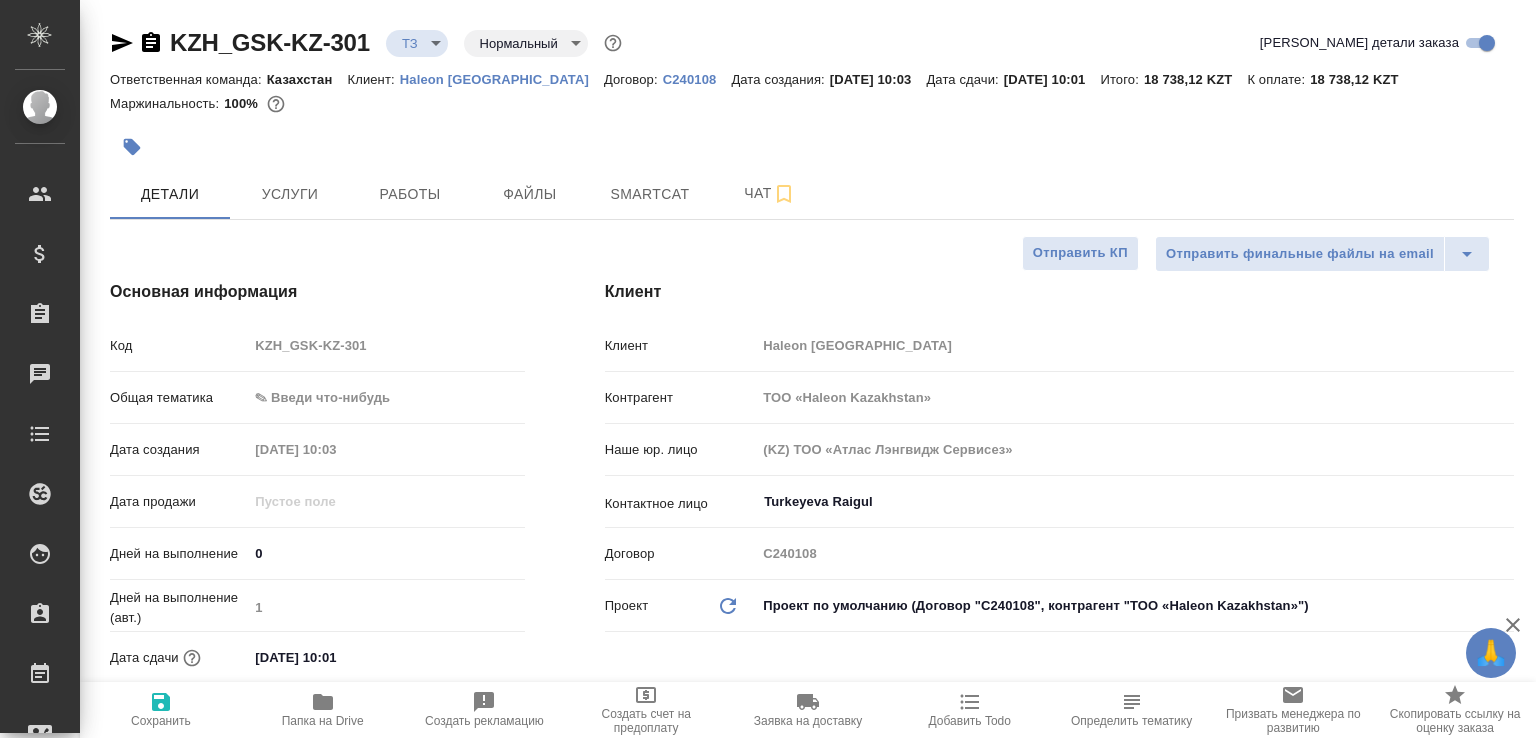 click on "Основная информация Код KZH_GSK-KZ-301 Общая тематика ✎ Введи что-нибудь Дата создания [DATE] 10:03 Дата продажи Дней на выполнение 0 Дней на выполнение (авт.) 1 Дата сдачи [DATE] 10:01 Не пересчитывать Учитывать выходные" at bounding box center (317, 538) 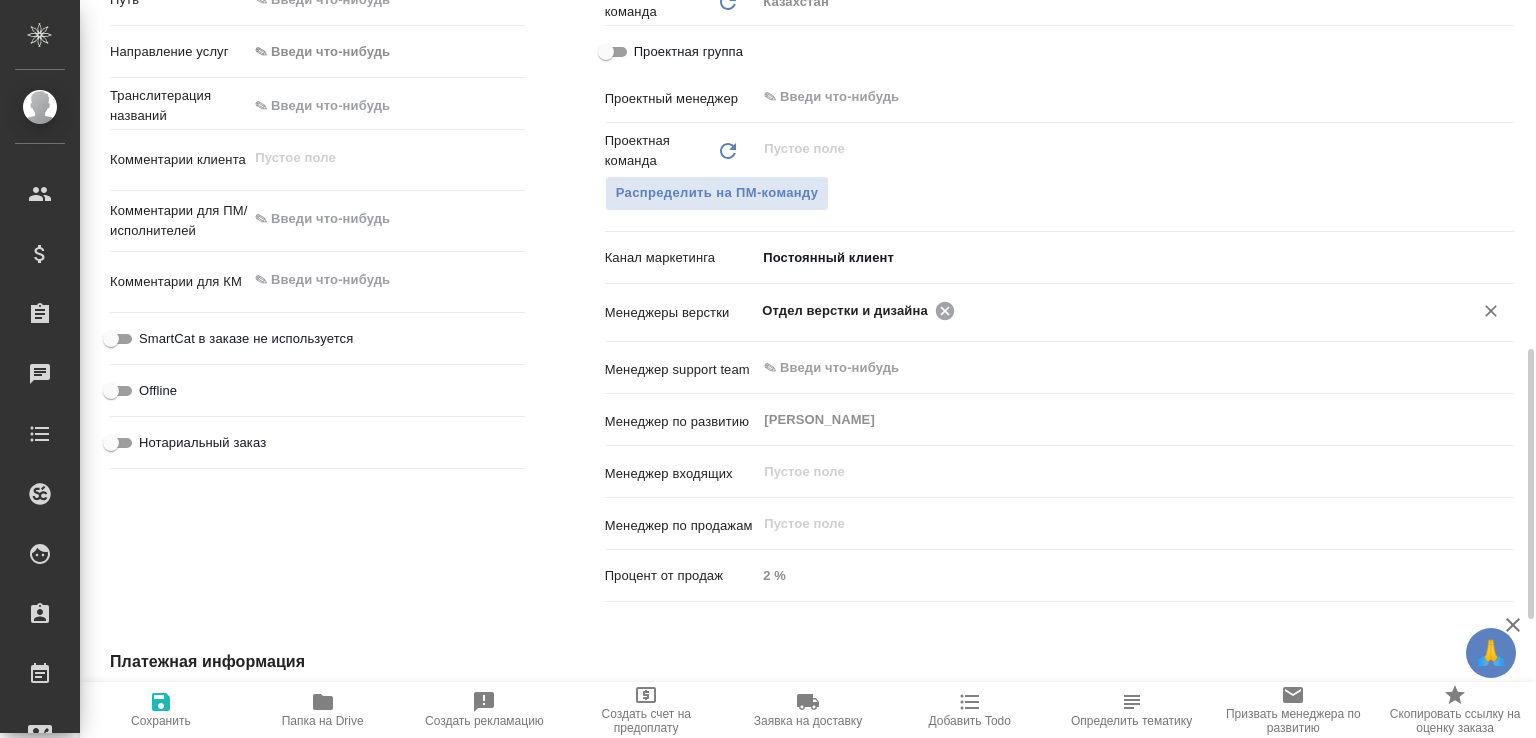click 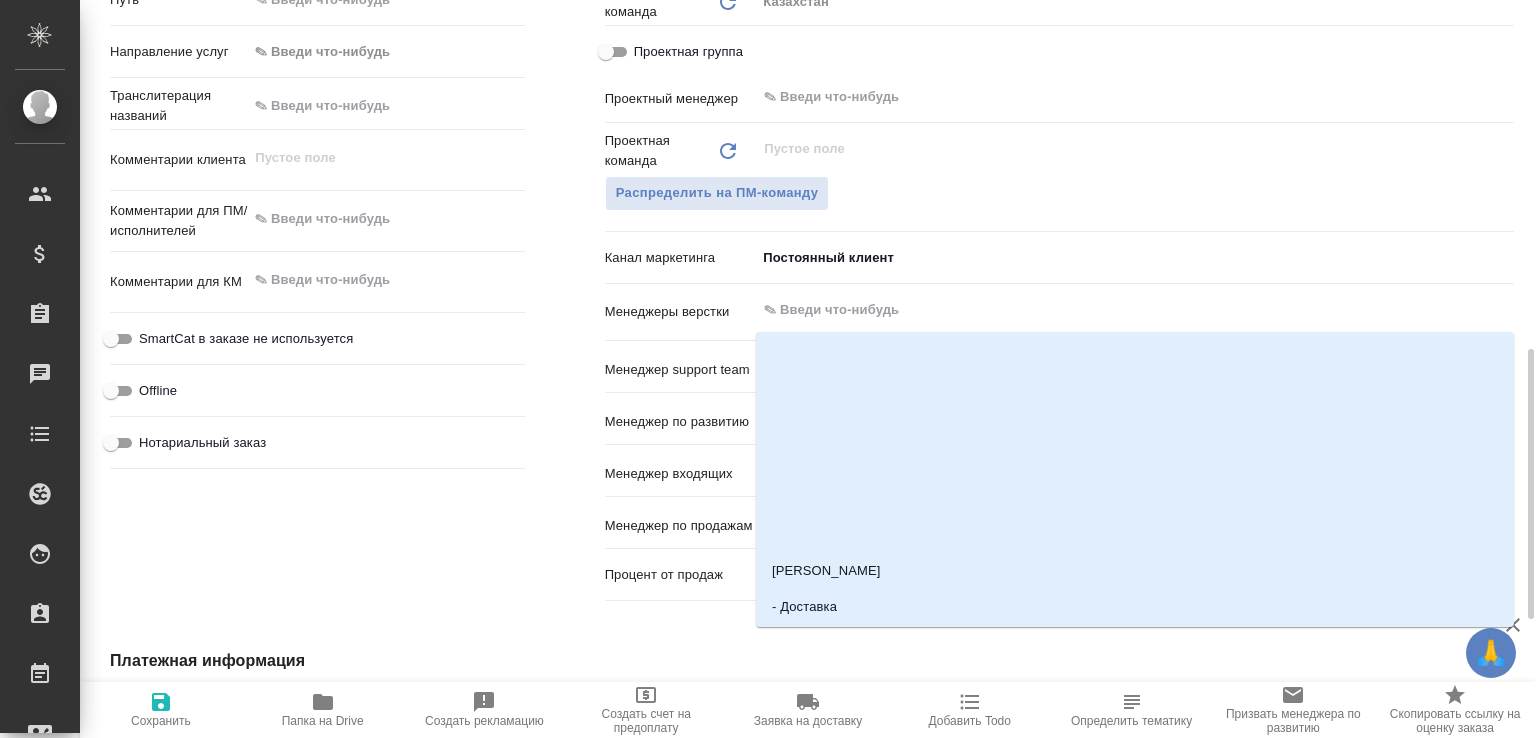 click at bounding box center [1101, 310] 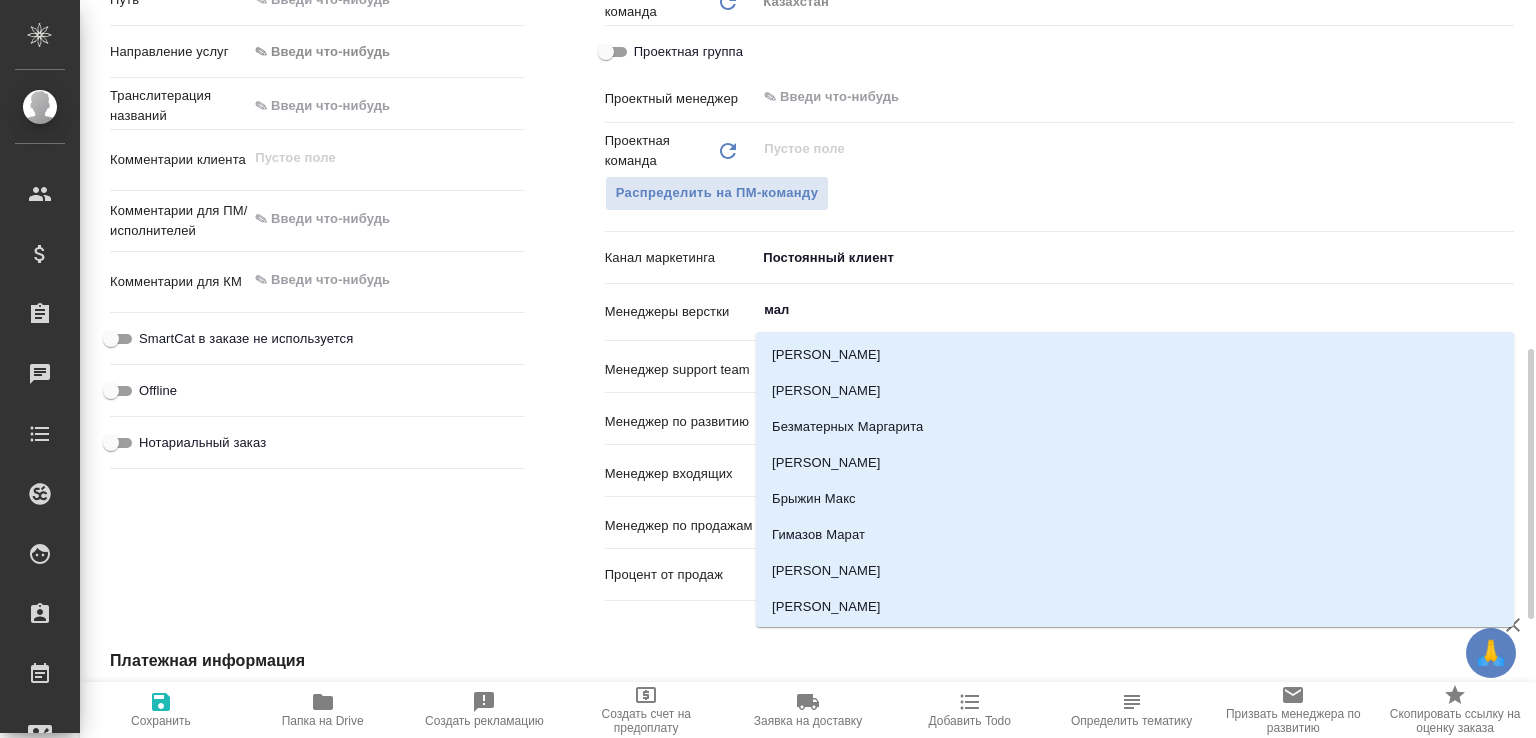 type on "мало" 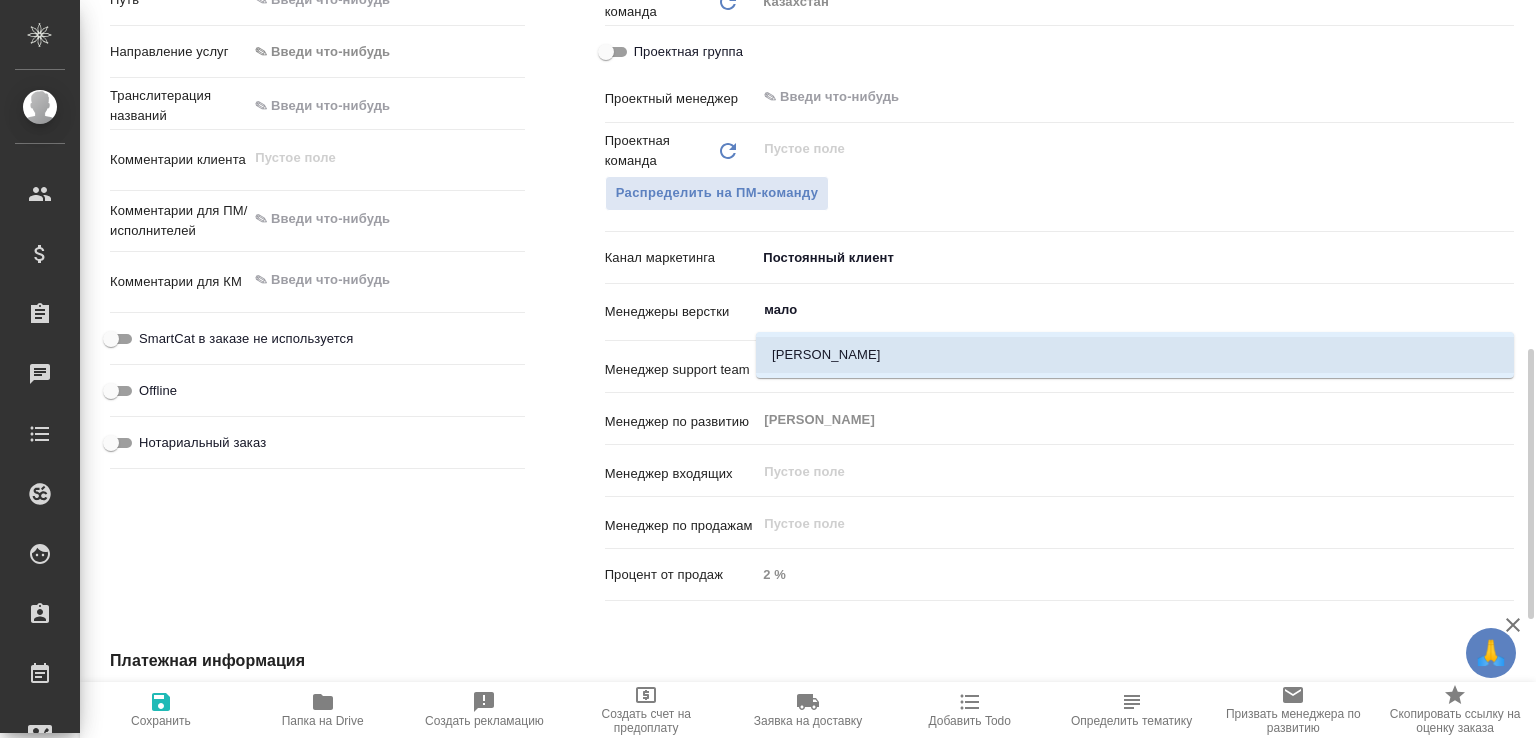 drag, startPoint x: 906, startPoint y: 345, endPoint x: 815, endPoint y: 390, distance: 101.51847 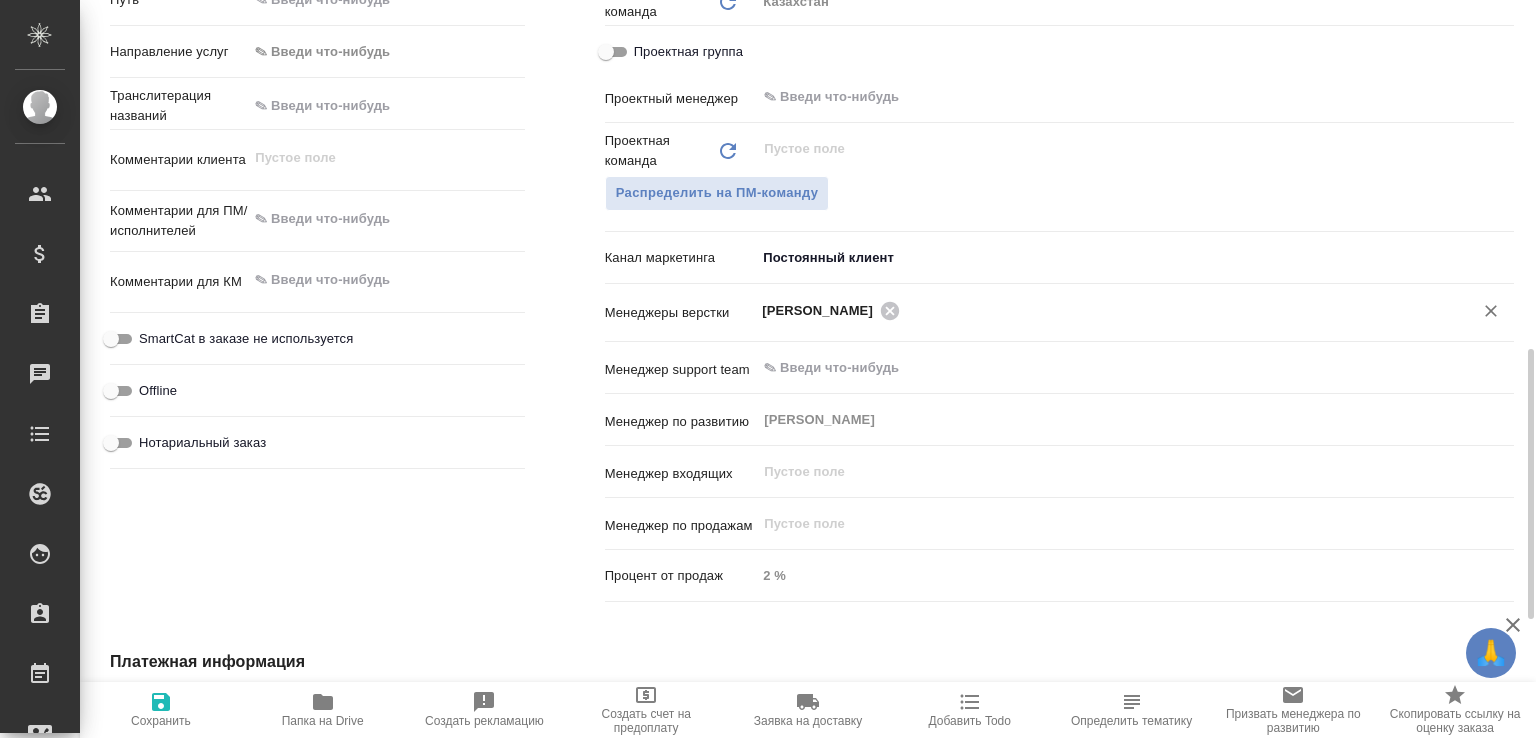 click 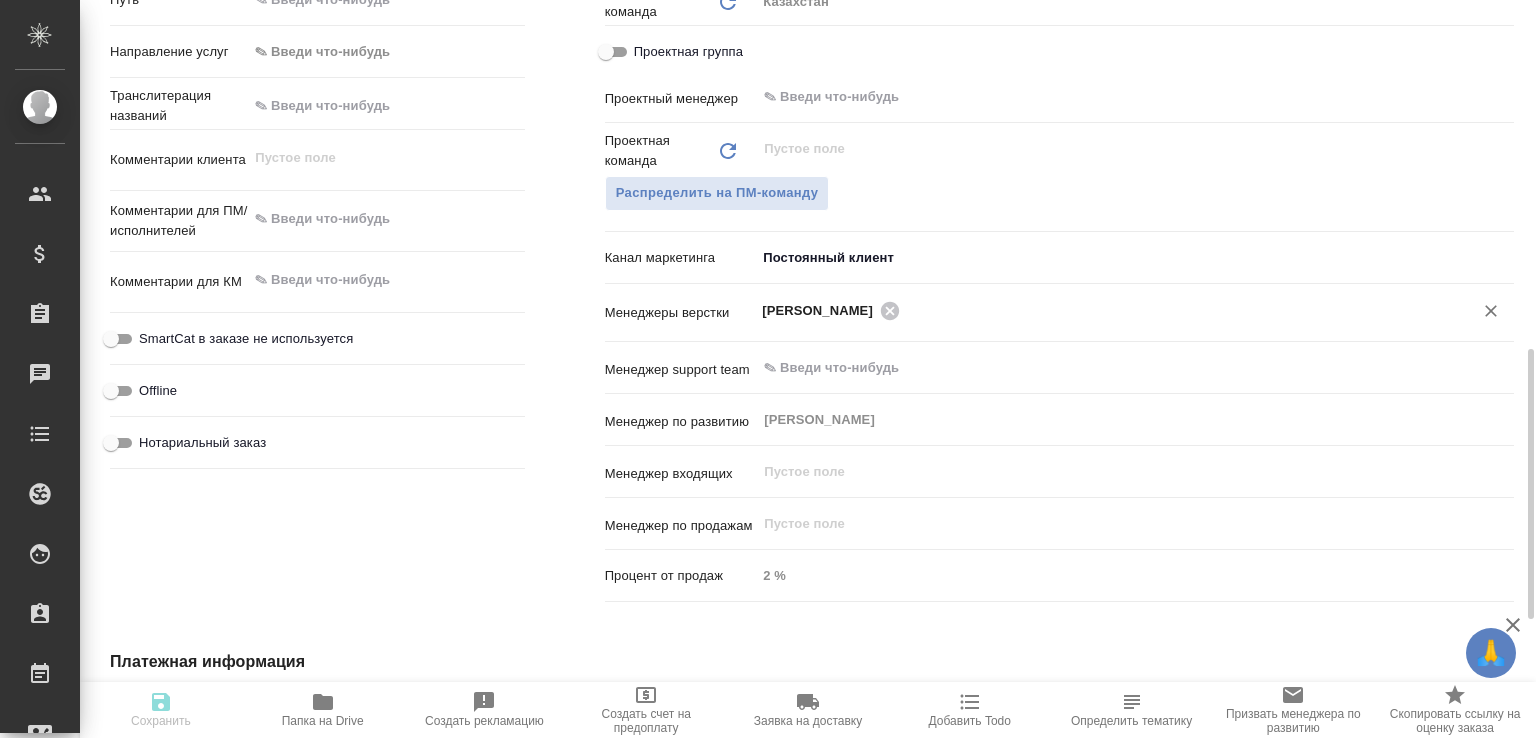 type on "x" 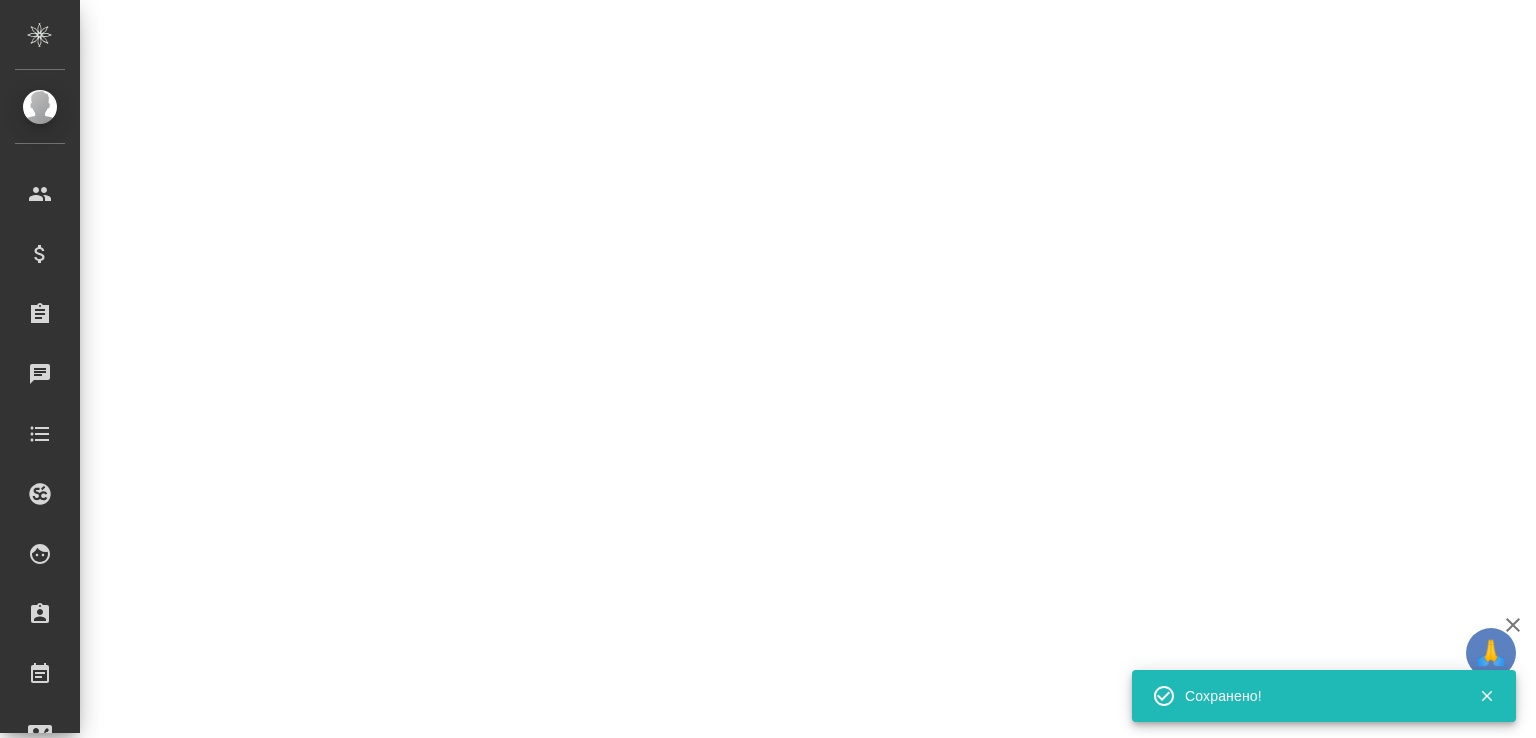 select on "RU" 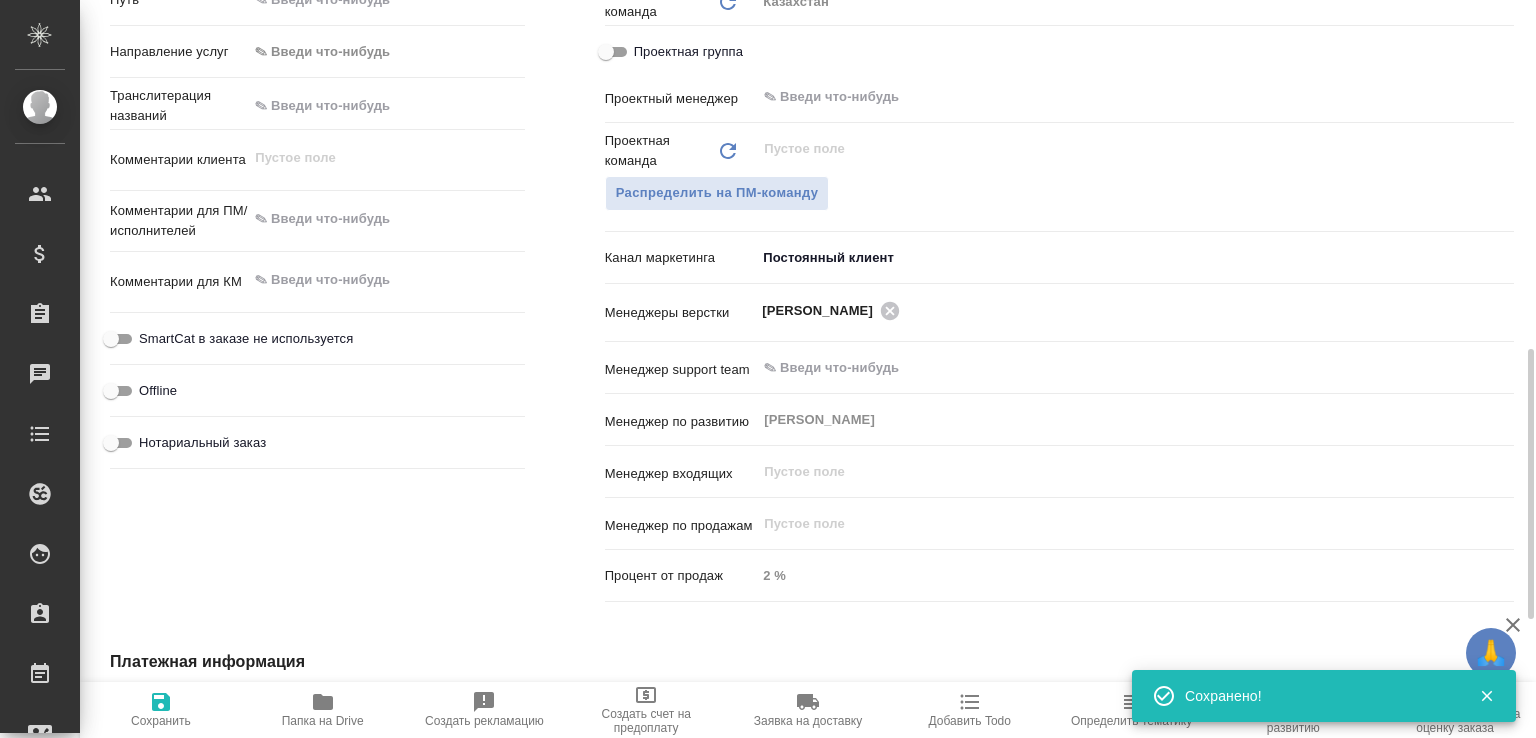 type on "x" 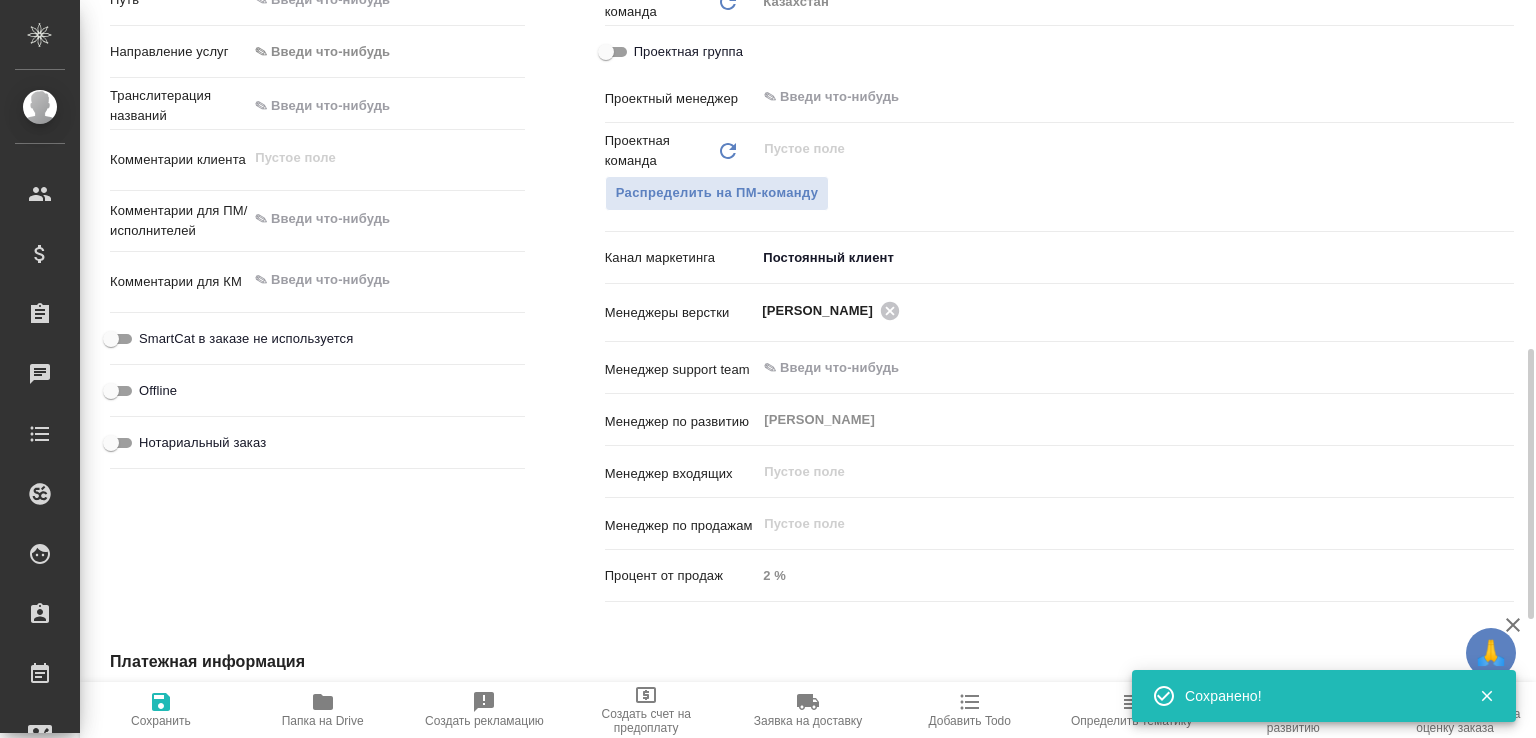 type on "x" 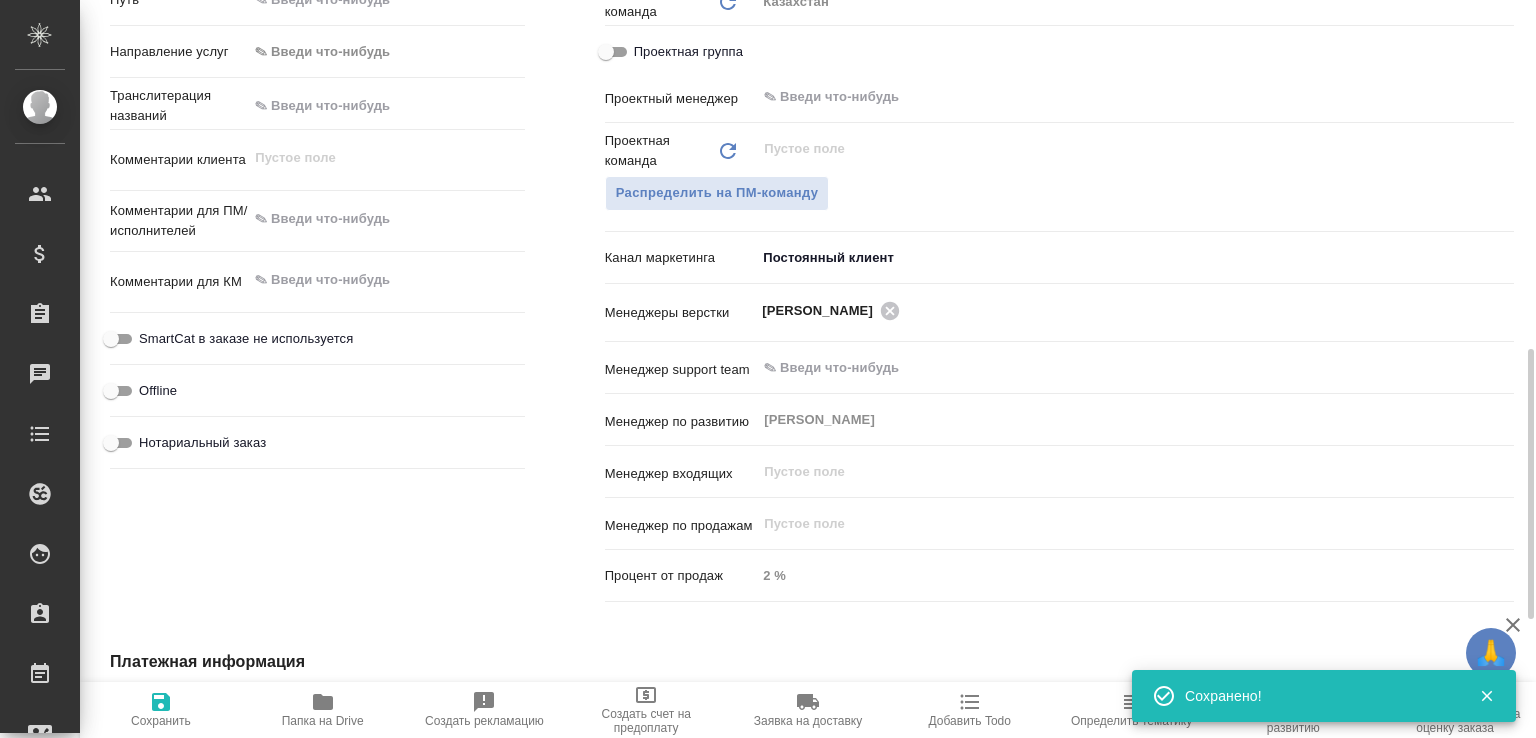 type on "x" 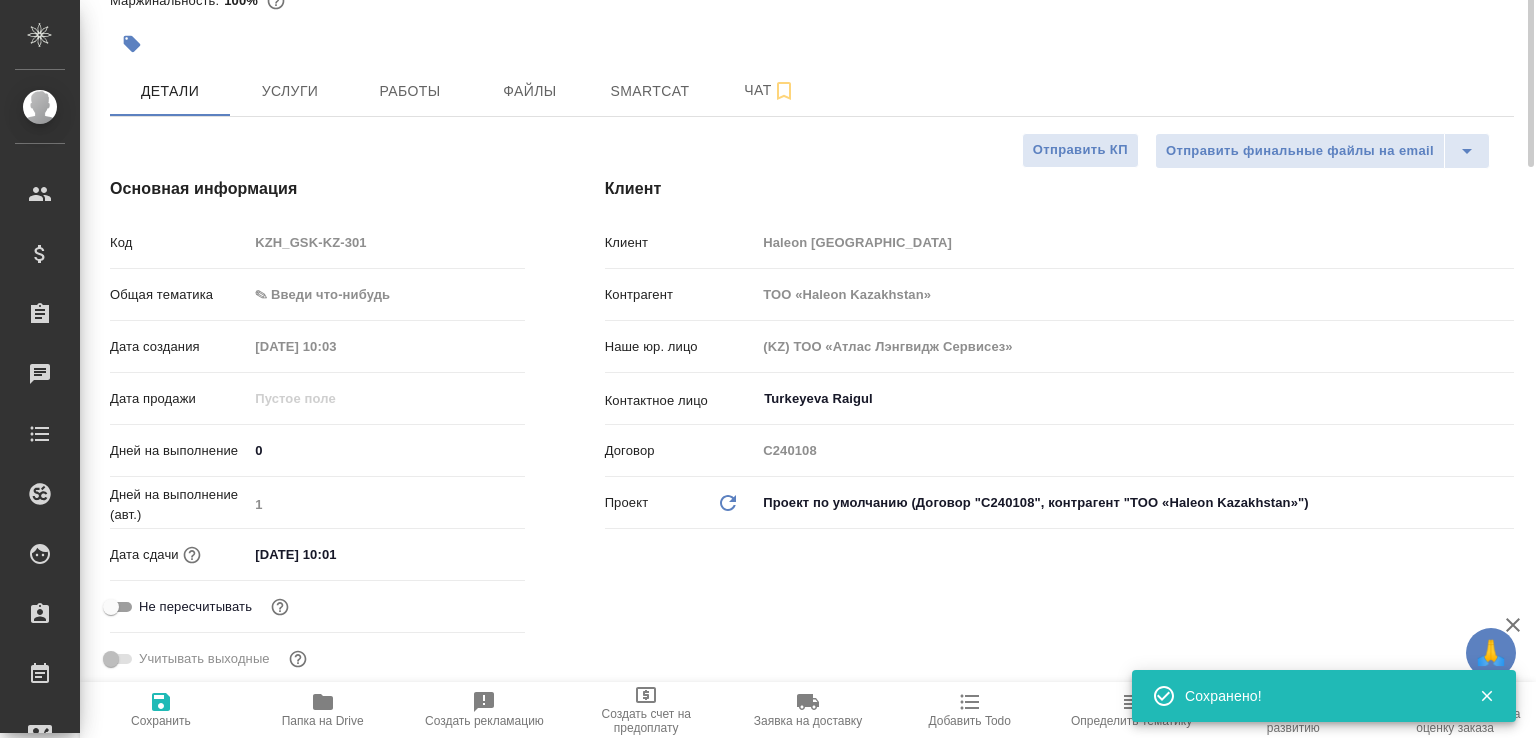 scroll, scrollTop: 0, scrollLeft: 0, axis: both 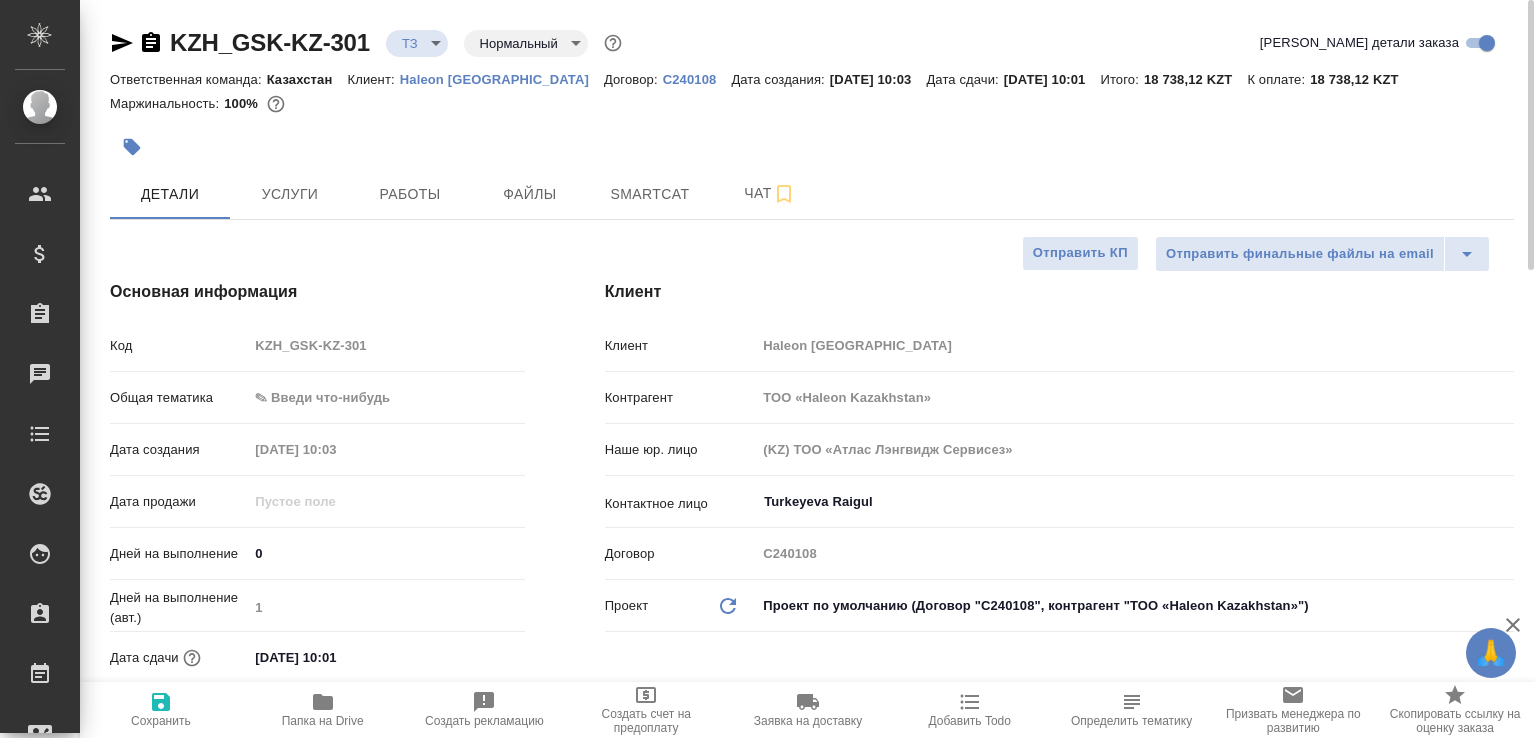 click 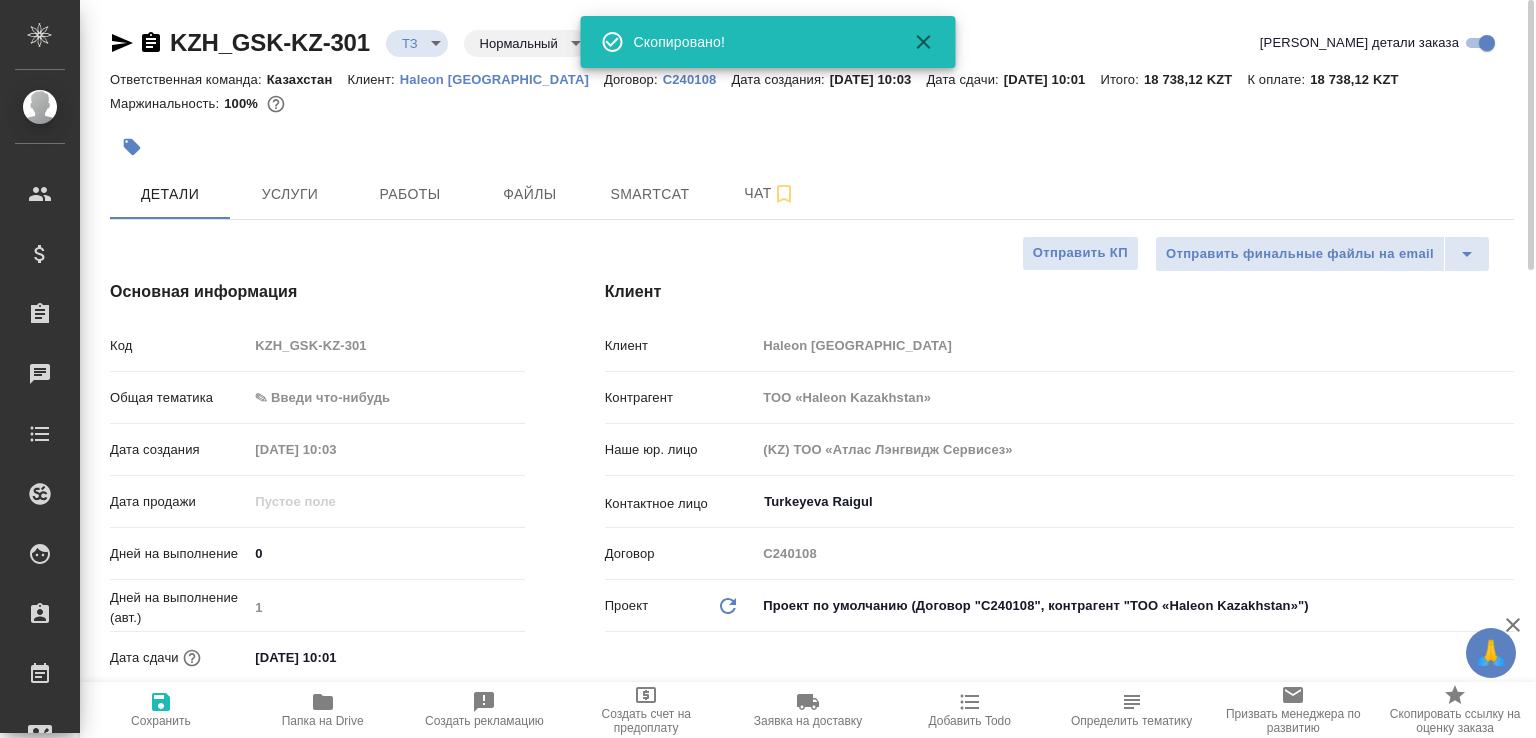 click 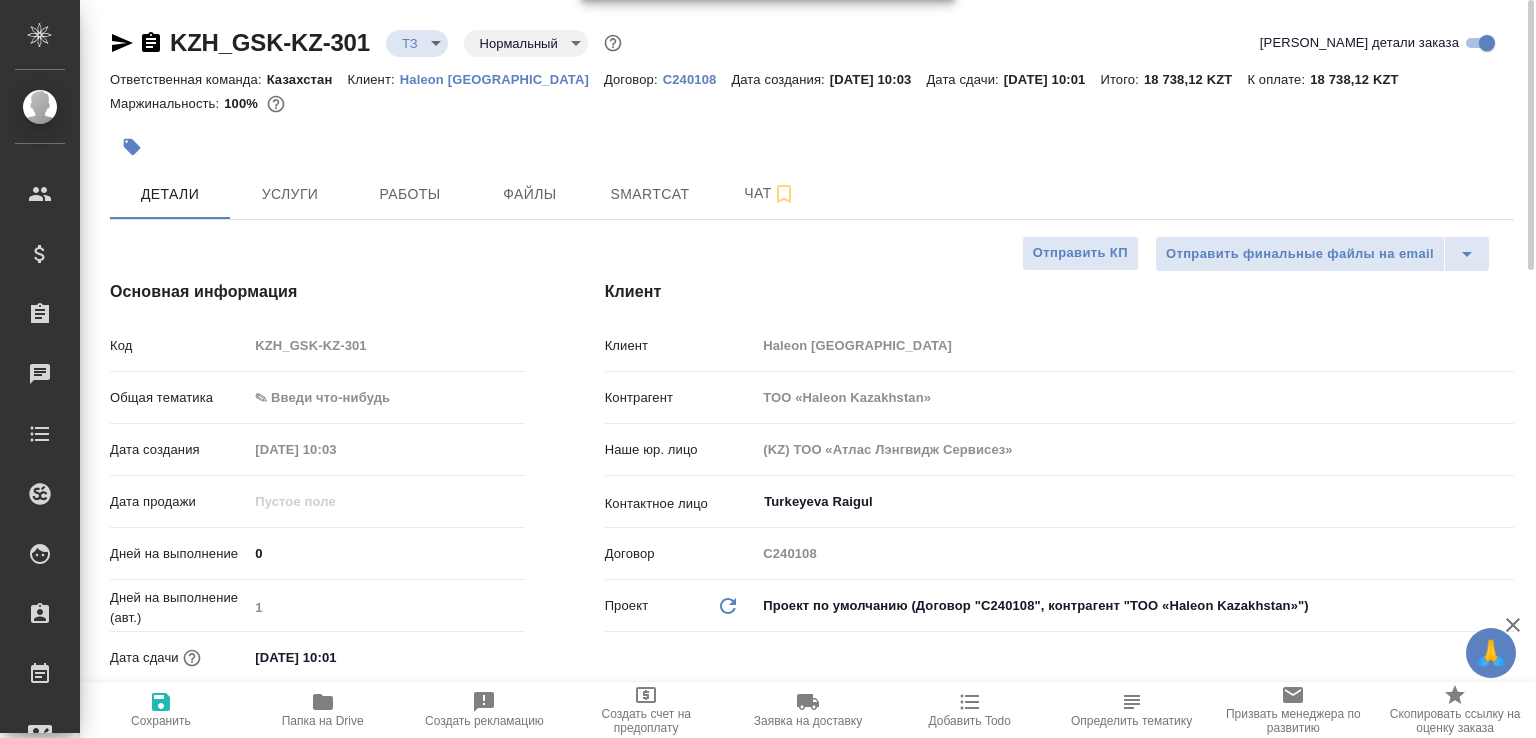 click 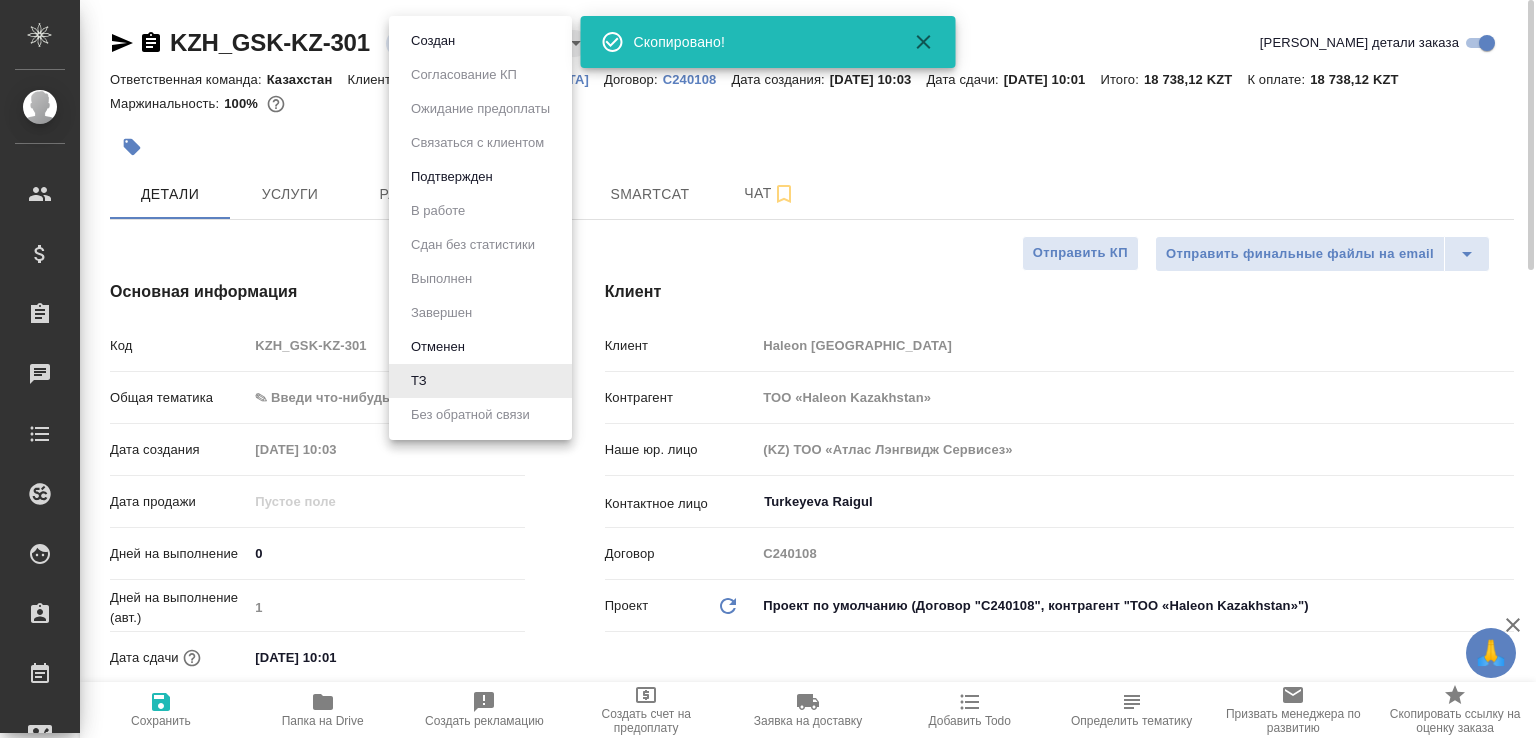 click on "🙏 .cls-1
fill:#fff;
AWATERA Малофеева Екатерина e.malofeeva Клиенты Спецификации Заказы 0 Чаты Todo Проекты SC Исполнители Кандидаты Работы Входящие заявки Заявки на доставку Рекламации Проекты процессинга Конференции Выйти KZH_GSK-KZ-301 ТЗ tz Нормальный normal Кратко детали заказа Ответственная команда: Казахстан Клиент: Haleon Kazakhstan Договор: С240108 Дата создания: 18.07.2025, 10:03 Дата сдачи: 21.07.2025, 10:01 Итого: 18 738,12 KZT К оплате: 18 738,12 KZT Маржинальность: 100% Детали Услуги Работы Файлы Smartcat Чат Отправить финальные файлы на email Отправить КП Основная информация Код KZH_GSK-KZ-301 0 1 ​ x x x" at bounding box center [768, 369] 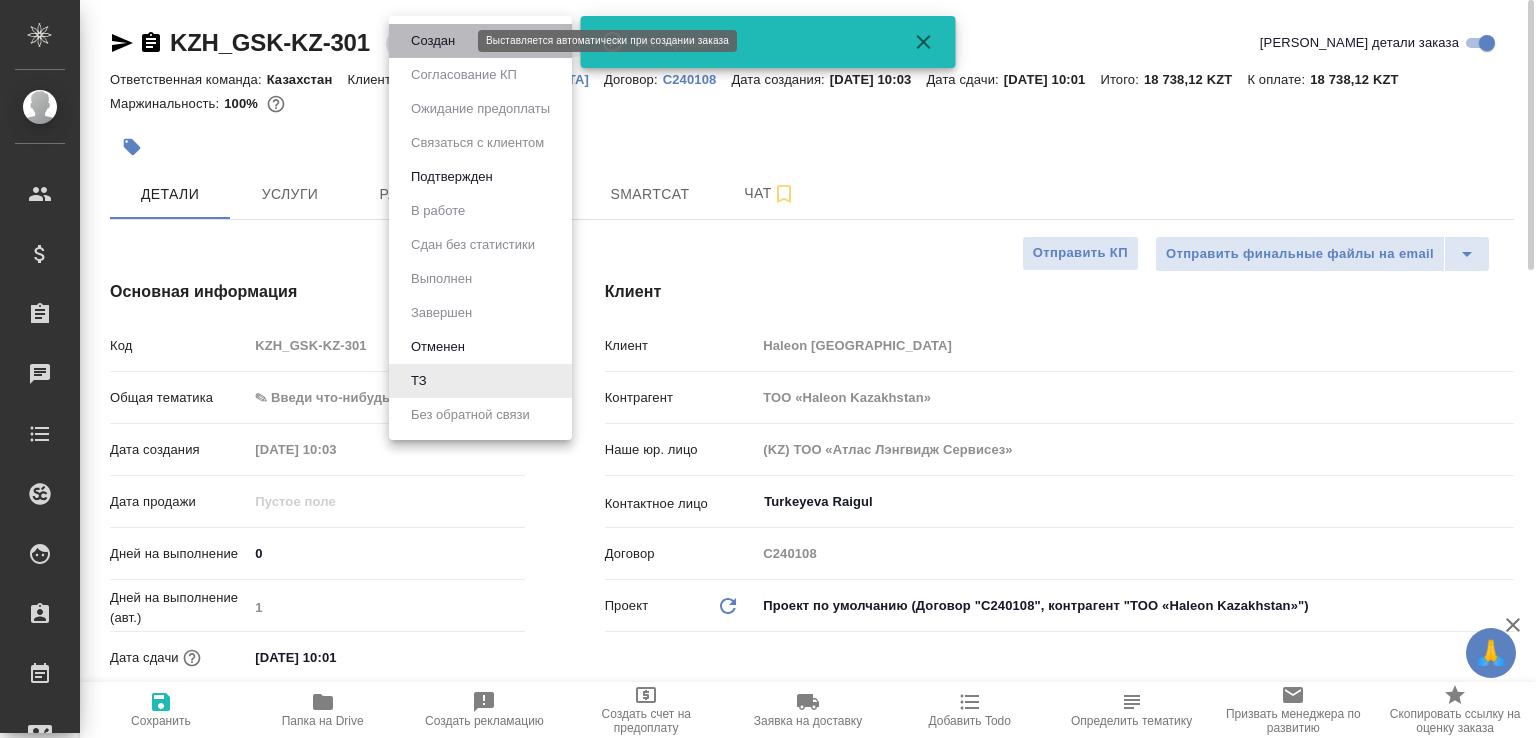 click on "Создан" at bounding box center (433, 41) 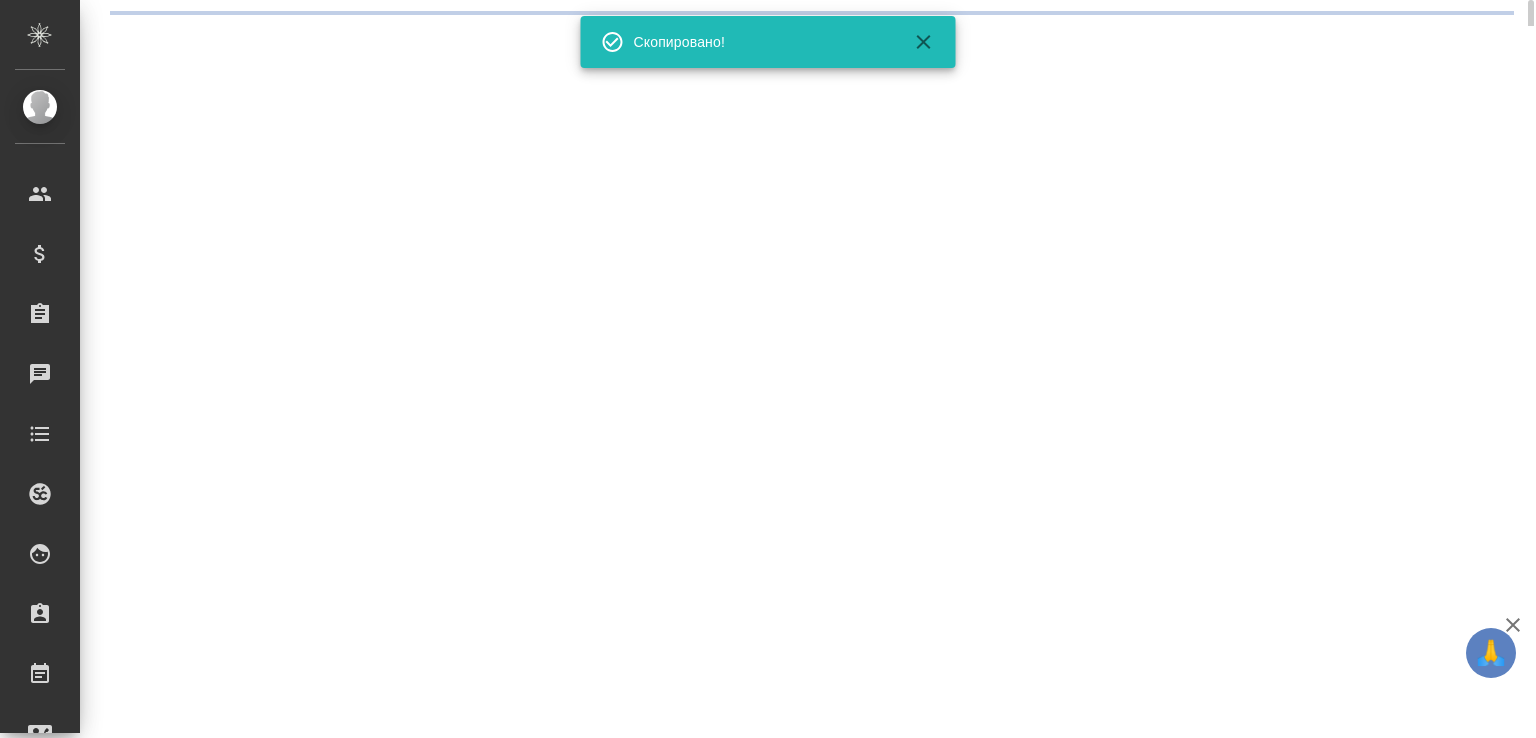 select on "RU" 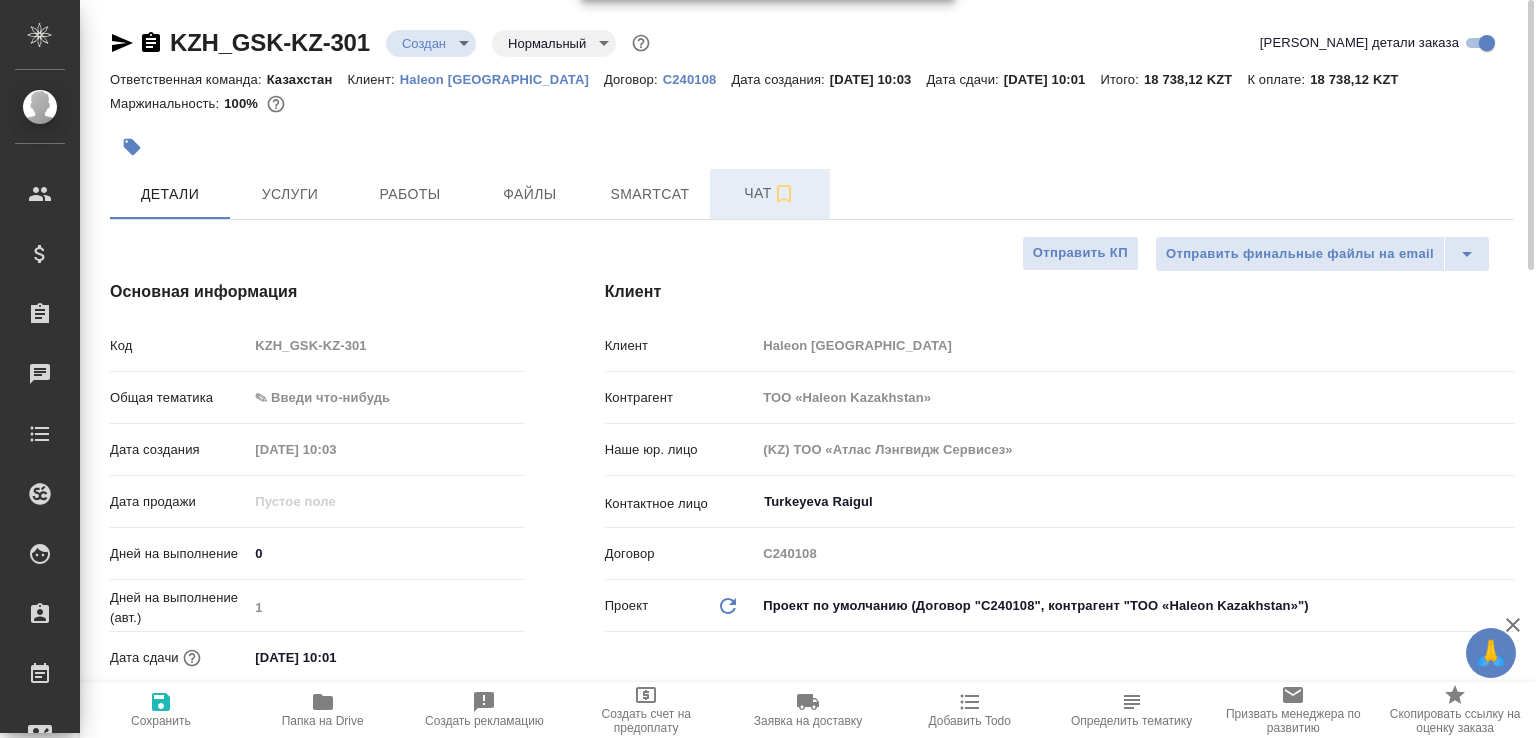type on "x" 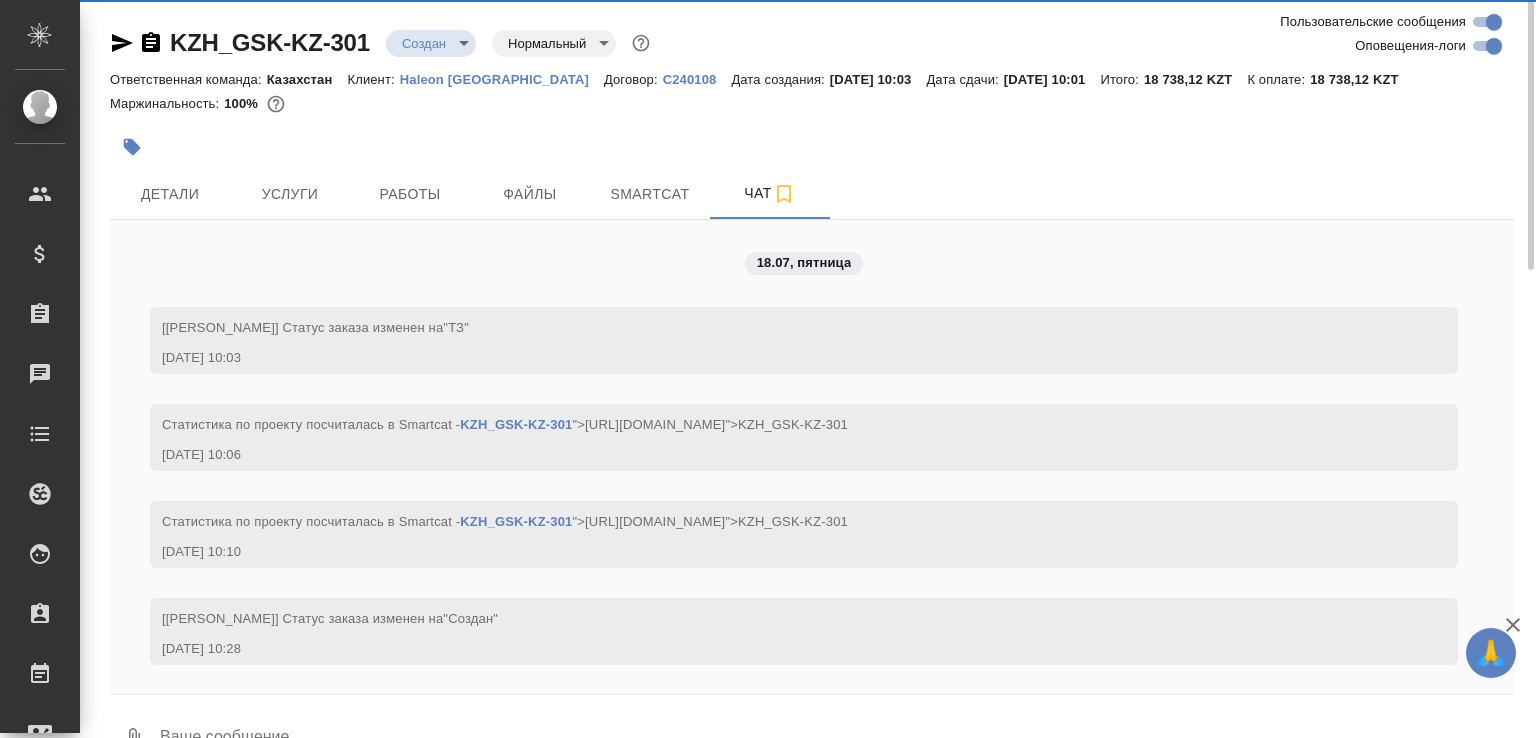 scroll, scrollTop: 1, scrollLeft: 0, axis: vertical 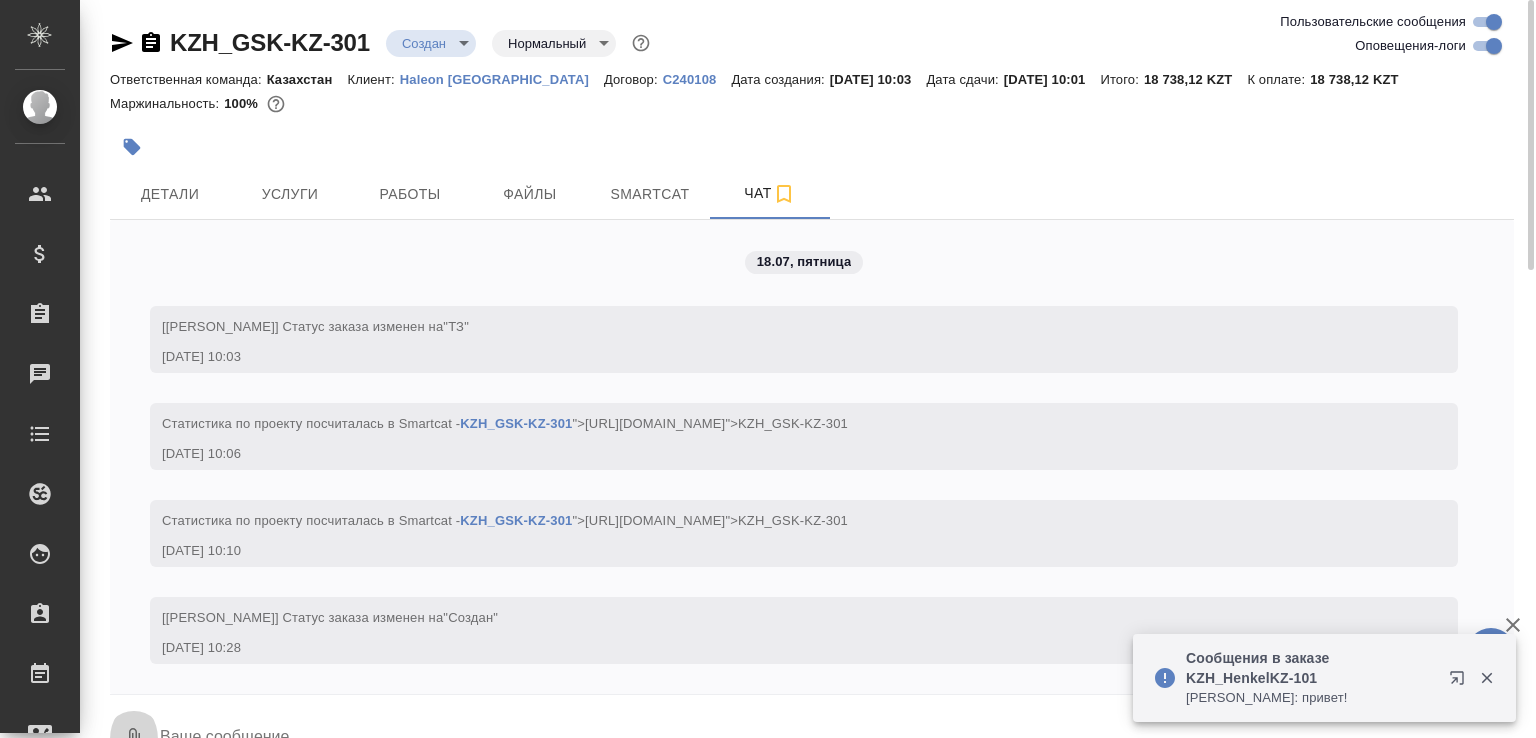 click on "0" at bounding box center (134, 739) 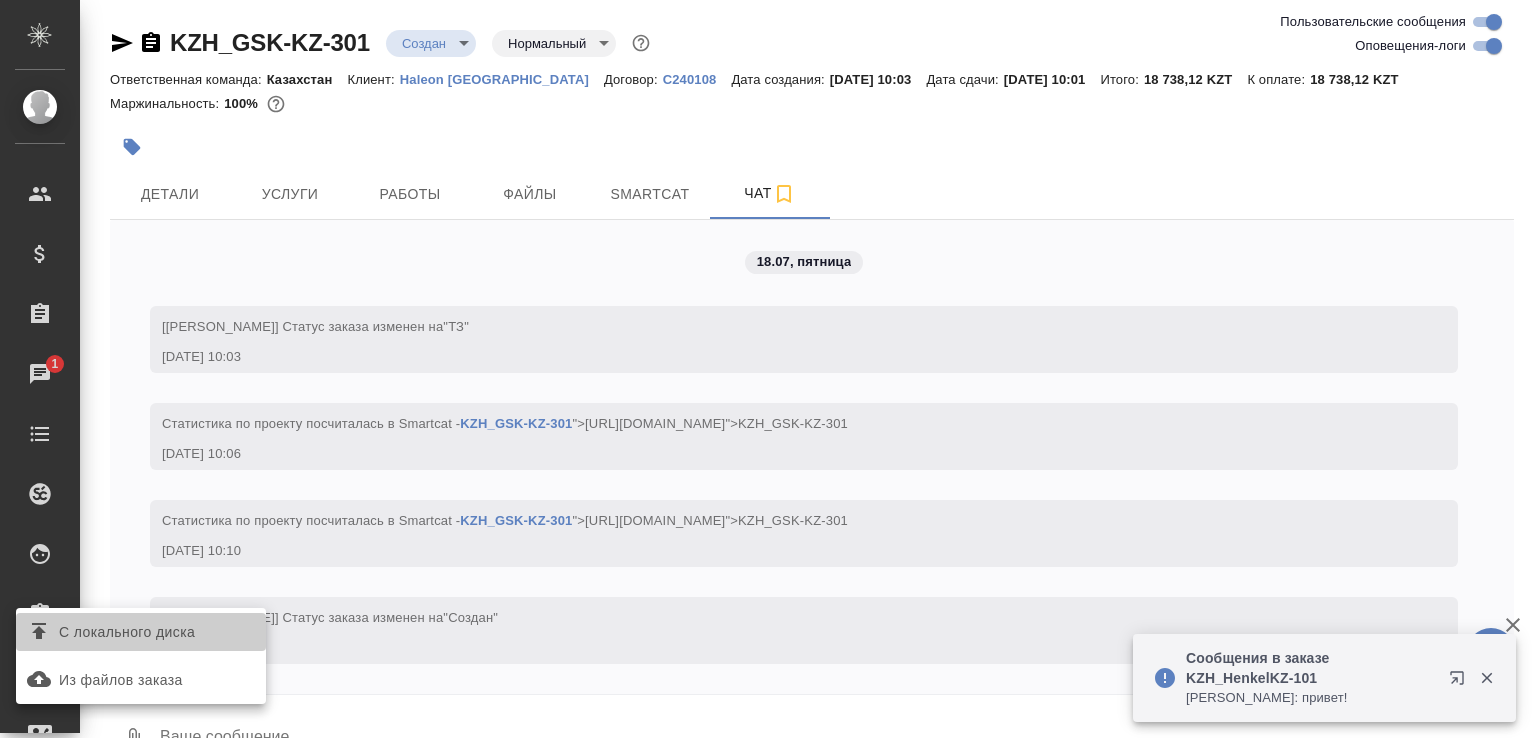 click on "С локального диска" at bounding box center (127, 632) 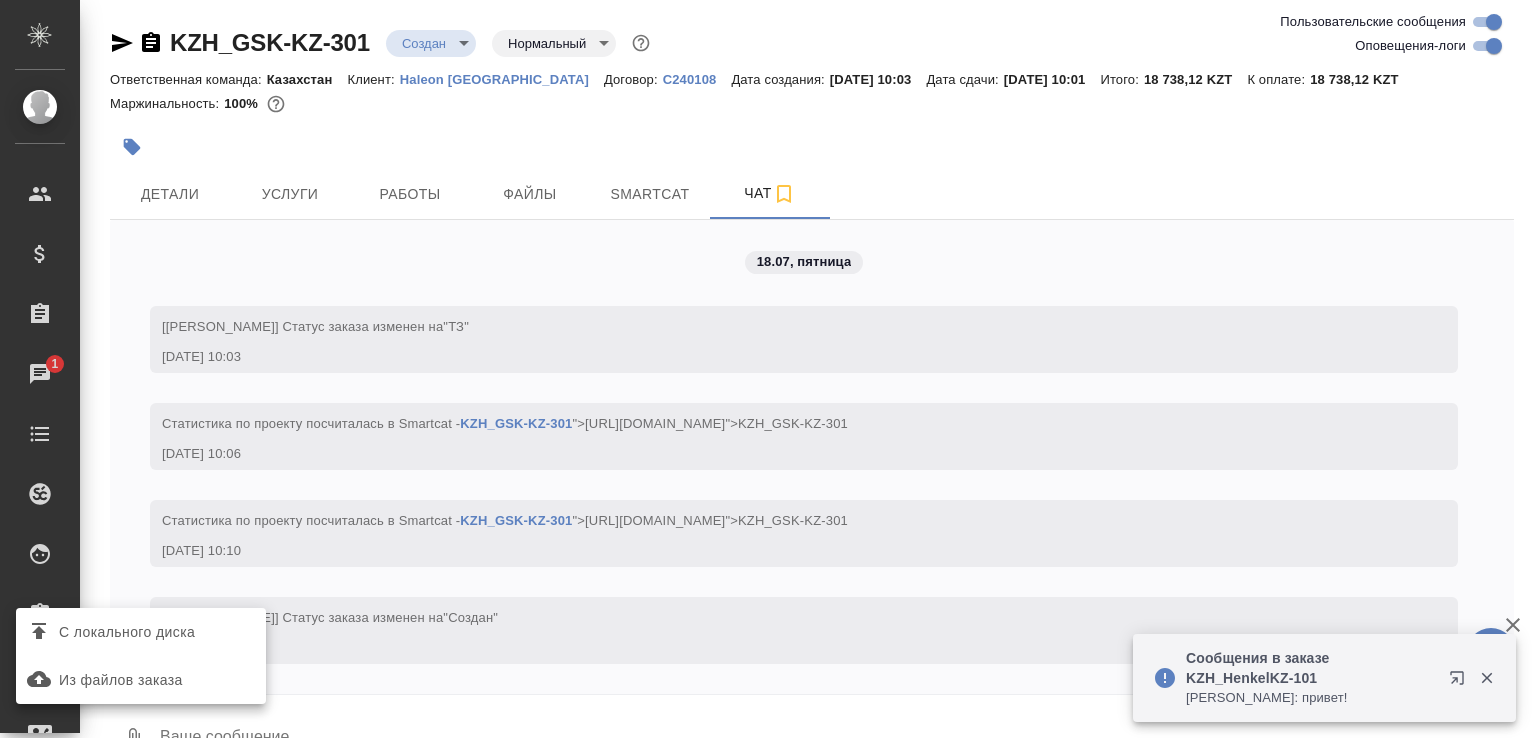 scroll, scrollTop: 34, scrollLeft: 0, axis: vertical 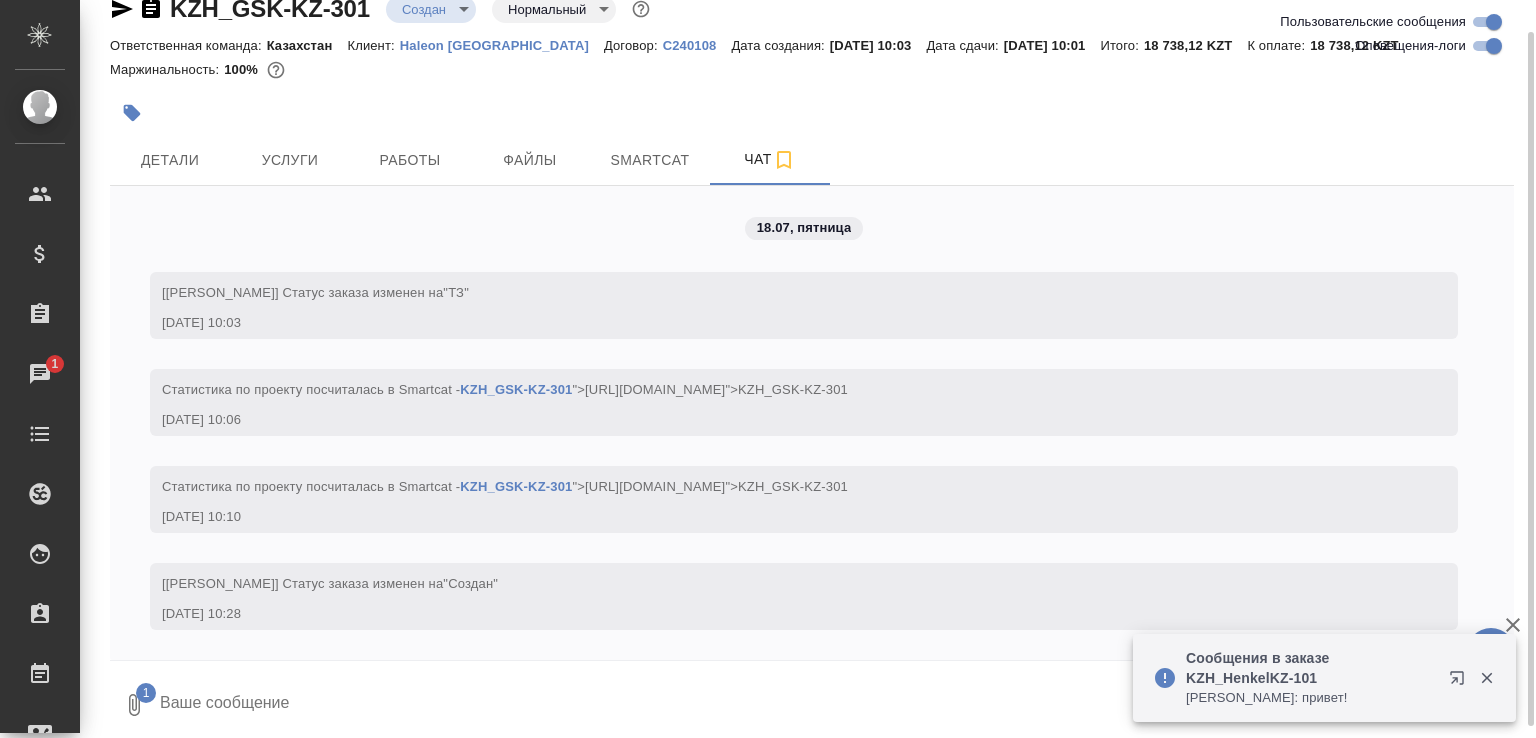 click at bounding box center [819, 705] 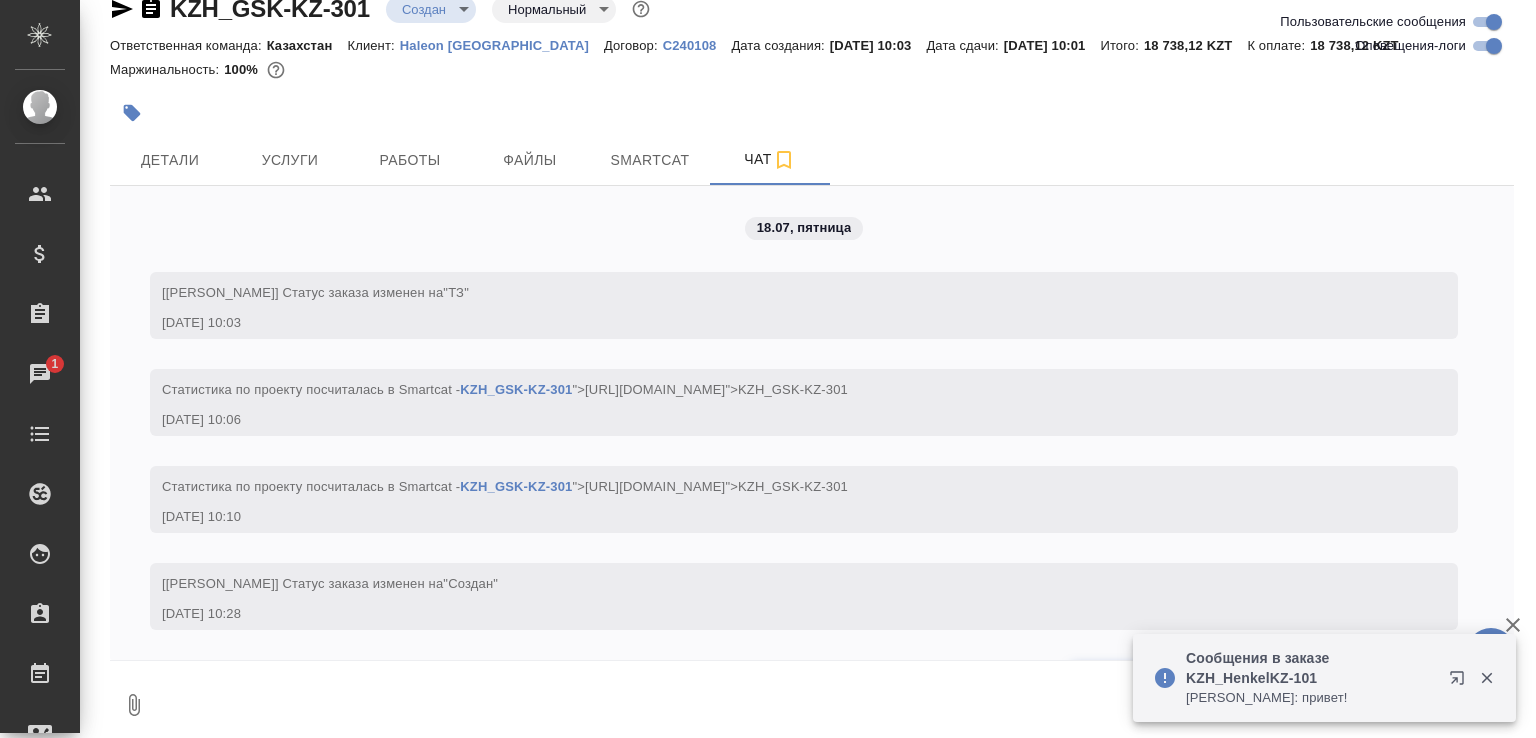 scroll, scrollTop: 138, scrollLeft: 0, axis: vertical 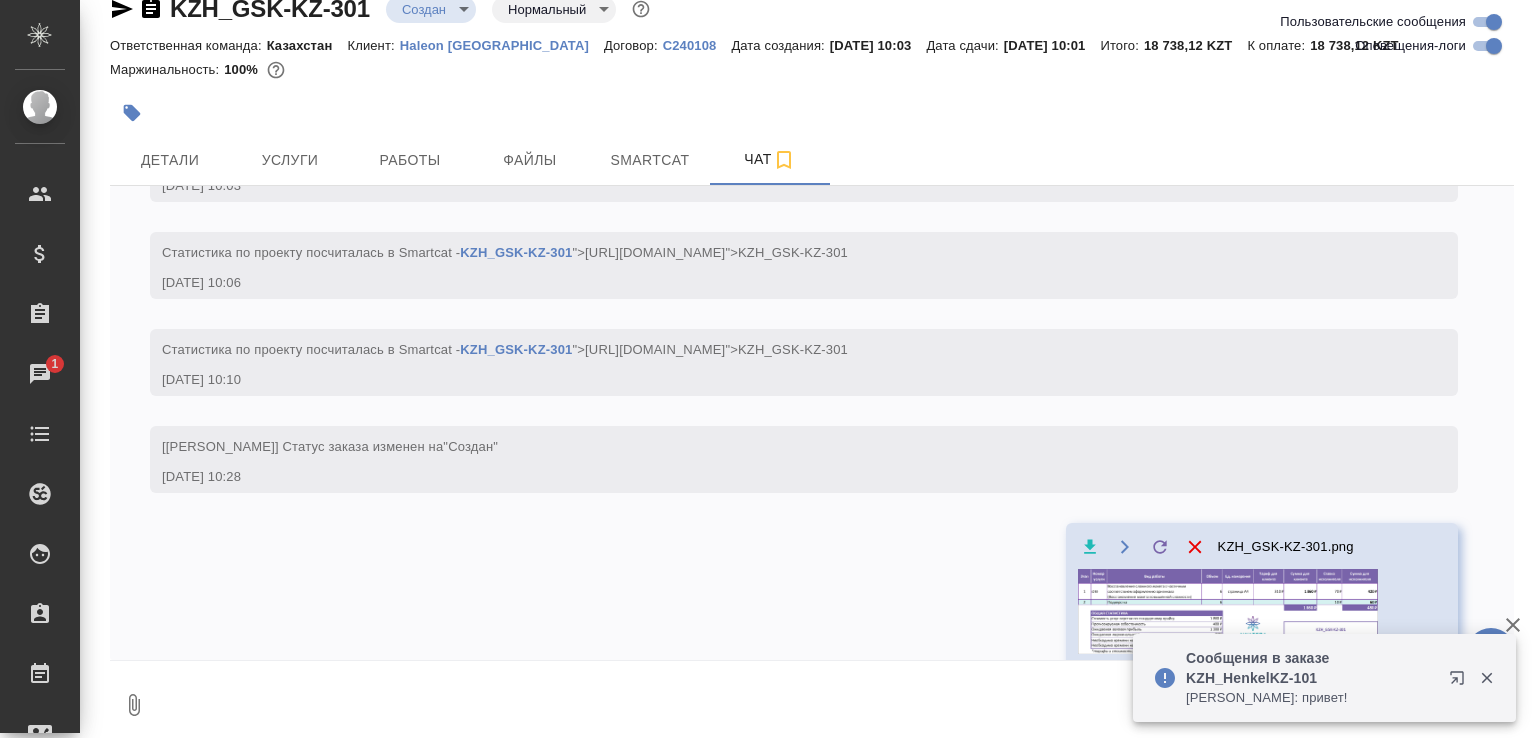 click on "Петрова Валерия: привет!" at bounding box center [1311, 698] 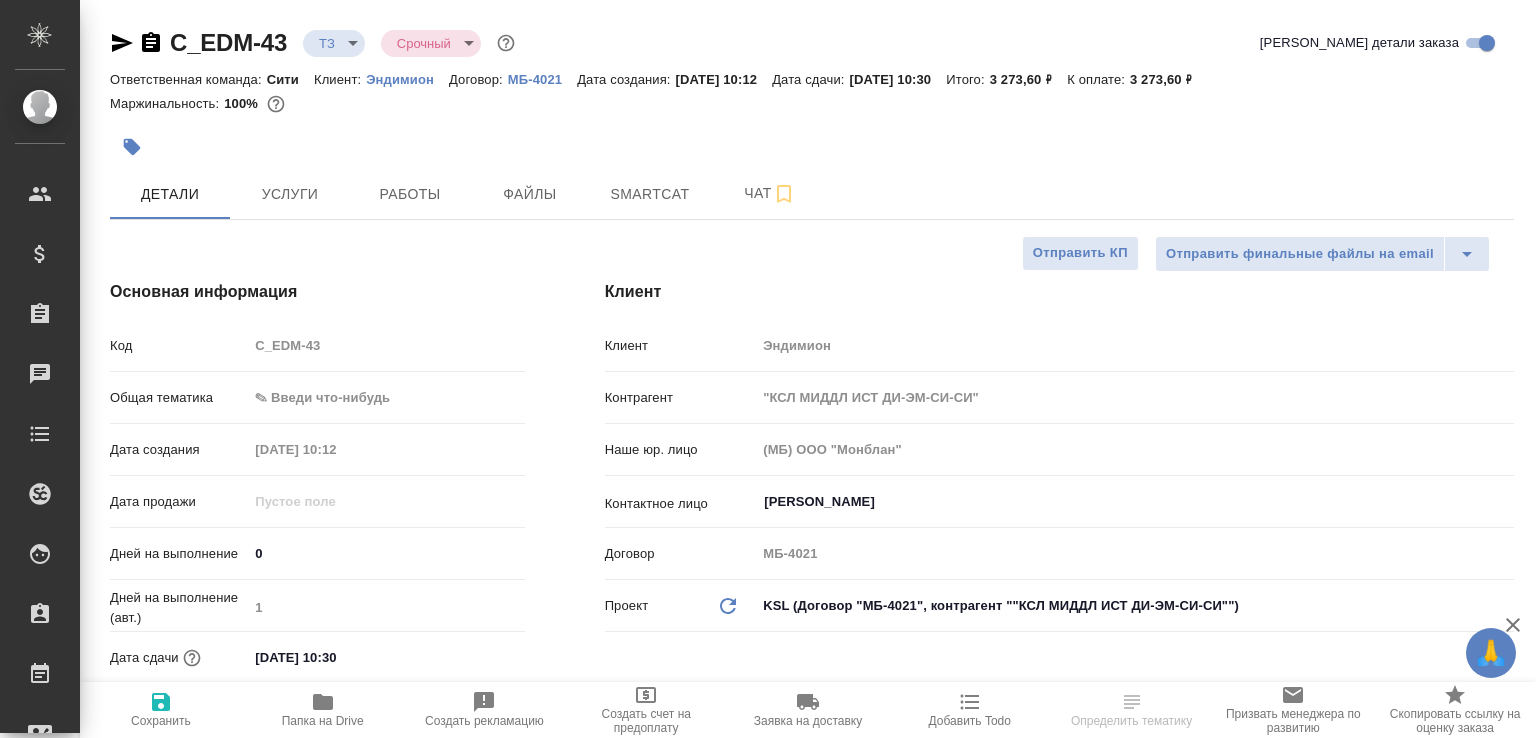 select on "RU" 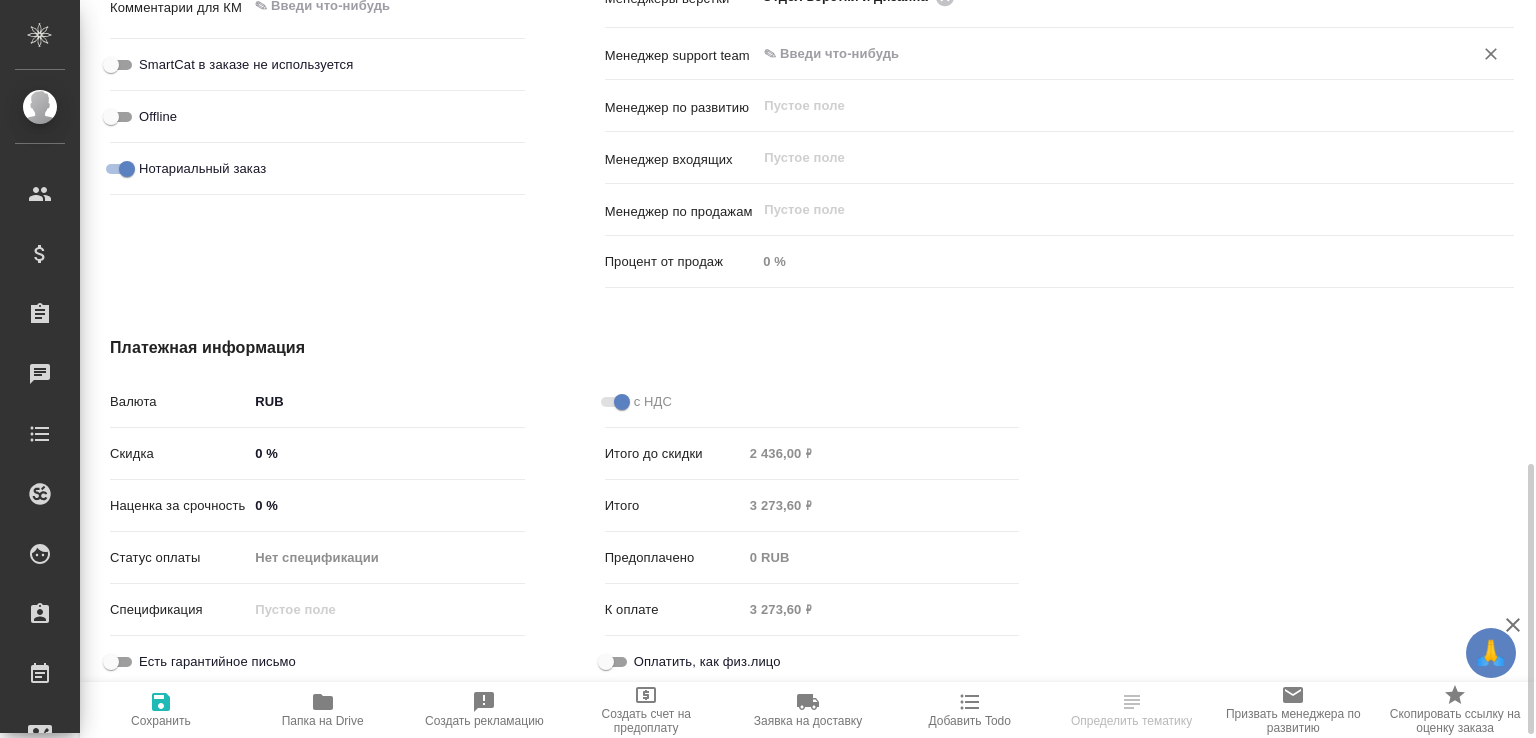 scroll, scrollTop: 842, scrollLeft: 0, axis: vertical 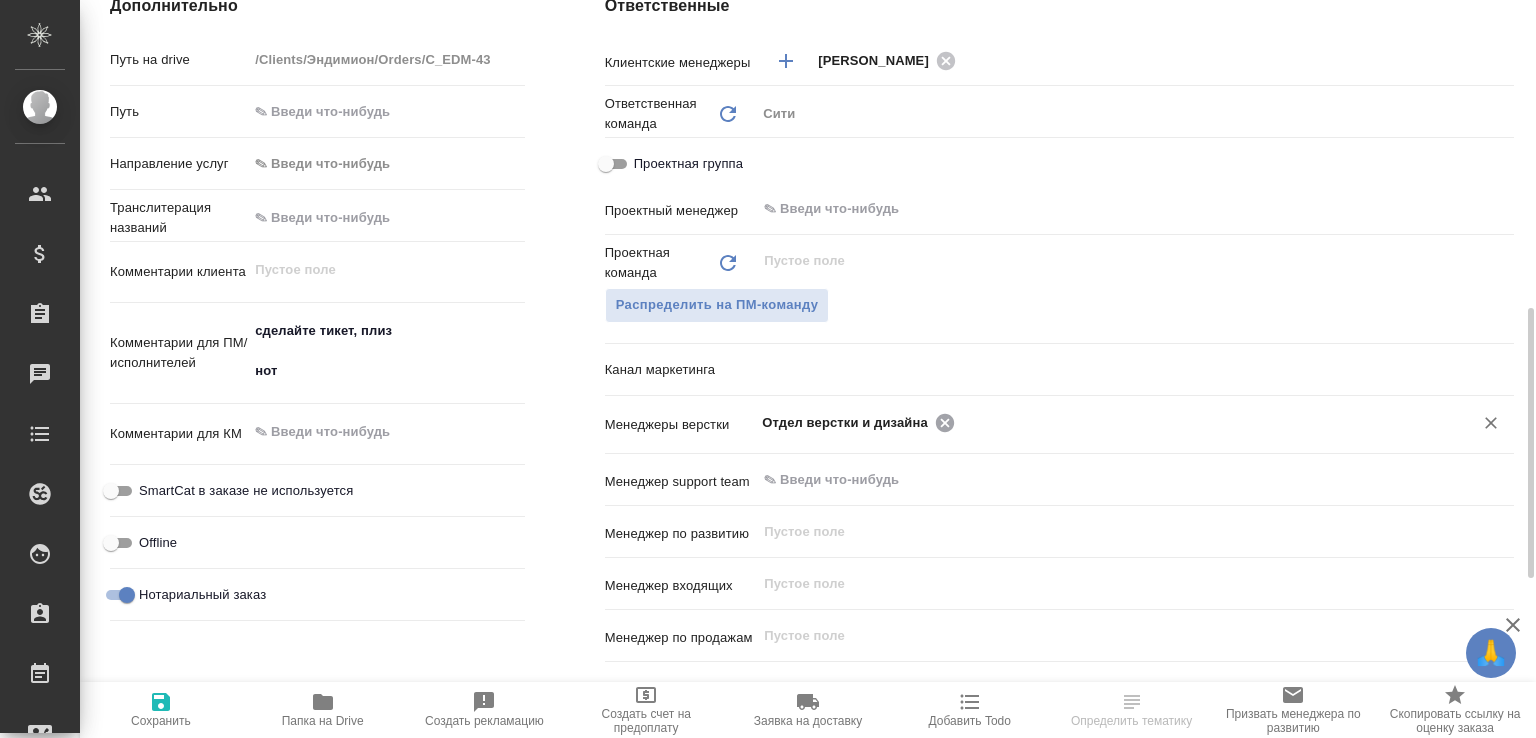 click 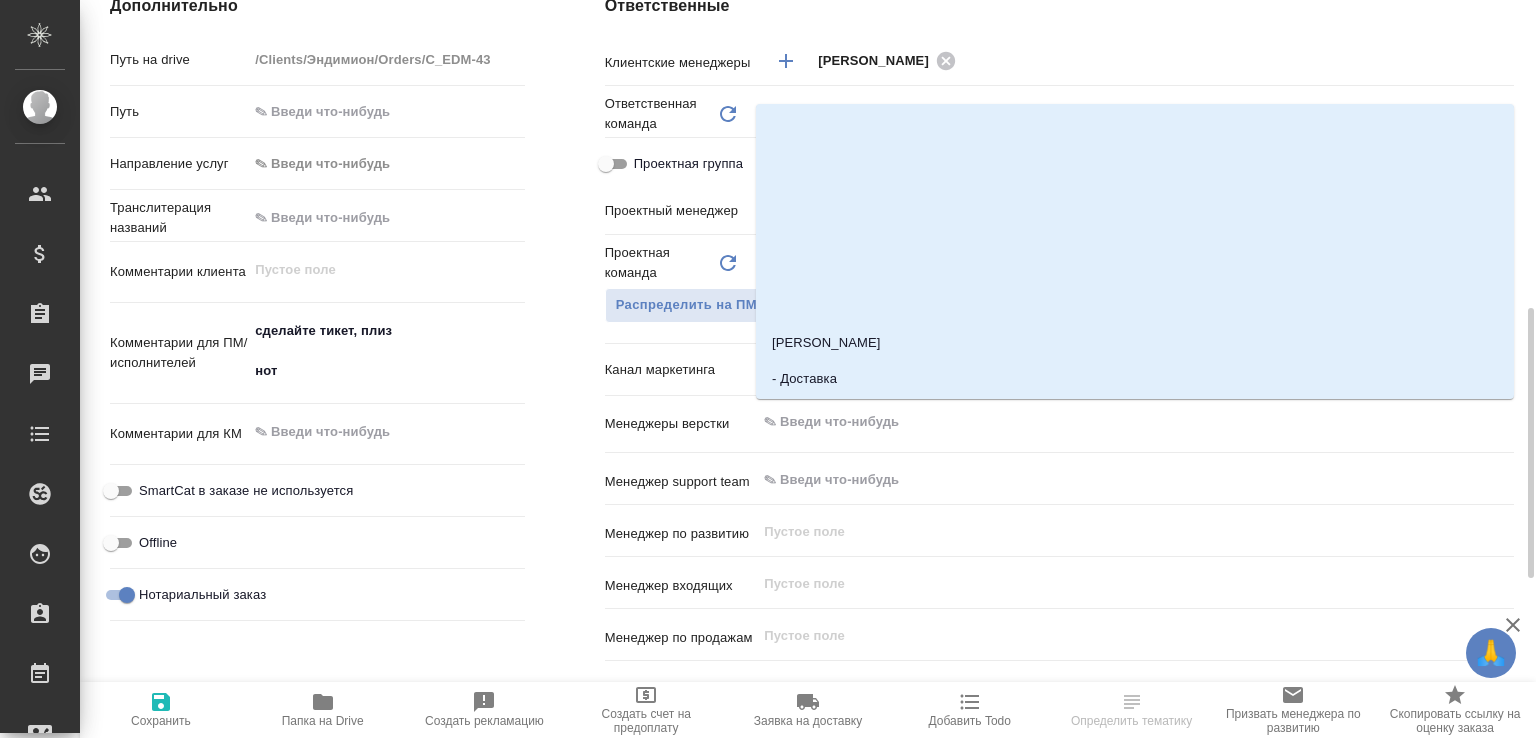 click at bounding box center [1101, 422] 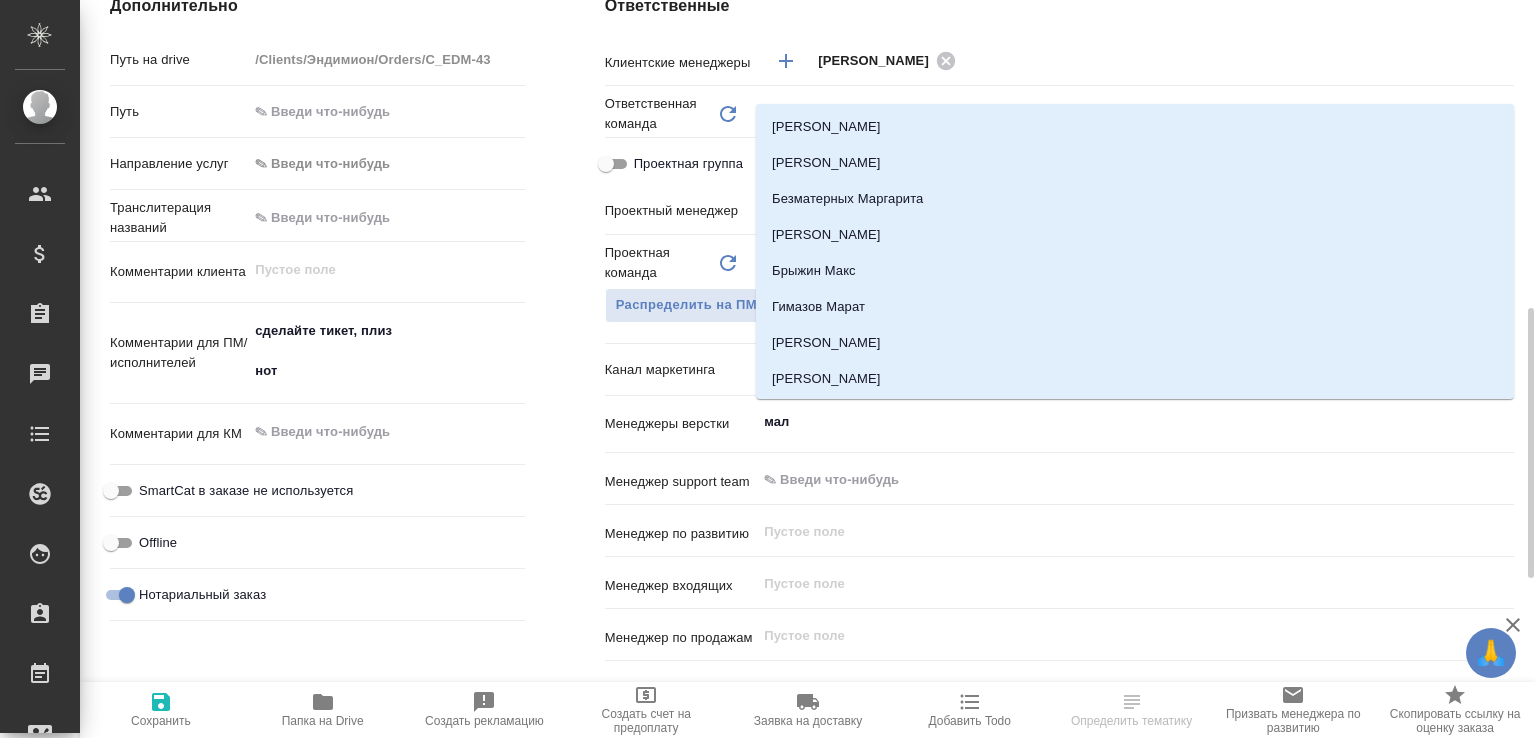 type on "мало" 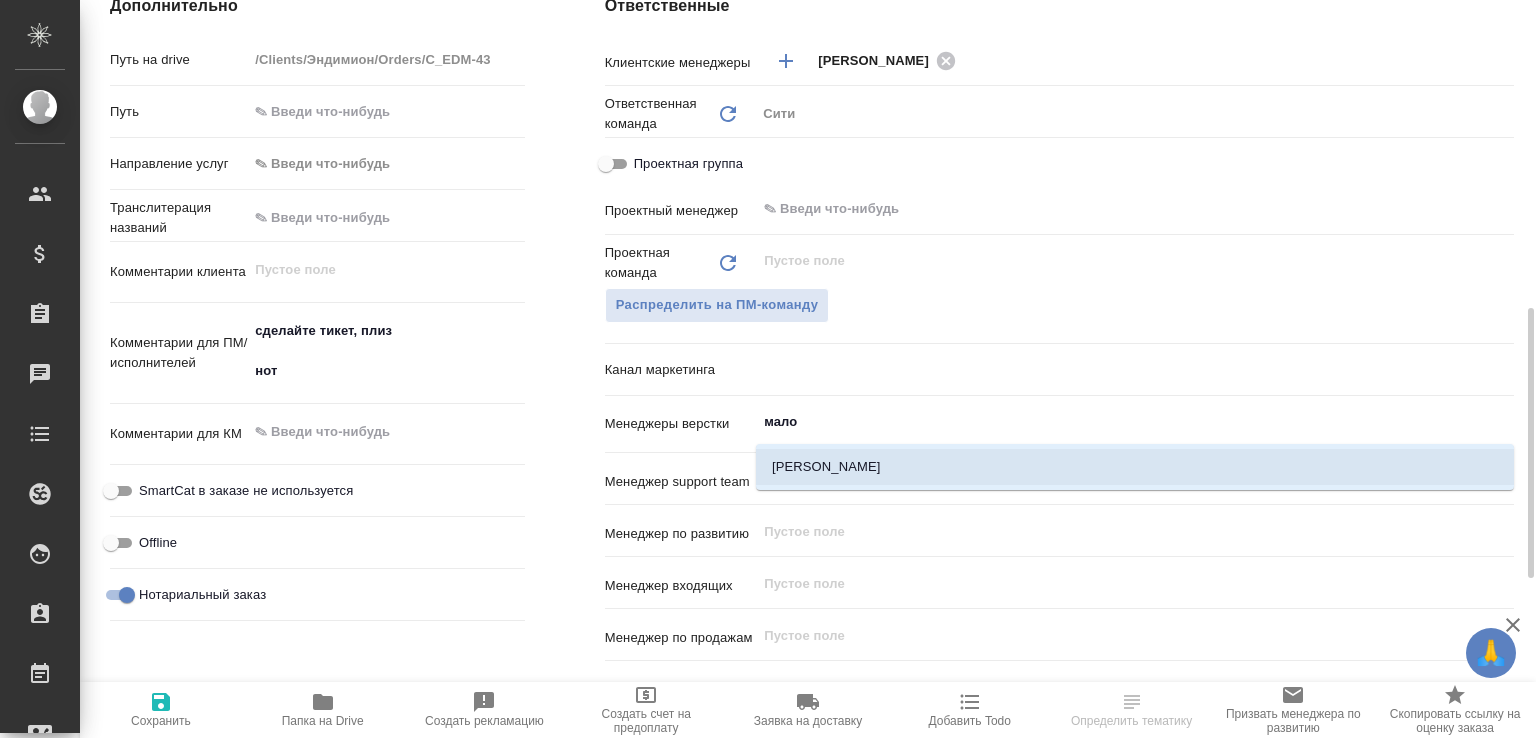 click on "[PERSON_NAME]" at bounding box center (1135, 467) 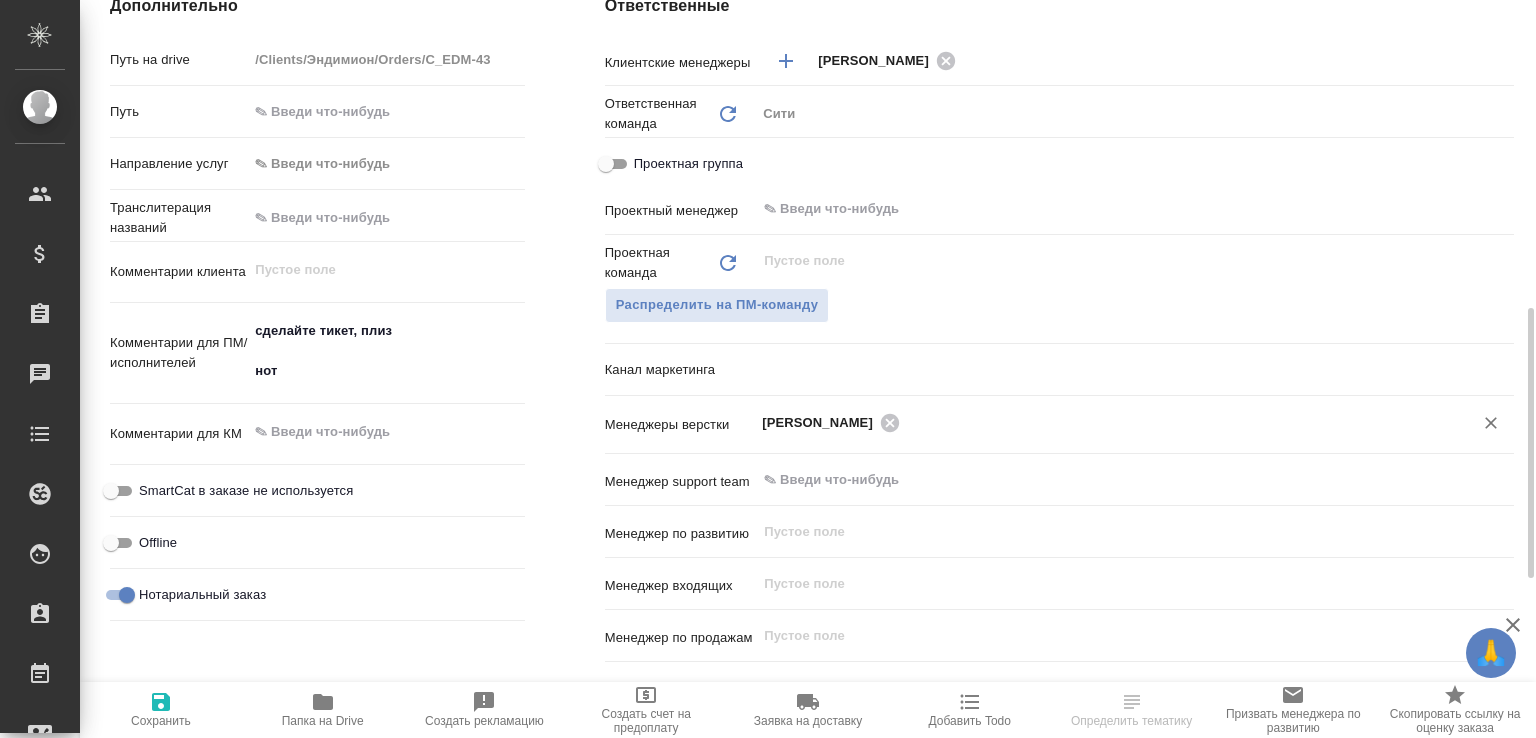 click 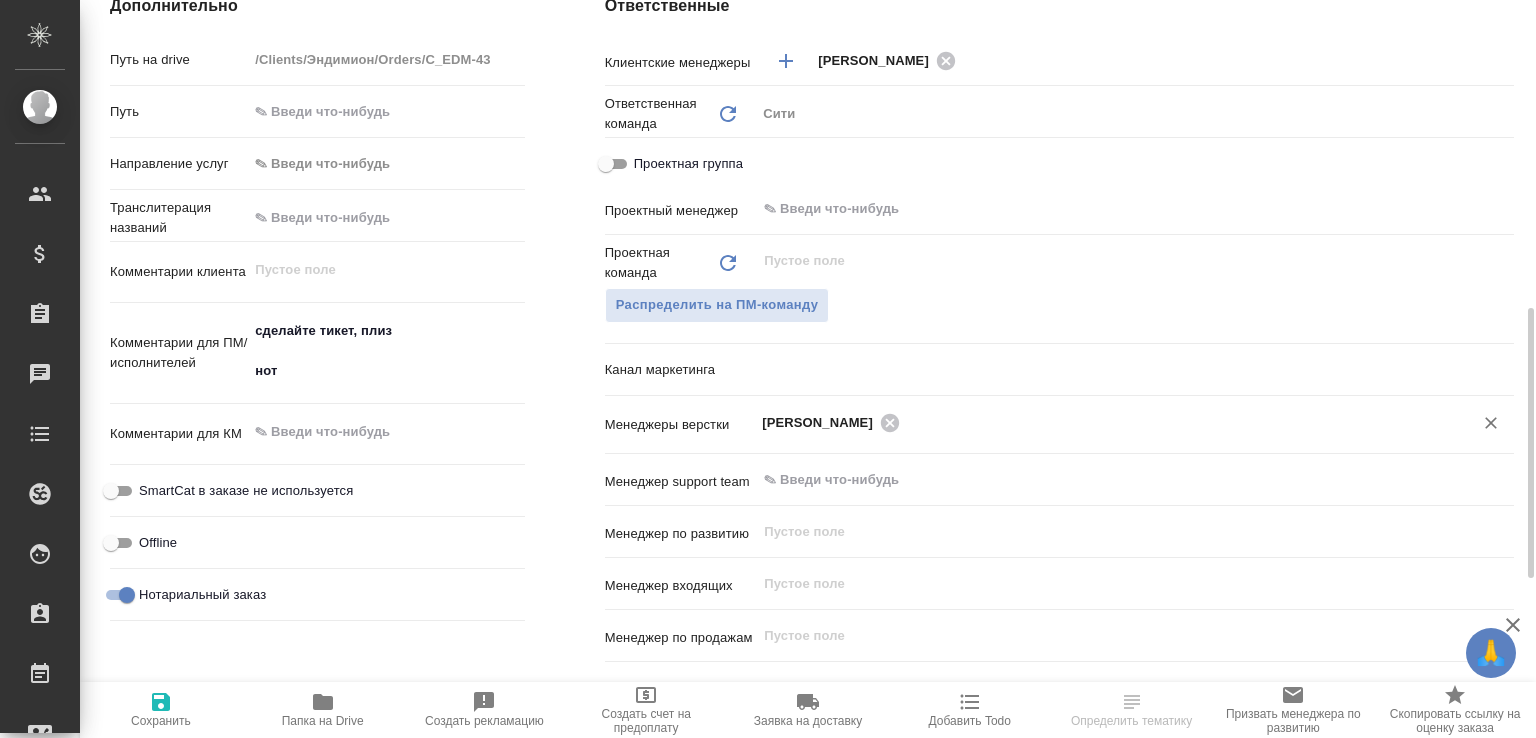 select on "RU" 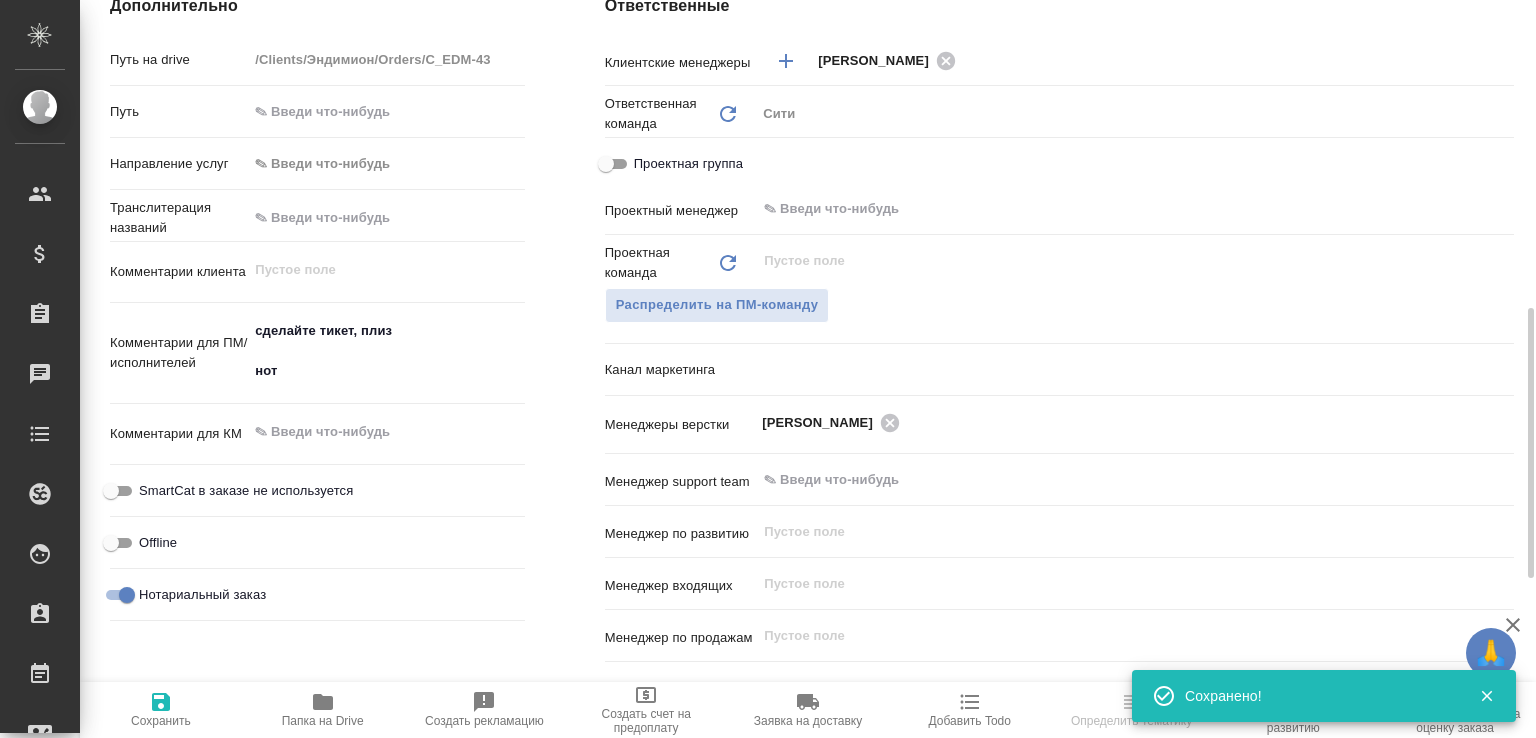 type on "x" 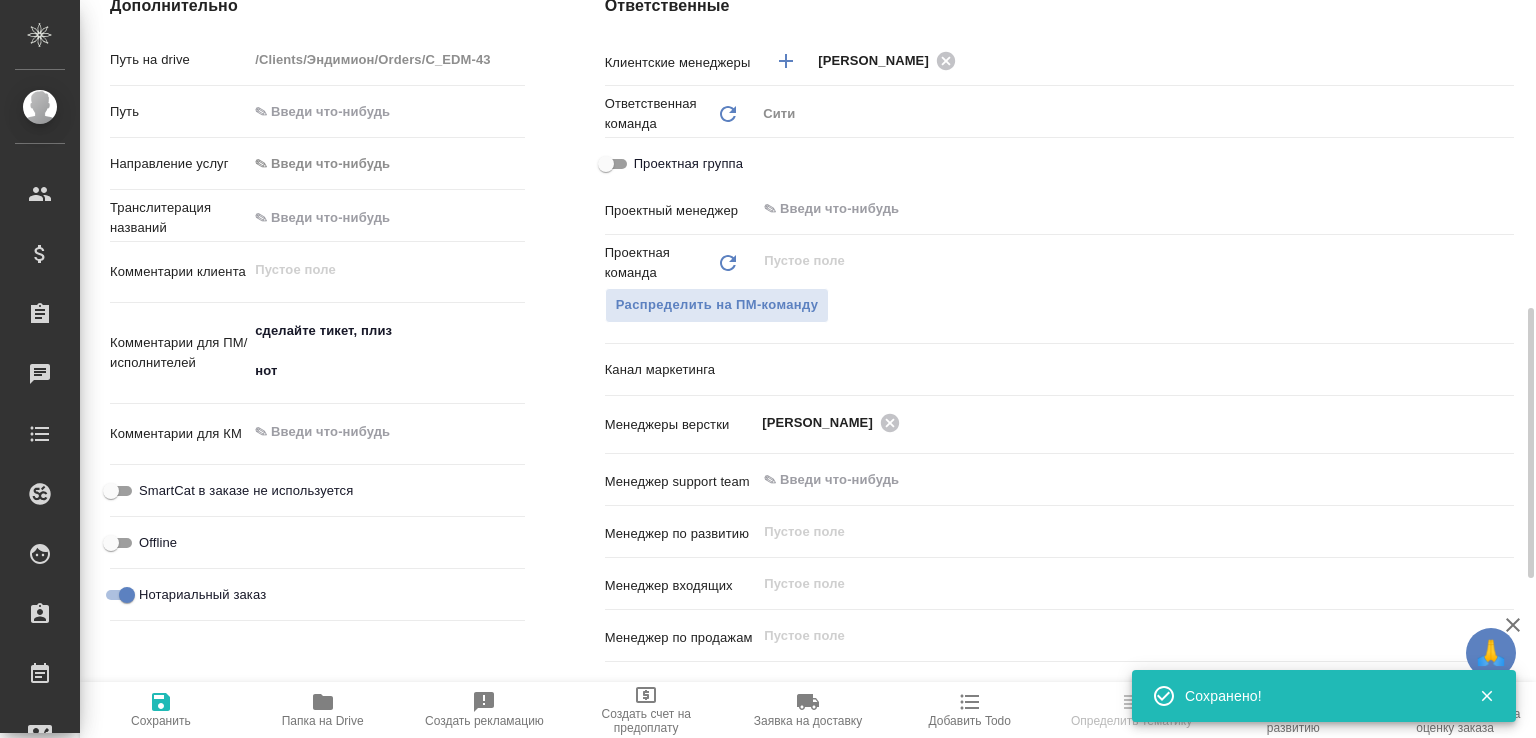 type on "x" 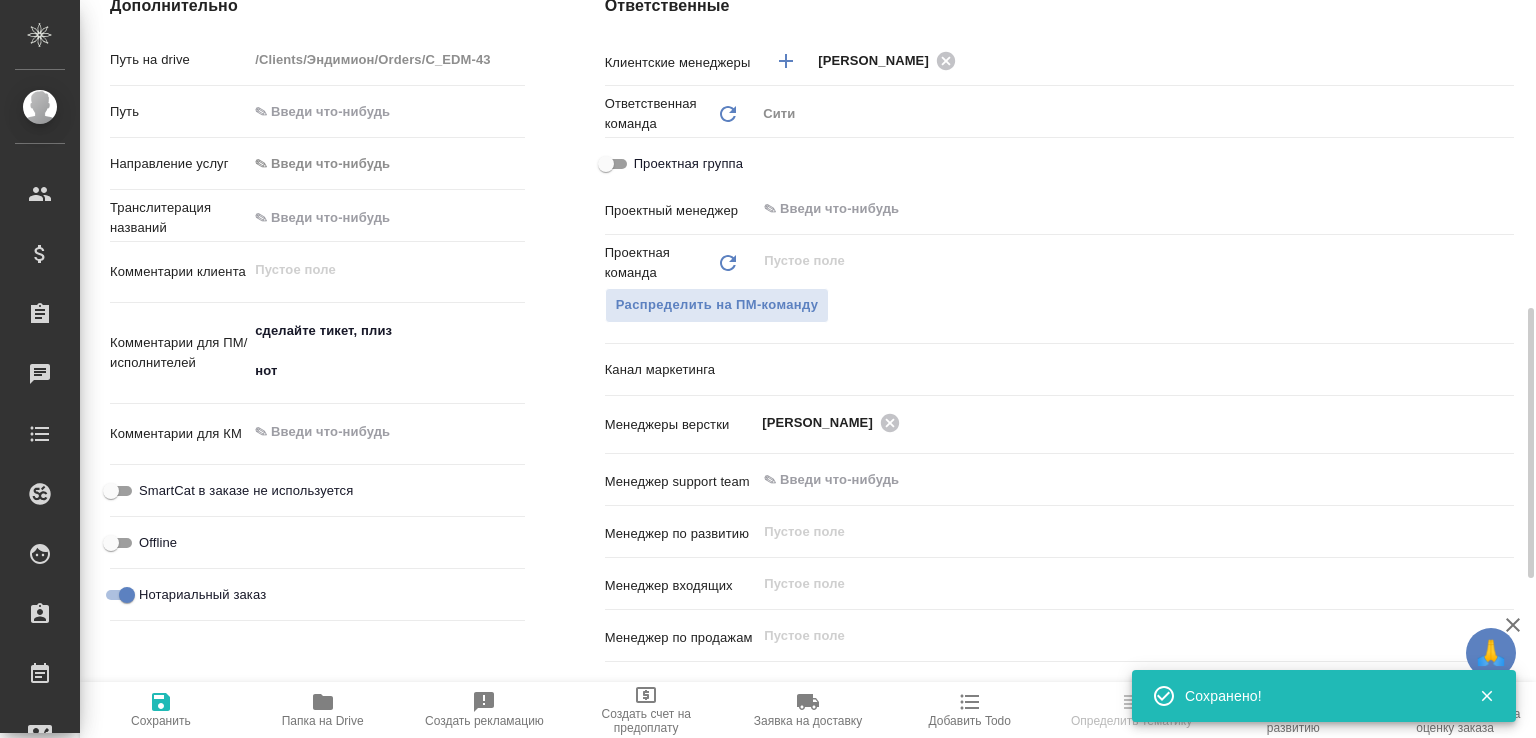 select on "RU" 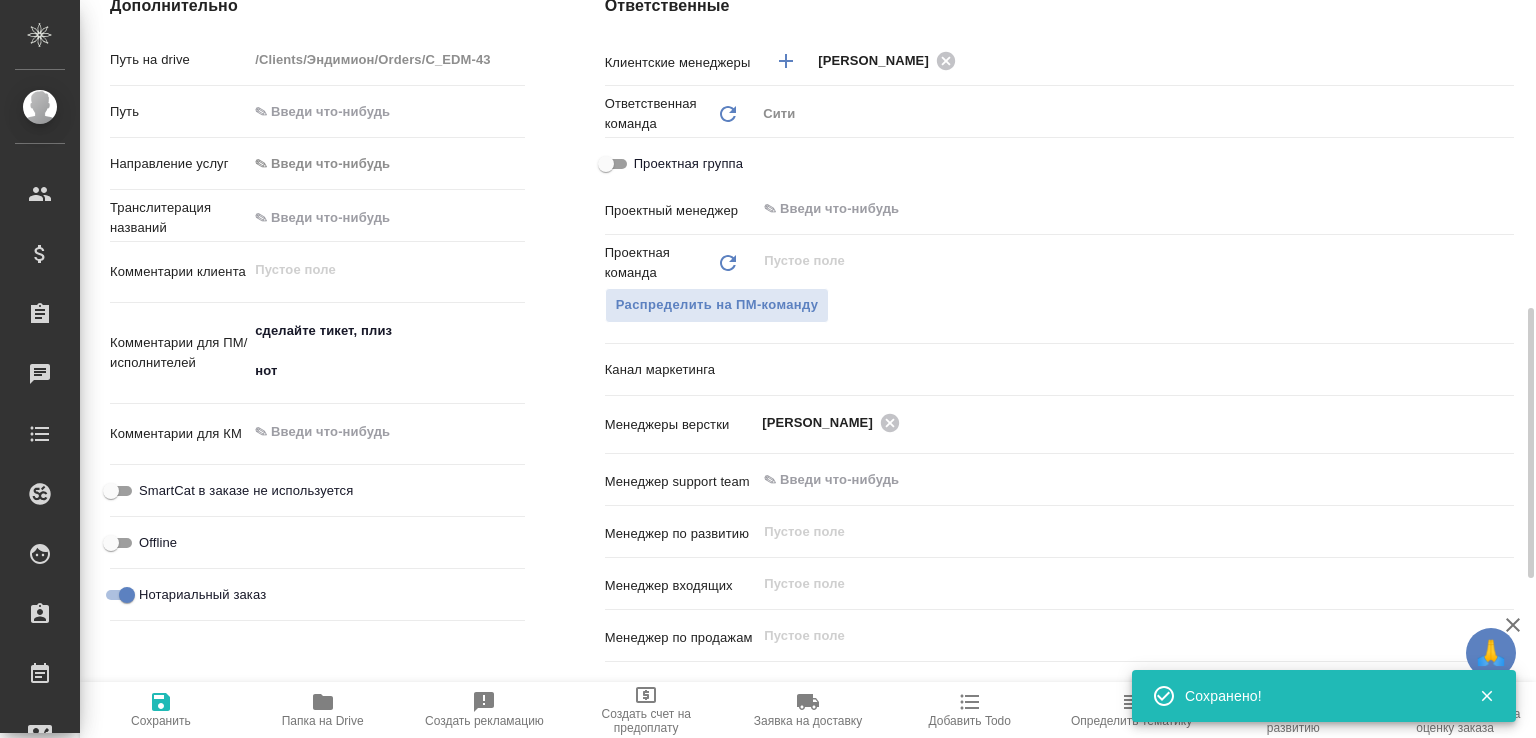 type on "x" 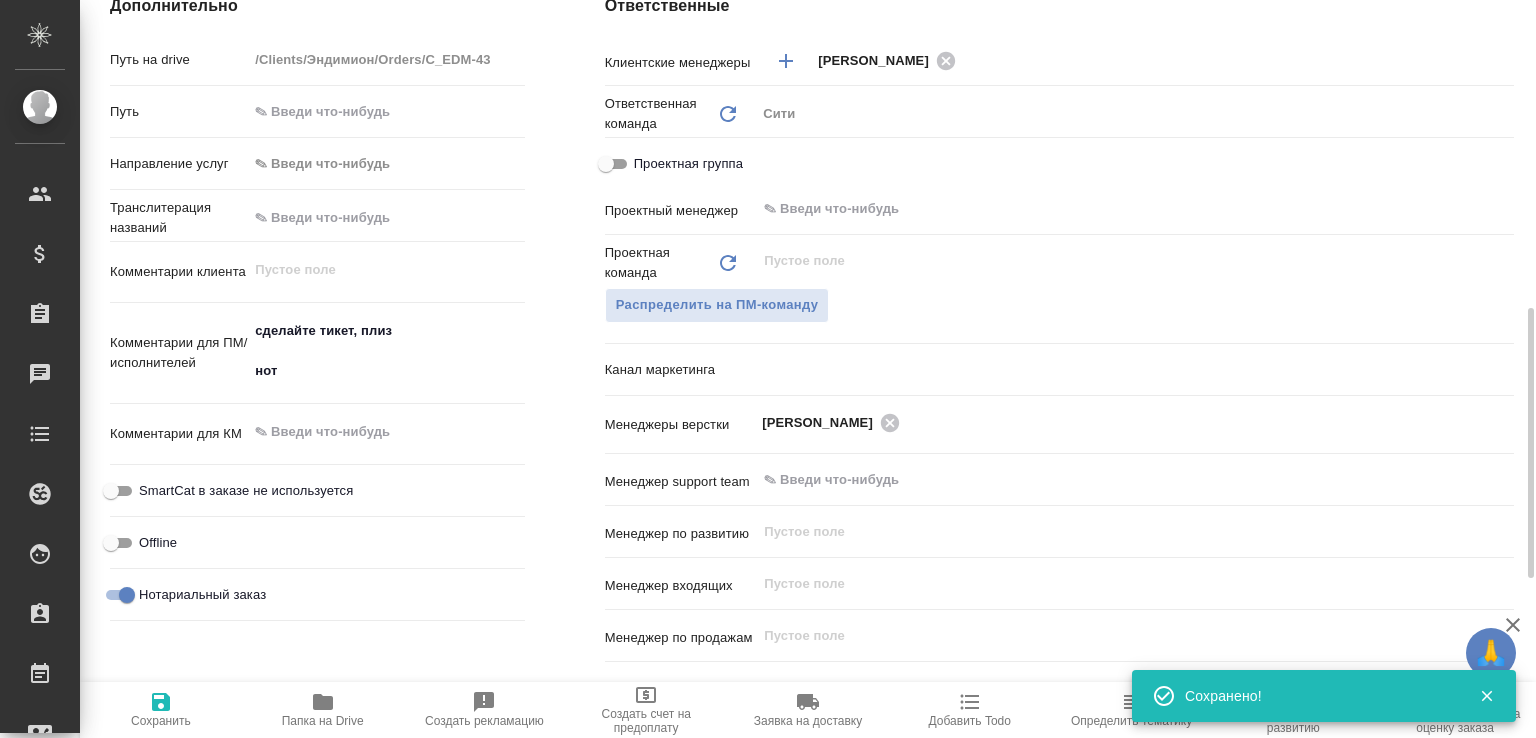 type on "x" 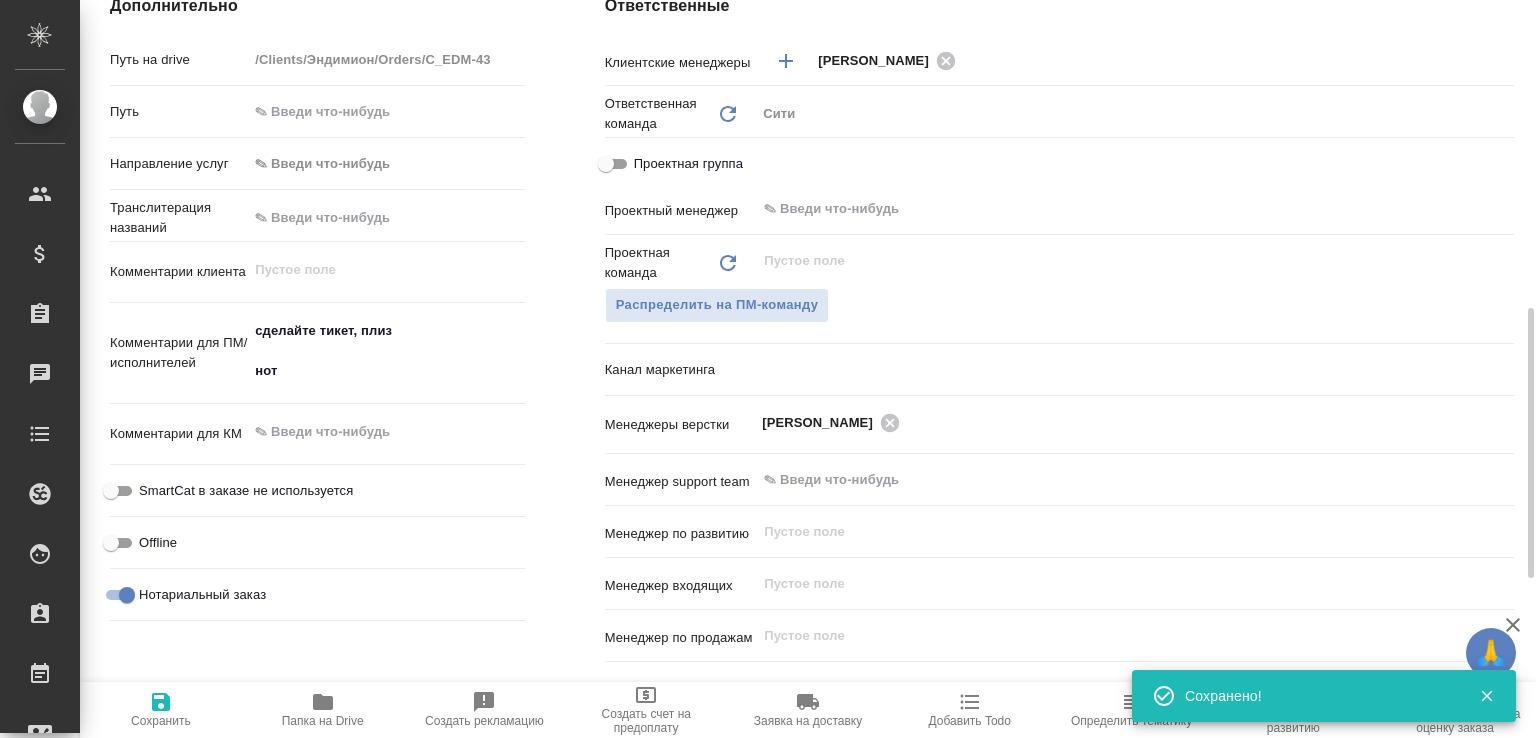 type on "x" 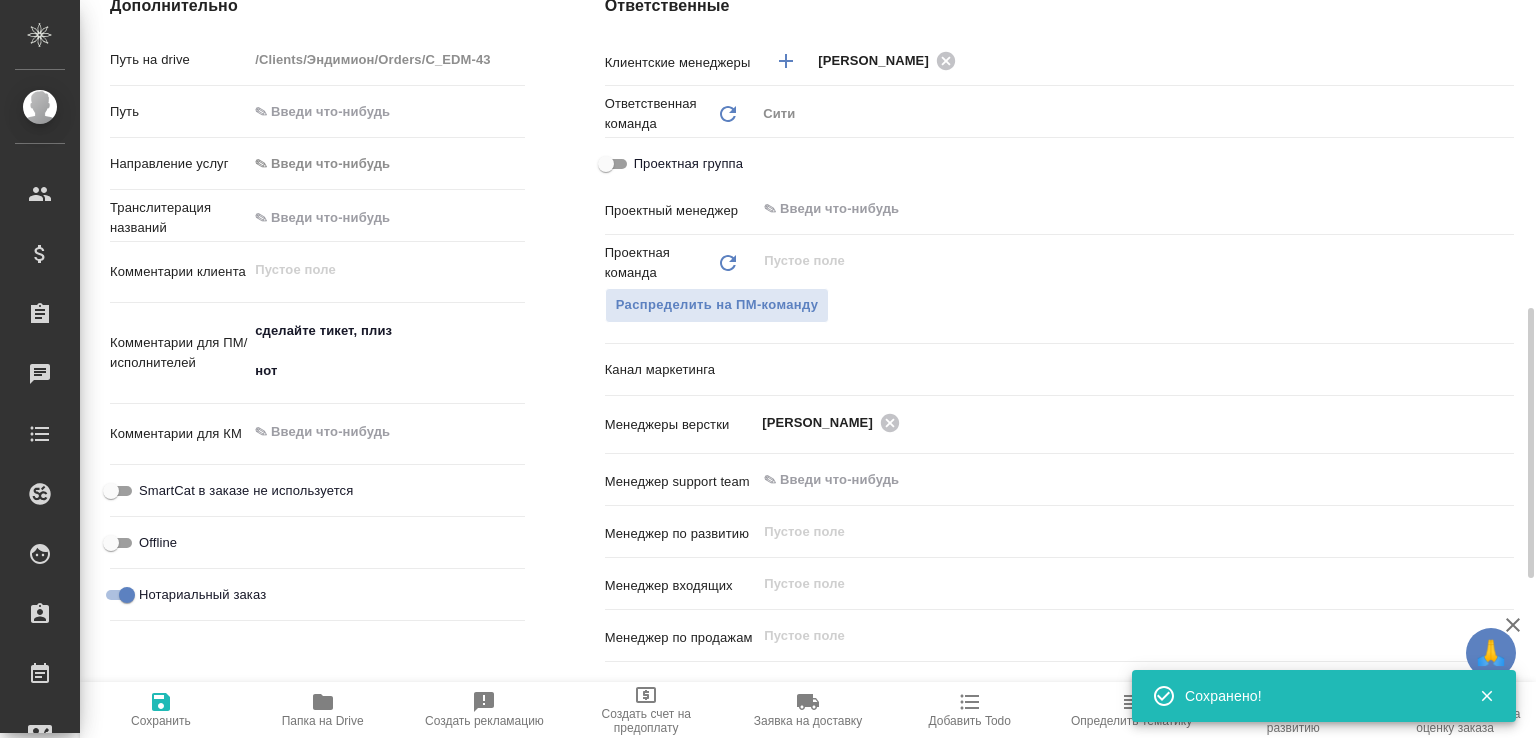 type on "x" 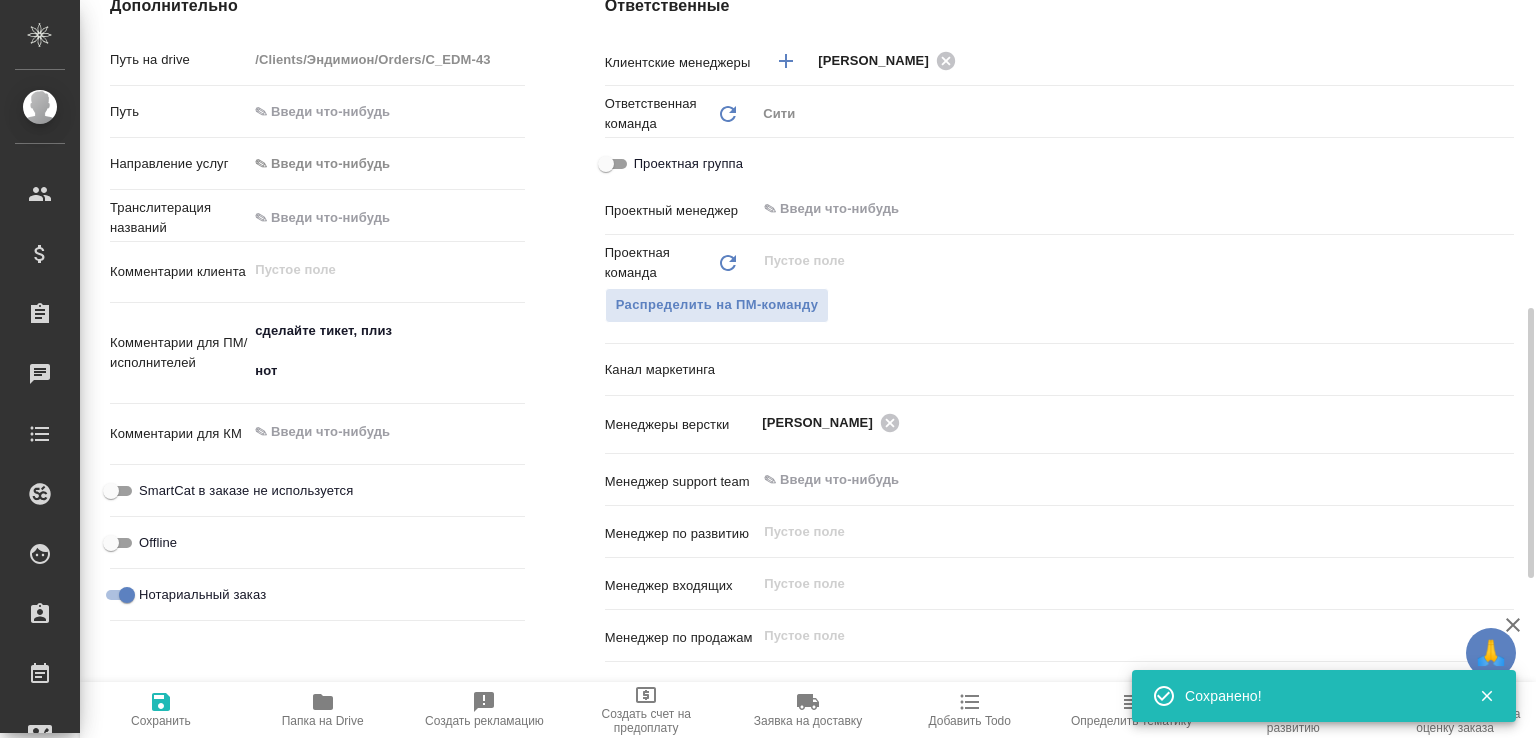 type on "x" 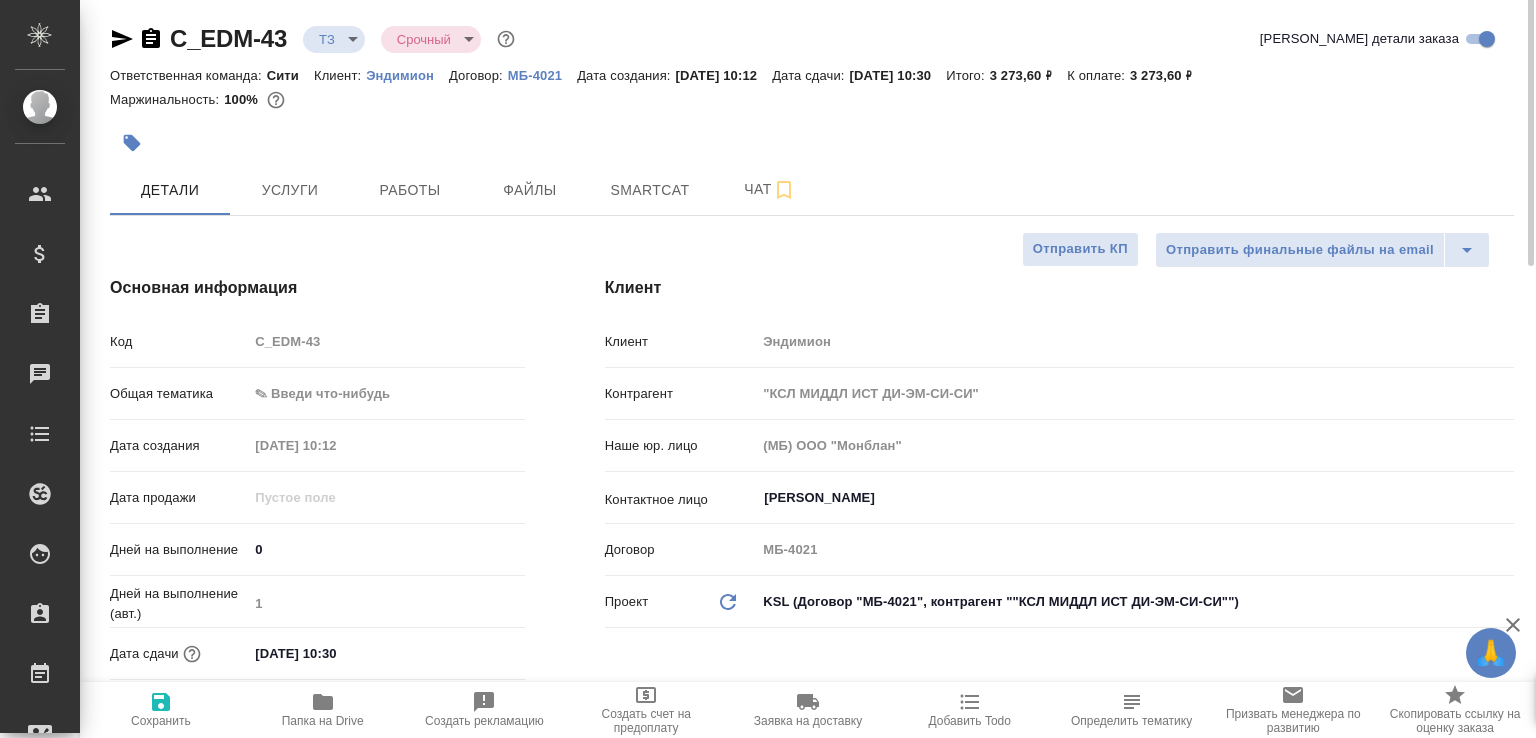 scroll, scrollTop: 0, scrollLeft: 0, axis: both 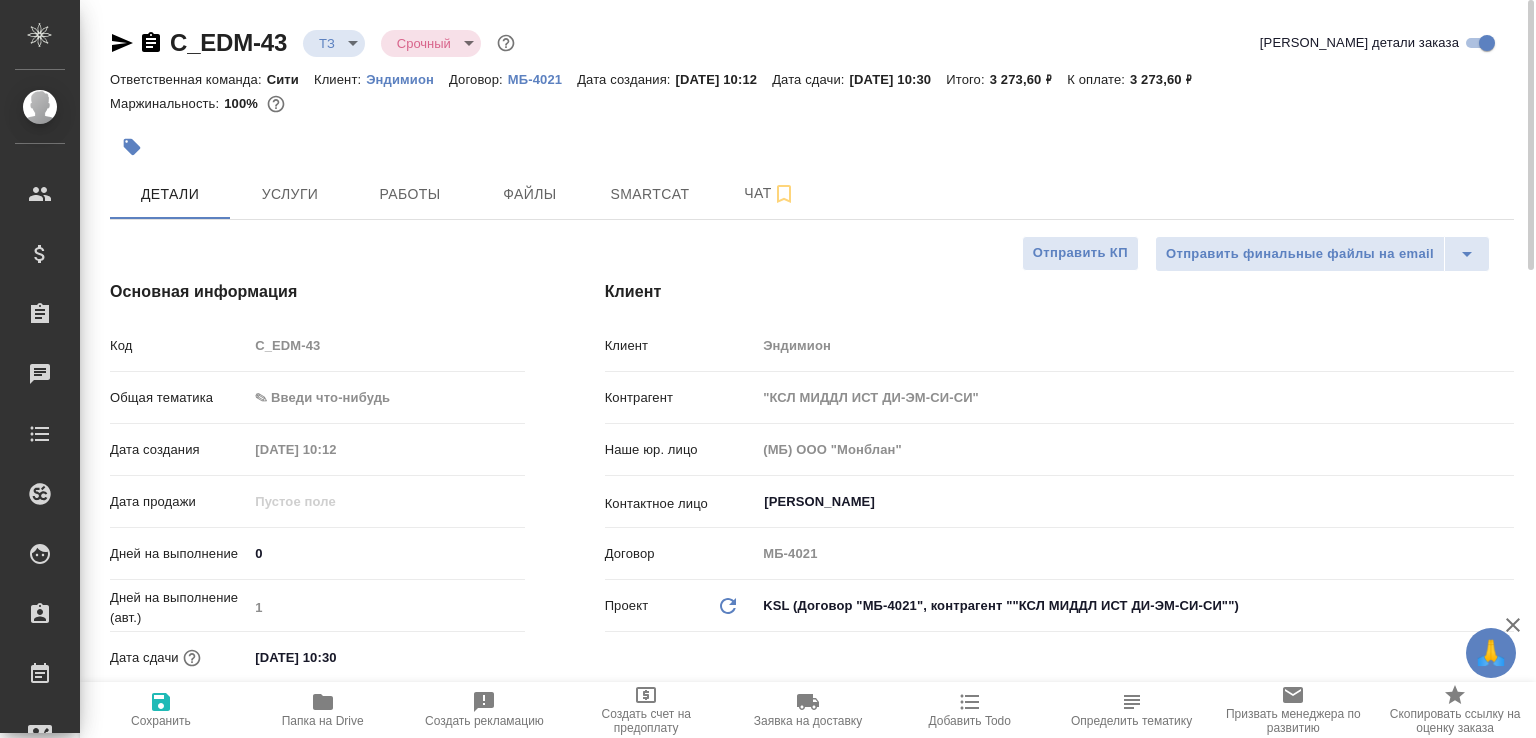 type on "x" 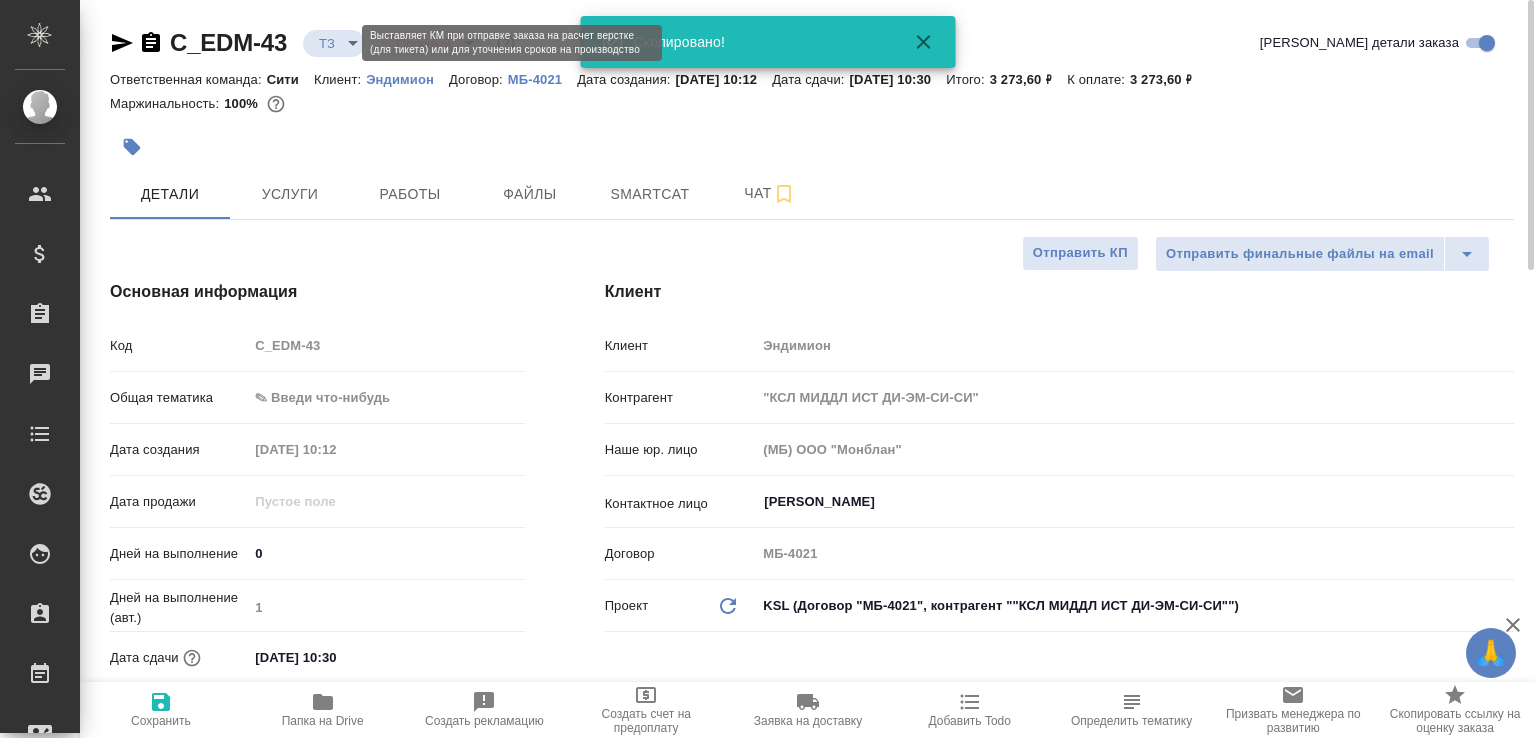 click on "🙏 .cls-1
fill:#fff;
AWATERA Малофеева Екатерина e.malofeeva Клиенты Спецификации Заказы 0 Чаты Todo Проекты SC Исполнители Кандидаты Работы Входящие заявки Заявки на доставку Рекламации Проекты процессинга Конференции Выйти C_EDM-43 ТЗ tz Срочный urgent Кратко детали заказа Ответственная команда: Сити Клиент: Эндимион Договор: МБ-4021 Дата создания: 18.07.2025, 10:12 Дата сдачи: 18.07.2025, 10:30 Итого: 3 273,60 ₽ К оплате: 3 273,60 ₽ Маржинальность: 100% Детали Услуги Работы Файлы Smartcat Чат Отправить финальные файлы на email Отправить КП Основная информация Код C_EDM-43 Общая тематика 18.07.2025 10:12" at bounding box center [768, 369] 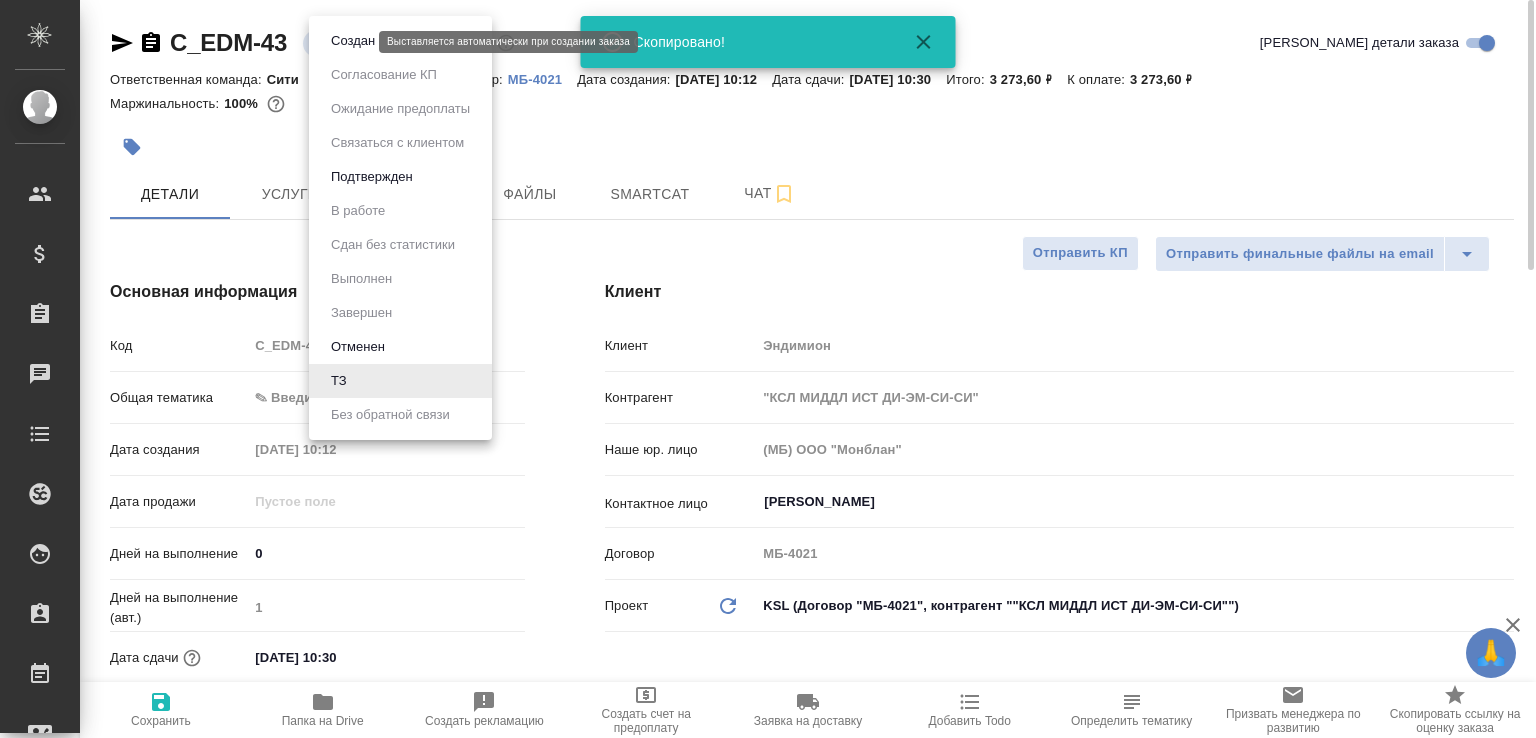 click on "Создан" at bounding box center (353, 41) 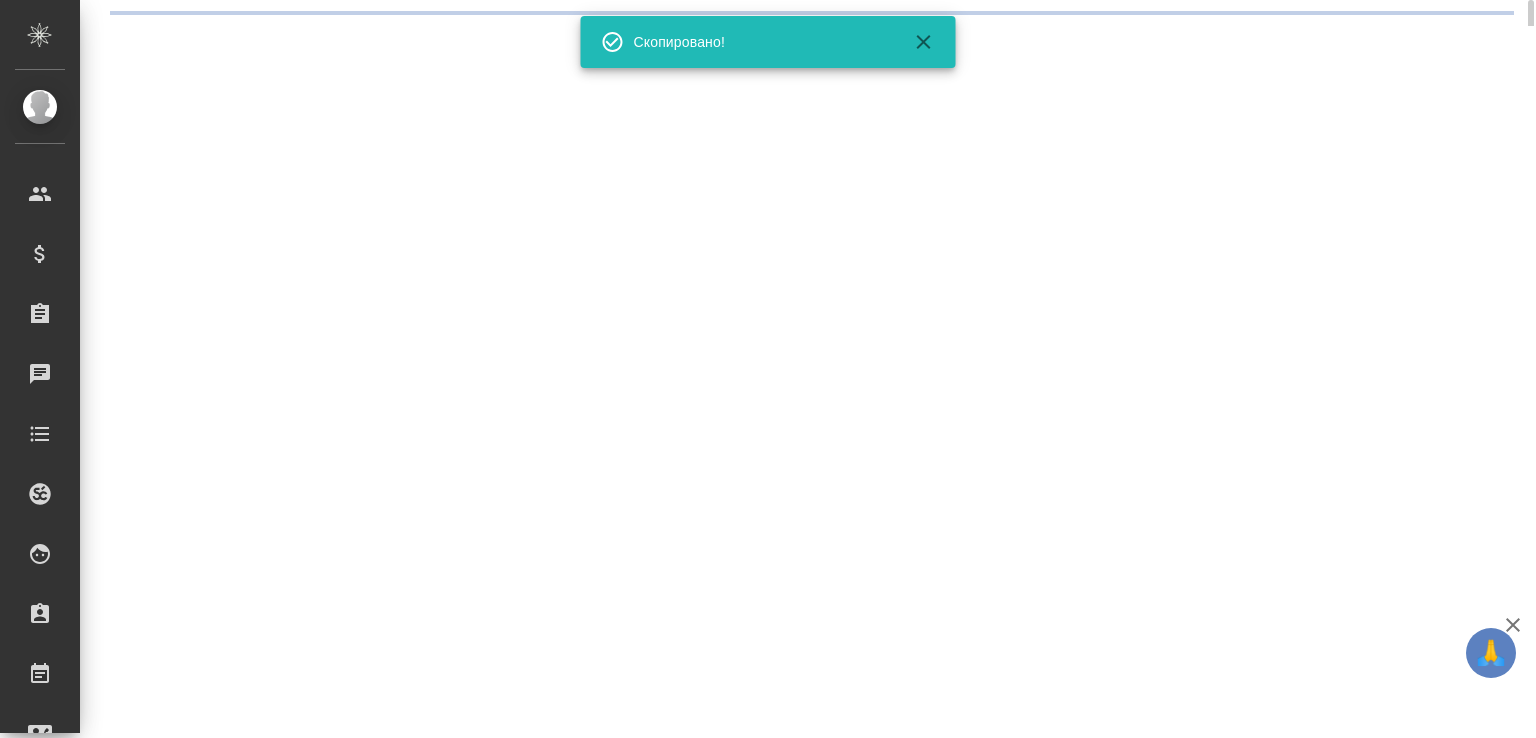 select on "RU" 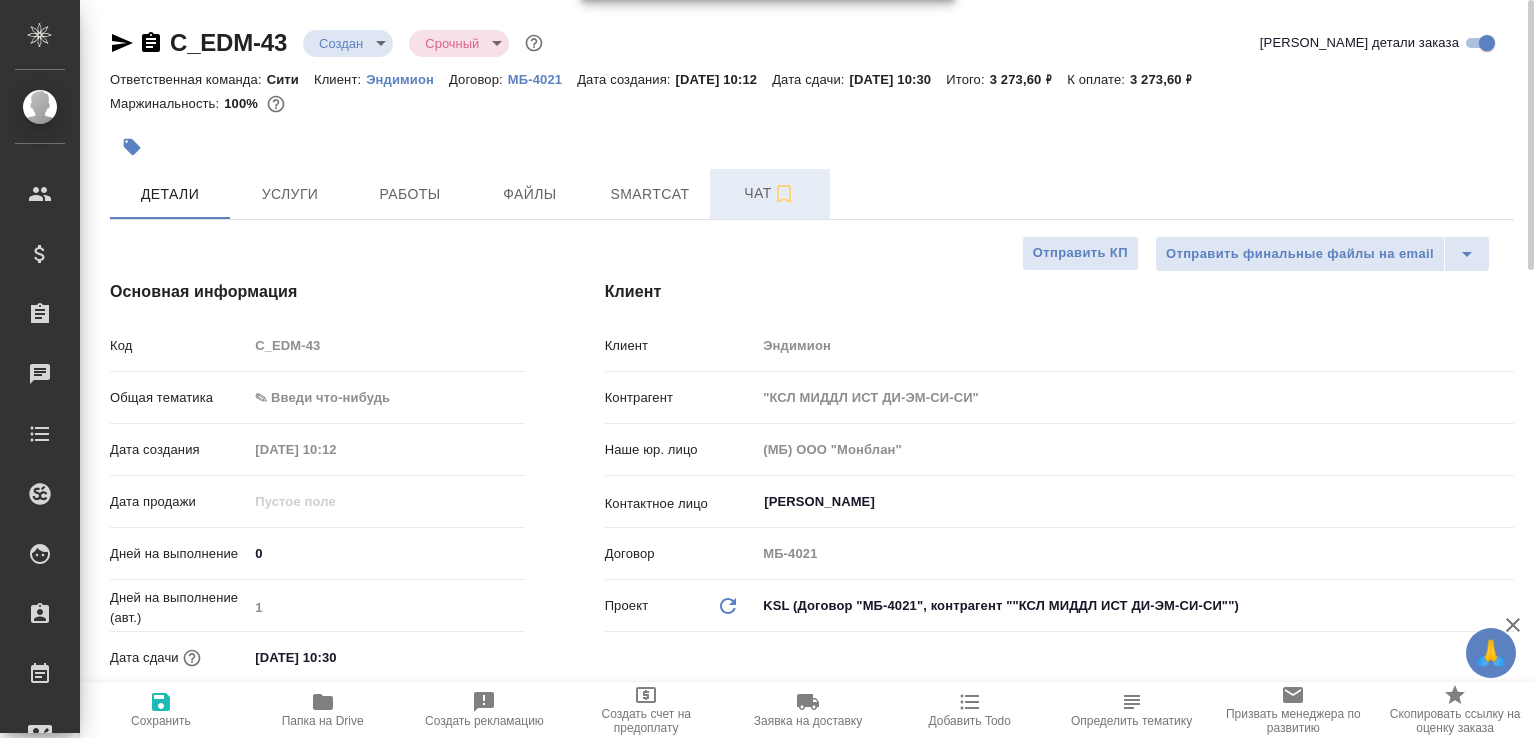 type on "x" 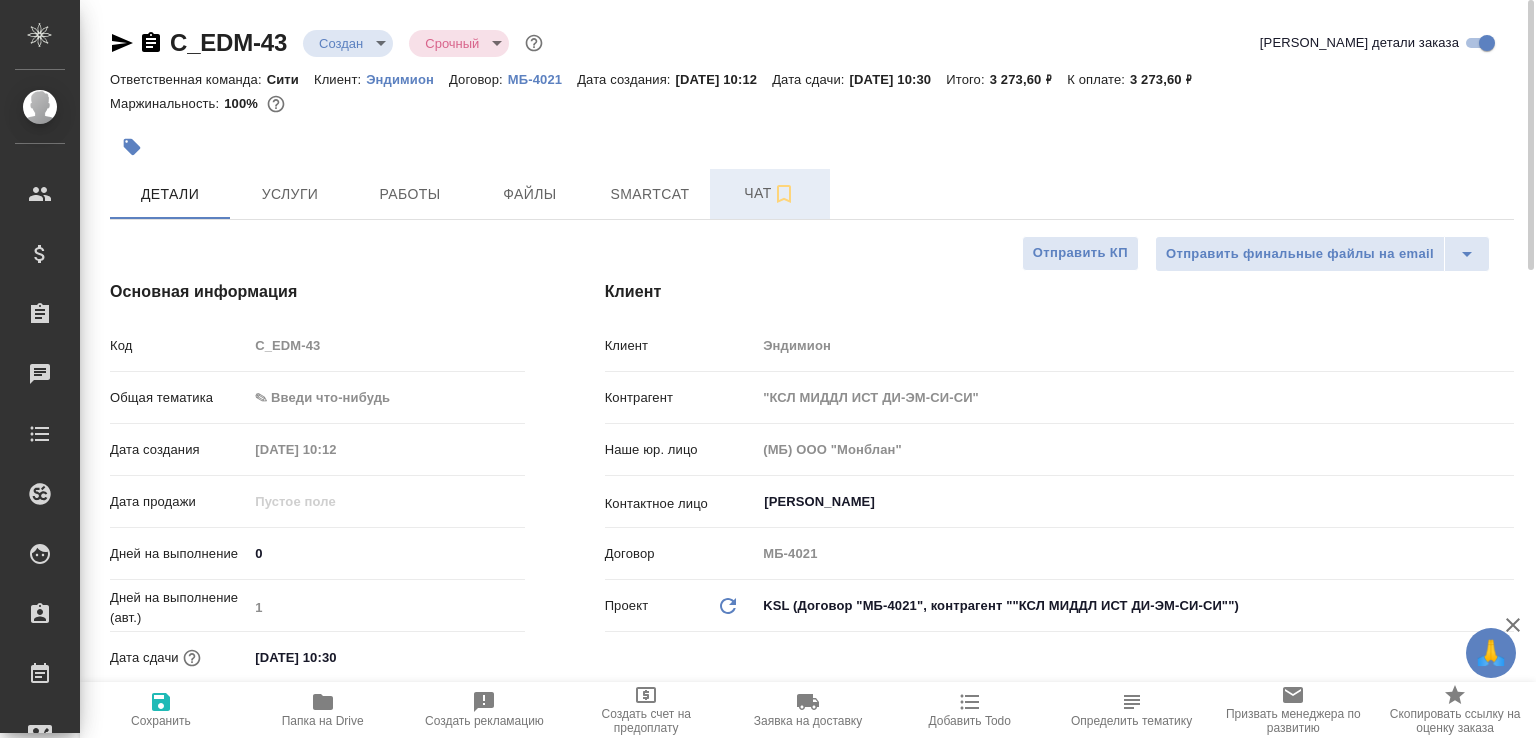 click on "Чат" at bounding box center [770, 193] 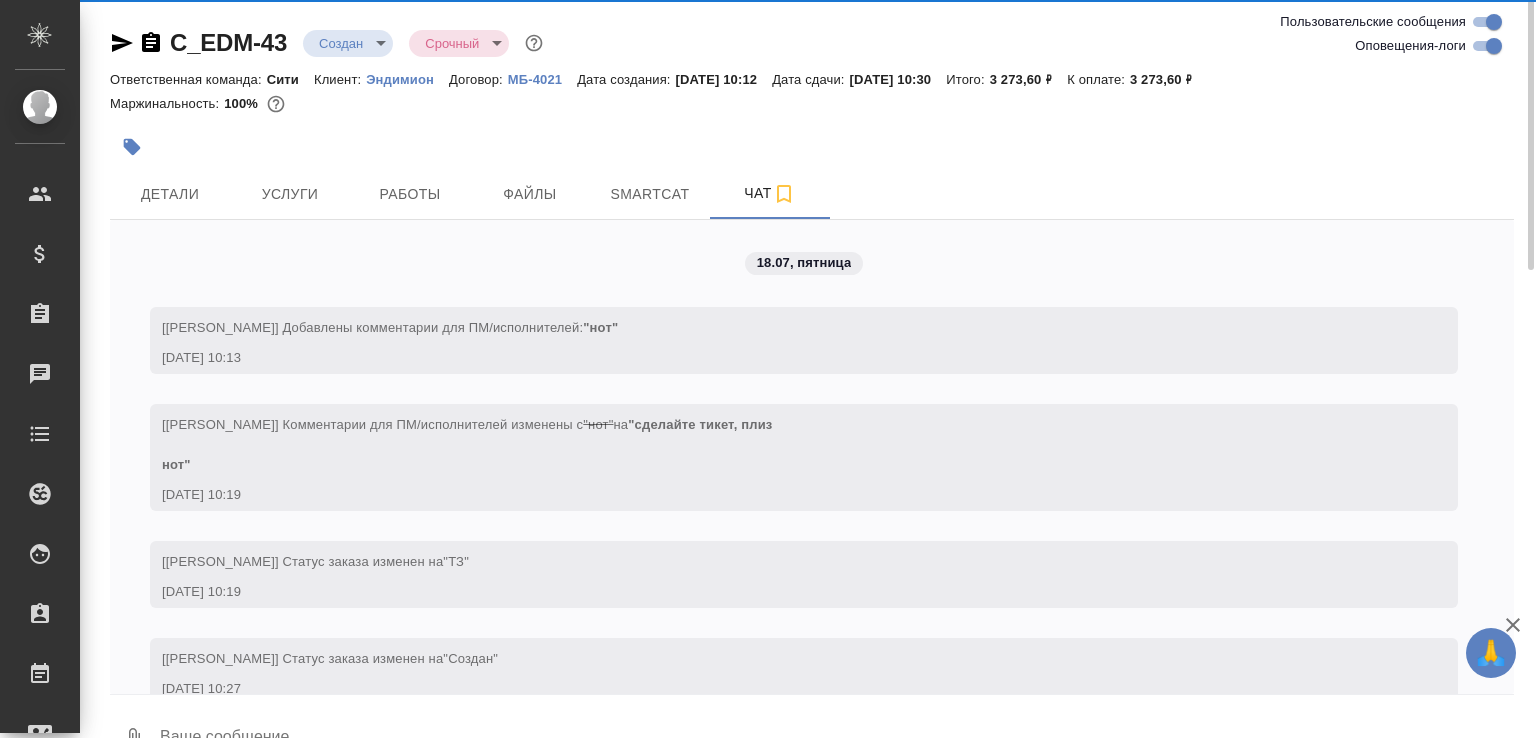 scroll, scrollTop: 41, scrollLeft: 0, axis: vertical 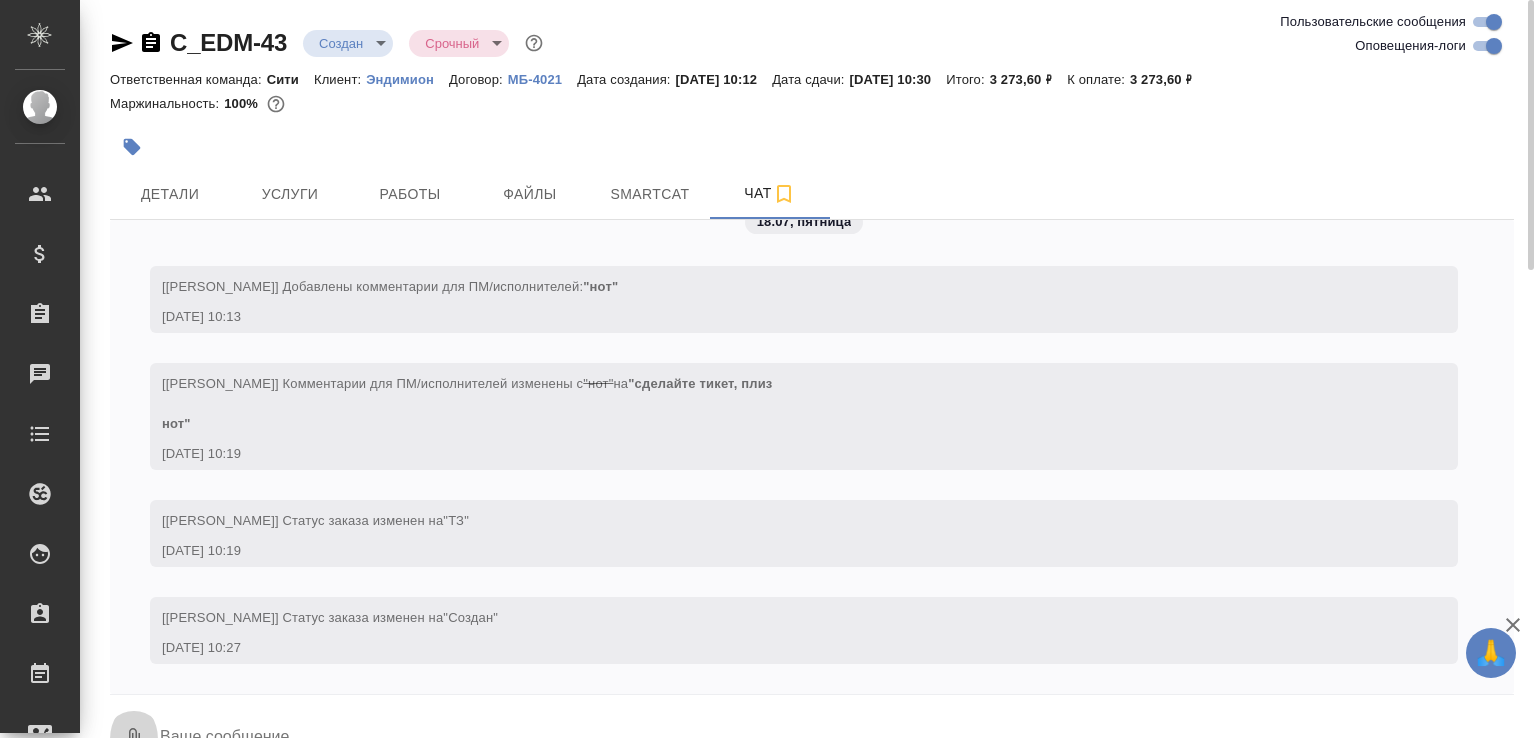 click on "0" at bounding box center (134, 739) 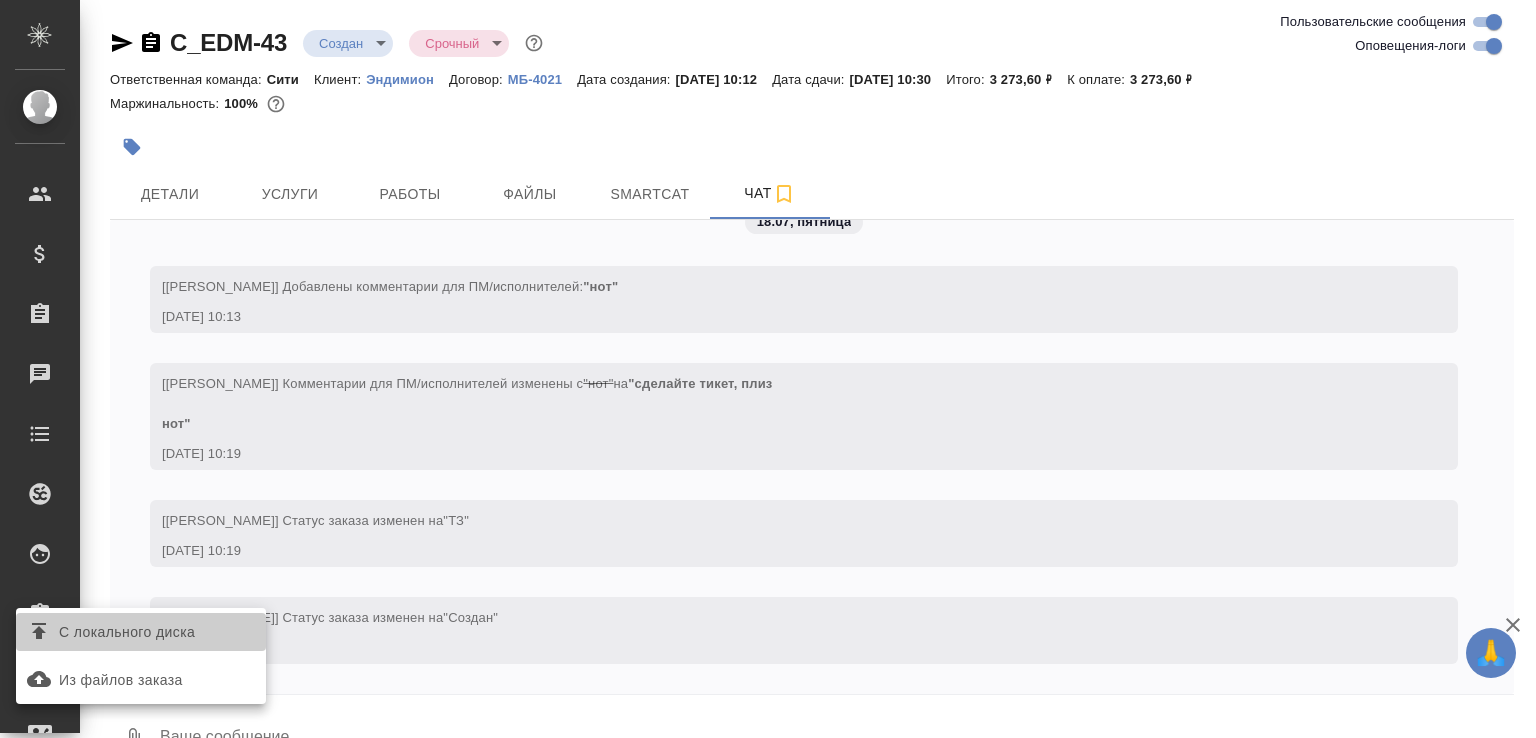 click on "С локального диска" at bounding box center [127, 632] 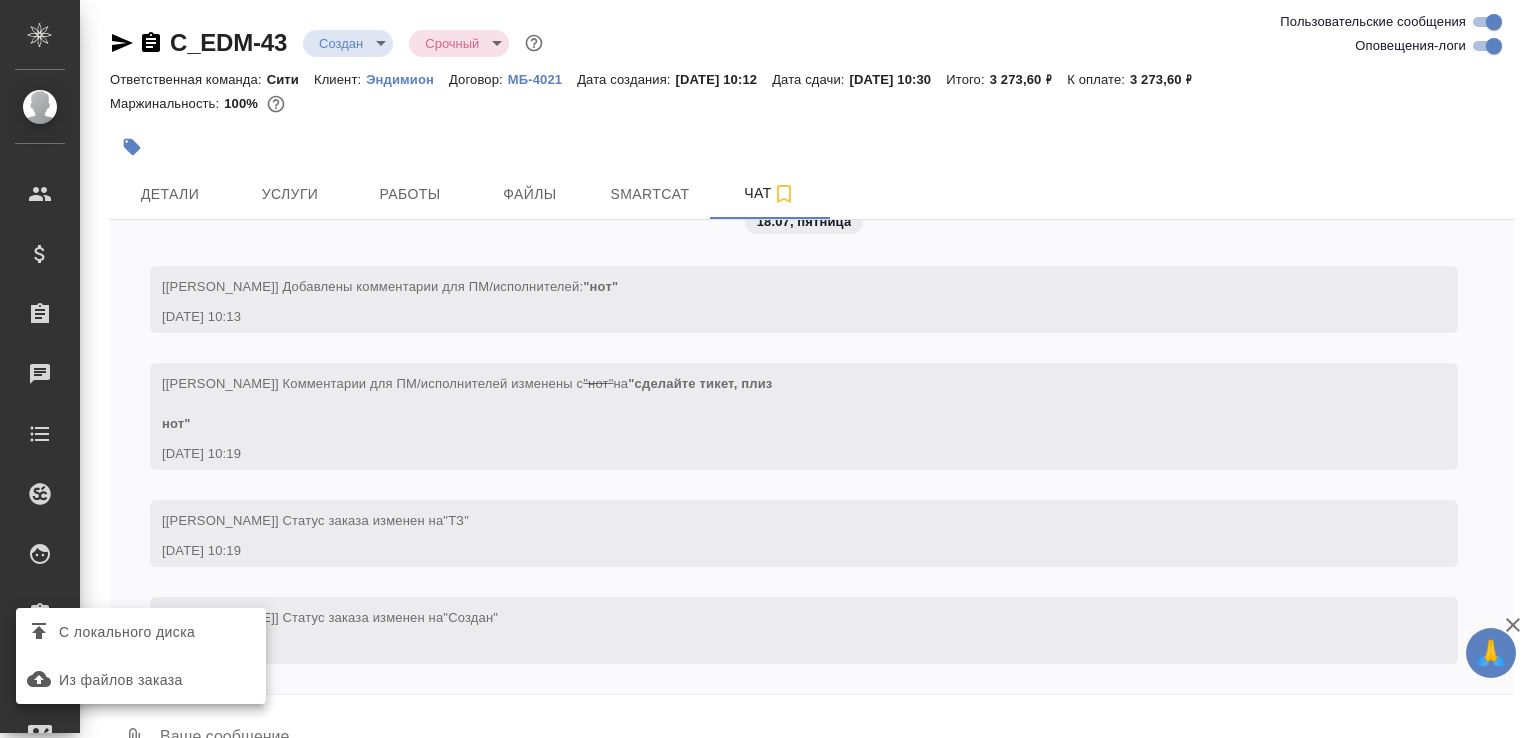 scroll, scrollTop: 34, scrollLeft: 0, axis: vertical 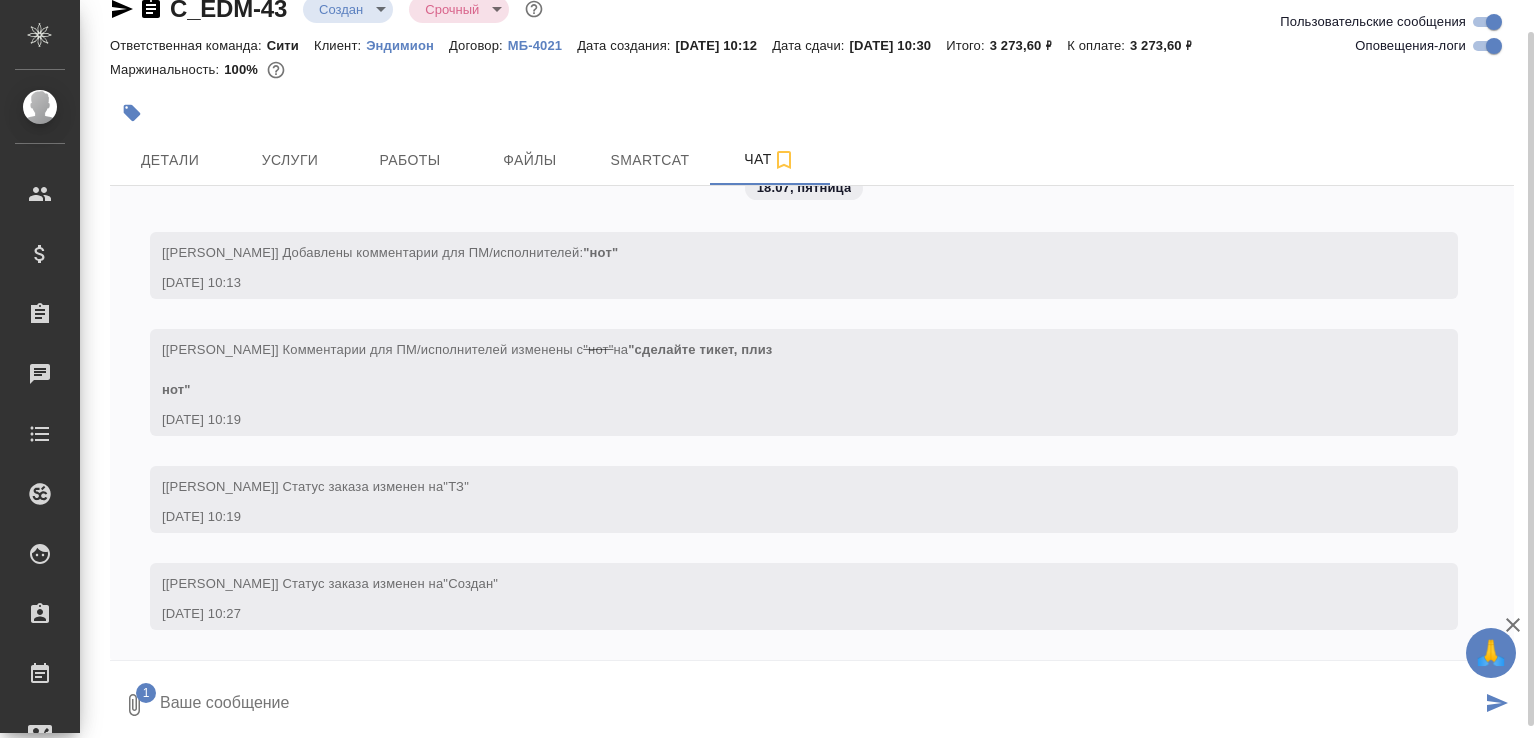 click at bounding box center (819, 705) 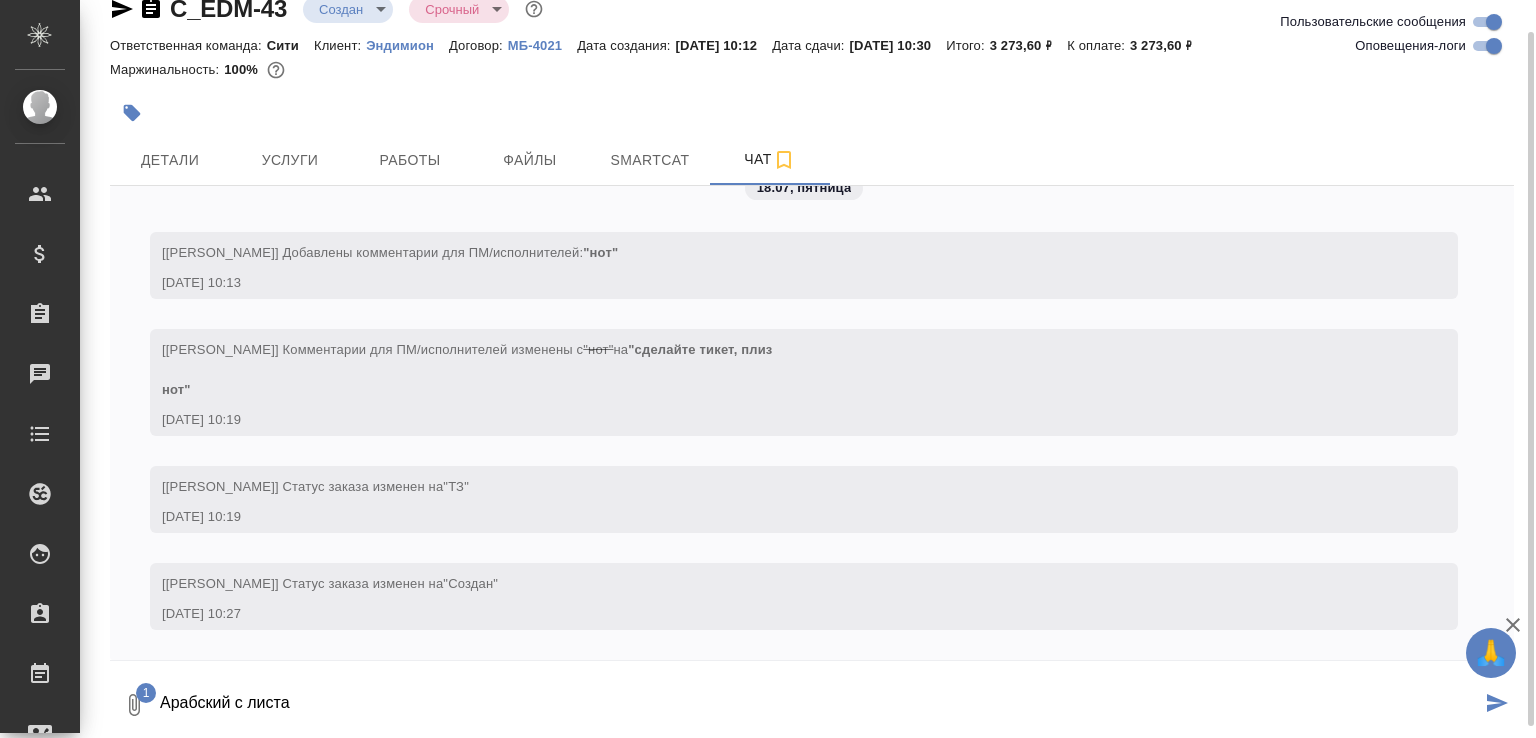 type on "Арабский с листа" 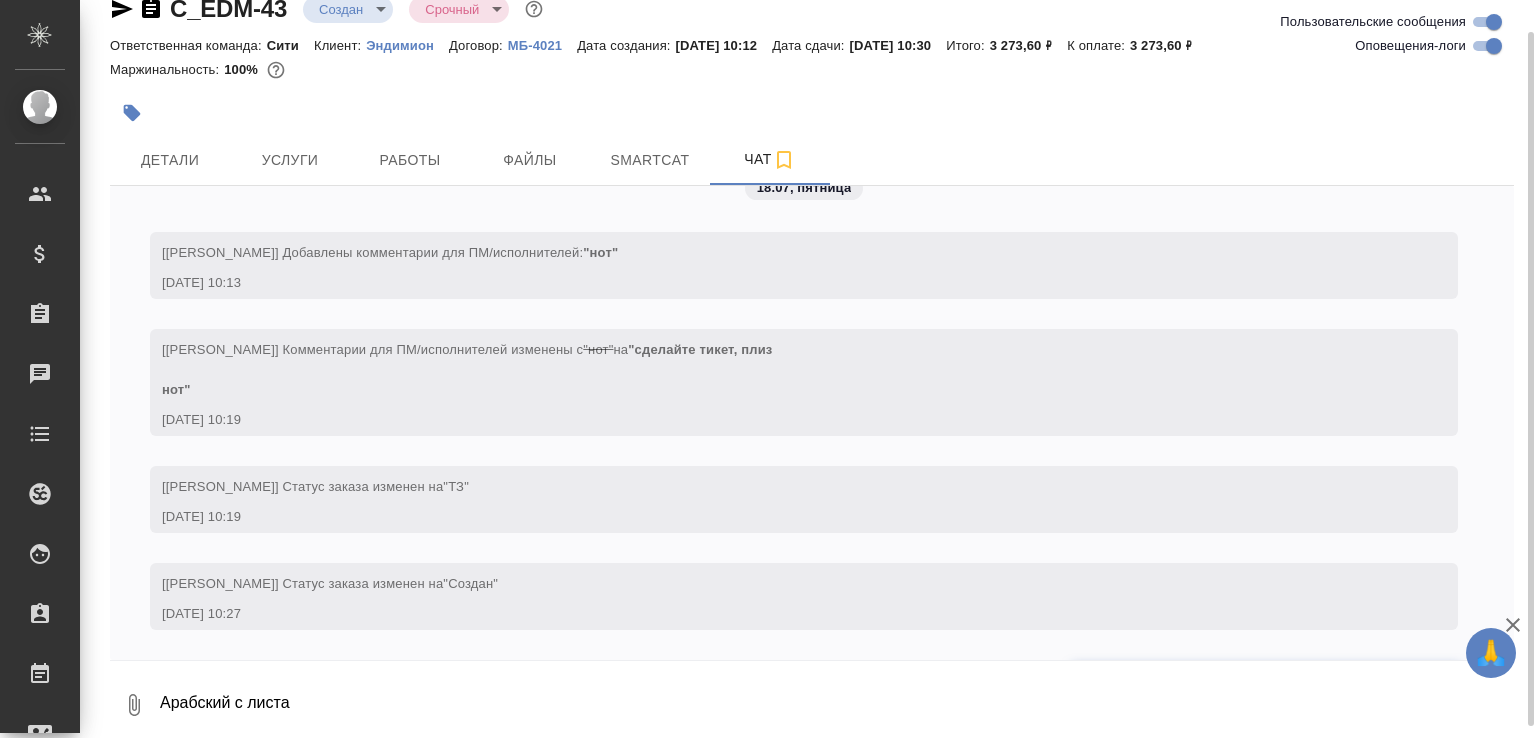 scroll, scrollTop: 198, scrollLeft: 0, axis: vertical 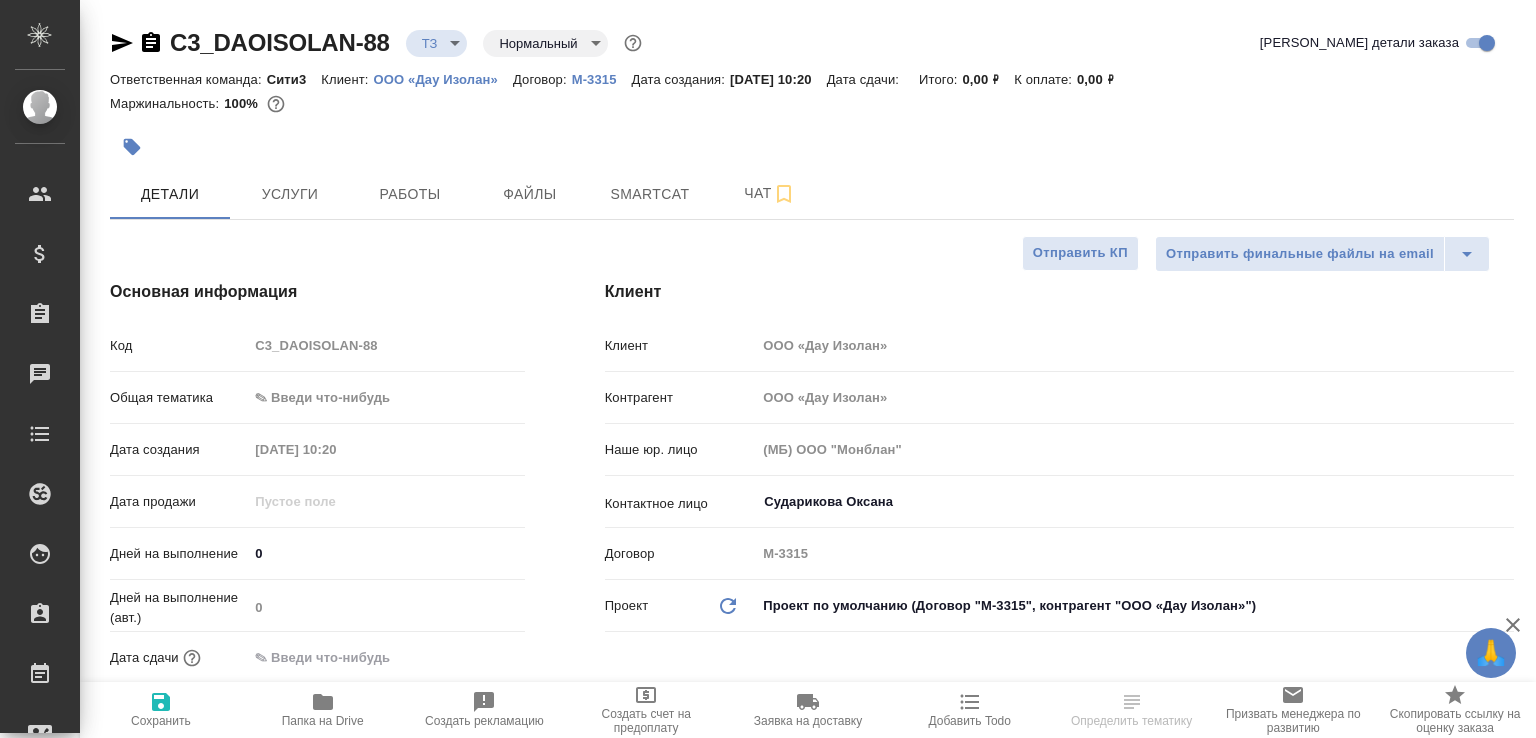 select on "RU" 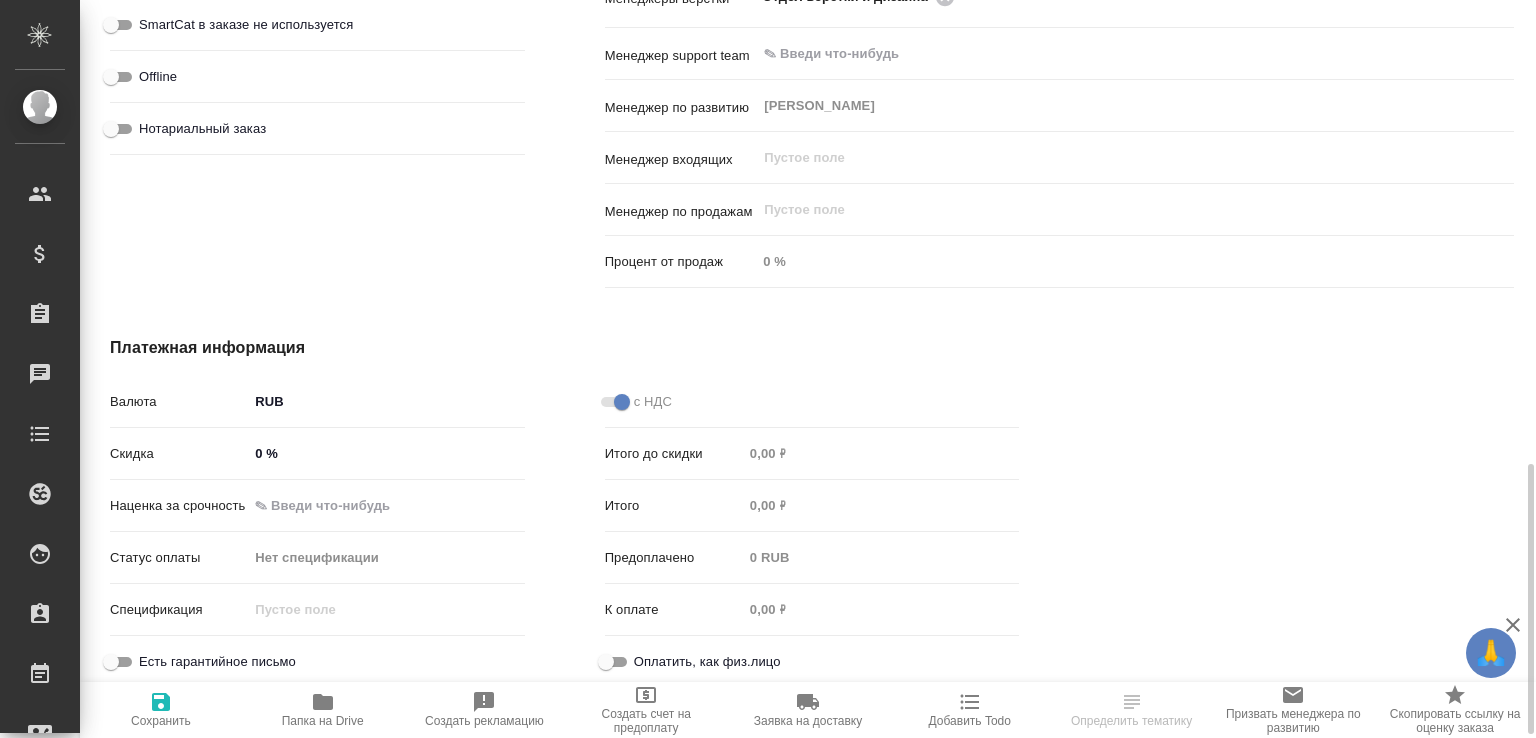 scroll, scrollTop: 1055, scrollLeft: 0, axis: vertical 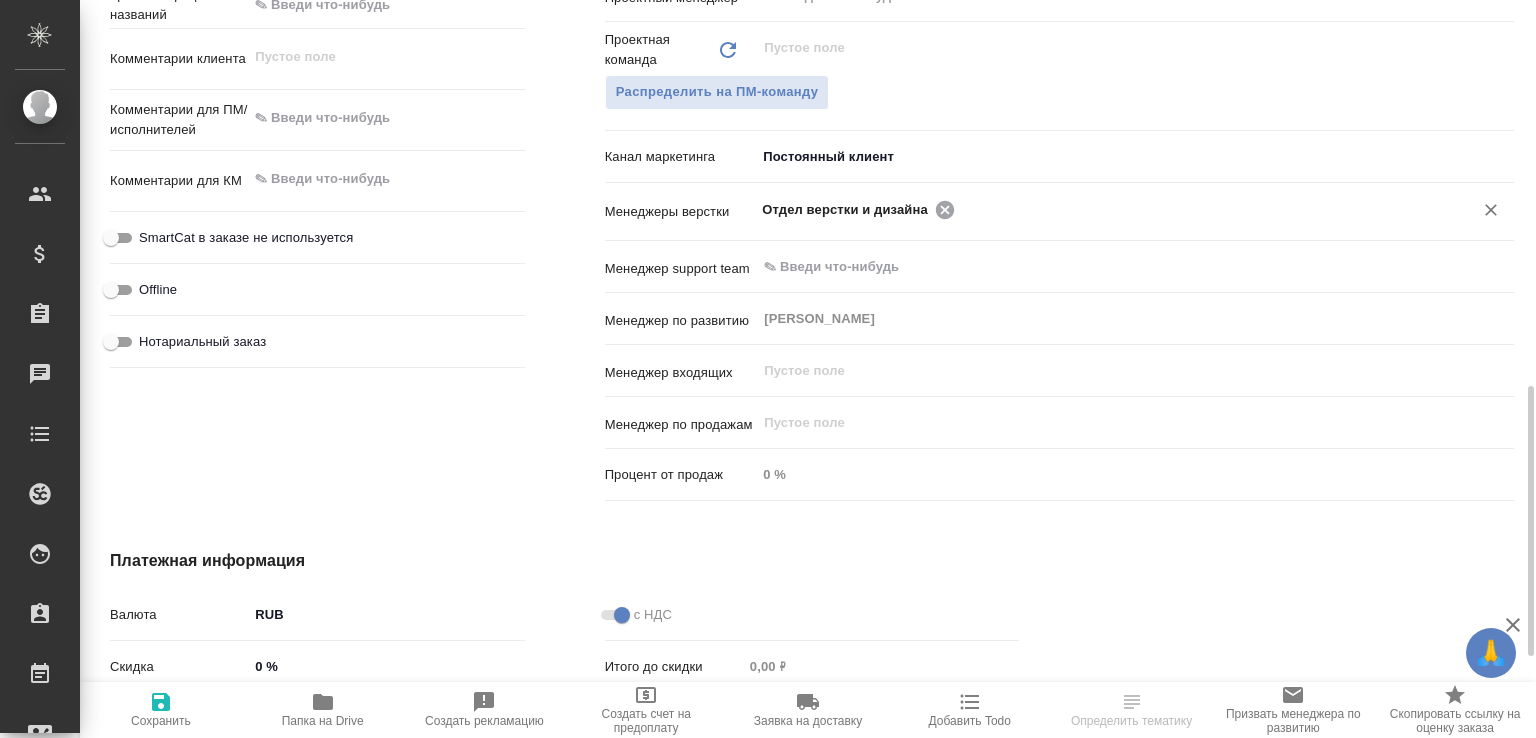 click 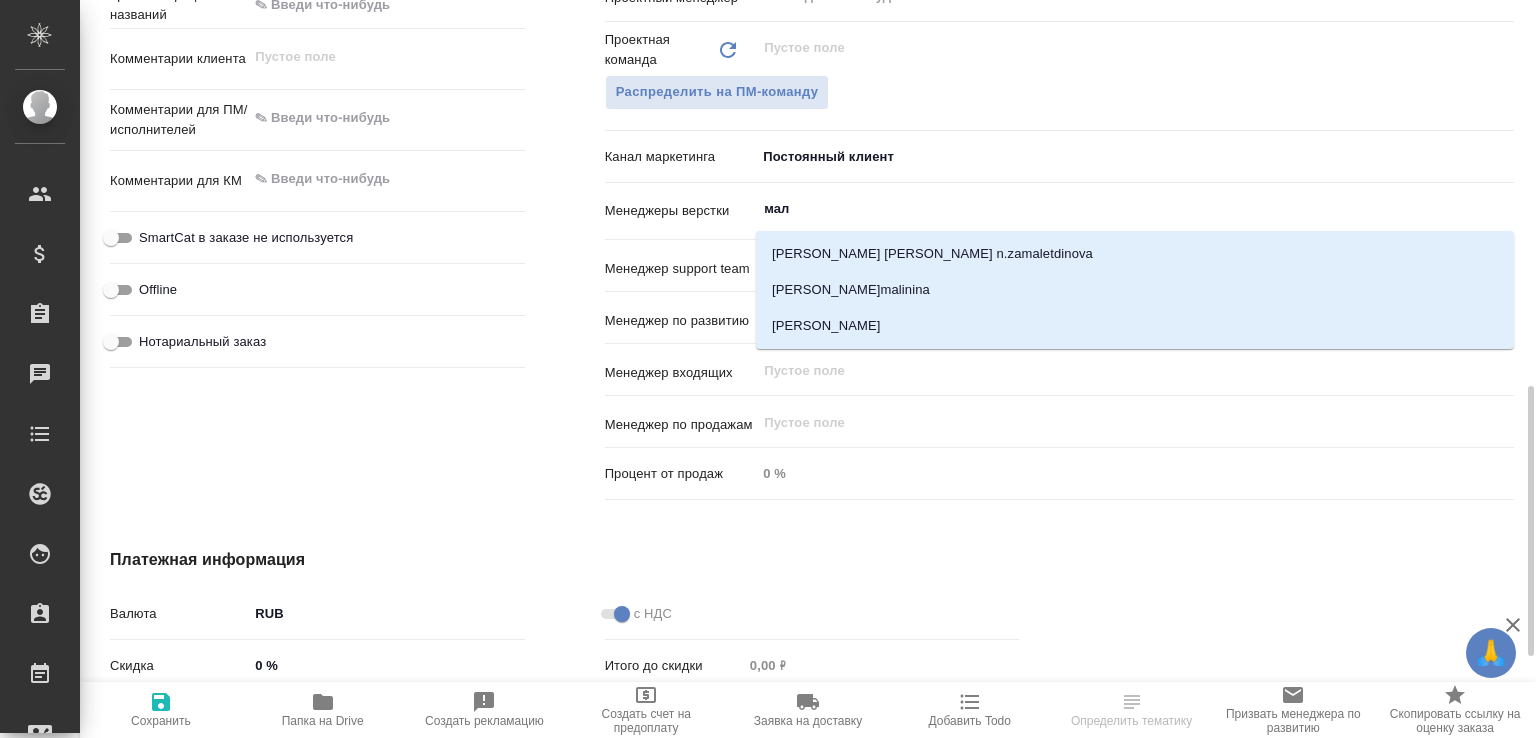 type on "мало" 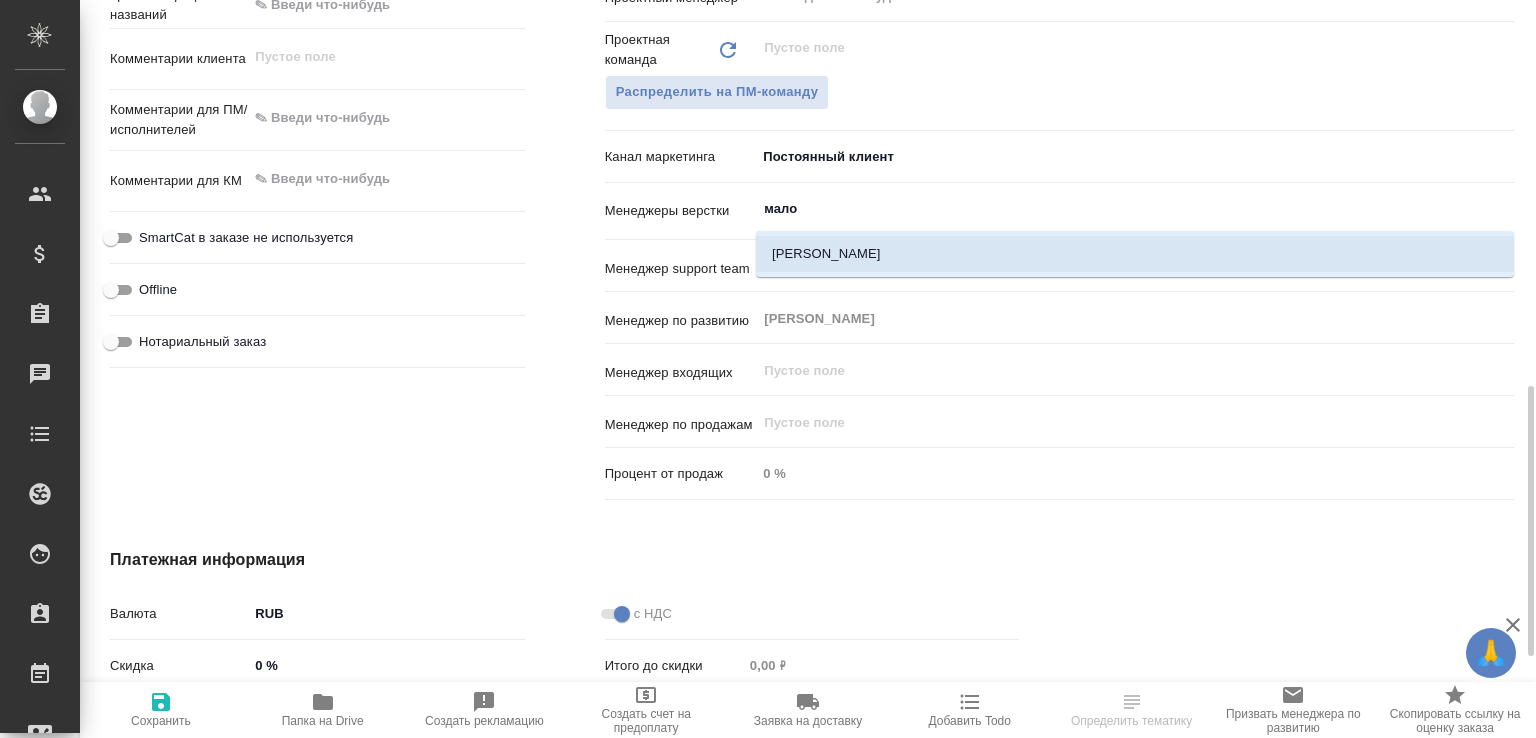 click on "[PERSON_NAME]" at bounding box center (1135, 254) 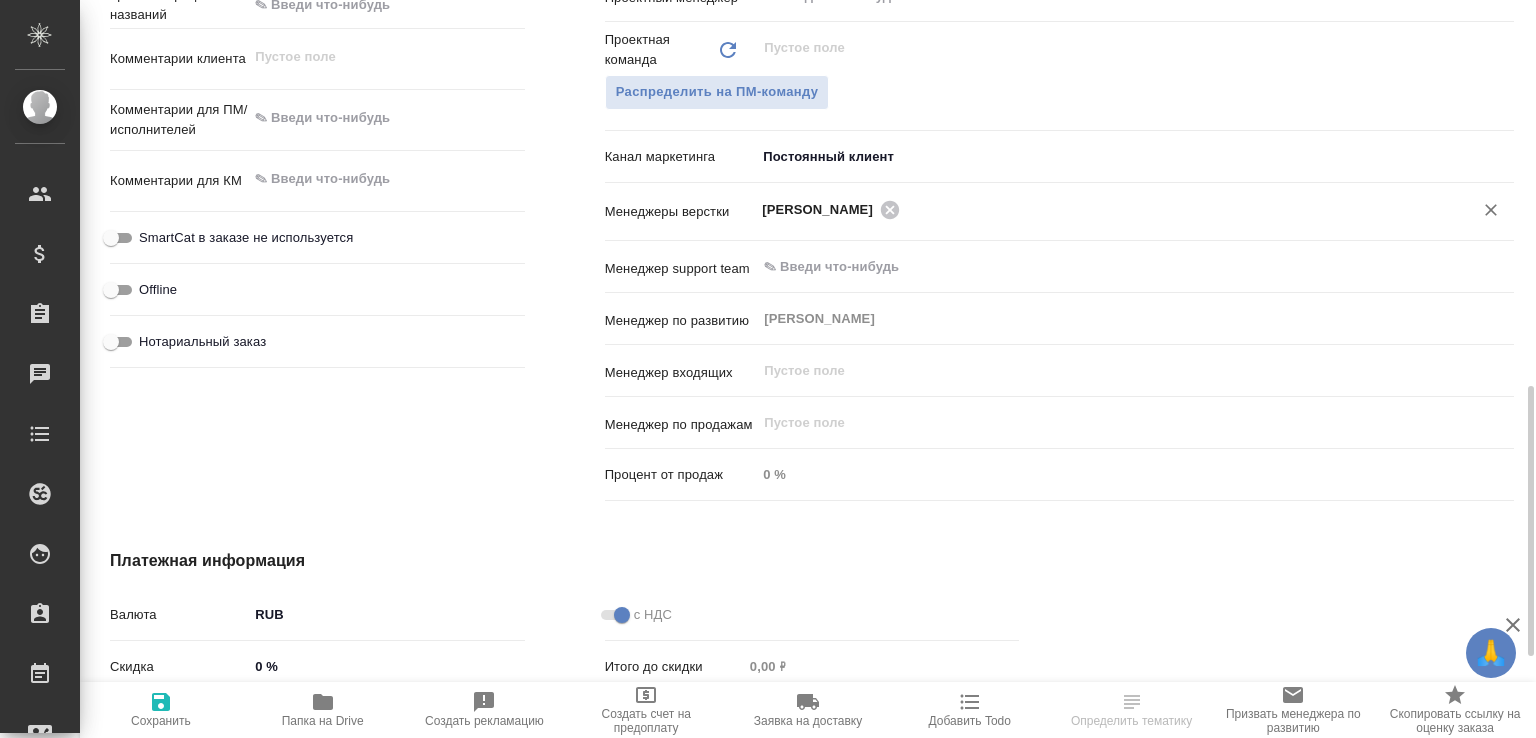 click 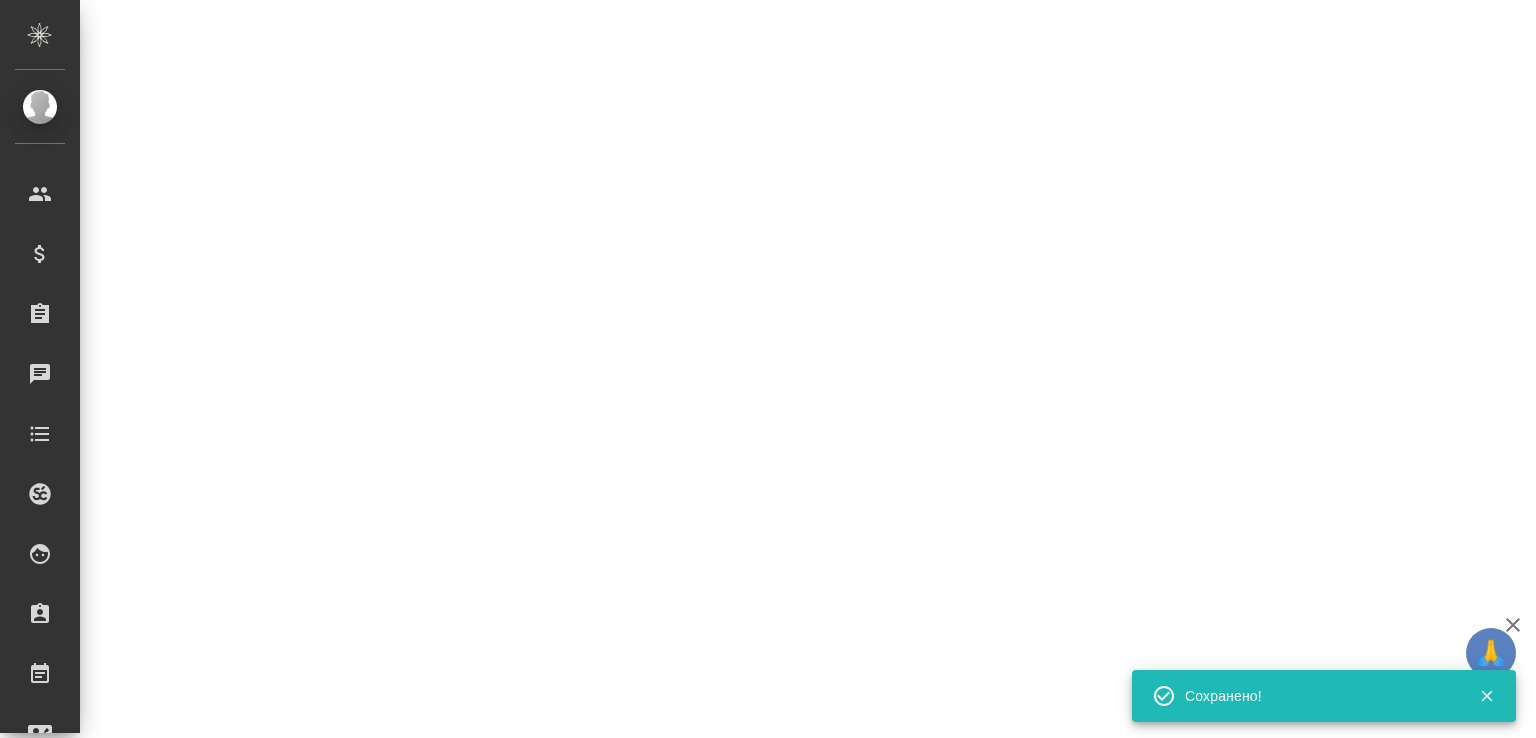 select on "RU" 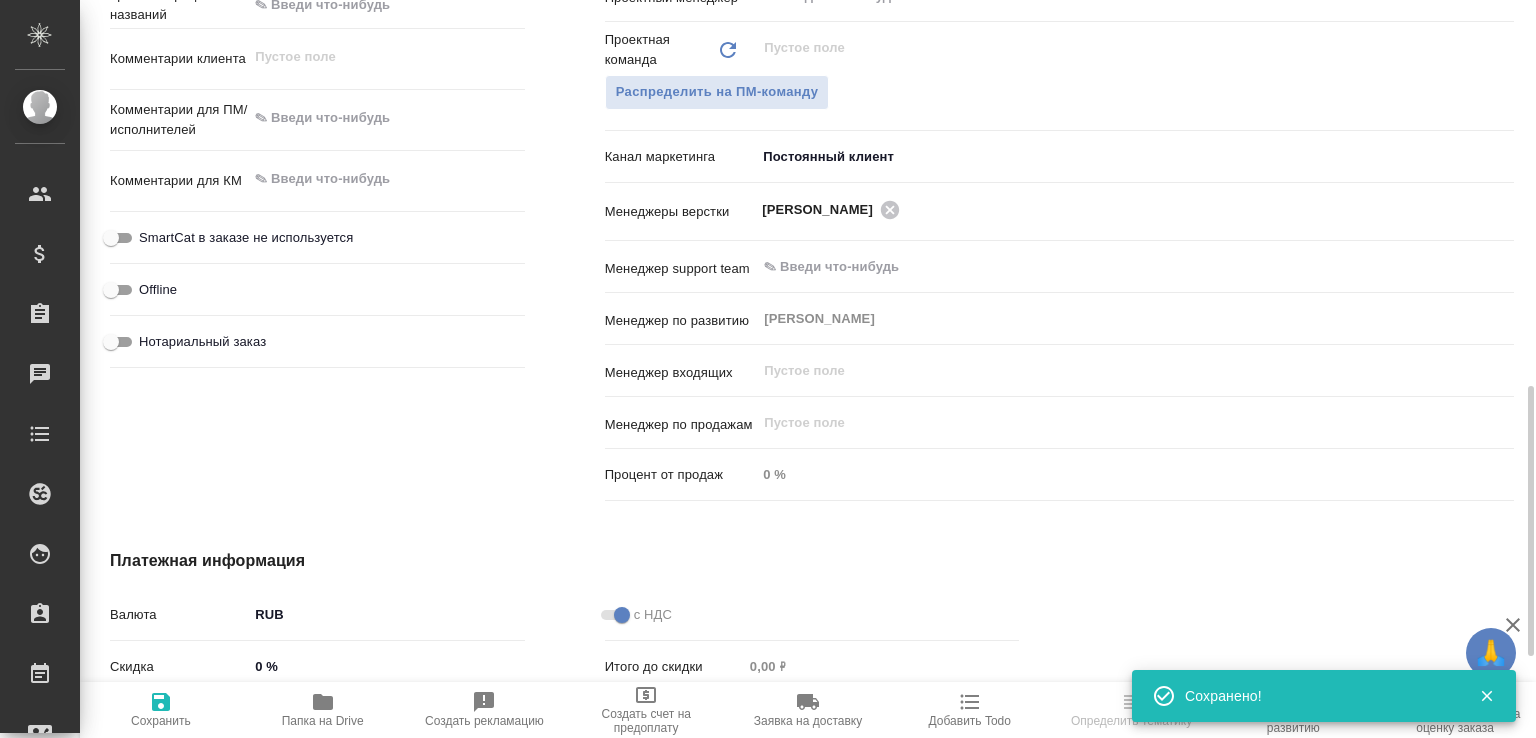 type on "x" 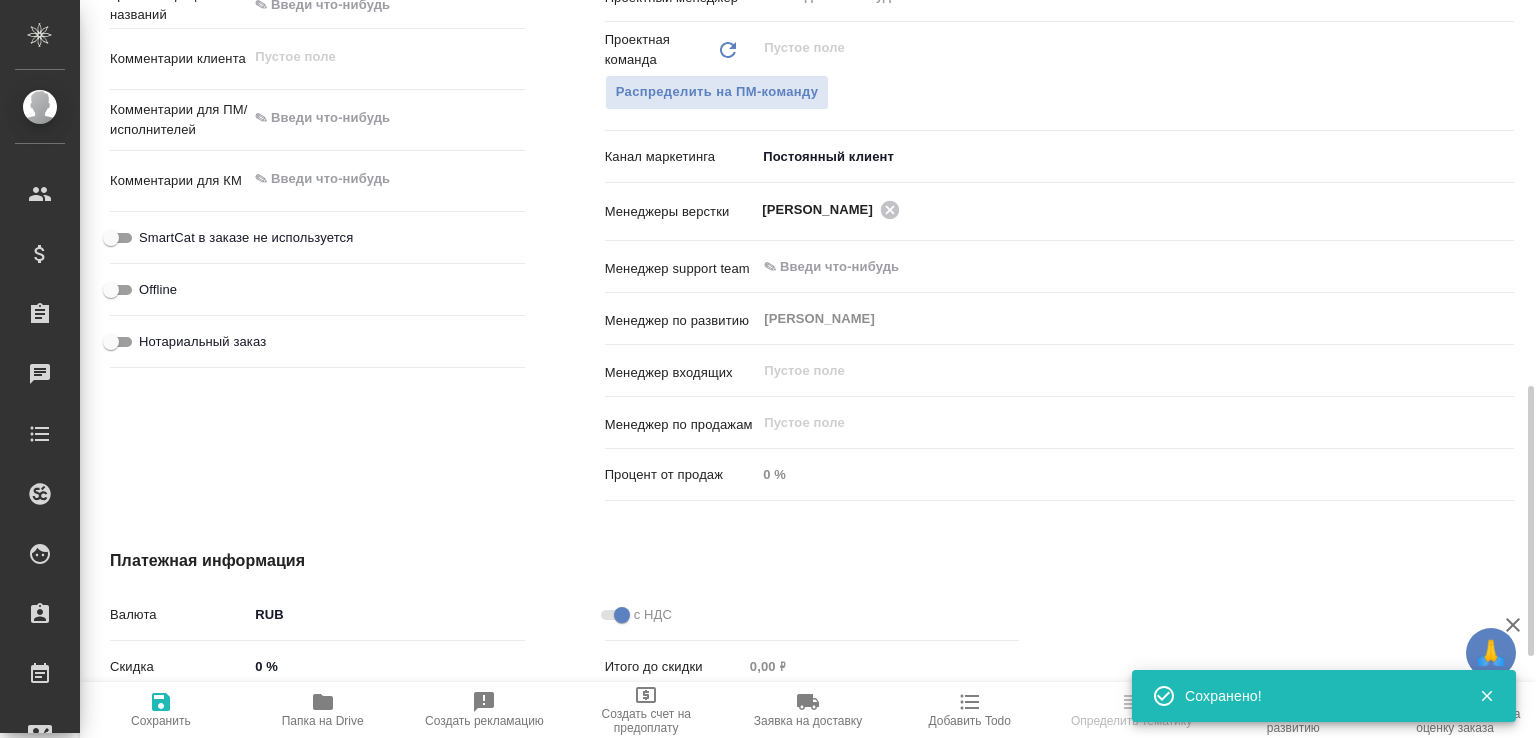 type on "x" 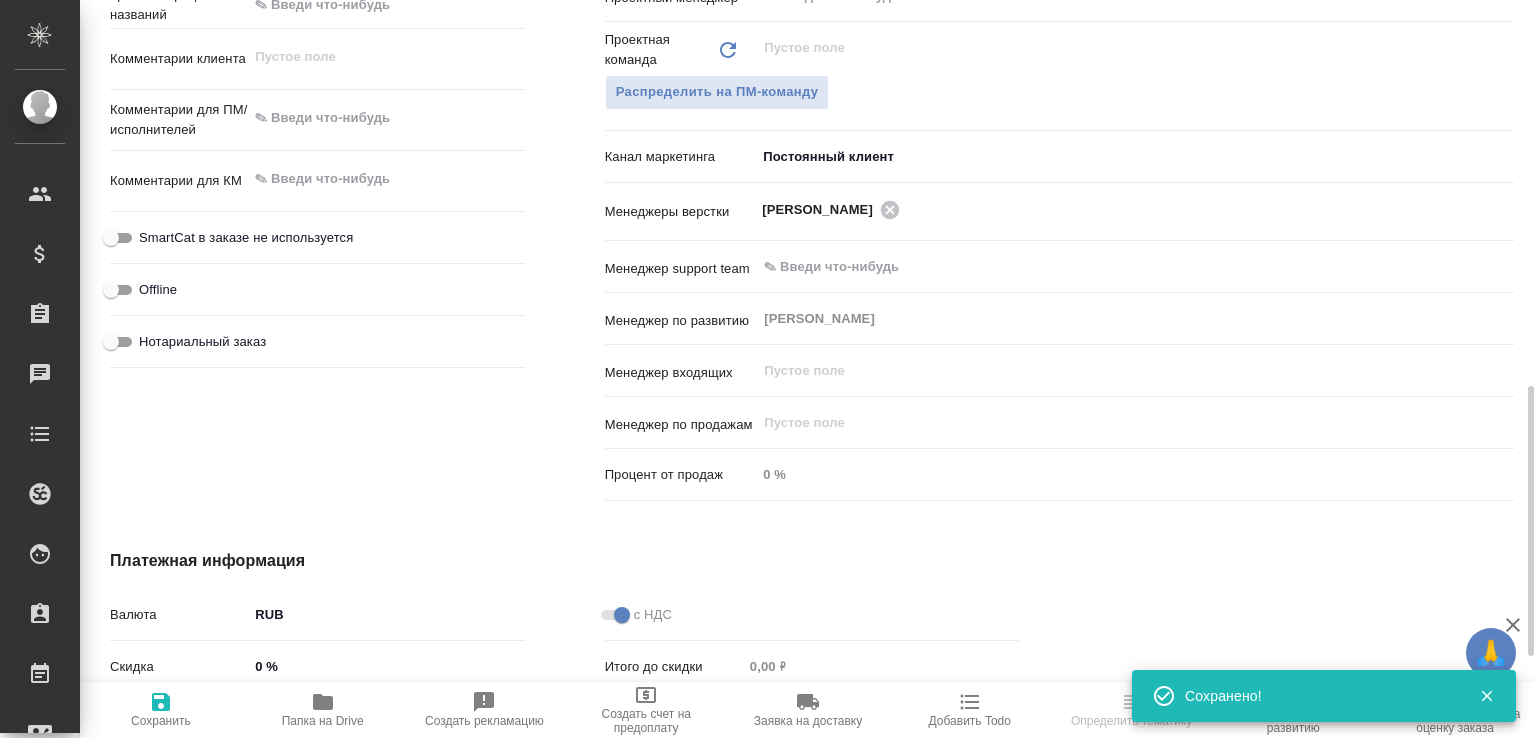 select on "RU" 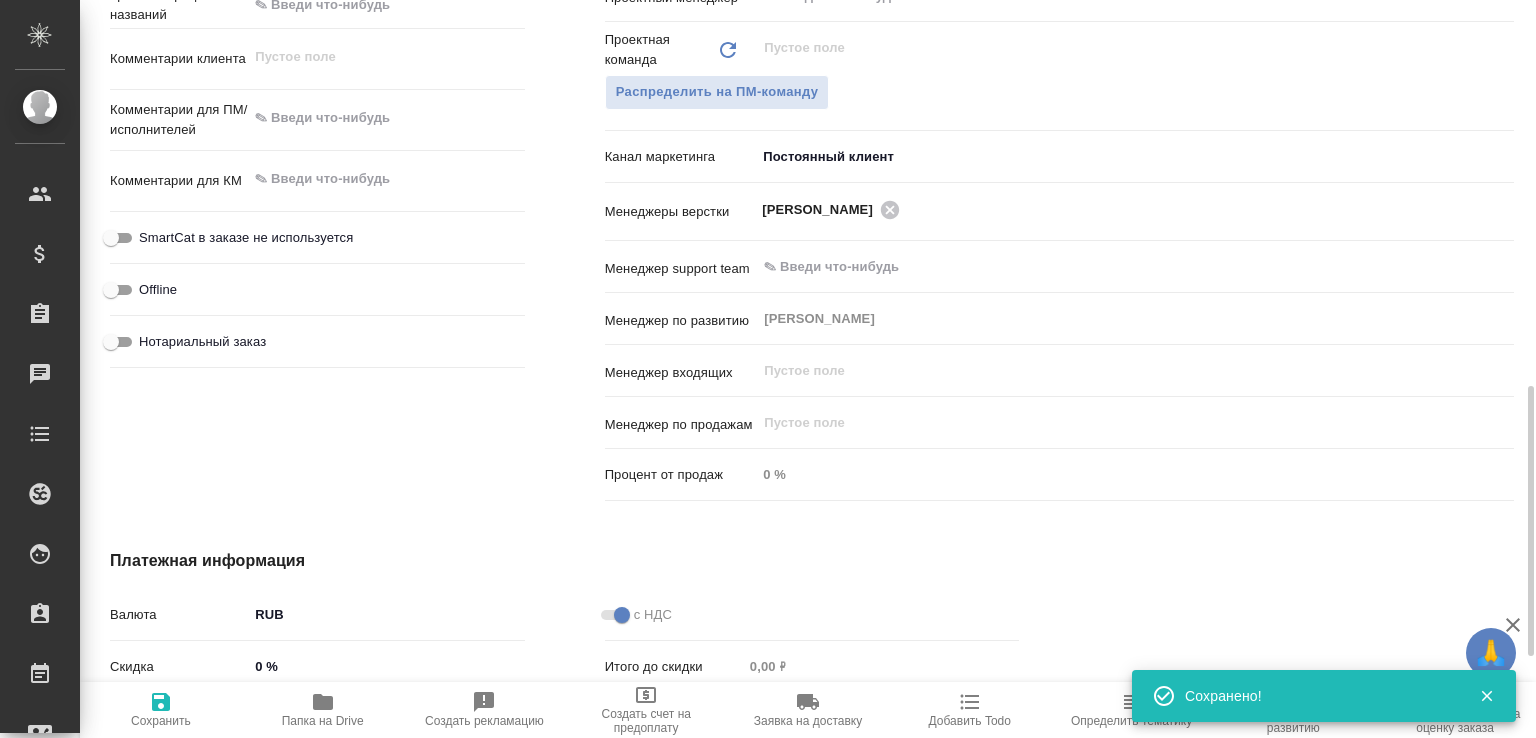 type on "x" 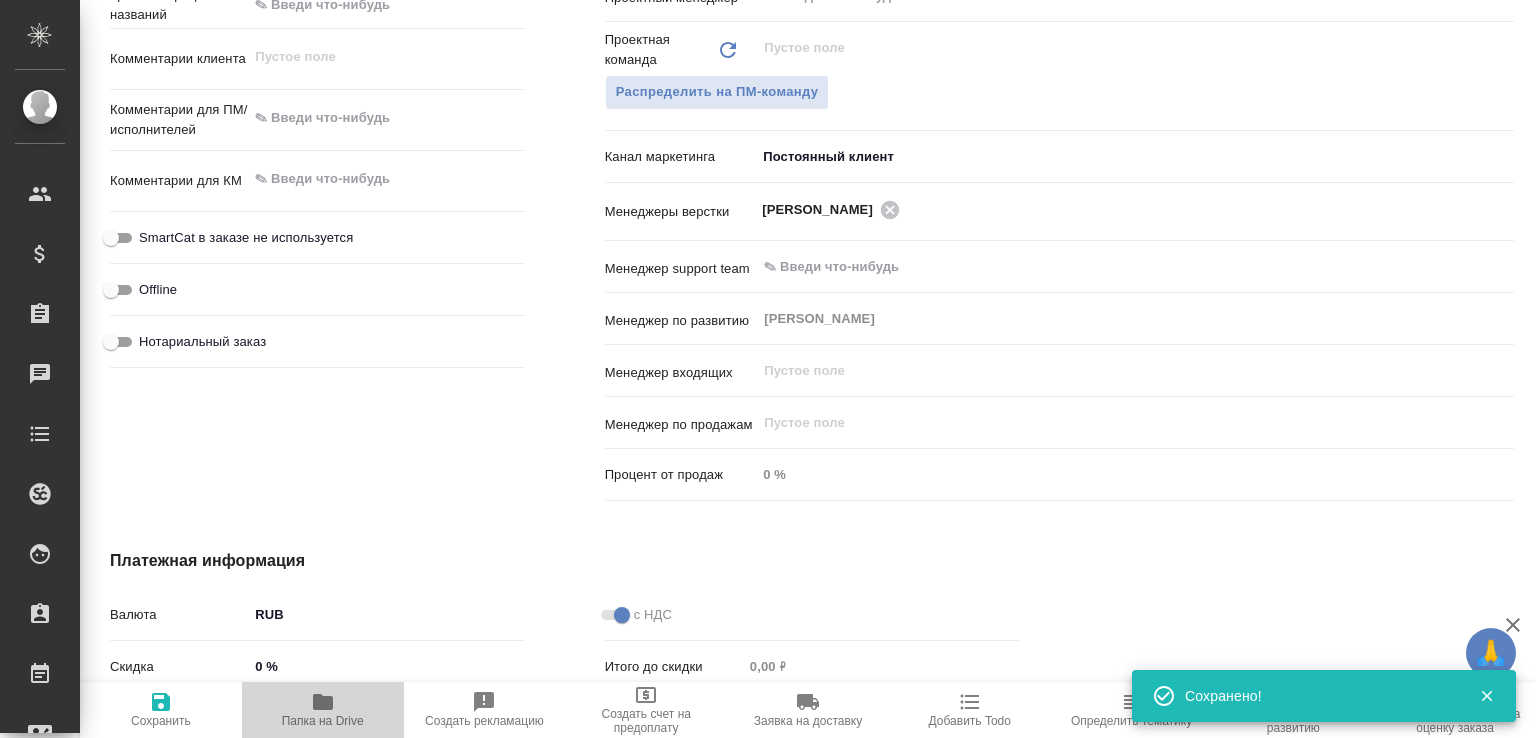 click on "Папка на Drive" at bounding box center [323, 709] 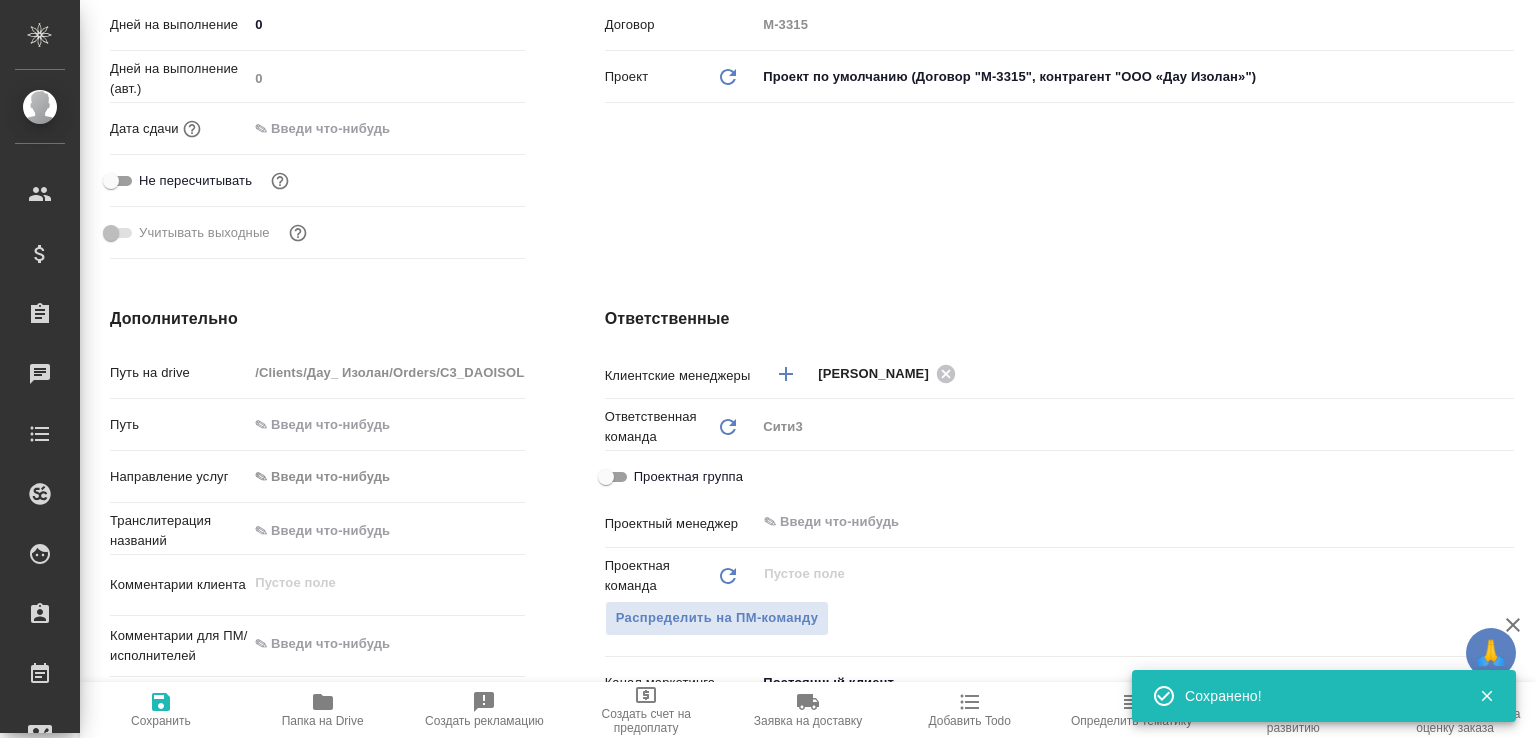 scroll, scrollTop: 0, scrollLeft: 0, axis: both 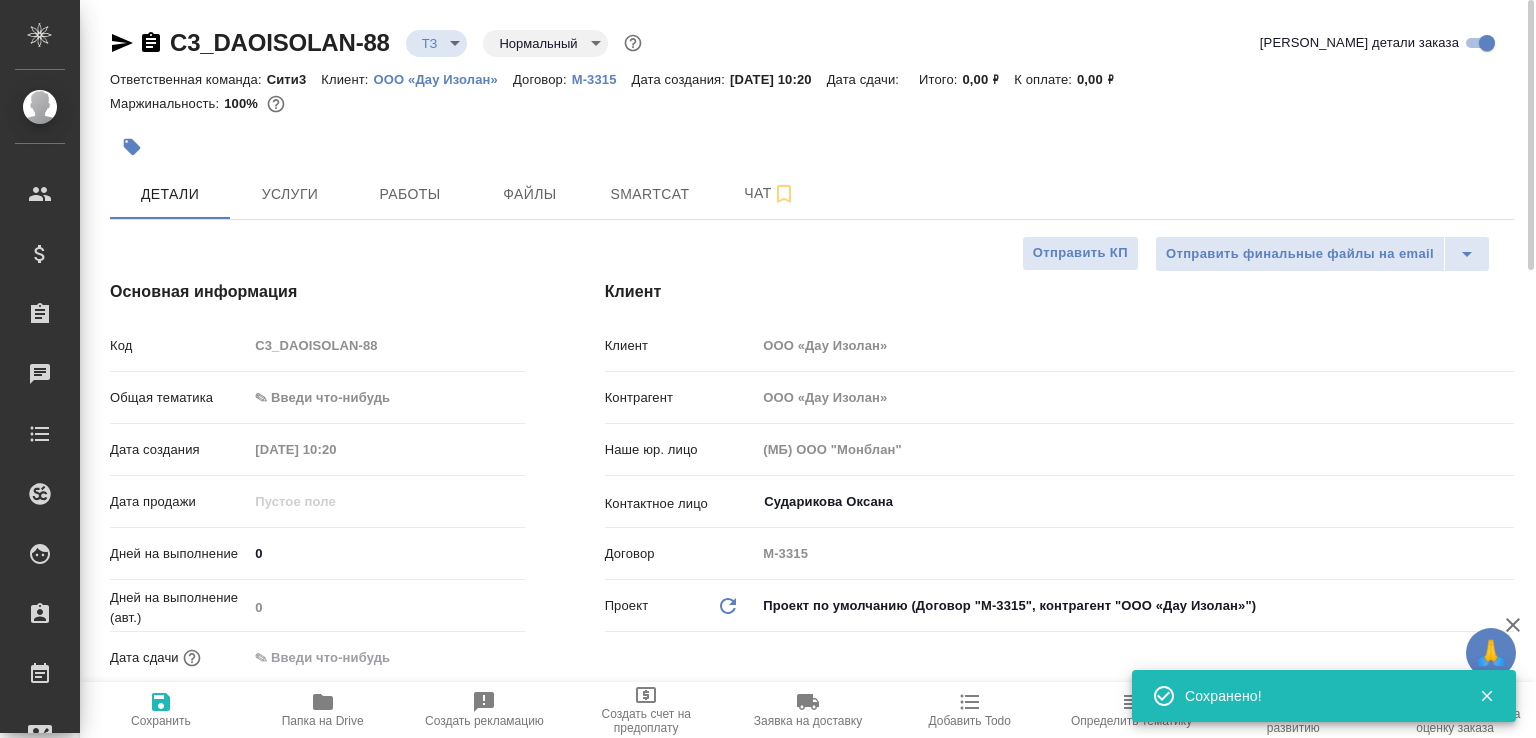 type on "x" 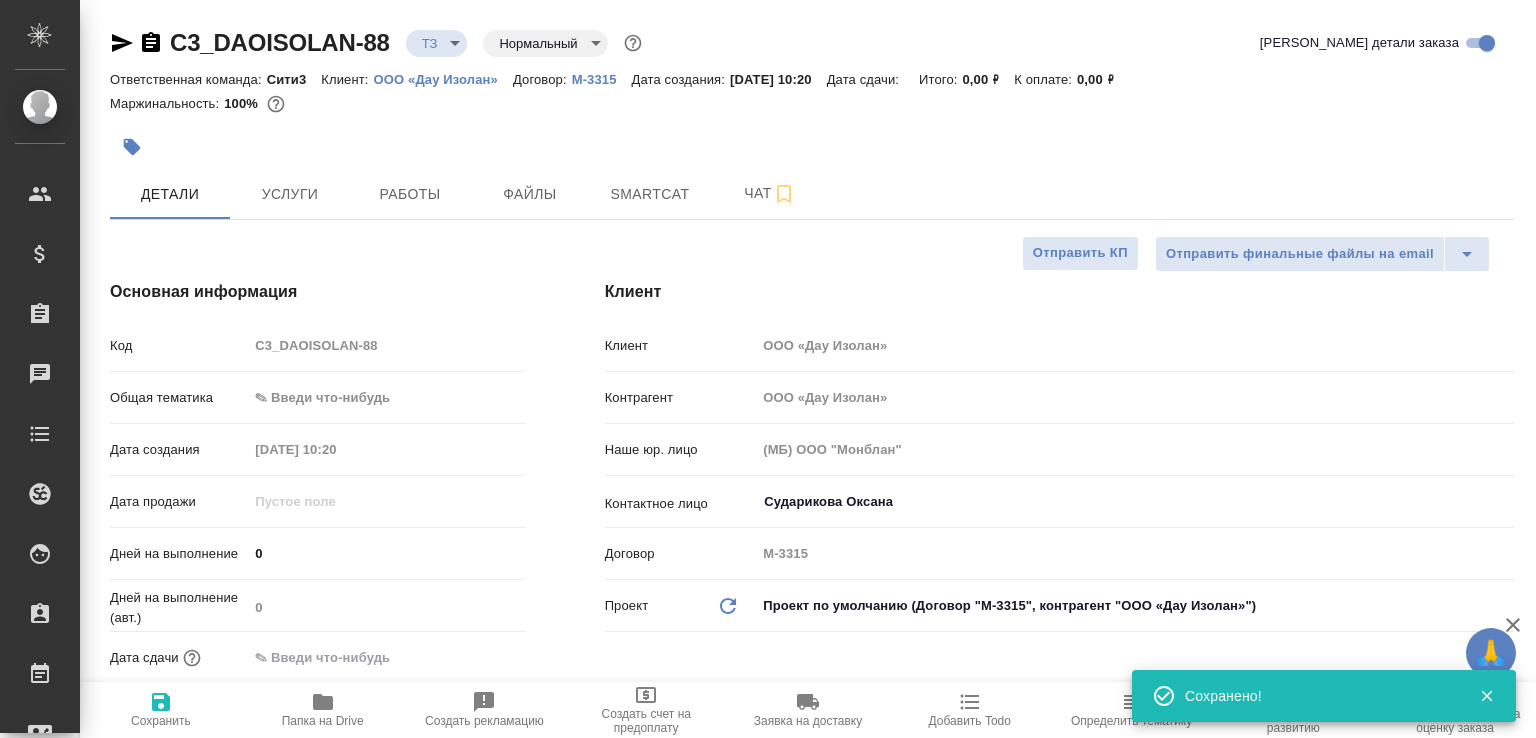 type on "x" 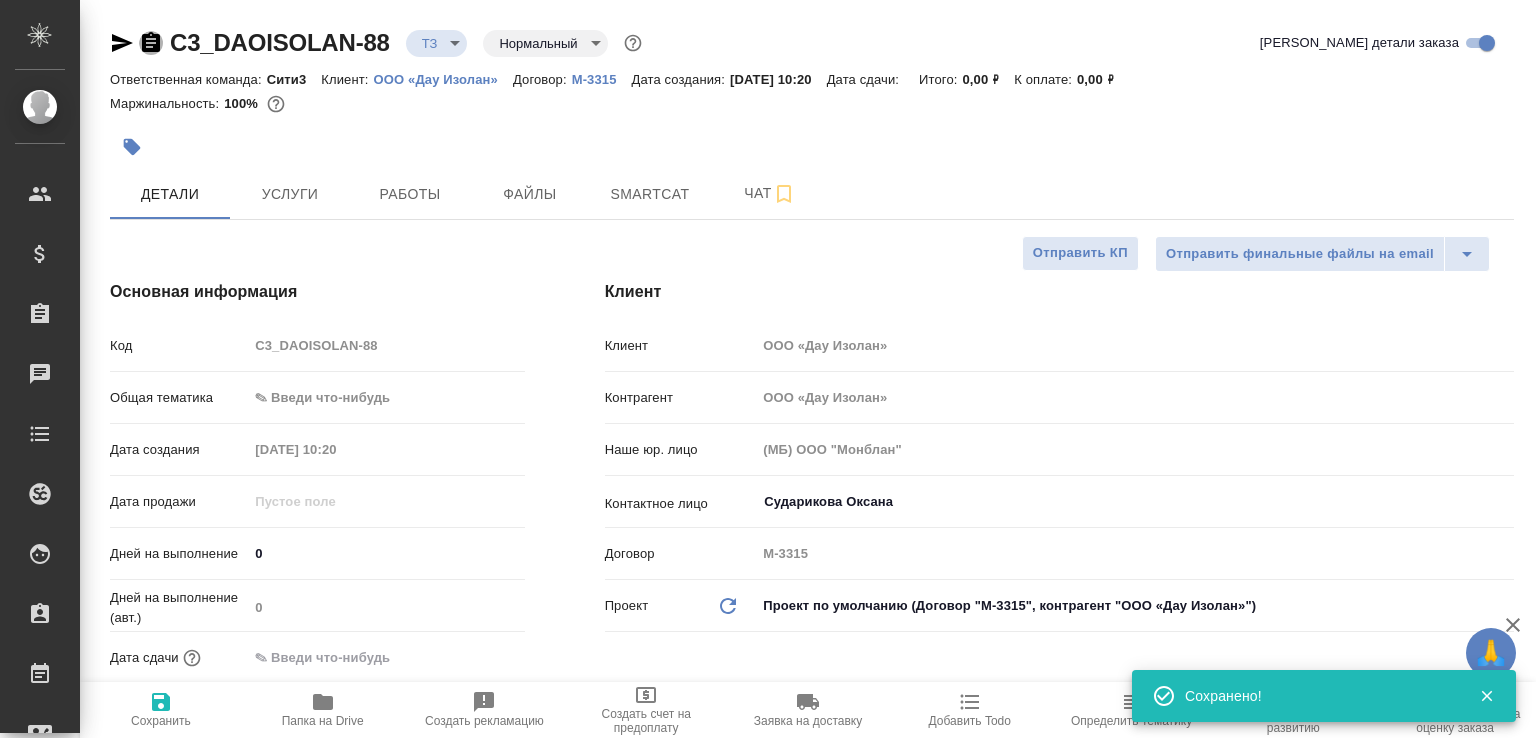 click 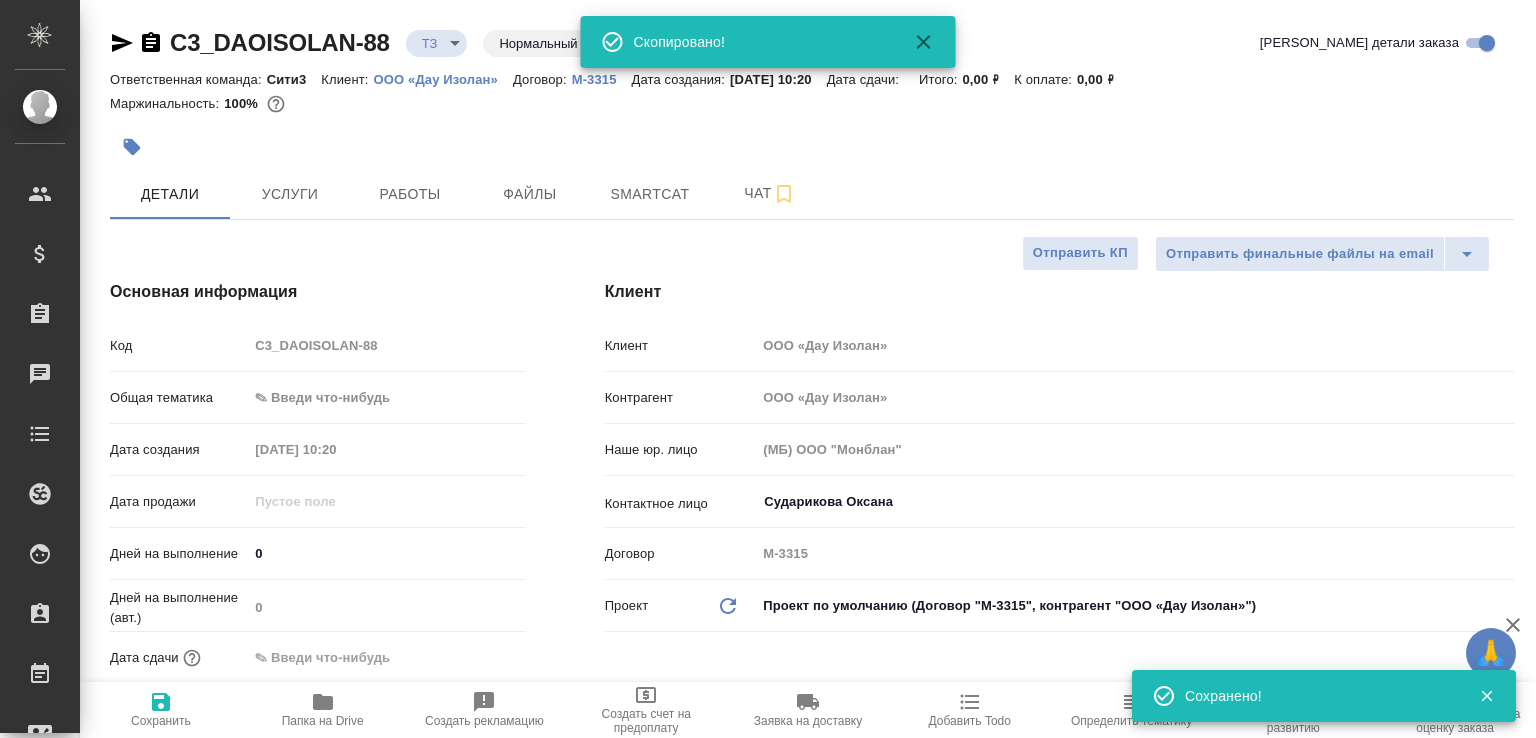type on "x" 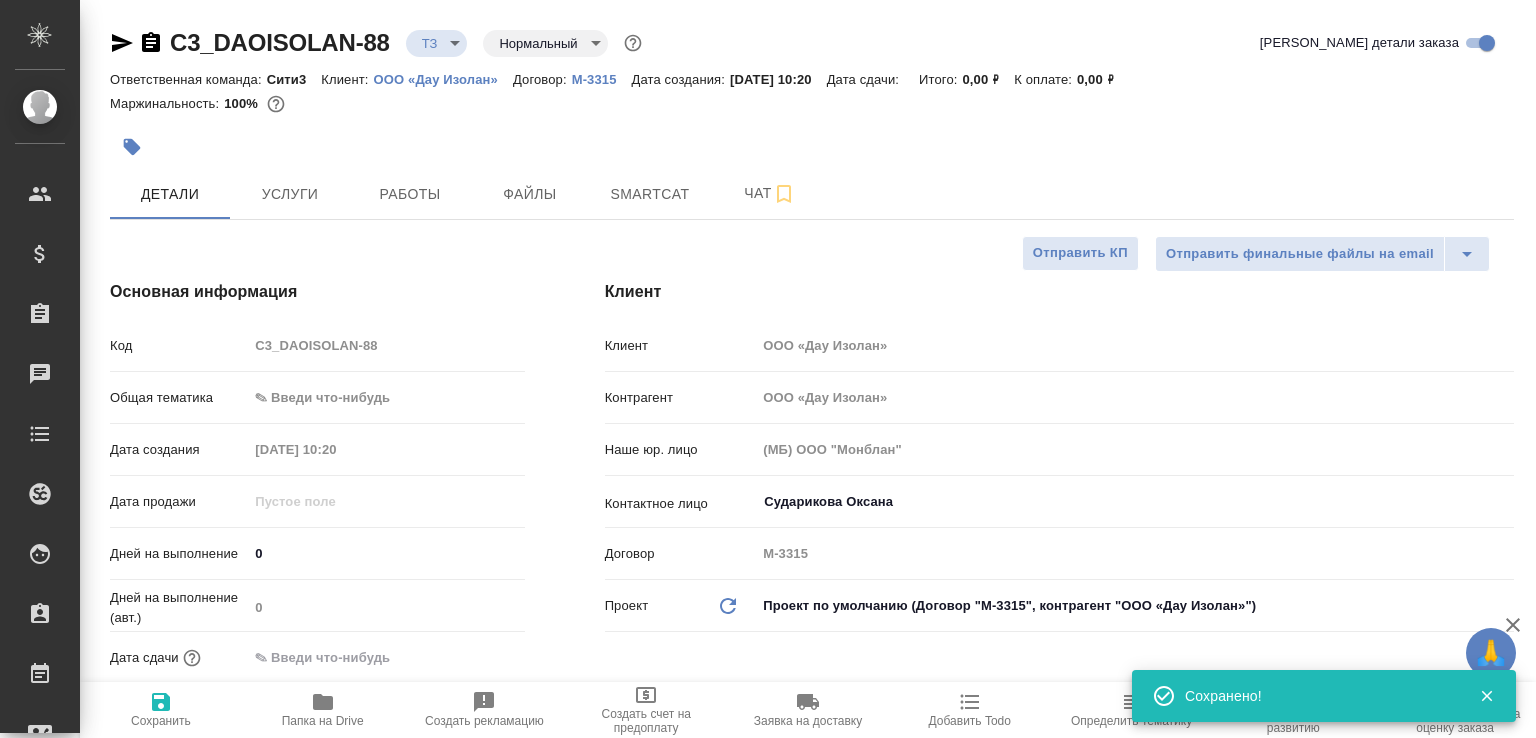 type on "x" 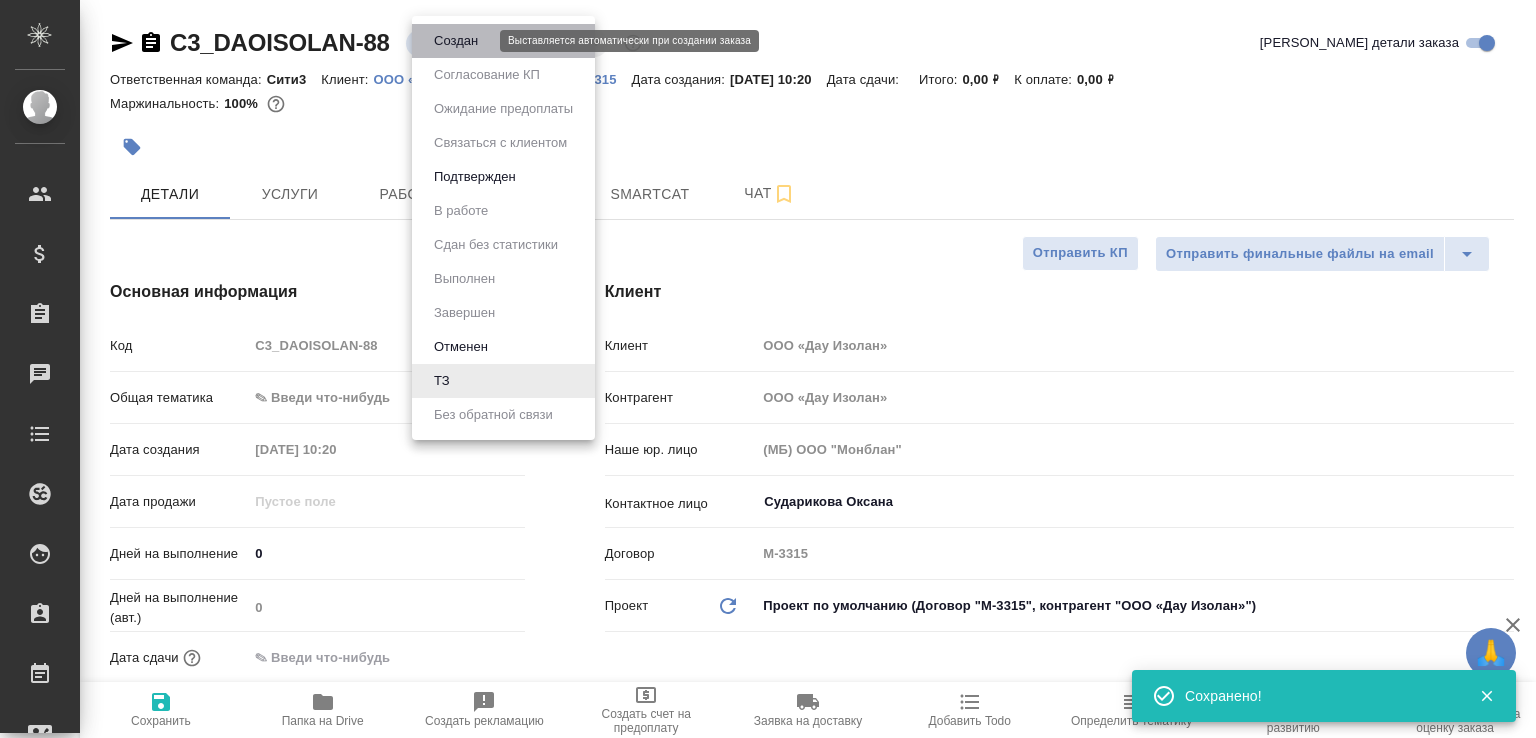 click on "Создан" at bounding box center [456, 41] 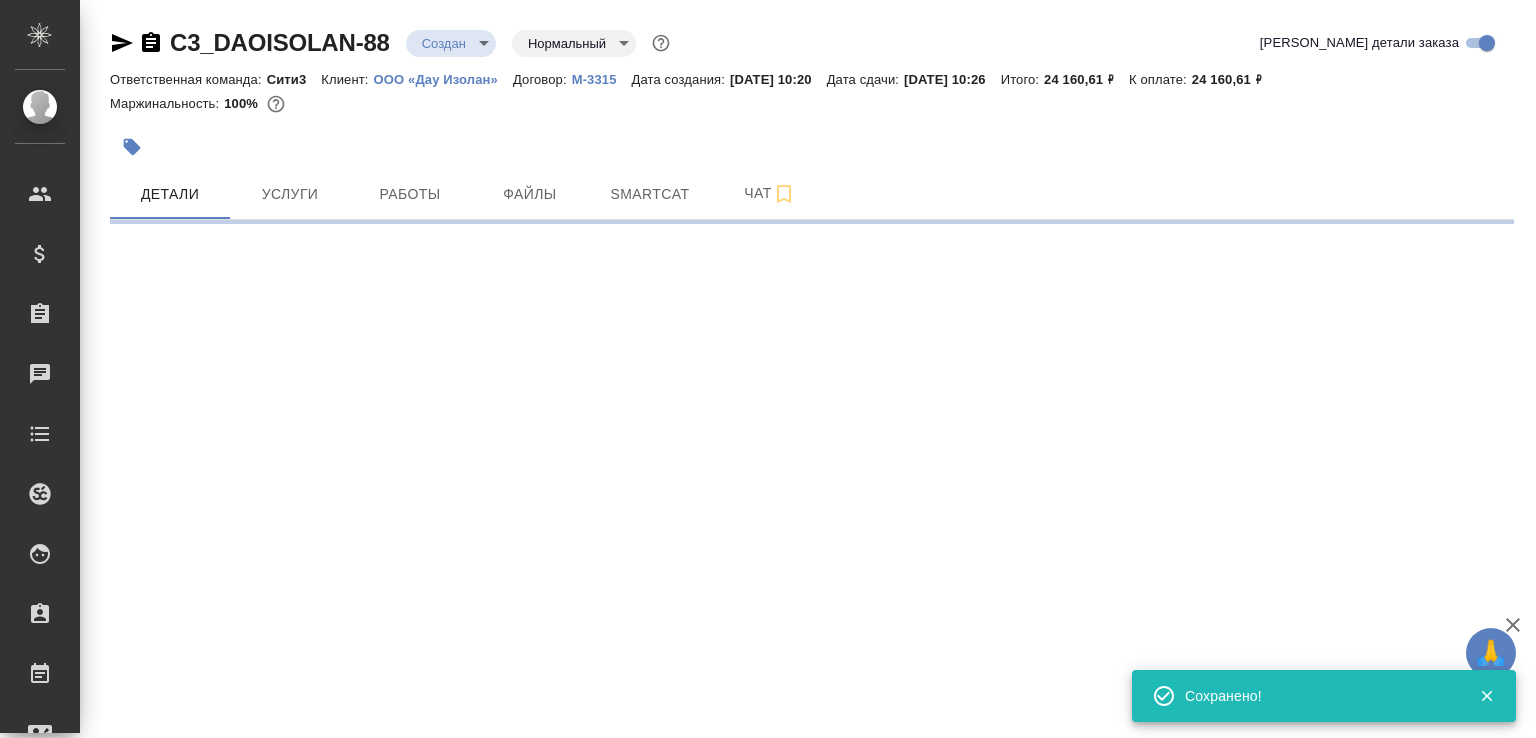 select on "RU" 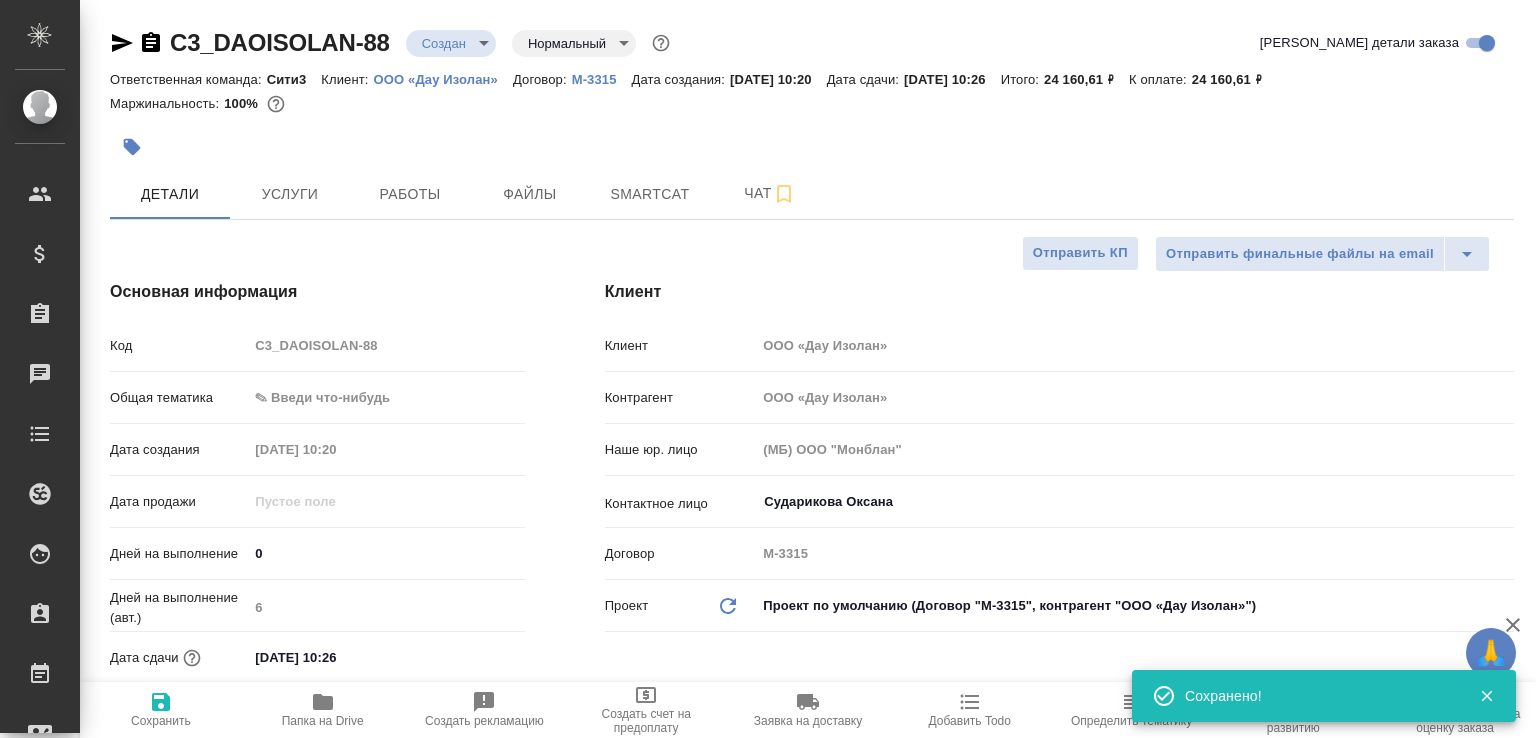 type on "x" 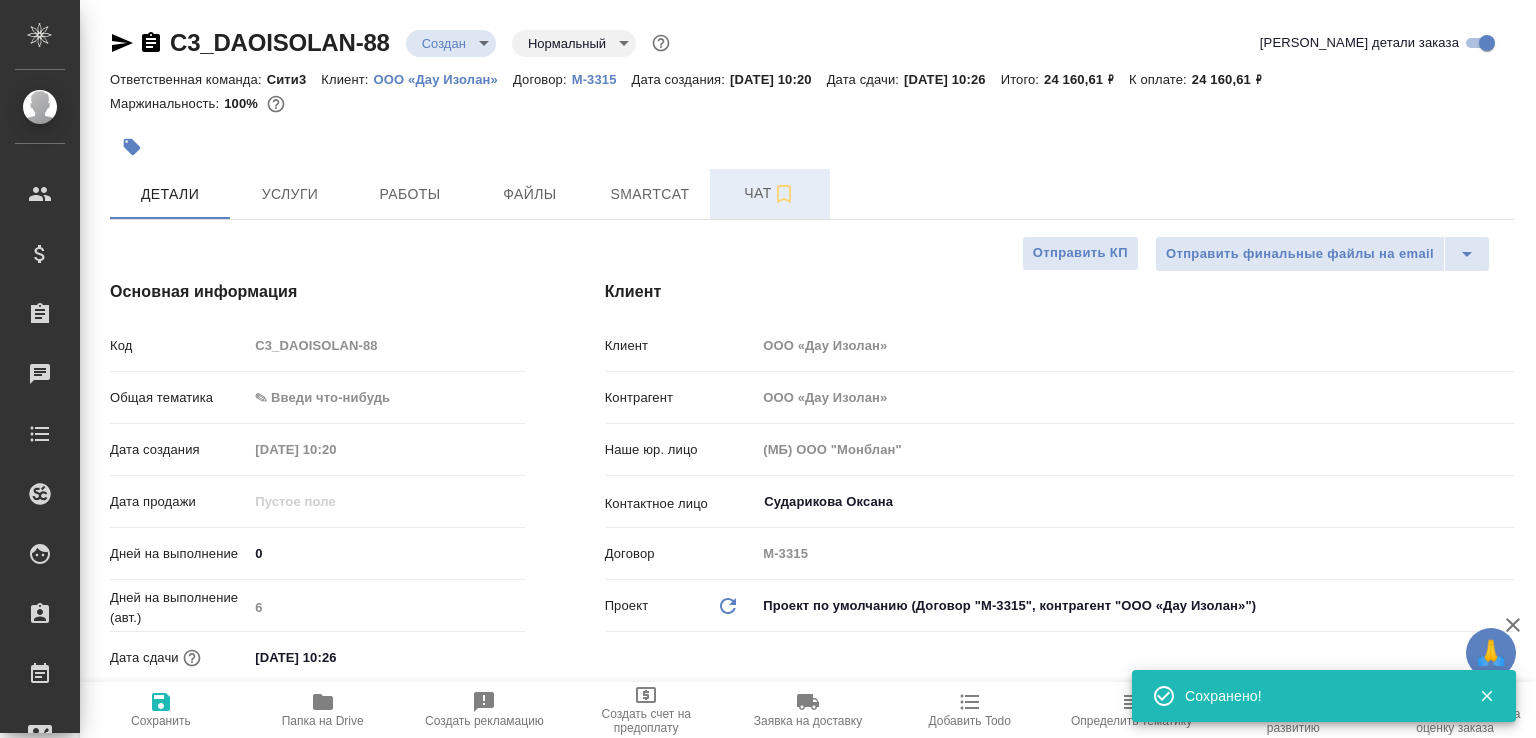 click on "Чат" at bounding box center (770, 193) 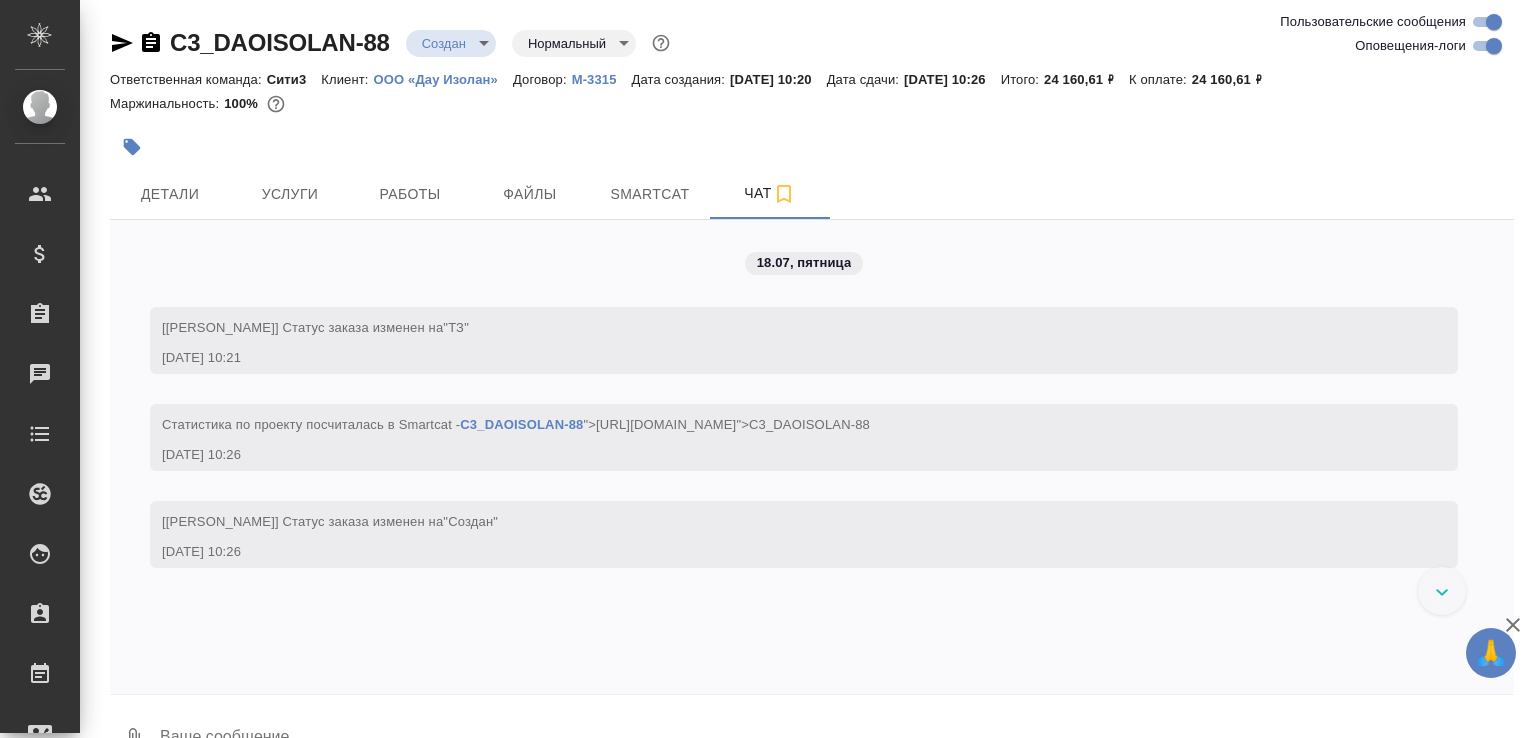 click on "0" at bounding box center (134, 739) 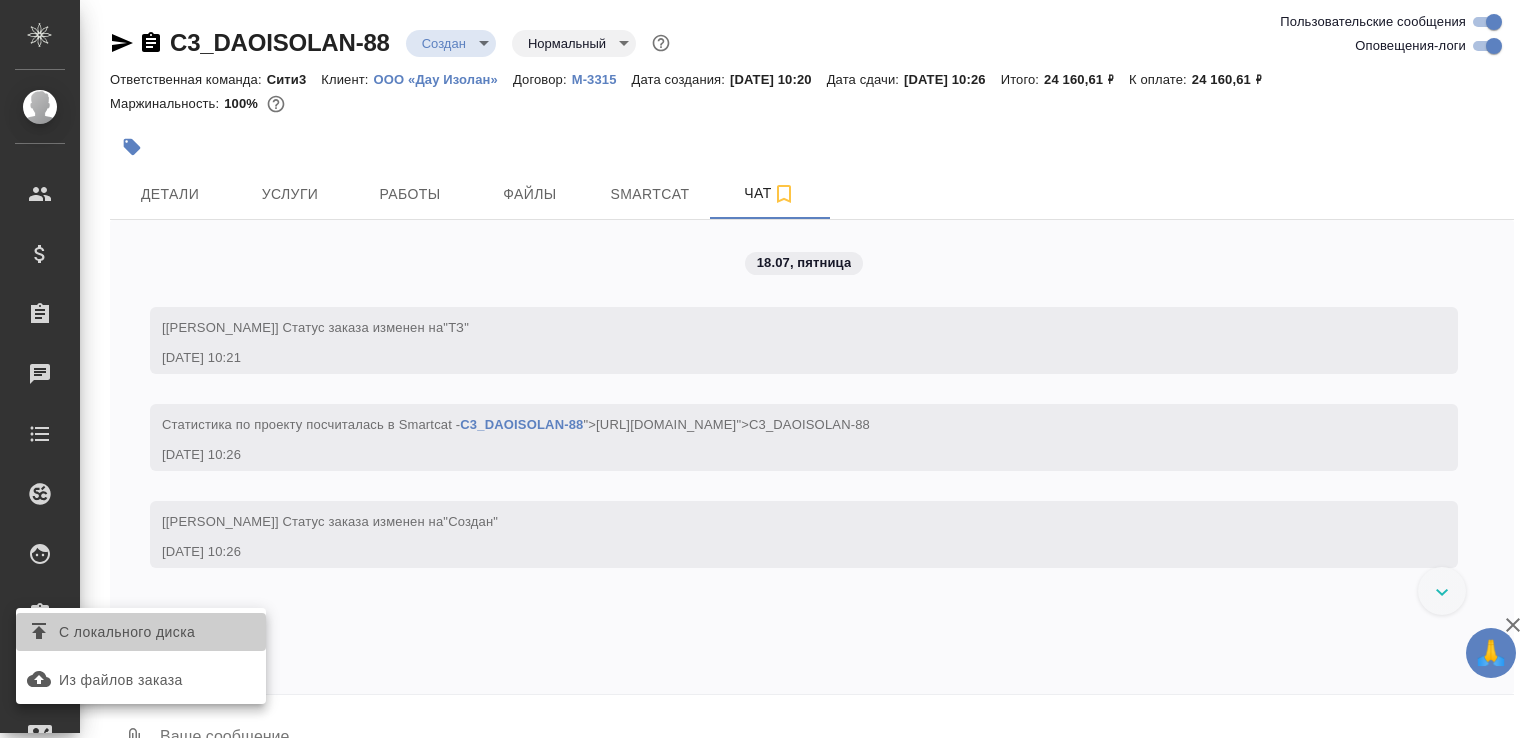 click on "С локального диска" at bounding box center (127, 632) 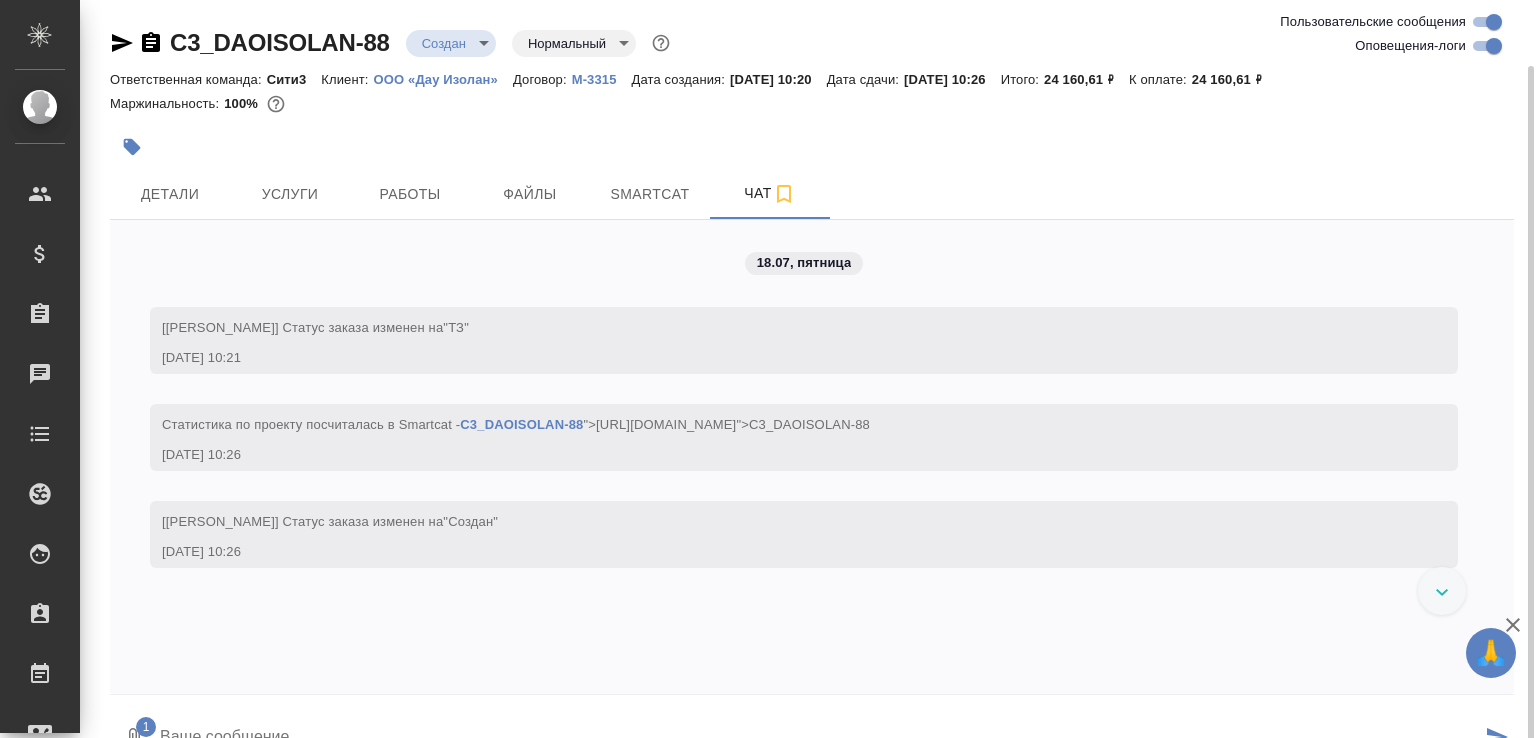 scroll, scrollTop: 34, scrollLeft: 0, axis: vertical 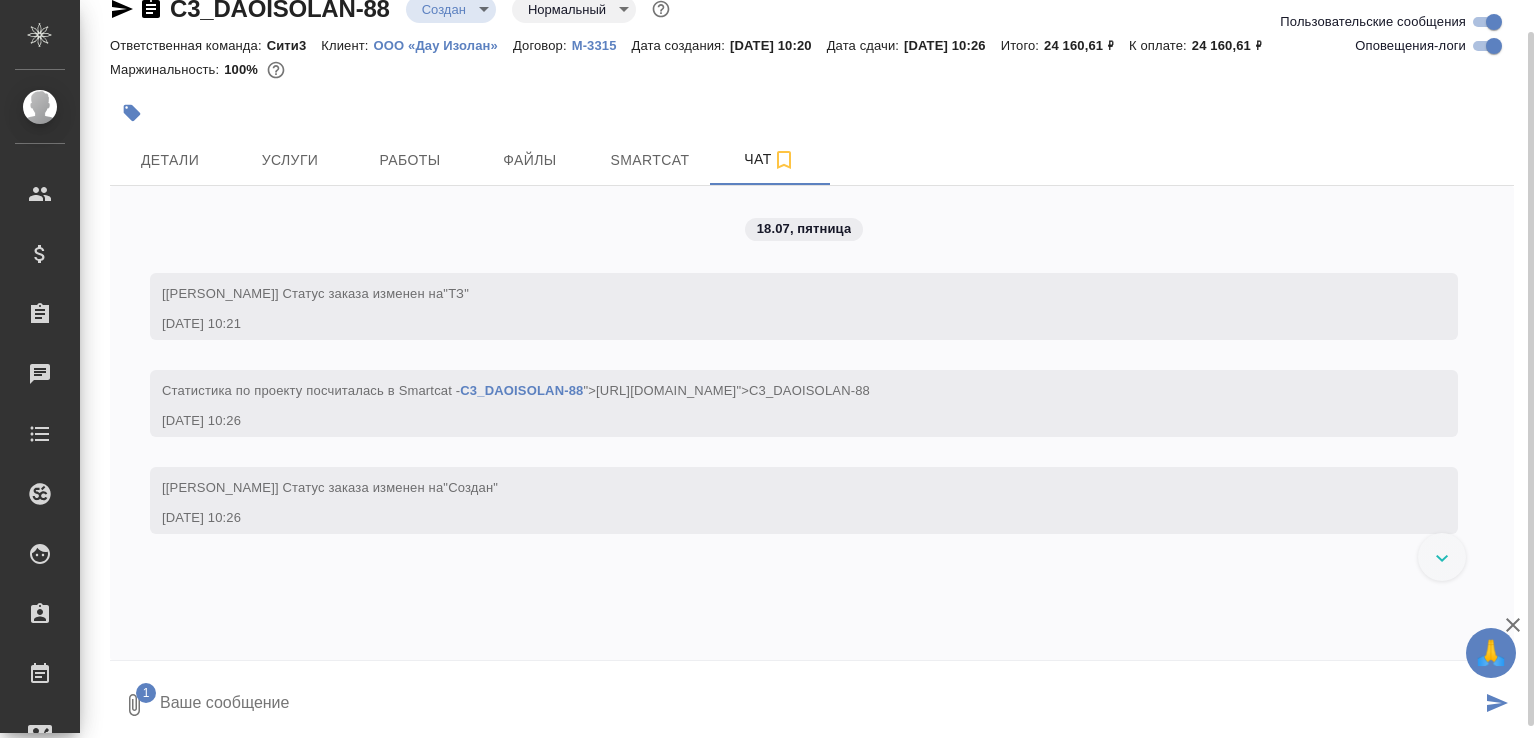 click at bounding box center [819, 705] 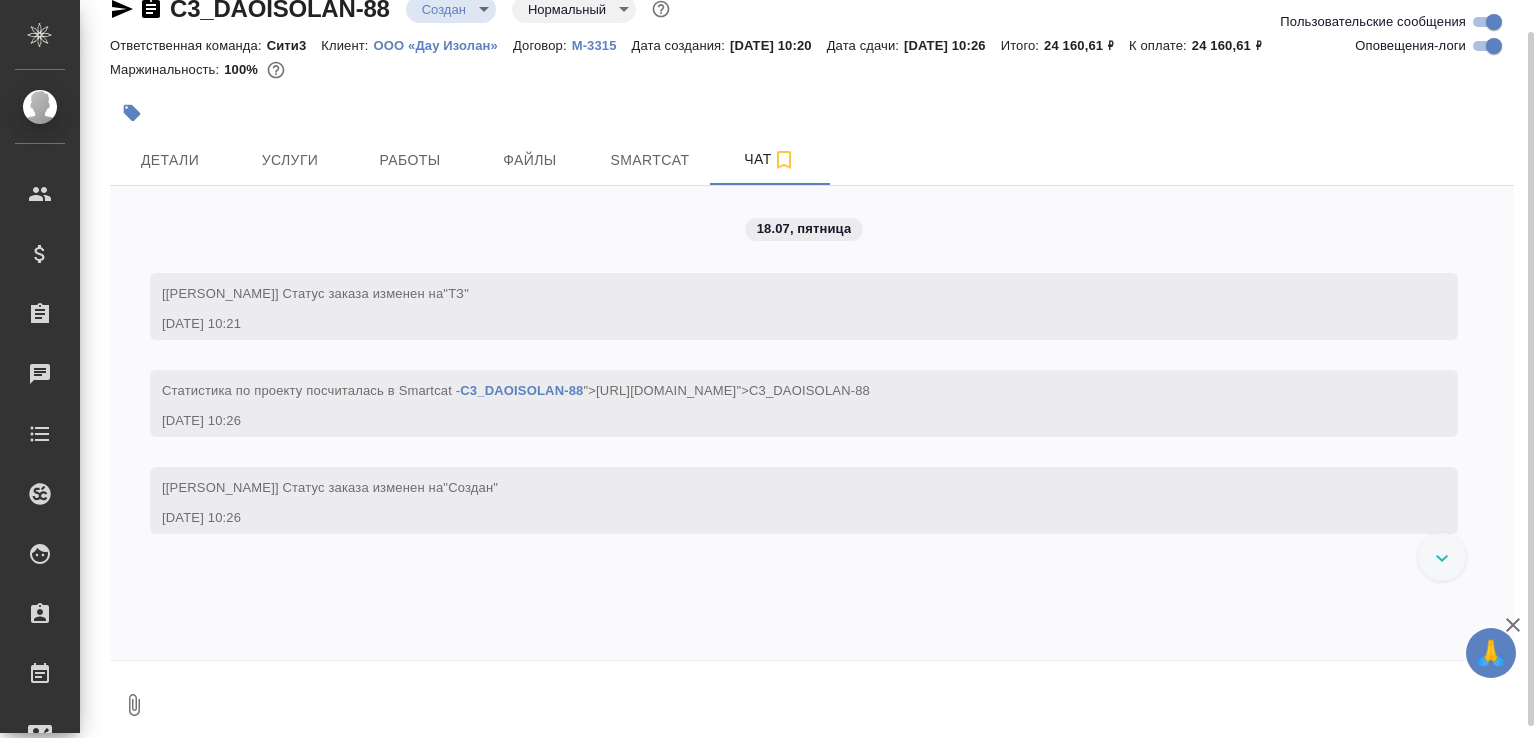 scroll, scrollTop: 41, scrollLeft: 0, axis: vertical 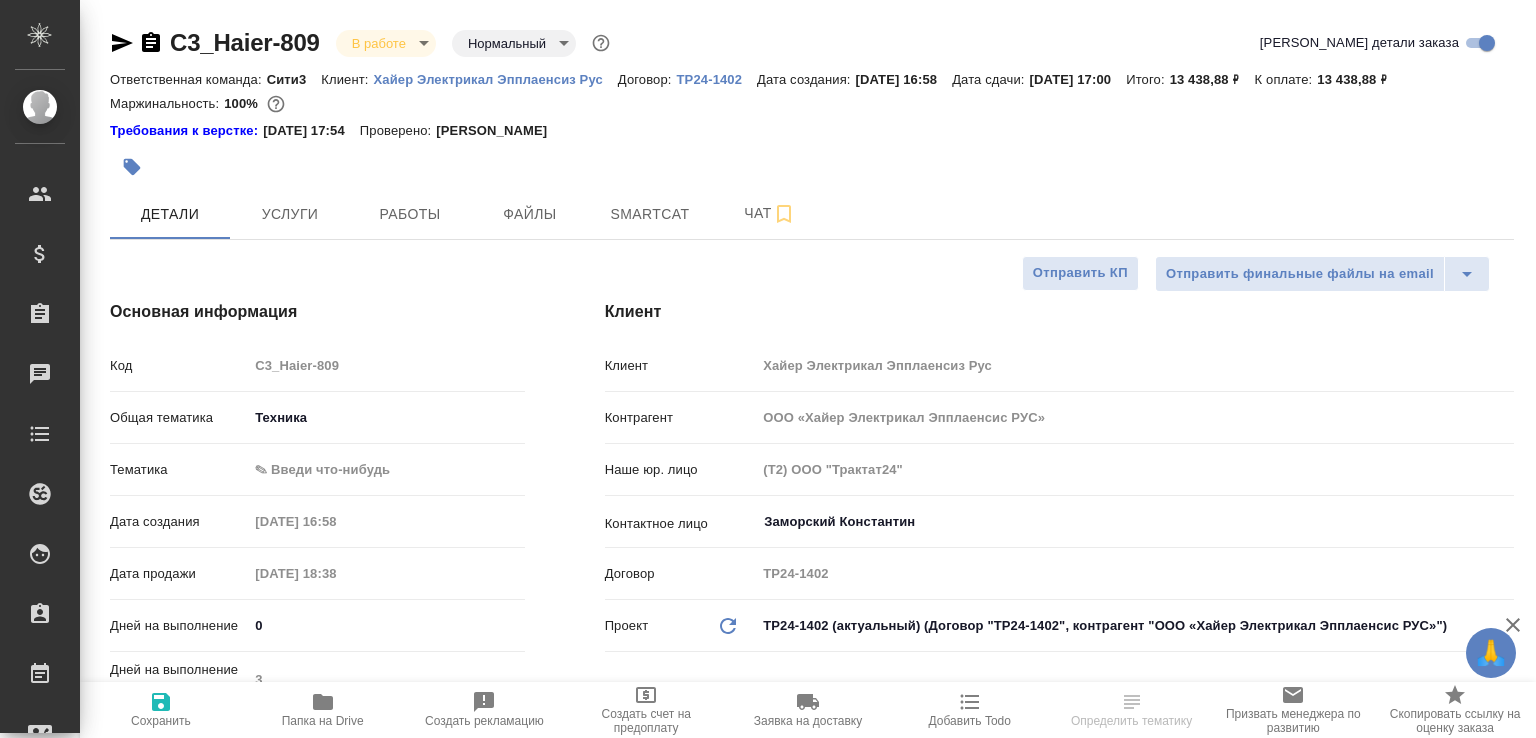 select on "RU" 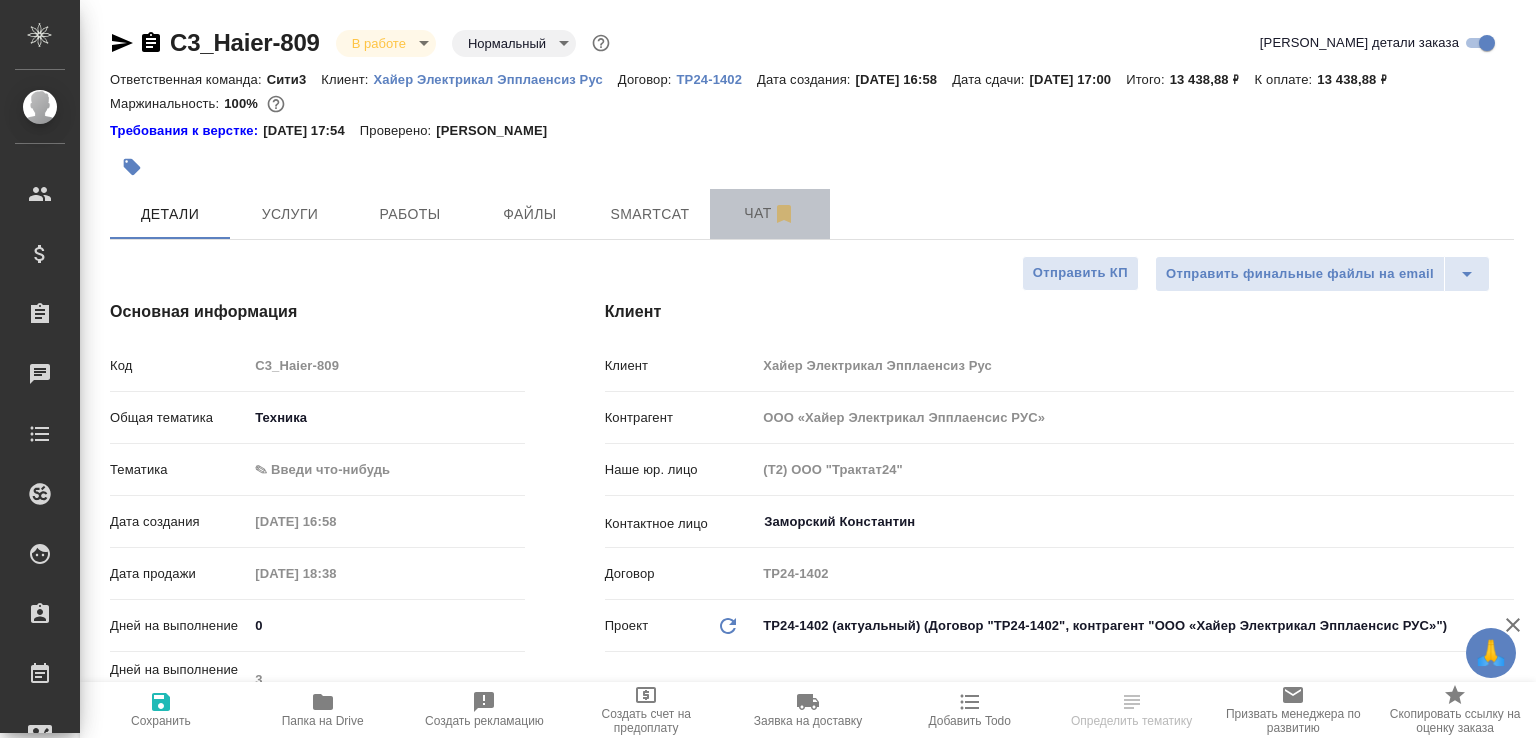 click on "Чат" at bounding box center [770, 213] 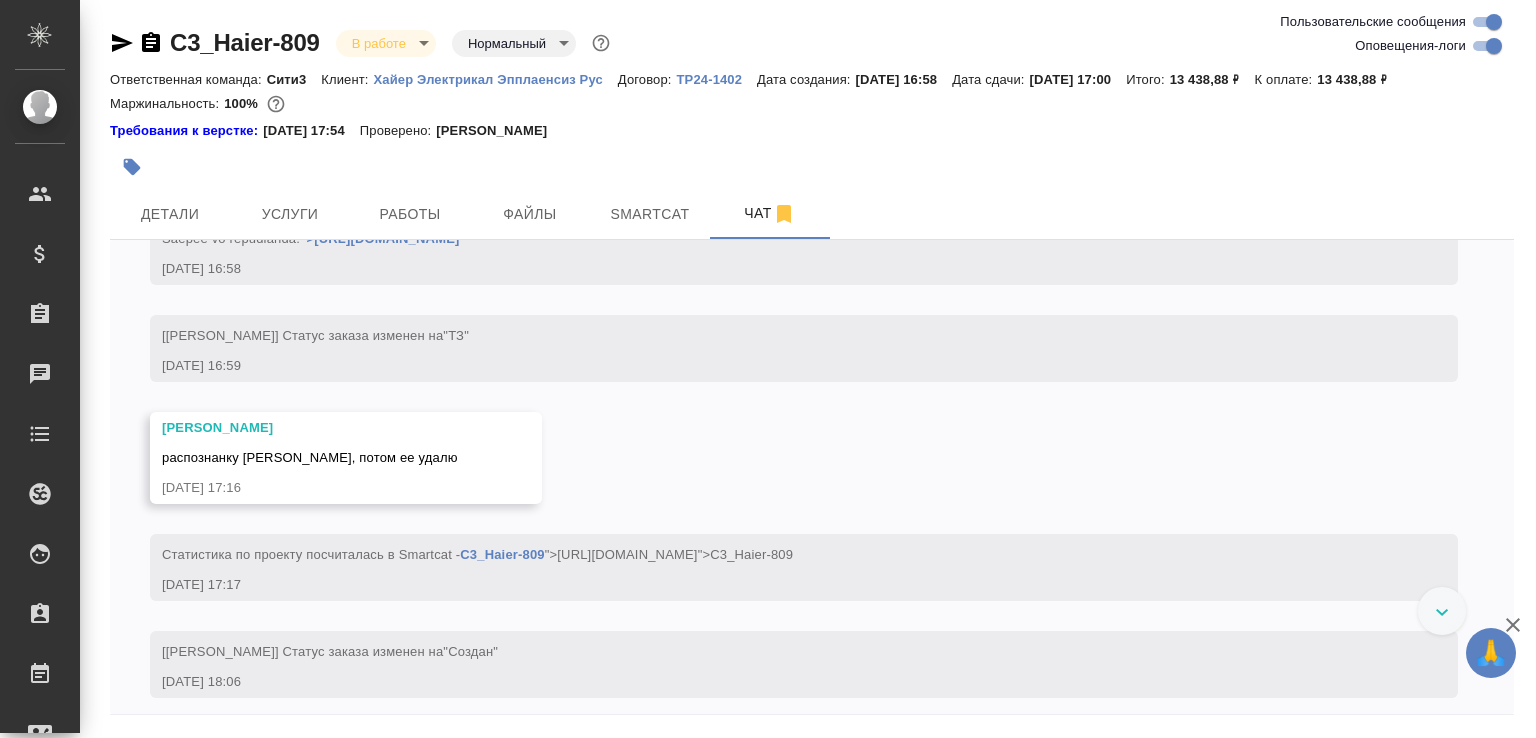 scroll, scrollTop: 0, scrollLeft: 0, axis: both 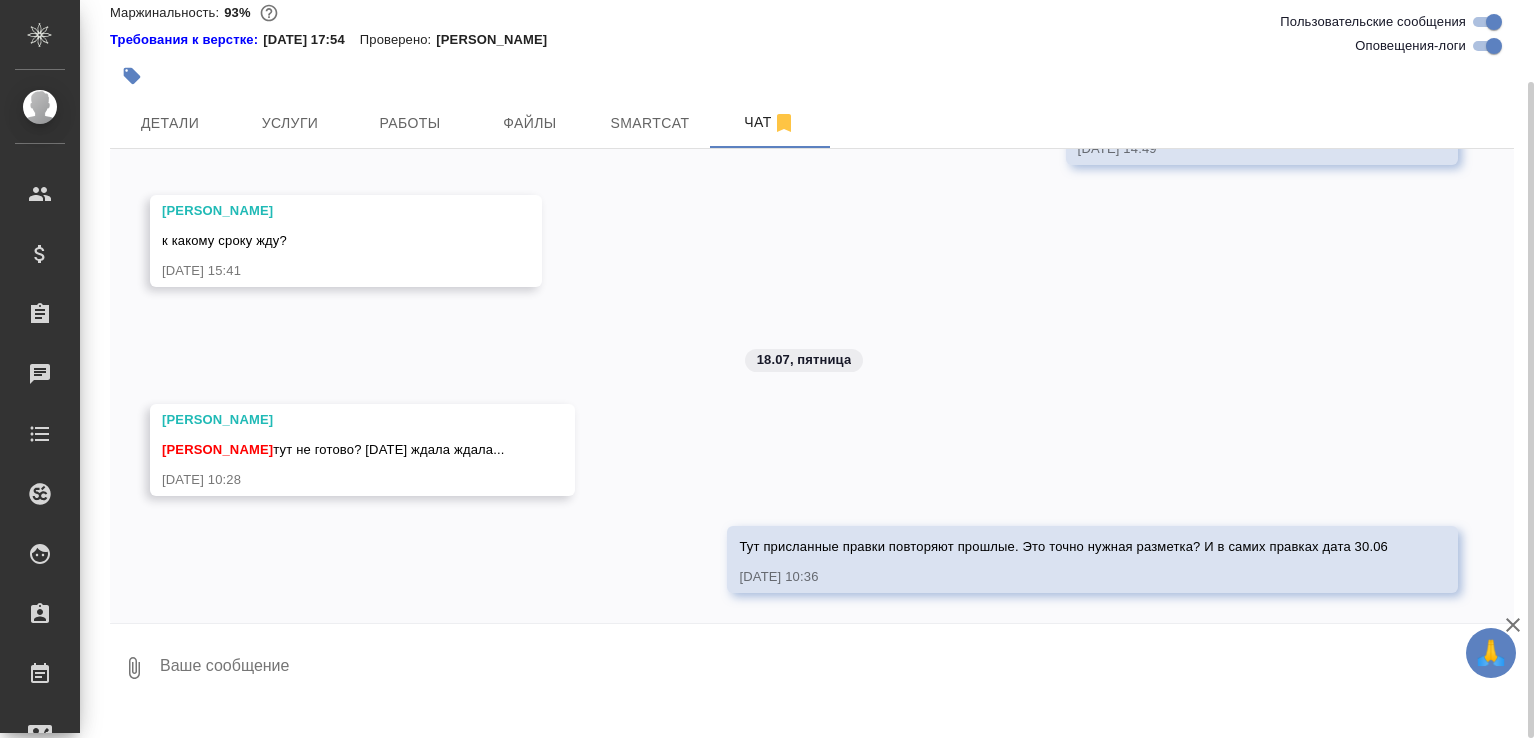 click at bounding box center [836, 668] 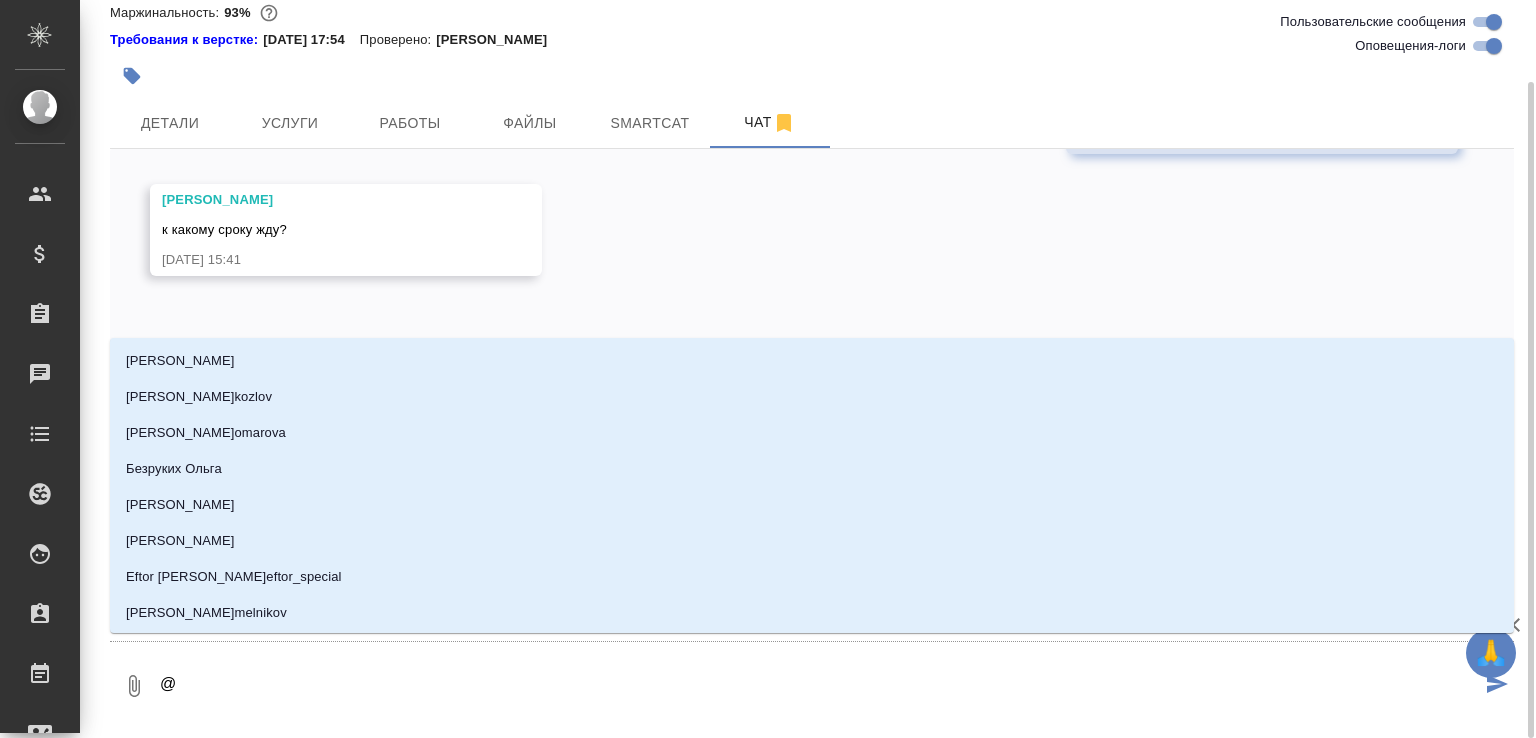 type on "@н" 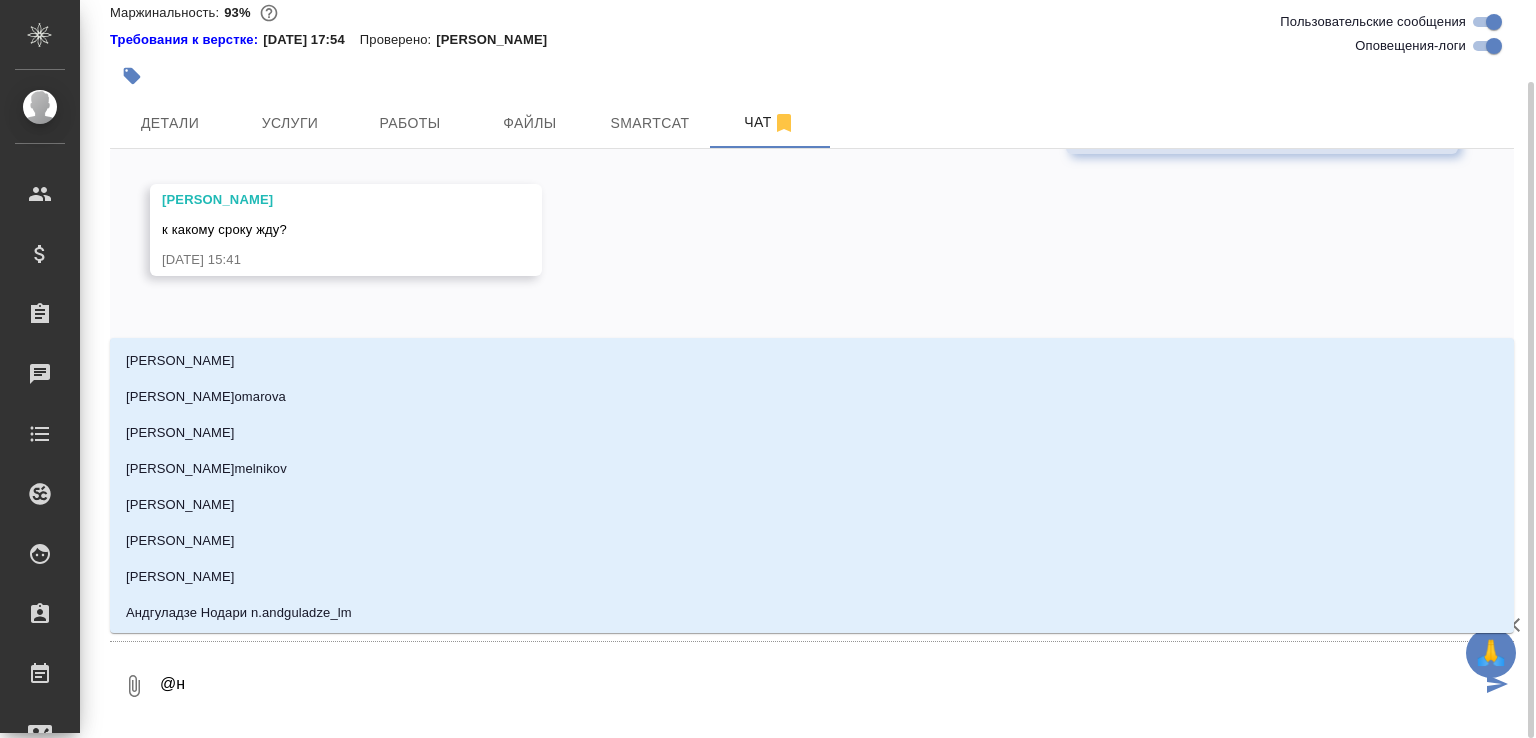 type on "@ни" 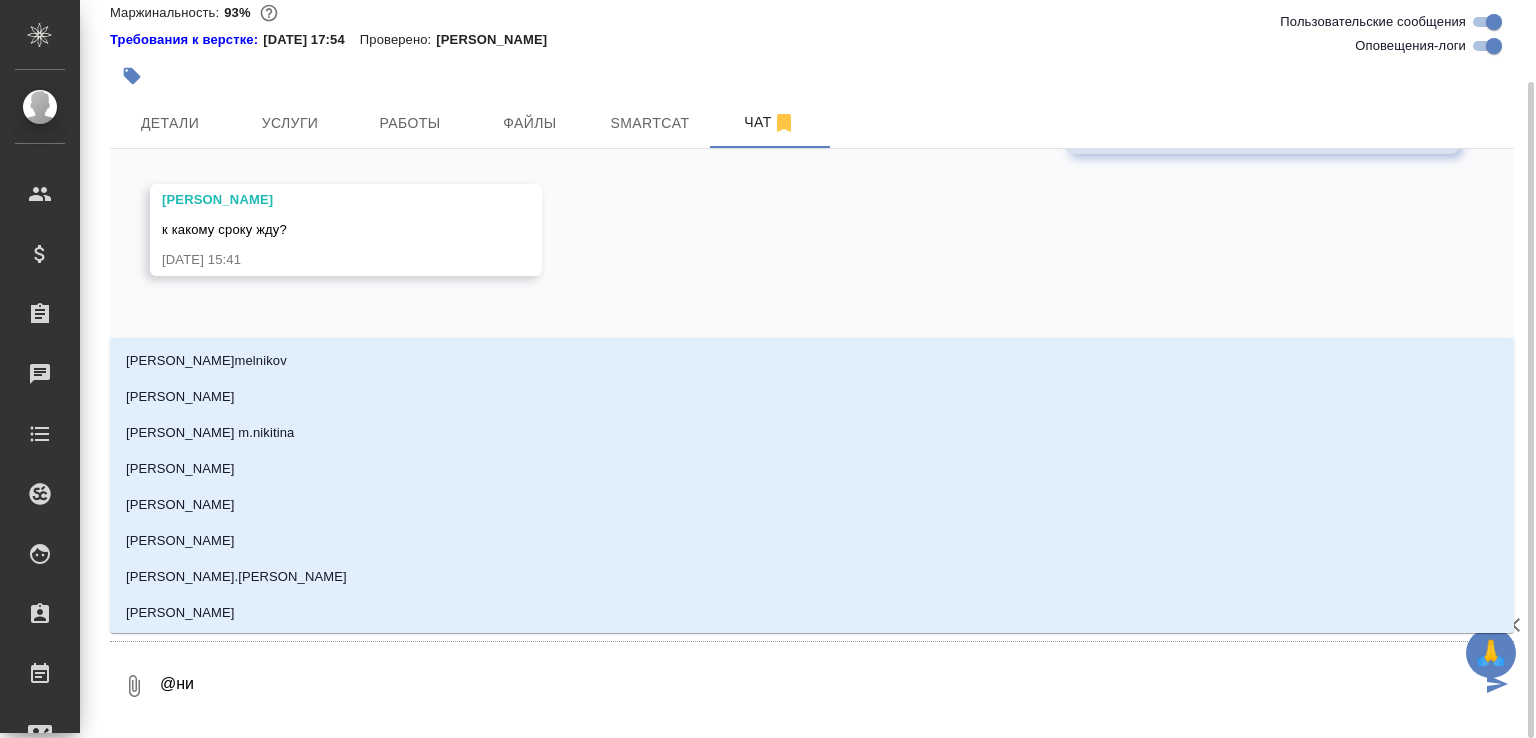 type on "@ник" 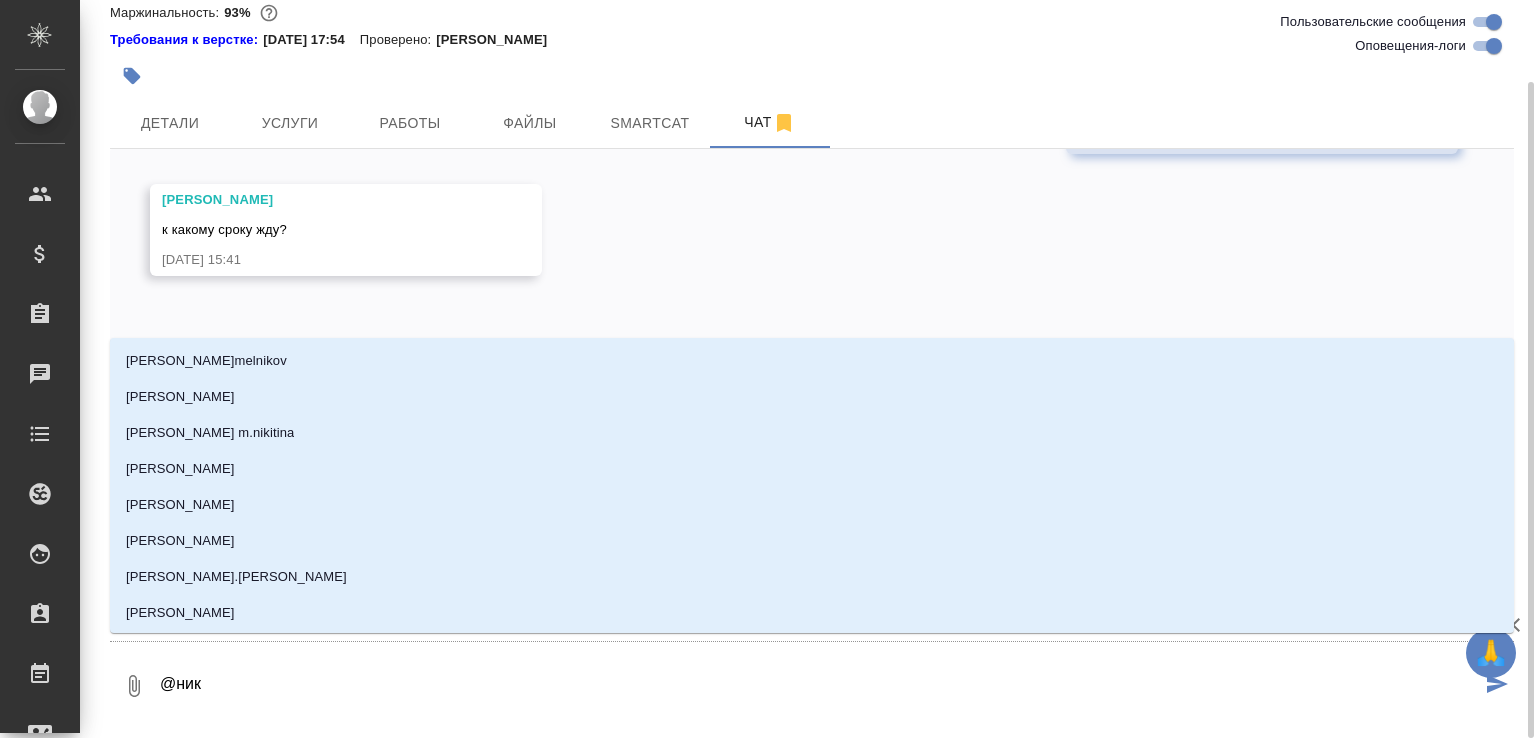 type on "@ники" 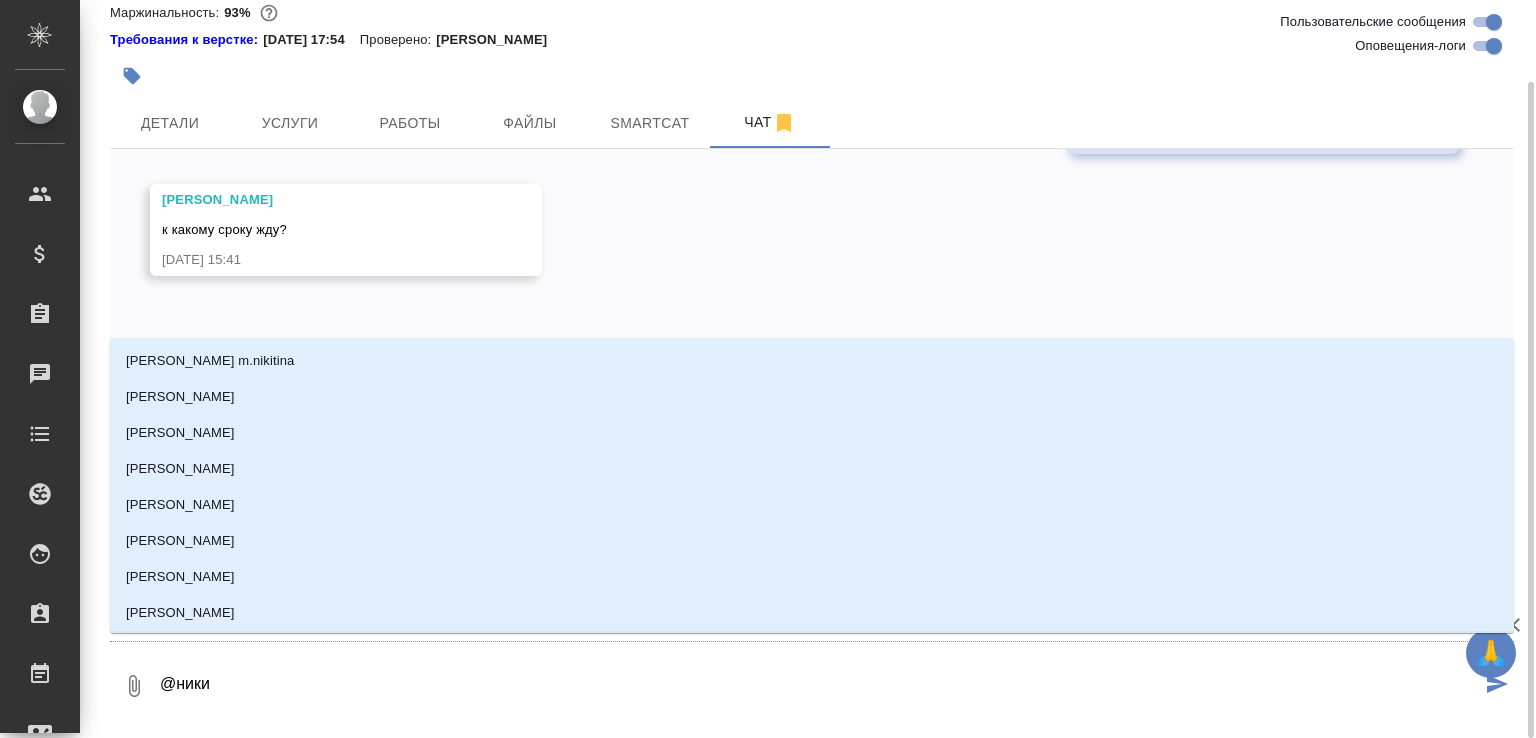 drag, startPoint x: 255, startPoint y: 702, endPoint x: 143, endPoint y: 709, distance: 112.21854 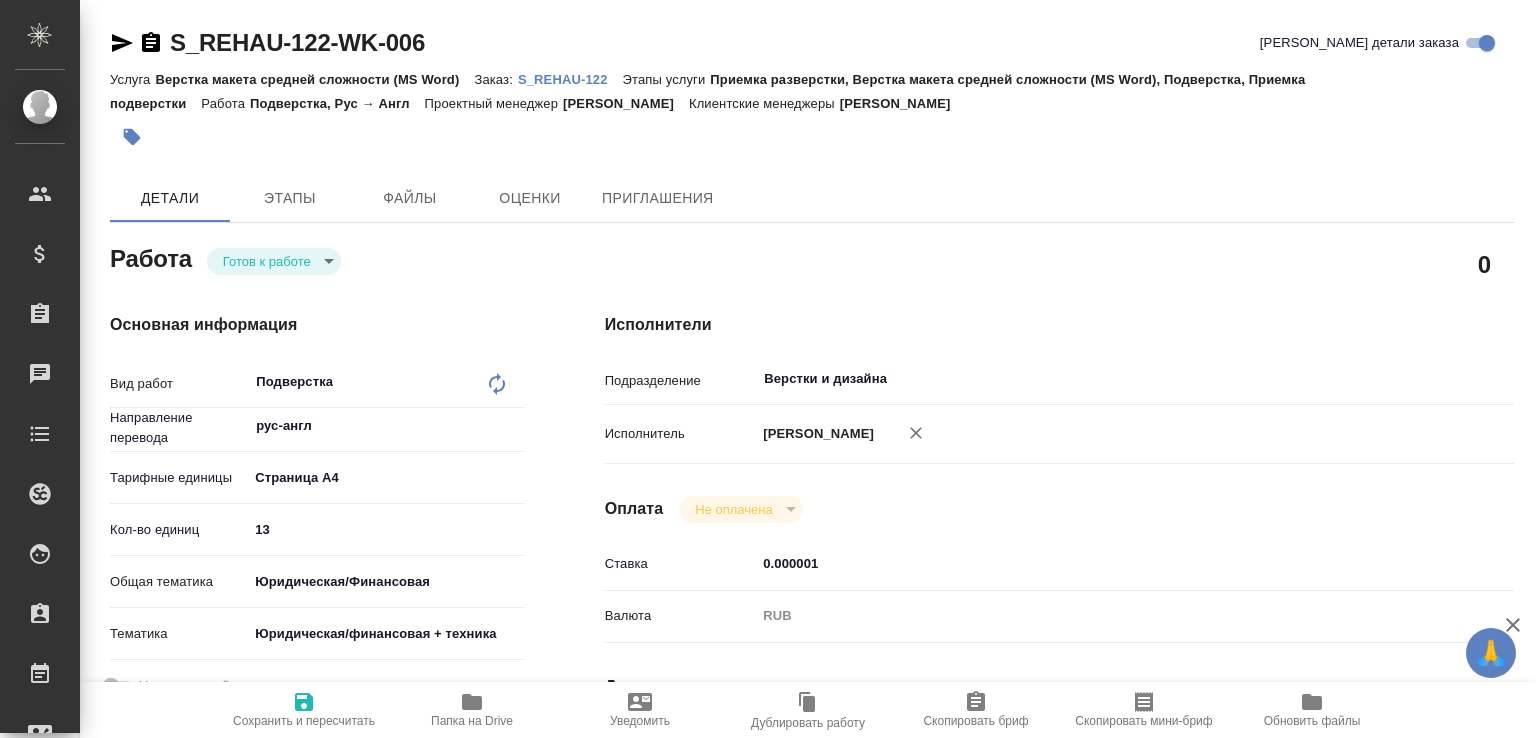 scroll, scrollTop: 0, scrollLeft: 0, axis: both 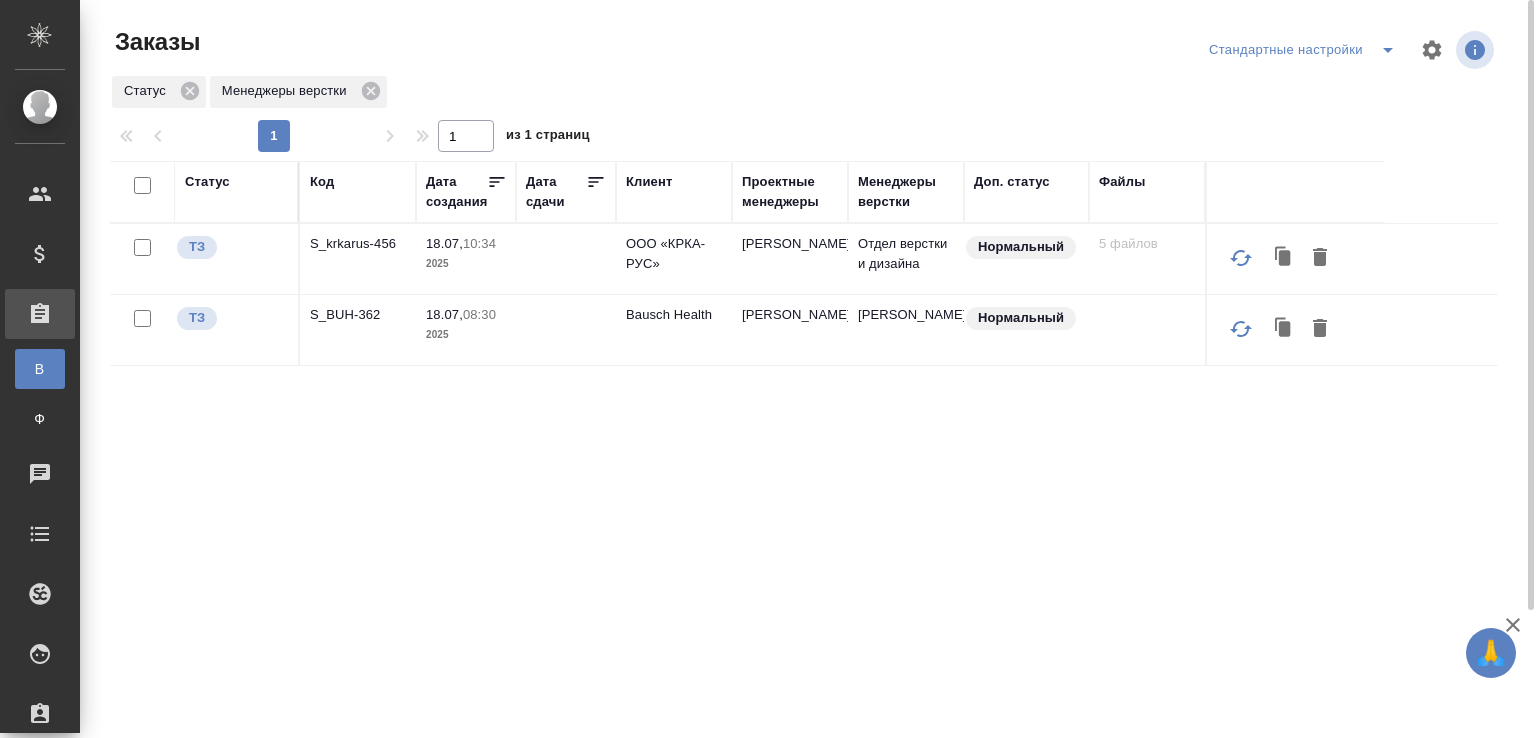 click on "Статус Код Дата создания Дата сдачи Клиент Проектные менеджеры Менеджеры верстки Доп. статус Файлы   ТЗ S_krkarus-456 18.07,  10:34 2025 ООО «КРКА-РУС» [PERSON_NAME] верстки и дизайна Нормальный 5 файлов ТЗ S_BUH-362 18.07,  08:30 2025 Bausch Health [PERSON_NAME] [PERSON_NAME]" at bounding box center [804, 521] 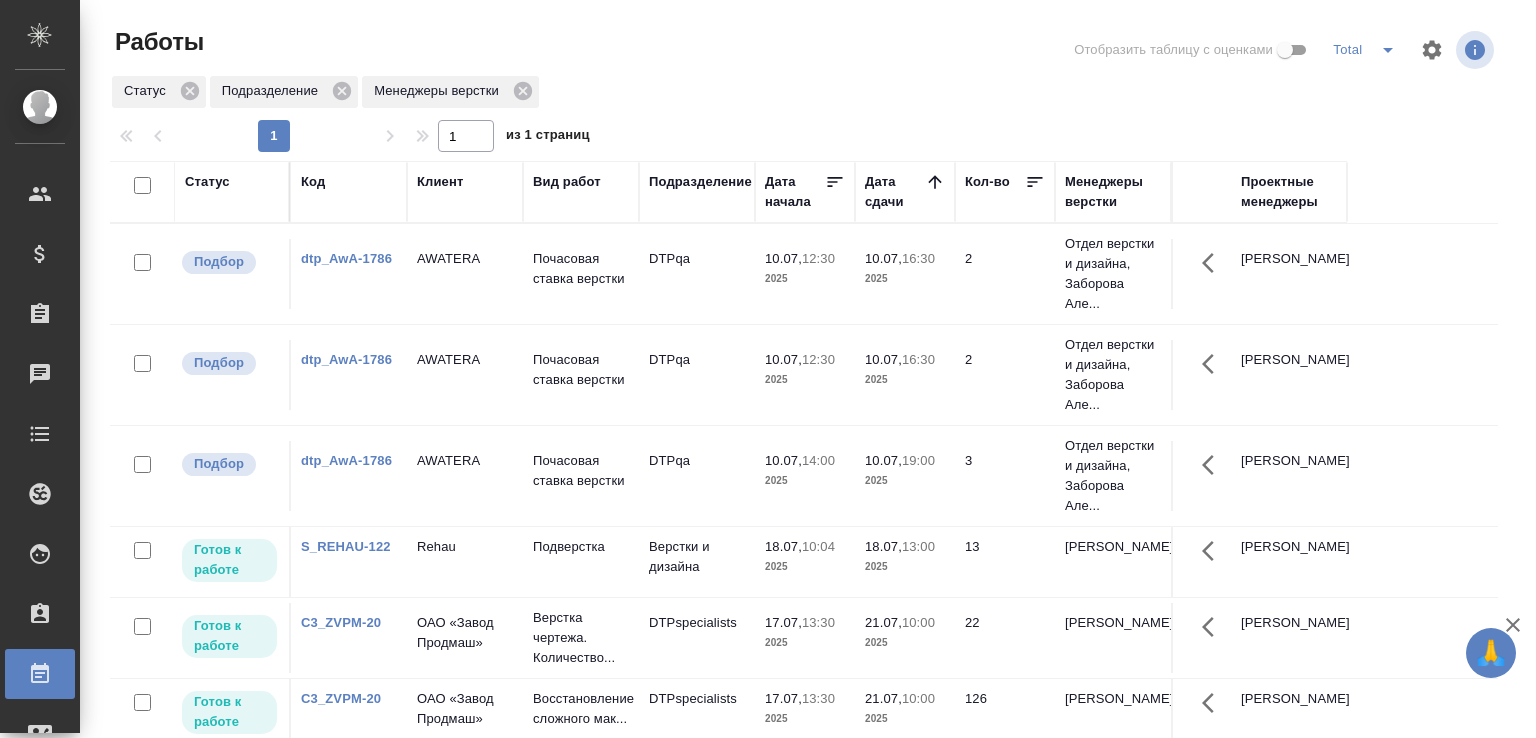 scroll, scrollTop: 0, scrollLeft: 0, axis: both 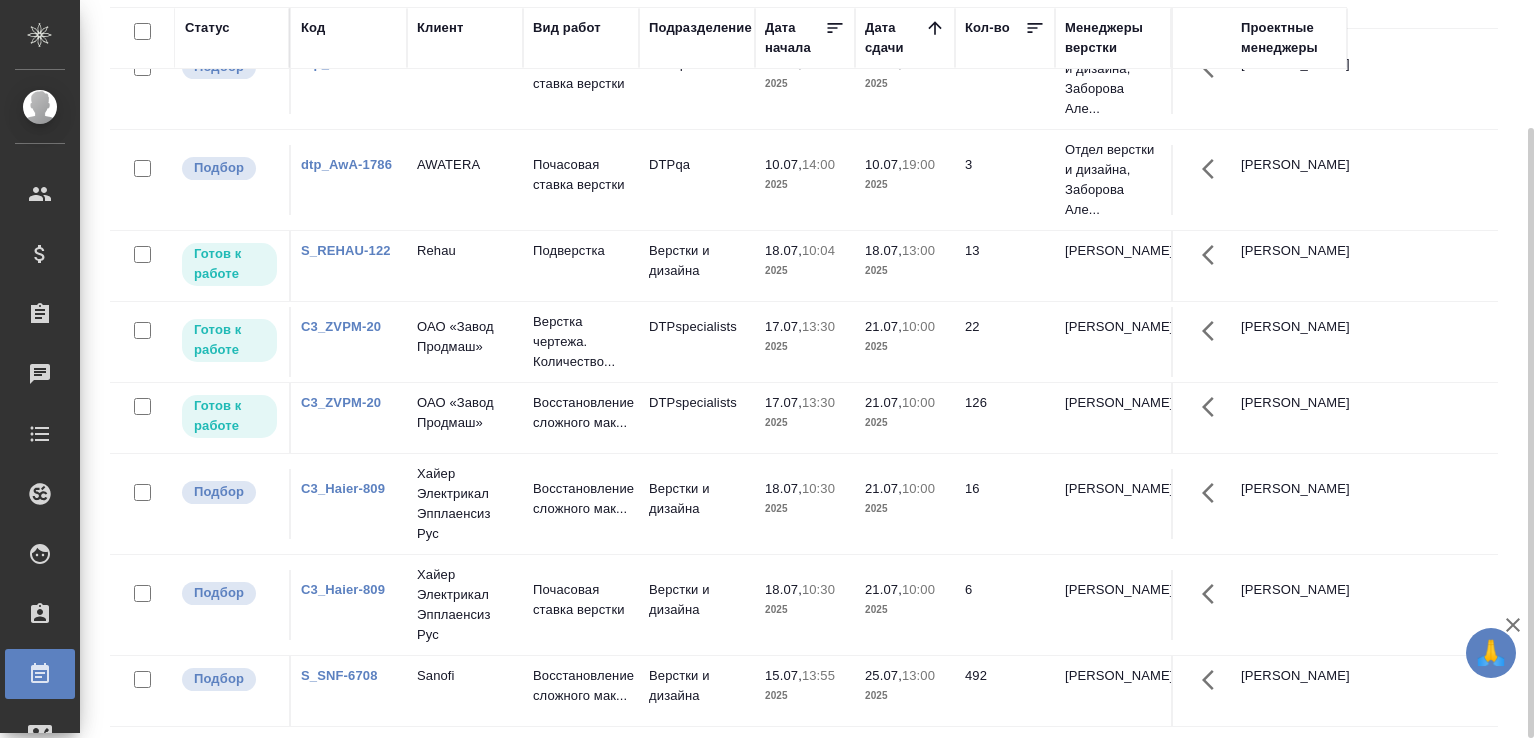 click on "Статус Код Клиент Вид работ Подразделение Дата начала Дата сдачи Кол-во Менеджеры верстки   Проектные менеджеры Подбор dtp_AwA-1786 AWATERA Почасовая ставка верстки DTPqa 10.07,  12:30 2025 10.07,  16:30 2025 2 Отдел верстки и дизайна, [PERSON_NAME] Але... [PERSON_NAME] dtp_AwA-1786 AWATERA Почасовая ставка верстки DTPqa 10.07,  12:30 2025 10.07,  16:30 2025 2 Отдел верстки и дизайна, [PERSON_NAME] Але... [PERSON_NAME] dtp_AwA-1786 AWATERA Почасовая ставка верстки DTPqa 10.07,  14:00 2025 10.07,  19:00 2025 3 Отдел верстки и дизайна, [PERSON_NAME] Але... [PERSON_NAME] к работе S_REHAU-122 Rehau Подверстка Верстки и дизайна 18.07,  10:04 2025 18.07,  13:00 2025 13 C3_ZVPM-20 22" at bounding box center [812, 367] 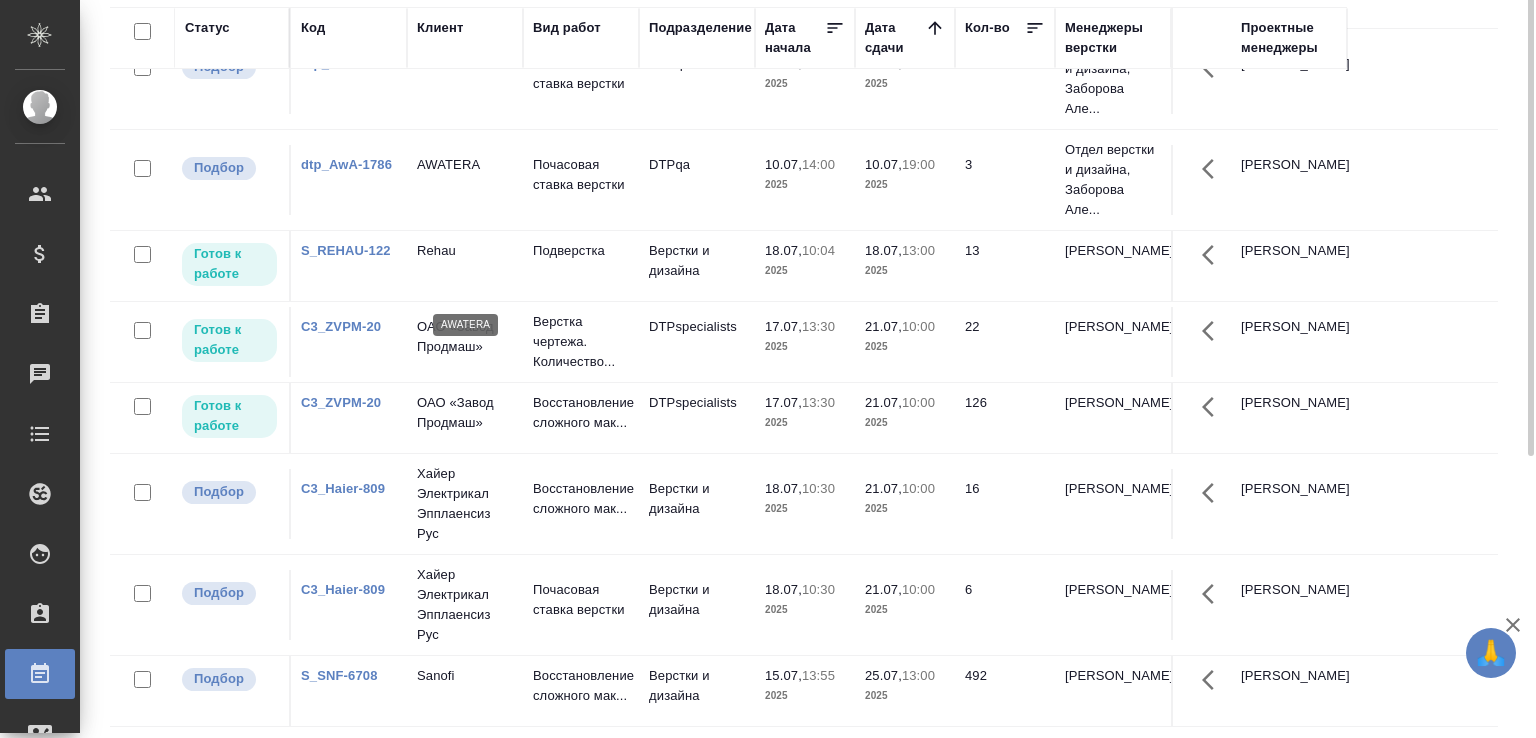 scroll, scrollTop: 0, scrollLeft: 0, axis: both 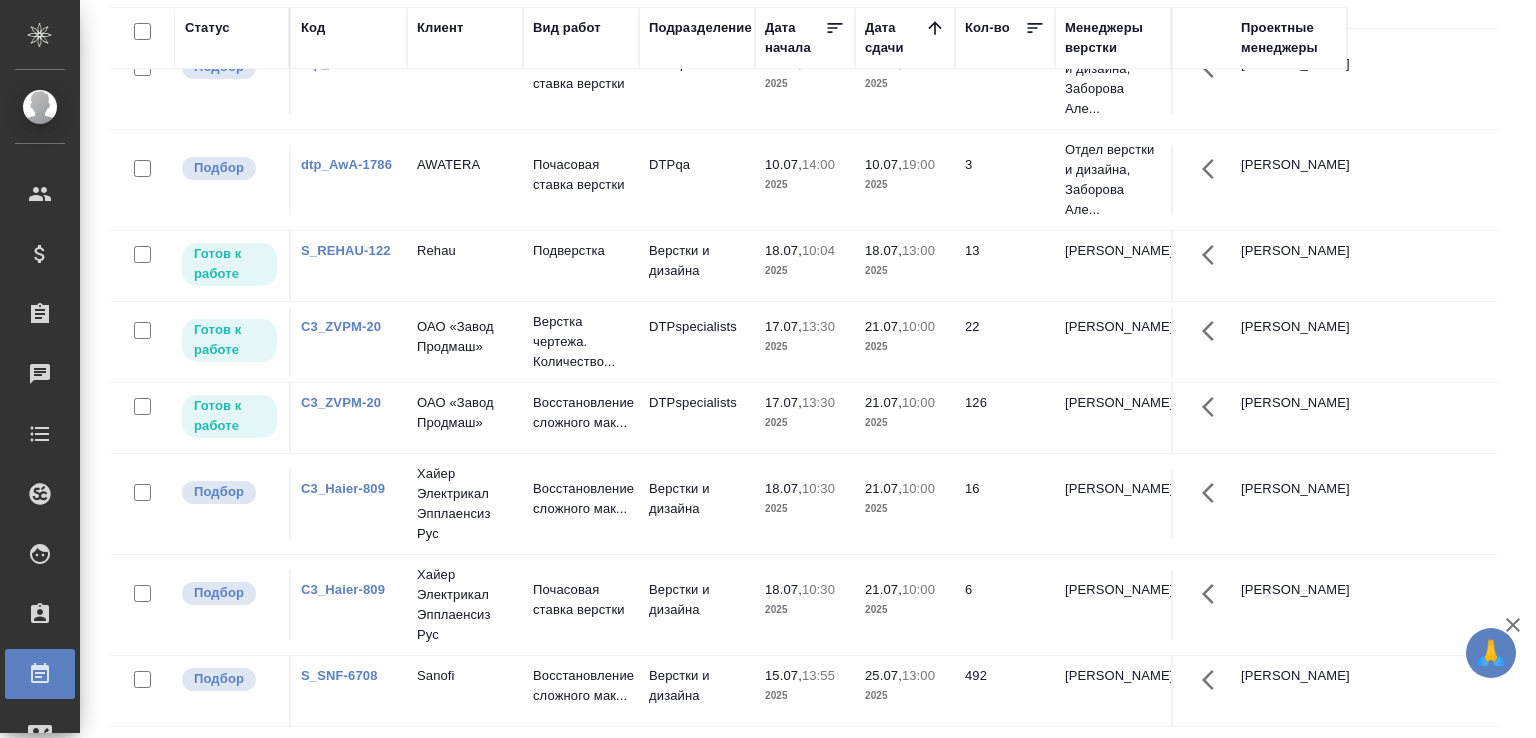 click on "Работы Отобразить таблицу с оценками Total Статус Подразделение Менеджеры верстки 1 1 из 1 страниц Статус Код Клиент Вид работ Подразделение Дата начала Дата сдачи Кол-во Менеджеры верстки   Проектные менеджеры Подбор dtp_AwA-1786 AWATERA Почасовая ставка верстки DTPqa 10.07,  12:30 2025 10.07,  16:30 2025 2 Отдел верстки и дизайна, [PERSON_NAME] Але... [PERSON_NAME] dtp_AwA-1786 AWATERA Почасовая ставка верстки DTPqa 10.07,  12:30 2025 10.07,  16:30 2025 2 Отдел верстки и дизайна, [PERSON_NAME] Але... [PERSON_NAME] dtp_AwA-1786 AWATERA Почасовая ставка верстки DTPqa 10.07,  14:00 2025 10.07,  19:00 2025 3 Отдел верстки и дизайна, [PERSON_NAME] Але... 6" at bounding box center [812, 292] 